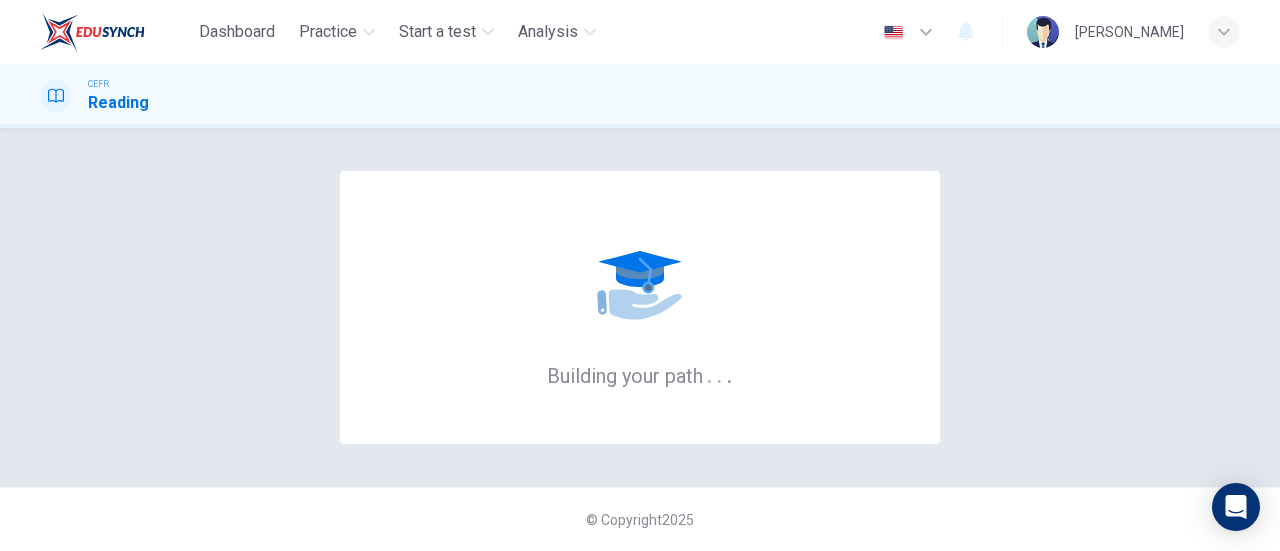 scroll, scrollTop: 0, scrollLeft: 0, axis: both 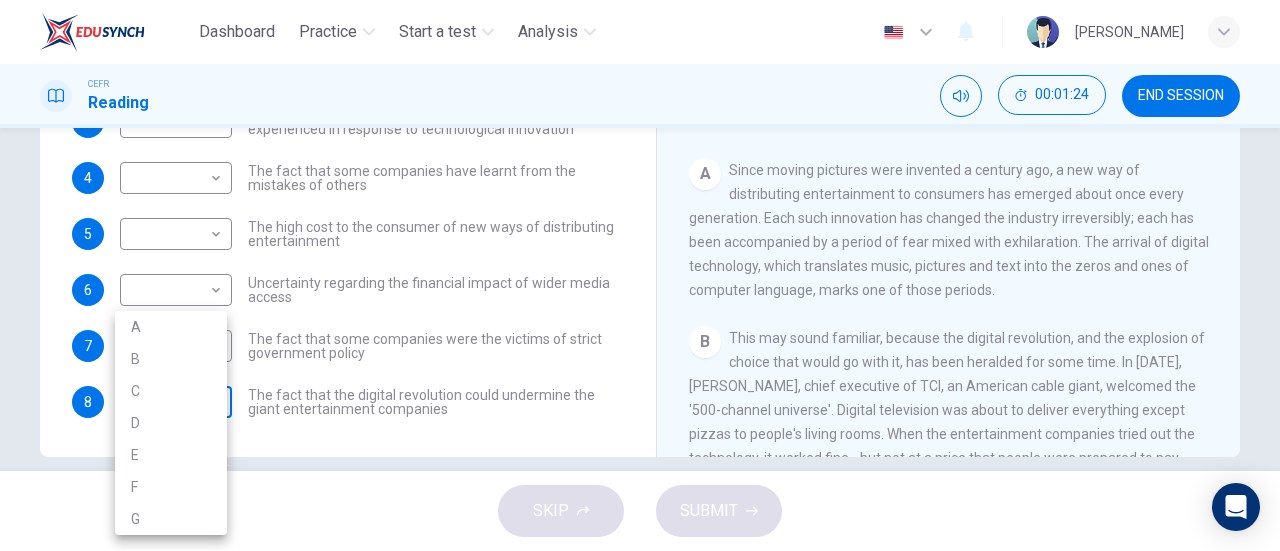 click on "Dashboard Practice Start a test Analysis English en ​ NASYRAH HUMAIRA BINTI MOHD YAZID CEFR Reading 00:01:24 END SESSION Questions 1 - 8 The Reading Passage has 7 paragraphs  A-G .
Which paragraph mentions the following?
Write the appropriate letters  (A-G)  in the boxes below.
NB  Some of the paragraphs will be used  more than once. 1 ​ ​ The contrasting effects that new technology can have on existing business 2 ​ ​ The fact that a total transformation is going to take place in the future in the delivery of all forms of entertainment 3 ​ ​ The confused feelings that people are known to have experienced in response to technological innovation 4 ​ ​ The fact that some companies have learnt from the mistakes of others 5 ​ ​ The high cost to the consumer of new ways of distributing entertainment 6 ​ ​ Uncertainty regarding the financial impact of wider media access 7 ​ ​ The fact that some companies were the victims of strict government policy 8 ​ ​ Wheel of Fortune A B C D" at bounding box center [640, 275] 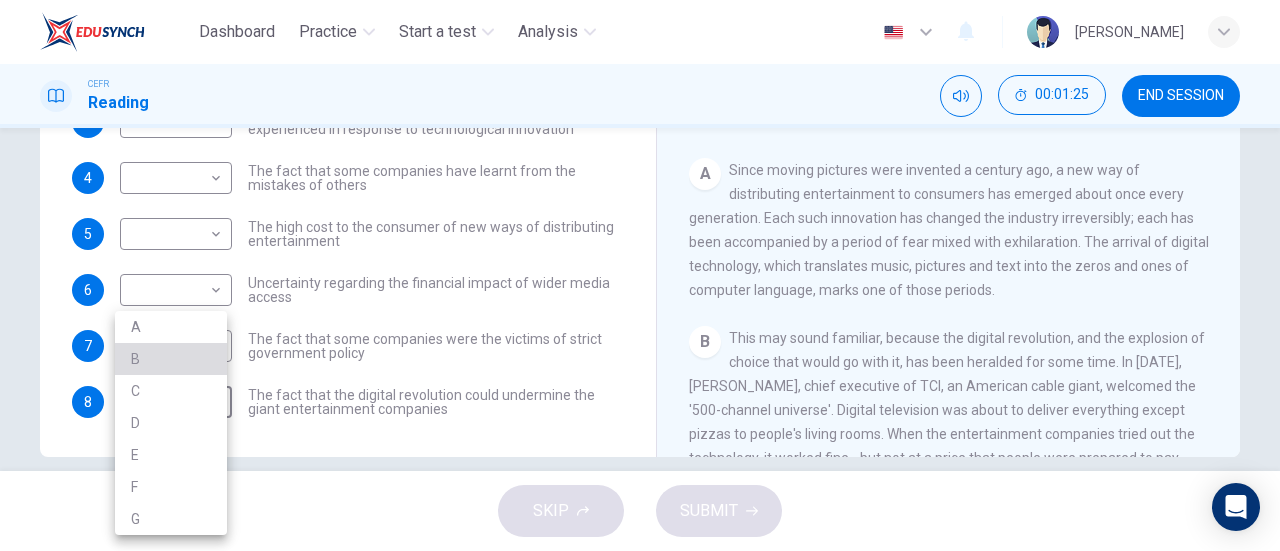click on "B" at bounding box center [171, 359] 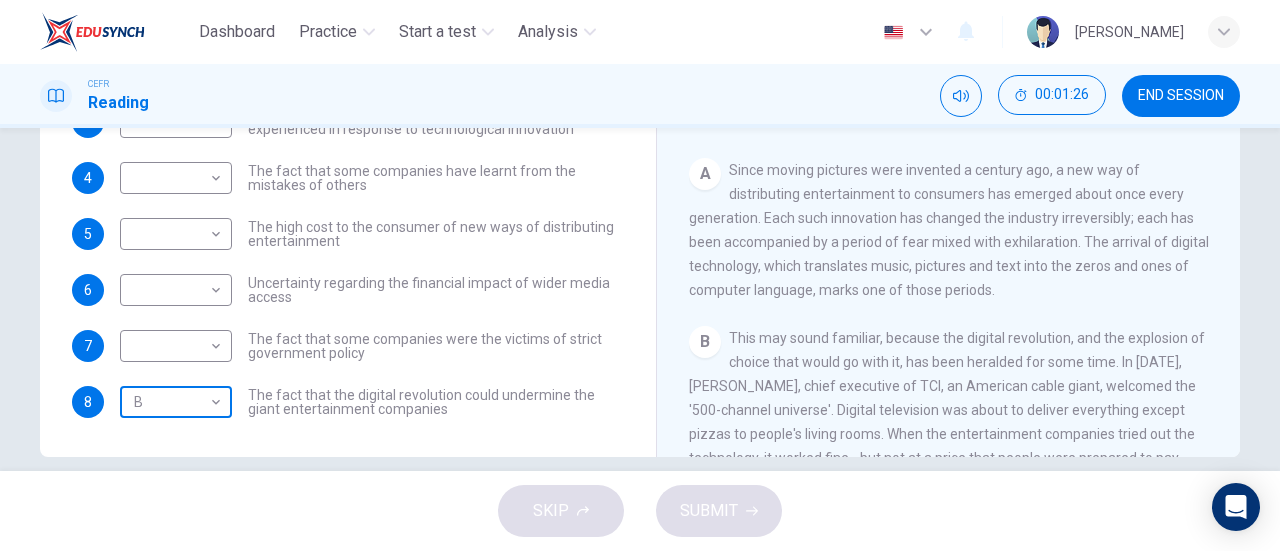 click on "Dashboard Practice Start a test Analysis English en ​ NASYRAH HUMAIRA BINTI MOHD YAZID CEFR Reading 00:01:26 END SESSION Questions 1 - 8 The Reading Passage has 7 paragraphs  A-G .
Which paragraph mentions the following?
Write the appropriate letters  (A-G)  in the boxes below.
NB  Some of the paragraphs will be used  more than once. 1 ​ ​ The contrasting effects that new technology can have on existing business 2 ​ ​ The fact that a total transformation is going to take place in the future in the delivery of all forms of entertainment 3 ​ ​ The confused feelings that people are known to have experienced in response to technological innovation 4 ​ ​ The fact that some companies have learnt from the mistakes of others 5 ​ ​ The high cost to the consumer of new ways of distributing entertainment 6 ​ ​ Uncertainty regarding the financial impact of wider media access 7 ​ ​ The fact that some companies were the victims of strict government policy 8 B B ​ Wheel of Fortune A B C D" at bounding box center (640, 275) 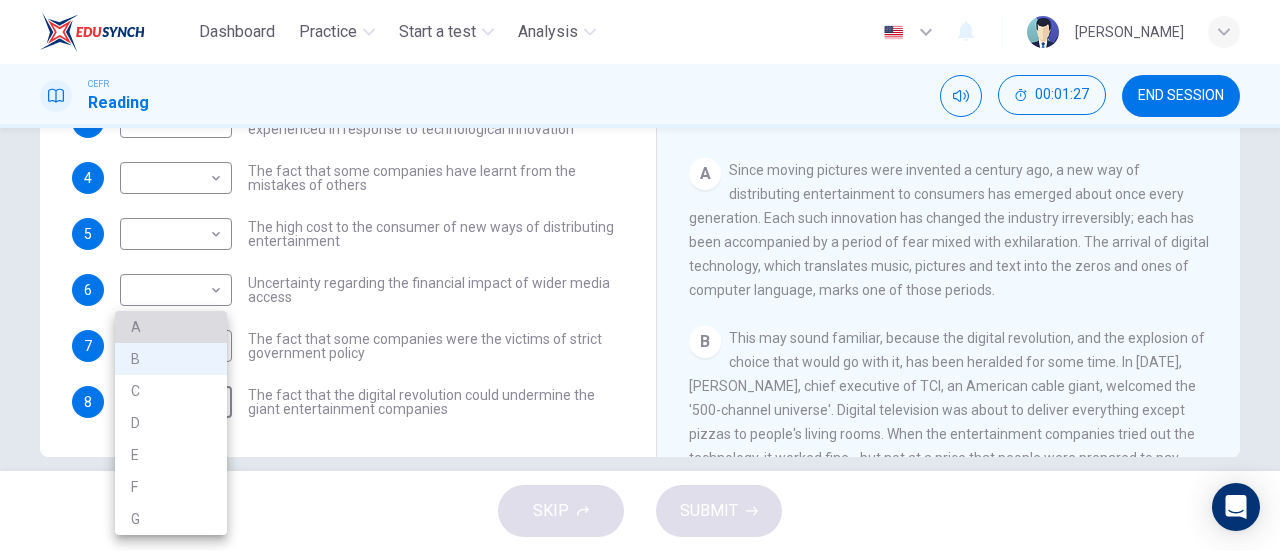 click on "A" at bounding box center (171, 327) 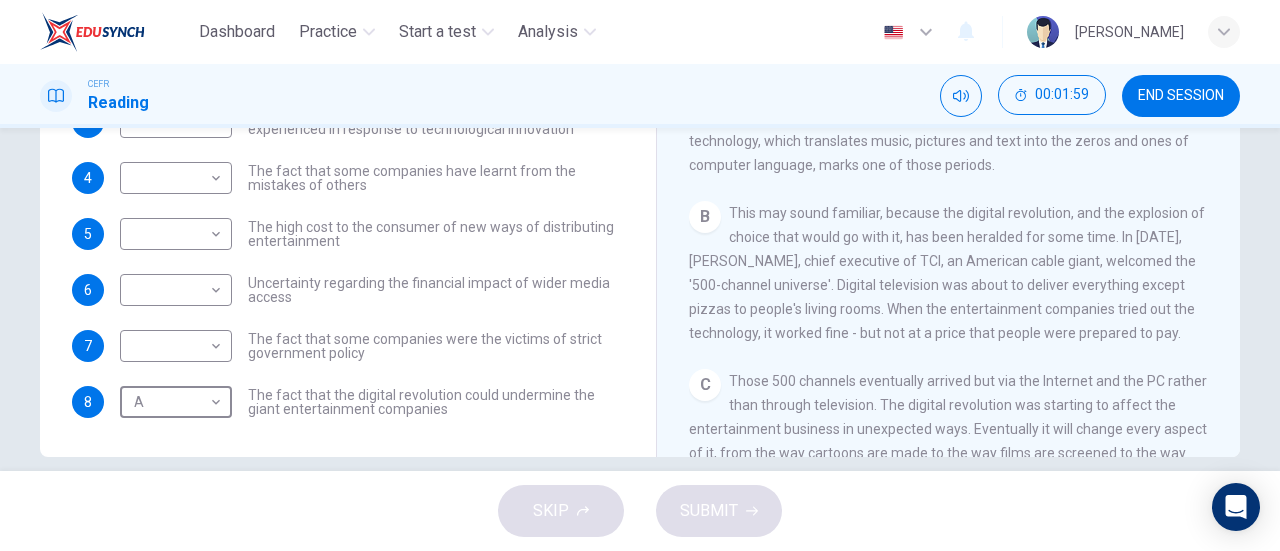 scroll, scrollTop: 239, scrollLeft: 0, axis: vertical 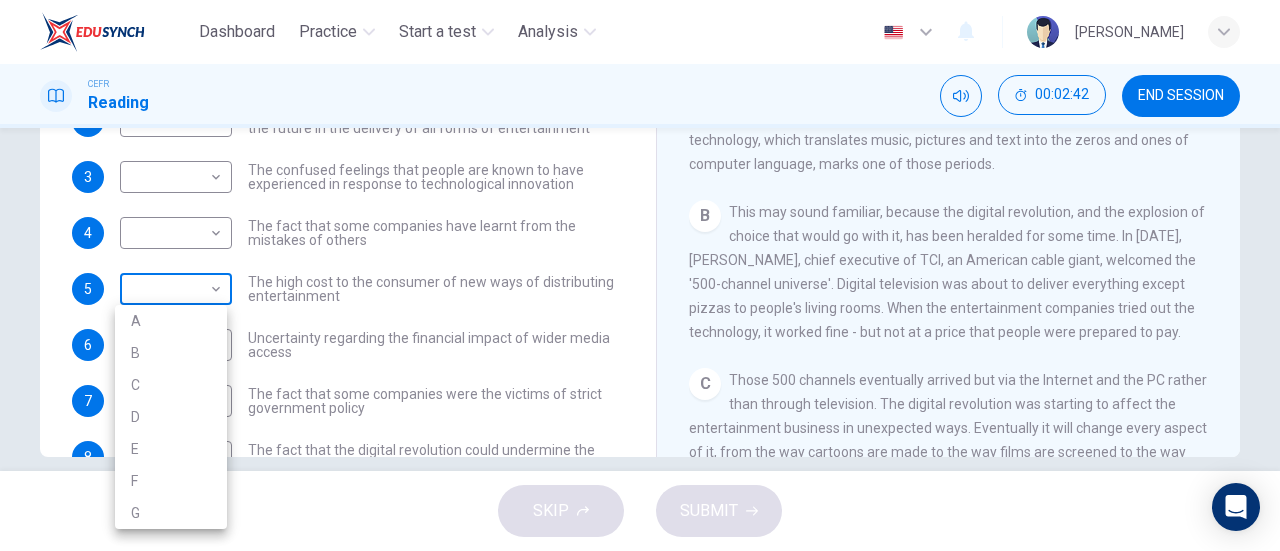 click on "Dashboard Practice Start a test Analysis English en ​ NASYRAH HUMAIRA BINTI MOHD YAZID CEFR Reading 00:02:42 END SESSION Questions 1 - 8 The Reading Passage has 7 paragraphs  A-G .
Which paragraph mentions the following?
Write the appropriate letters  (A-G)  in the boxes below.
NB  Some of the paragraphs will be used  more than once. 1 ​ ​ The contrasting effects that new technology can have on existing business 2 ​ ​ The fact that a total transformation is going to take place in the future in the delivery of all forms of entertainment 3 ​ ​ The confused feelings that people are known to have experienced in response to technological innovation 4 ​ ​ The fact that some companies have learnt from the mistakes of others 5 ​ ​ The high cost to the consumer of new ways of distributing entertainment 6 ​ ​ Uncertainty regarding the financial impact of wider media access 7 ​ ​ The fact that some companies were the victims of strict government policy 8 A A ​ Wheel of Fortune A B C D" at bounding box center [640, 275] 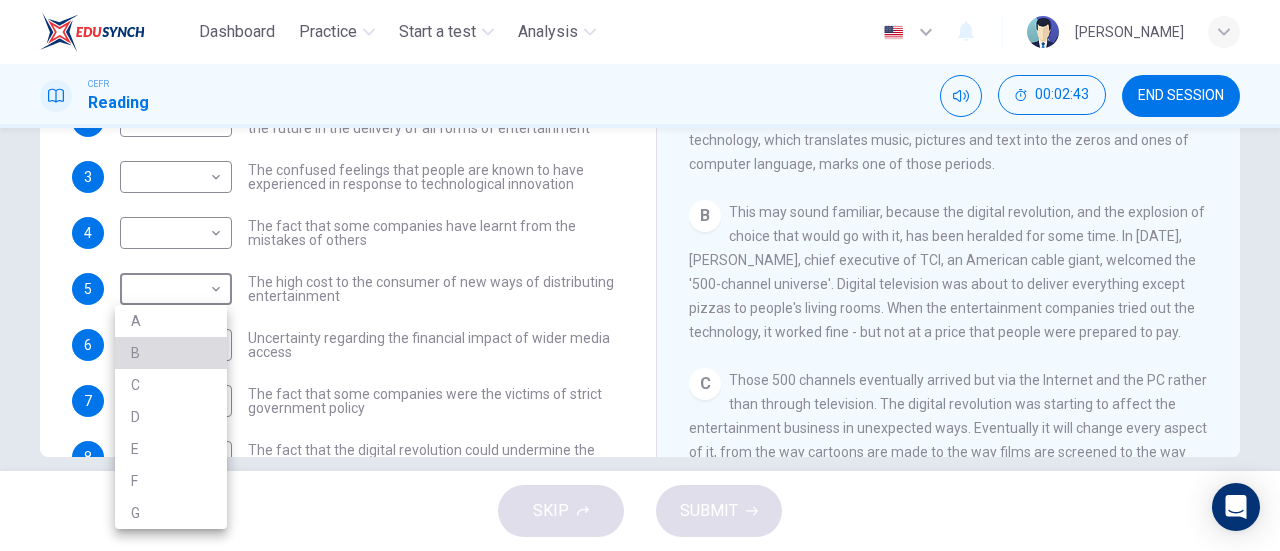 click on "B" at bounding box center [171, 353] 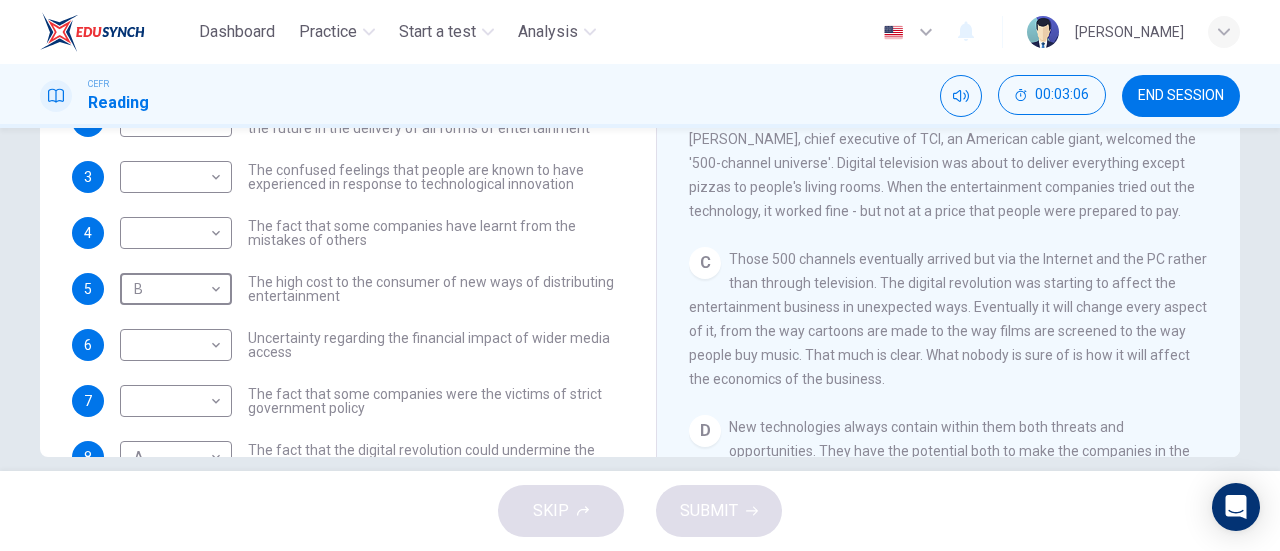 scroll, scrollTop: 380, scrollLeft: 0, axis: vertical 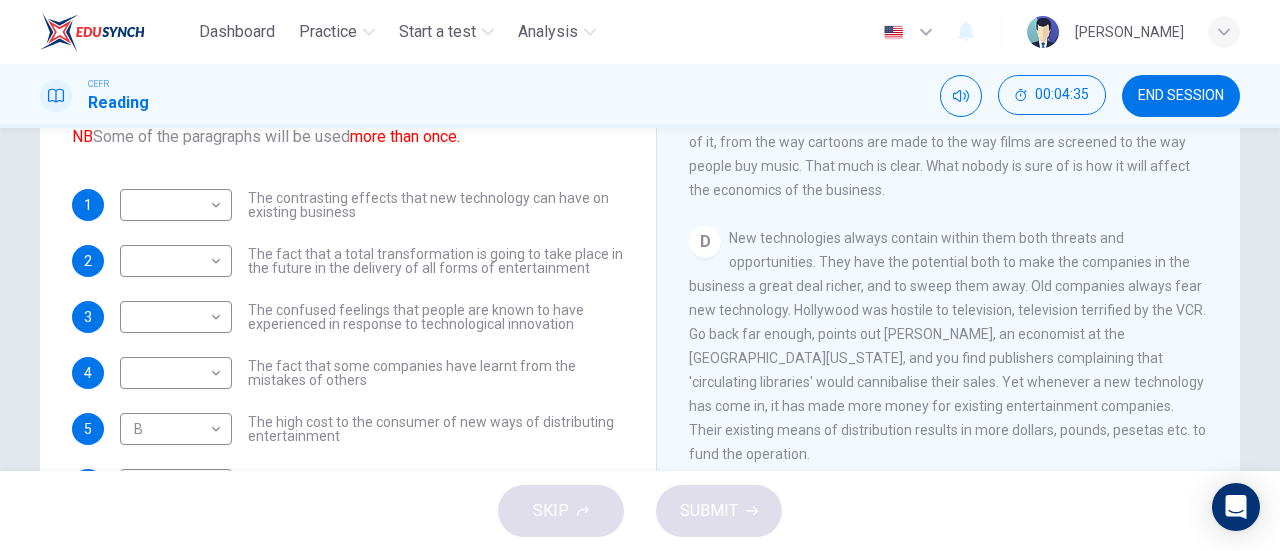 click on "1 ​ ​ The contrasting effects that new technology can have on existing business 2 ​ ​ The fact that a total transformation is going to take place in the future in the delivery of all forms of entertainment 3 ​ ​ The confused feelings that people are known to have experienced in response to technological innovation 4 ​ ​ The fact that some companies have learnt from the mistakes of others 5 B B ​ The high cost to the consumer of new ways of distributing entertainment 6 ​ ​ Uncertainty regarding the financial impact of wider media access 7 ​ ​ The fact that some companies were the victims of strict government policy 8 A A ​ The fact that the digital revolution could undermine the giant entertainment companies" at bounding box center [348, 401] 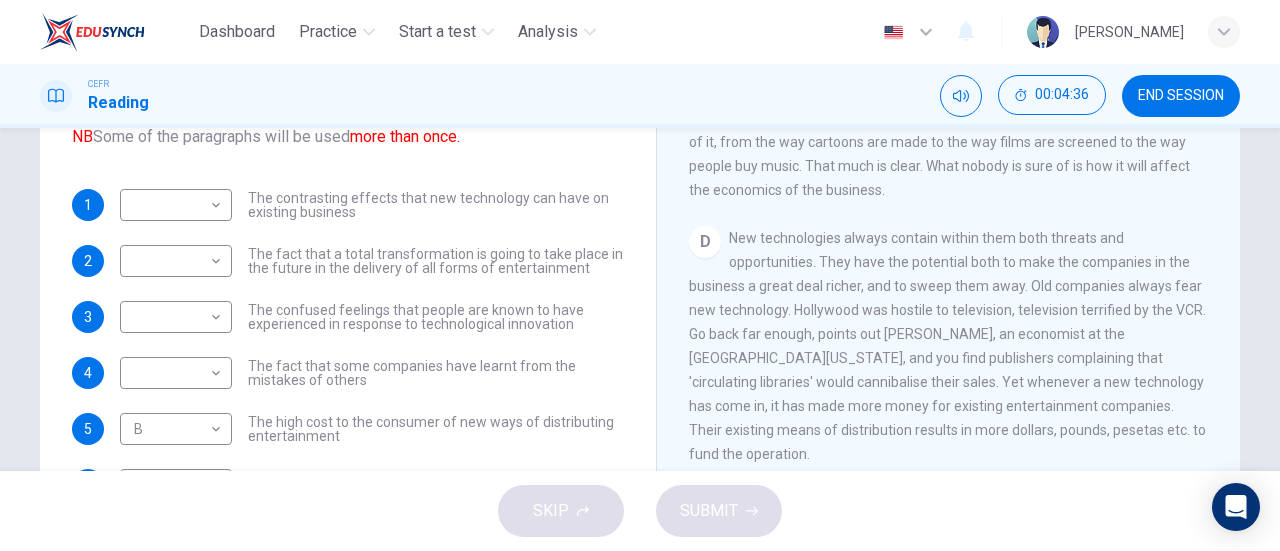 scroll, scrollTop: 72, scrollLeft: 0, axis: vertical 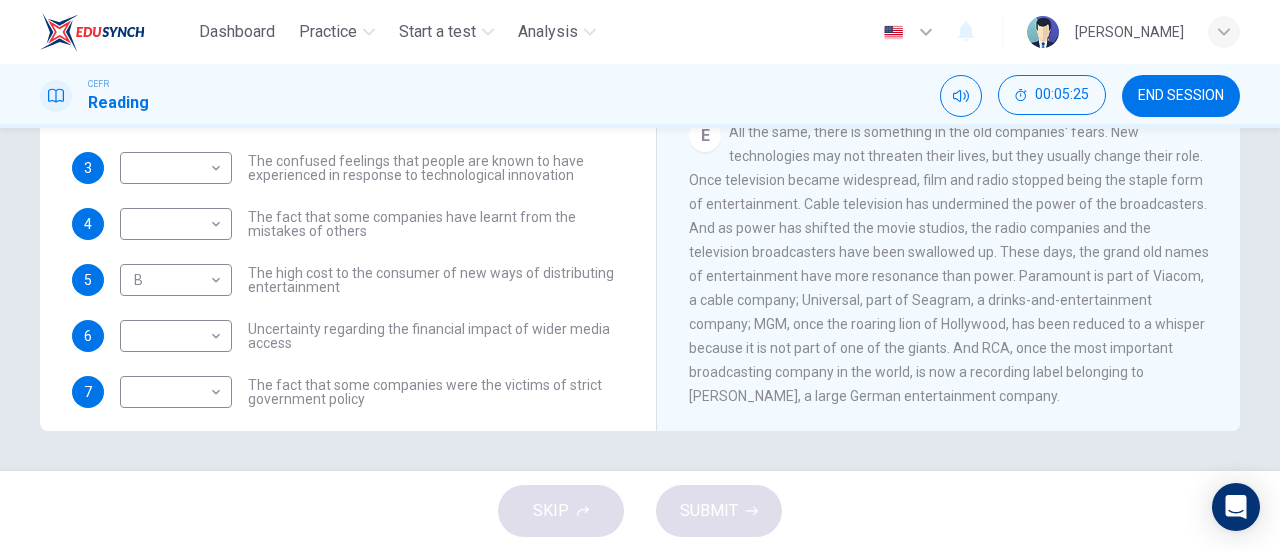 click on "All the same, there is something in the old companies' fears. New technologies may not threaten their lives, but they usually change their role. Once television became widespread, film and radio stopped being the staple form of entertainment. Cable television has undermined the power of the broadcasters. And as power has shifted the movie studios, the radio companies and the television broadcasters have been swallowed up. These days, the grand old names of entertainment have more resonance than power. Paramount is part of Viacom, a cable company; Universal, part of Seagram, a drinks-and-entertainment company; MGM, once the roaring lion of Hollywood, has been reduced to a whisper because it is not part of one of the giants. And RCA, once the most important broadcasting company in the world, is now a recording label belonging to Bertelsmann, a large German entertainment company." at bounding box center (949, 264) 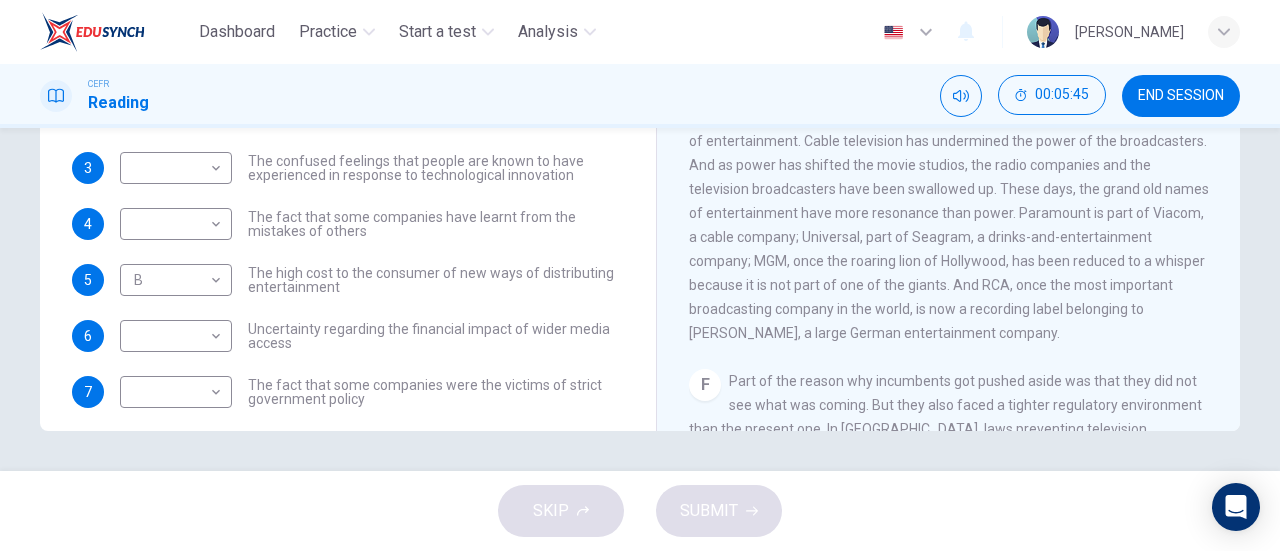scroll, scrollTop: 957, scrollLeft: 0, axis: vertical 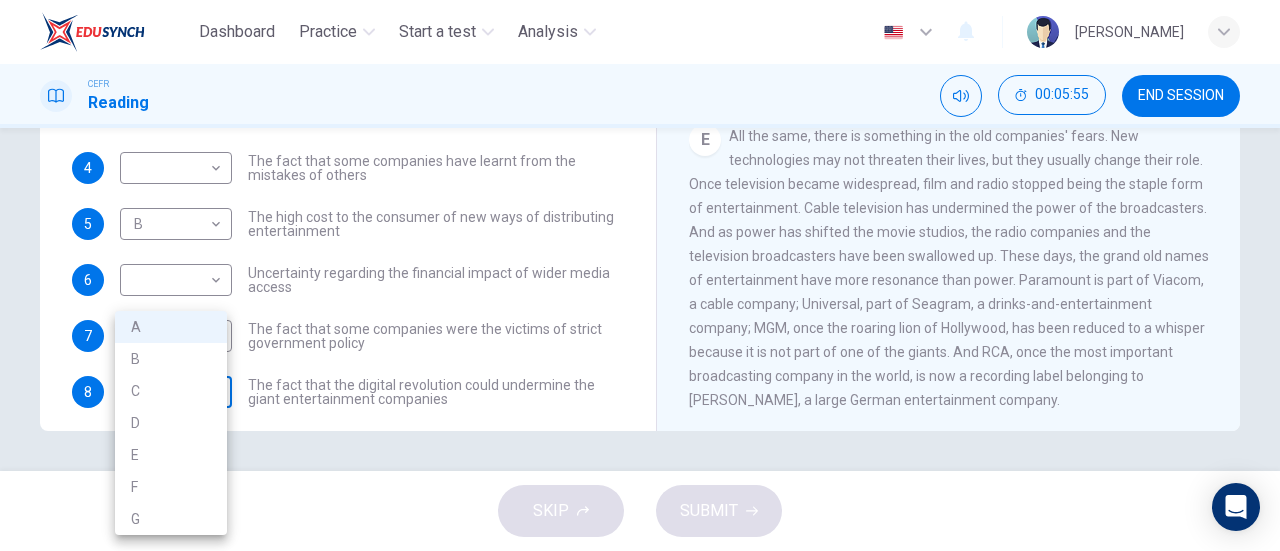 click on "Dashboard Practice Start a test Analysis English en ​ NASYRAH HUMAIRA BINTI MOHD YAZID CEFR Reading 00:05:55 END SESSION Questions 1 - 8 The Reading Passage has 7 paragraphs  A-G .
Which paragraph mentions the following?
Write the appropriate letters  (A-G)  in the boxes below.
NB  Some of the paragraphs will be used  more than once. 1 ​ ​ The contrasting effects that new technology can have on existing business 2 ​ ​ The fact that a total transformation is going to take place in the future in the delivery of all forms of entertainment 3 ​ ​ The confused feelings that people are known to have experienced in response to technological innovation 4 ​ ​ The fact that some companies have learnt from the mistakes of others 5 B B ​ The high cost to the consumer of new ways of distributing entertainment 6 ​ ​ Uncertainty regarding the financial impact of wider media access 7 ​ ​ The fact that some companies were the victims of strict government policy 8 A A ​ Wheel of Fortune A B C D" at bounding box center [640, 275] 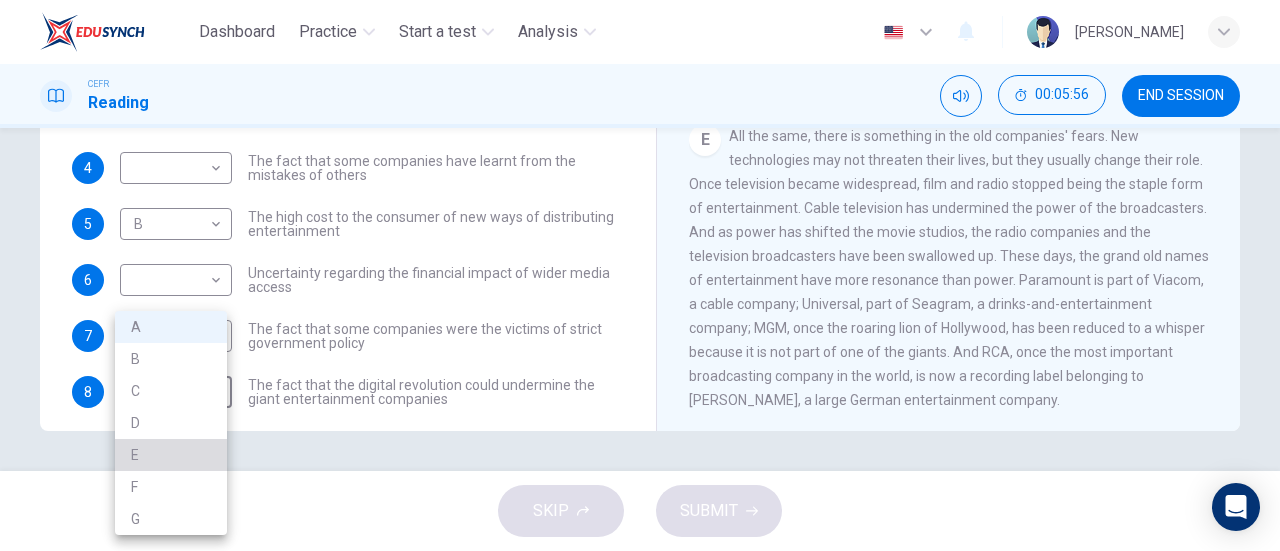 click on "E" at bounding box center [171, 455] 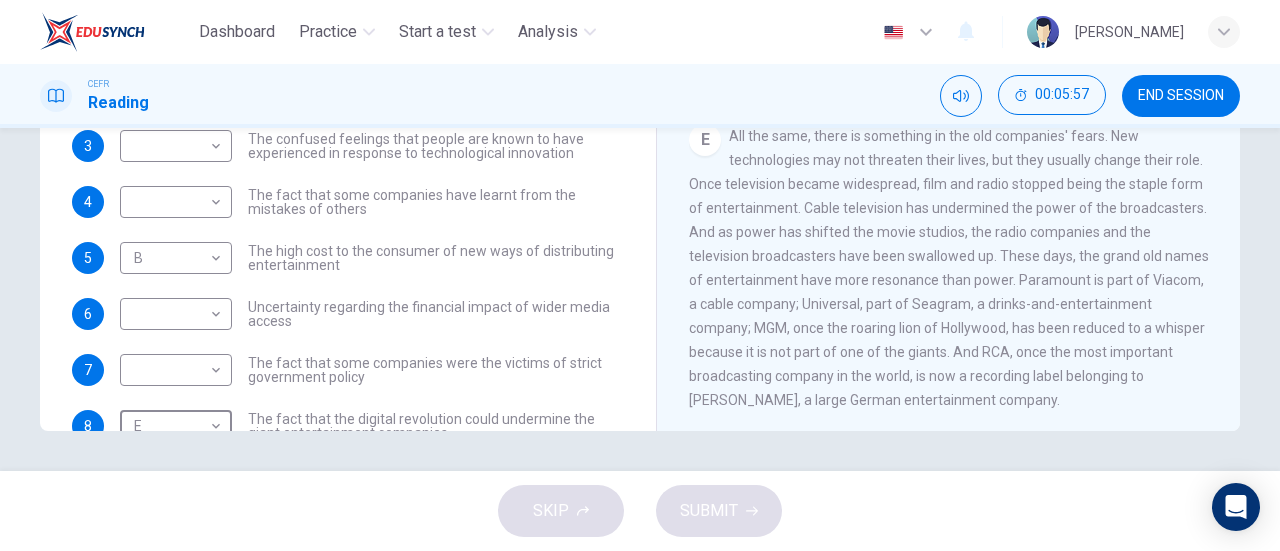 scroll, scrollTop: 0, scrollLeft: 0, axis: both 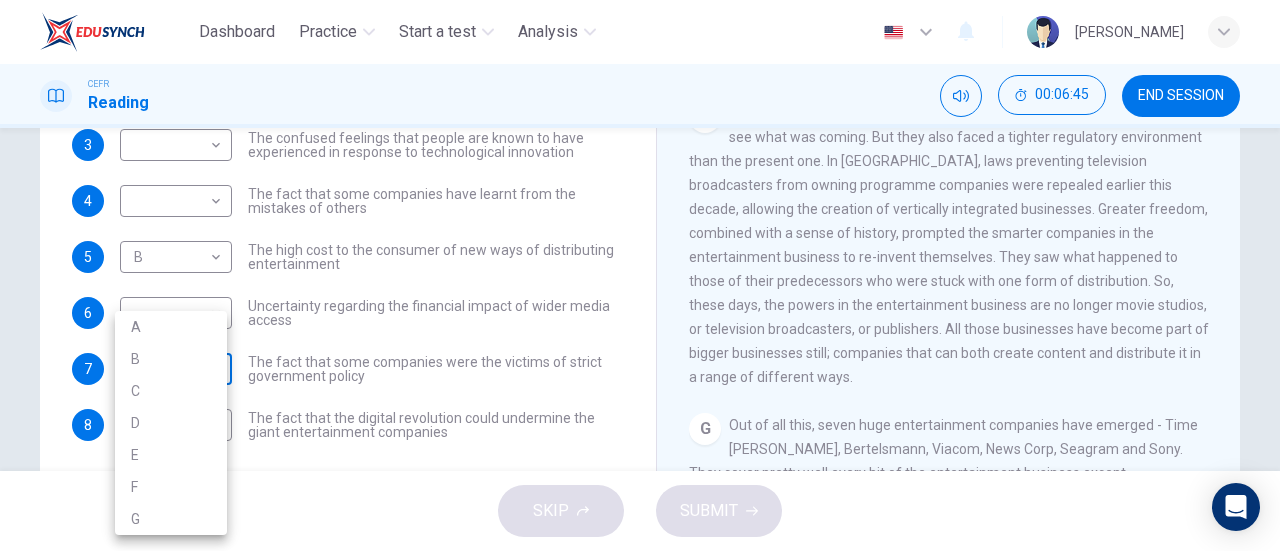 click on "Dashboard Practice Start a test Analysis English en ​ NASYRAH HUMAIRA BINTI MOHD YAZID CEFR Reading 00:06:45 END SESSION Questions 1 - 8 The Reading Passage has 7 paragraphs  A-G .
Which paragraph mentions the following?
Write the appropriate letters  (A-G)  in the boxes below.
NB  Some of the paragraphs will be used  more than once. 1 ​ ​ The contrasting effects that new technology can have on existing business 2 ​ ​ The fact that a total transformation is going to take place in the future in the delivery of all forms of entertainment 3 ​ ​ The confused feelings that people are known to have experienced in response to technological innovation 4 ​ ​ The fact that some companies have learnt from the mistakes of others 5 B B ​ The high cost to the consumer of new ways of distributing entertainment 6 ​ ​ Uncertainty regarding the financial impact of wider media access 7 ​ ​ The fact that some companies were the victims of strict government policy 8 E E ​ Wheel of Fortune A B C D" at bounding box center (640, 275) 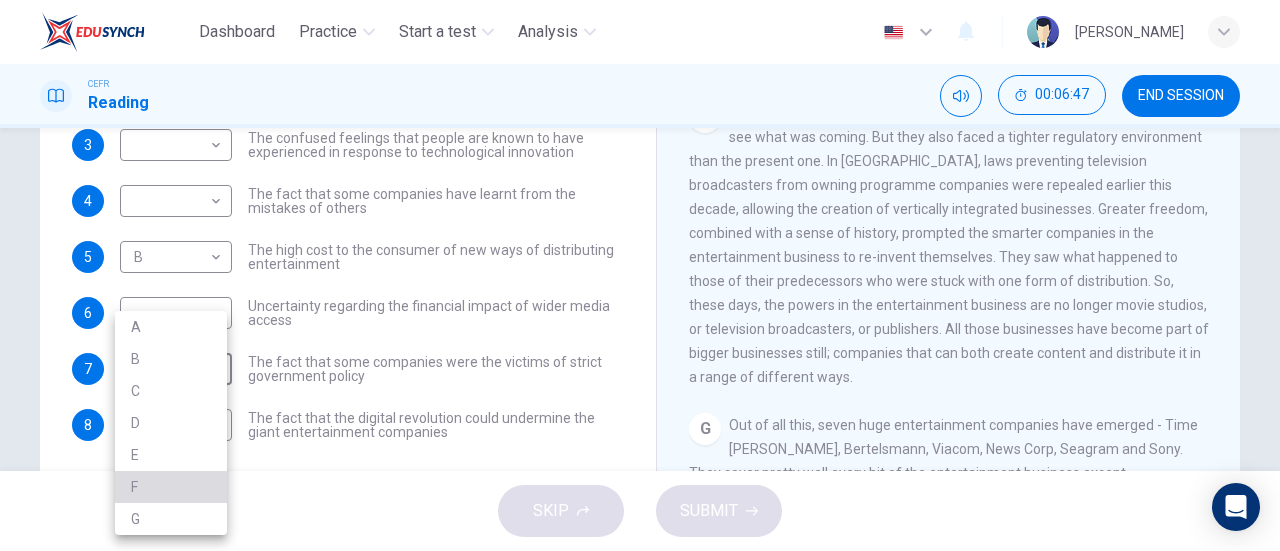 click on "F" at bounding box center [171, 487] 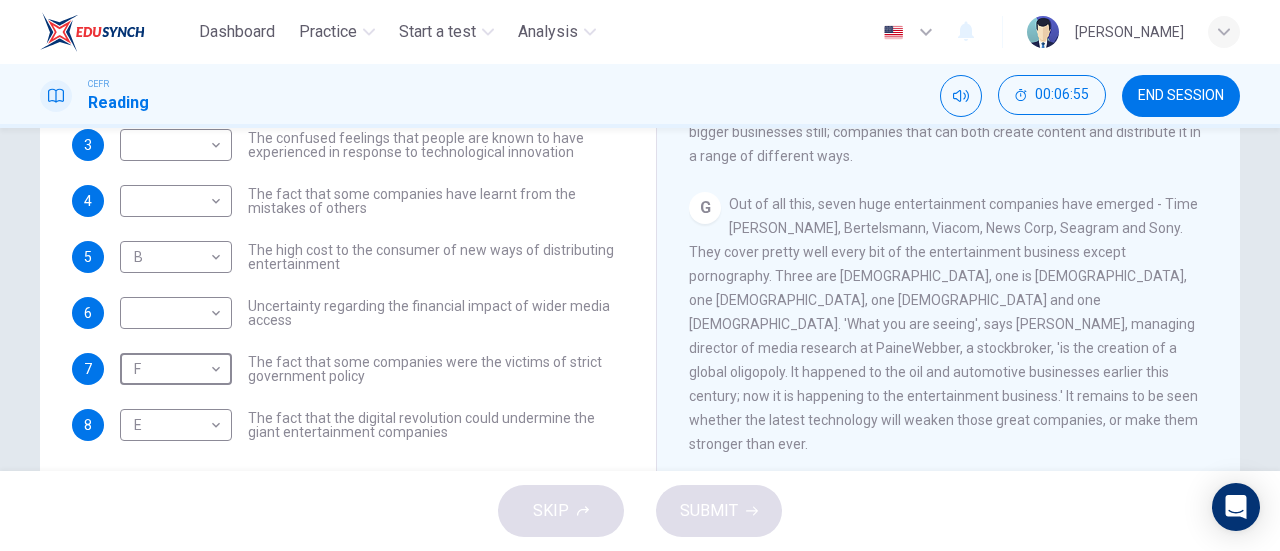 scroll, scrollTop: 1501, scrollLeft: 0, axis: vertical 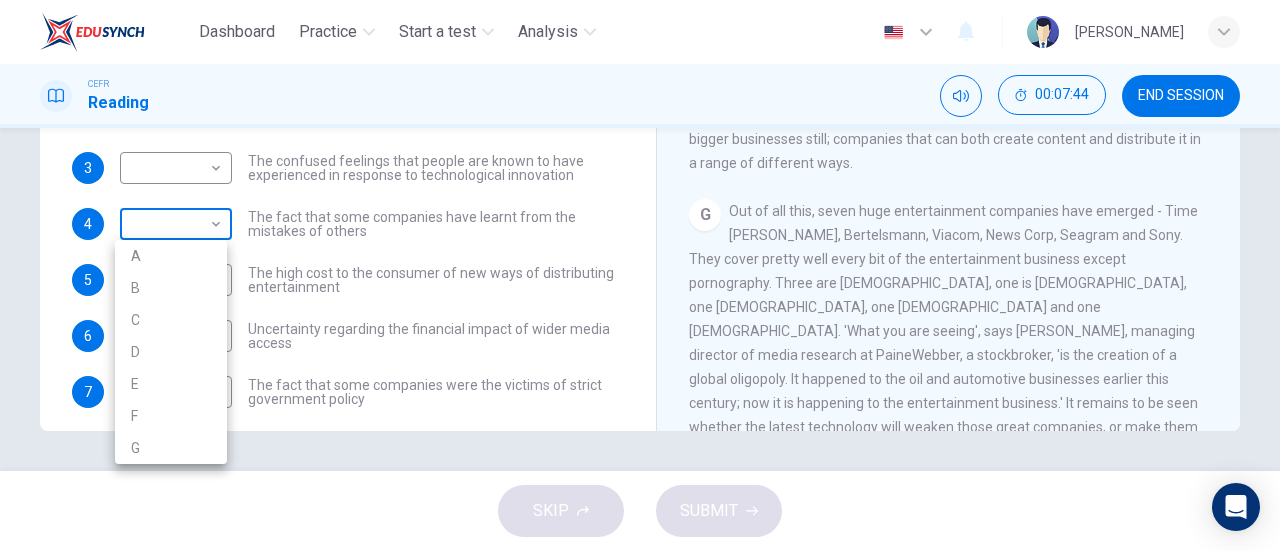 click on "Dashboard Practice Start a test Analysis English en ​ NASYRAH HUMAIRA BINTI MOHD YAZID CEFR Reading 00:07:44 END SESSION Questions 1 - 8 The Reading Passage has 7 paragraphs  A-G .
Which paragraph mentions the following?
Write the appropriate letters  (A-G)  in the boxes below.
NB  Some of the paragraphs will be used  more than once. 1 ​ ​ The contrasting effects that new technology can have on existing business 2 ​ ​ The fact that a total transformation is going to take place in the future in the delivery of all forms of entertainment 3 ​ ​ The confused feelings that people are known to have experienced in response to technological innovation 4 ​ ​ The fact that some companies have learnt from the mistakes of others 5 B B ​ The high cost to the consumer of new ways of distributing entertainment 6 ​ ​ Uncertainty regarding the financial impact of wider media access 7 F F ​ The fact that some companies were the victims of strict government policy 8 E E ​ Wheel of Fortune A B C D" at bounding box center (640, 275) 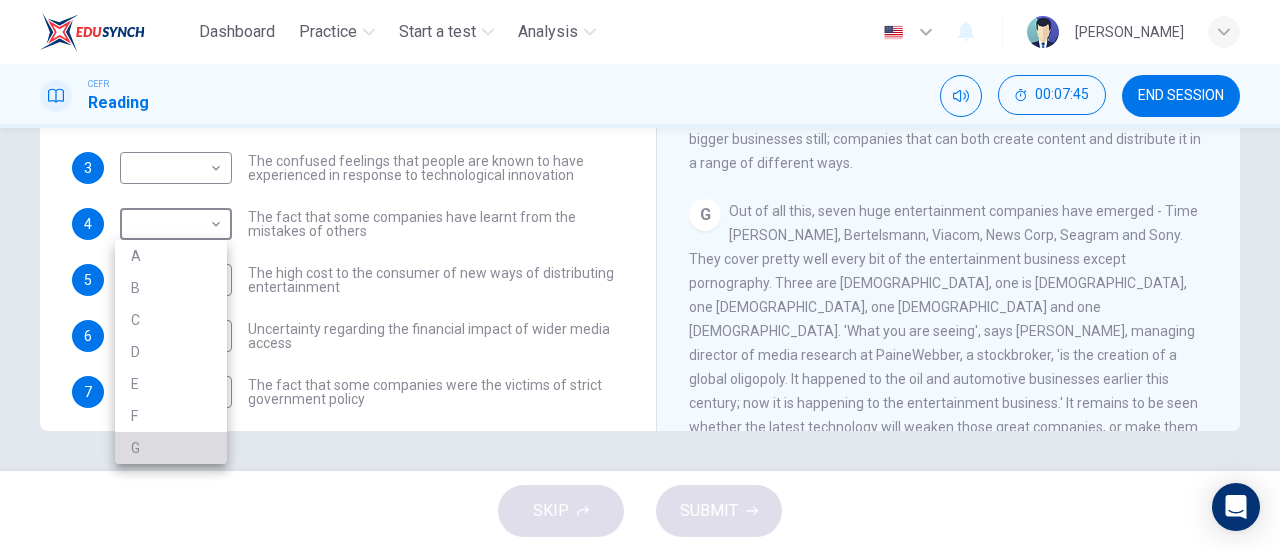 click on "G" at bounding box center (171, 448) 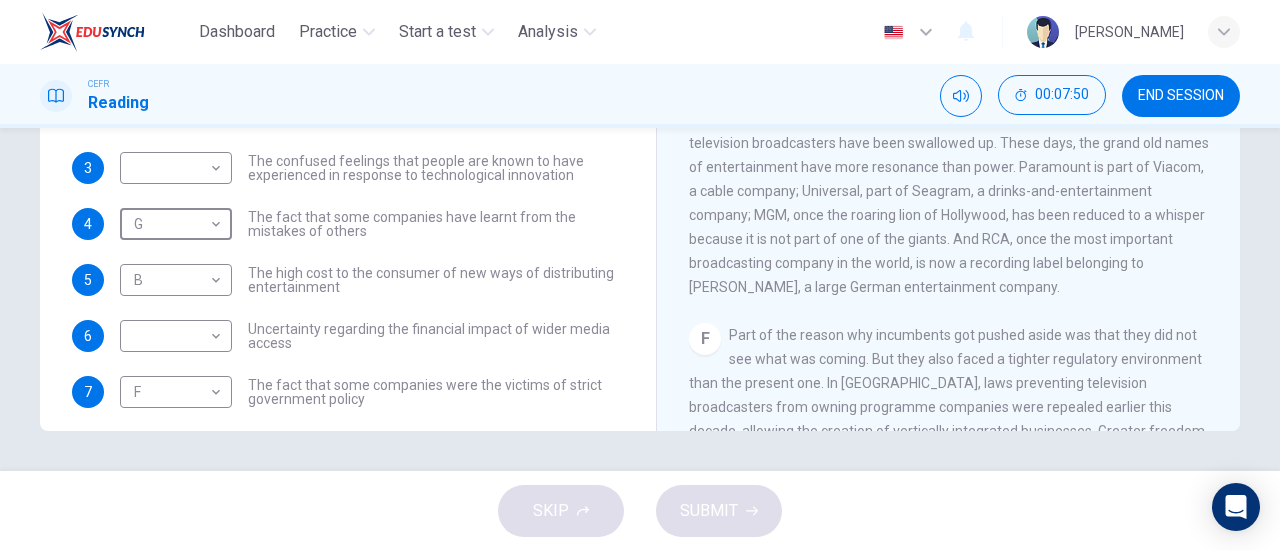 scroll, scrollTop: 990, scrollLeft: 0, axis: vertical 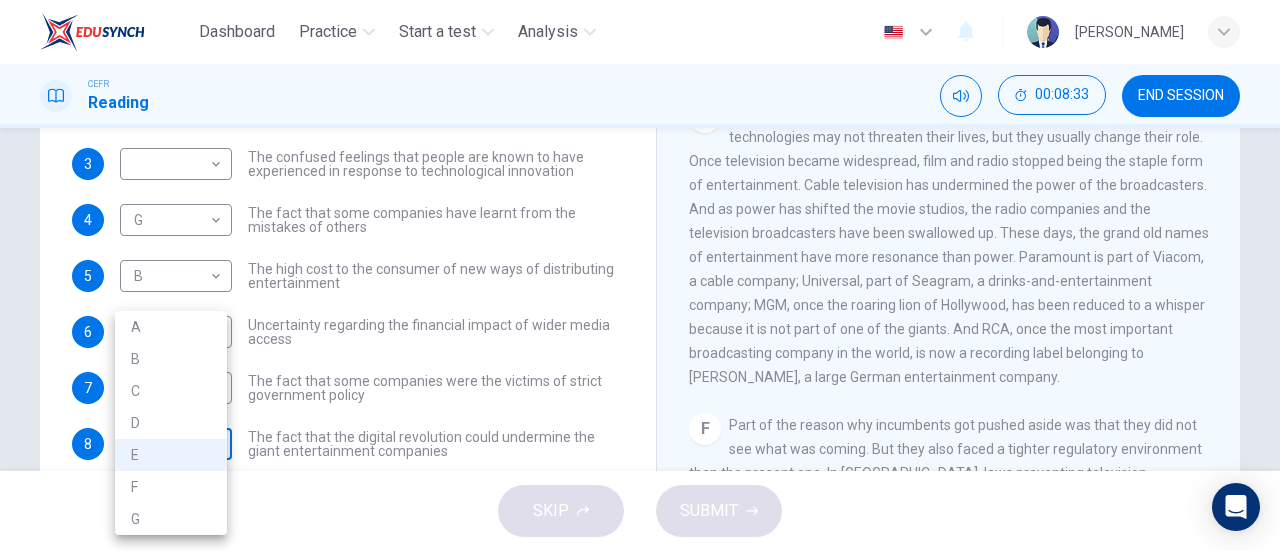 click on "Dashboard Practice Start a test Analysis English en ​ NASYRAH HUMAIRA BINTI MOHD YAZID CEFR Reading 00:08:33 END SESSION Questions 1 - 8 The Reading Passage has 7 paragraphs  A-G .
Which paragraph mentions the following?
Write the appropriate letters  (A-G)  in the boxes below.
NB  Some of the paragraphs will be used  more than once. 1 ​ ​ The contrasting effects that new technology can have on existing business 2 ​ ​ The fact that a total transformation is going to take place in the future in the delivery of all forms of entertainment 3 ​ ​ The confused feelings that people are known to have experienced in response to technological innovation 4 G G ​ The fact that some companies have learnt from the mistakes of others 5 B B ​ The high cost to the consumer of new ways of distributing entertainment 6 ​ ​ Uncertainty regarding the financial impact of wider media access 7 F F ​ The fact that some companies were the victims of strict government policy 8 E E ​ Wheel of Fortune A B C D" at bounding box center (640, 275) 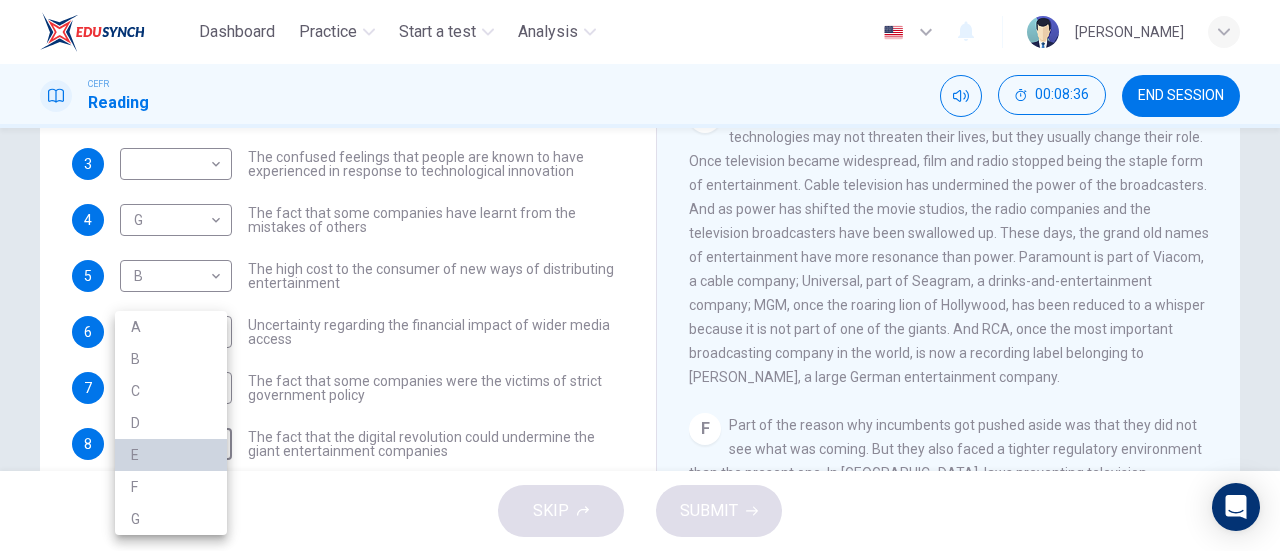 click on "E" at bounding box center (171, 455) 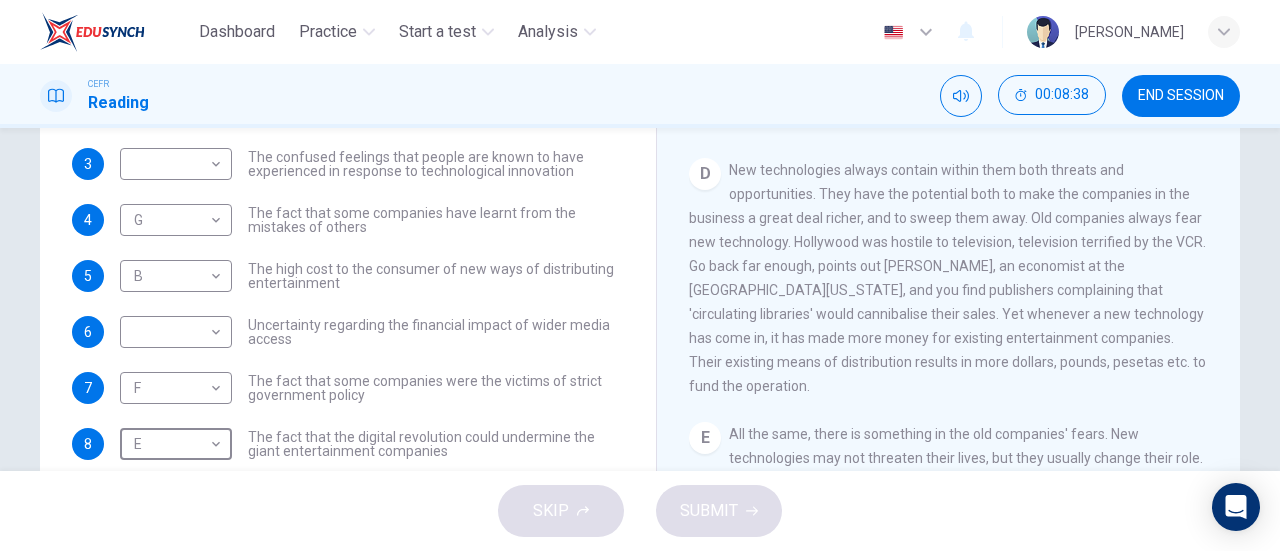 scroll, scrollTop: 648, scrollLeft: 0, axis: vertical 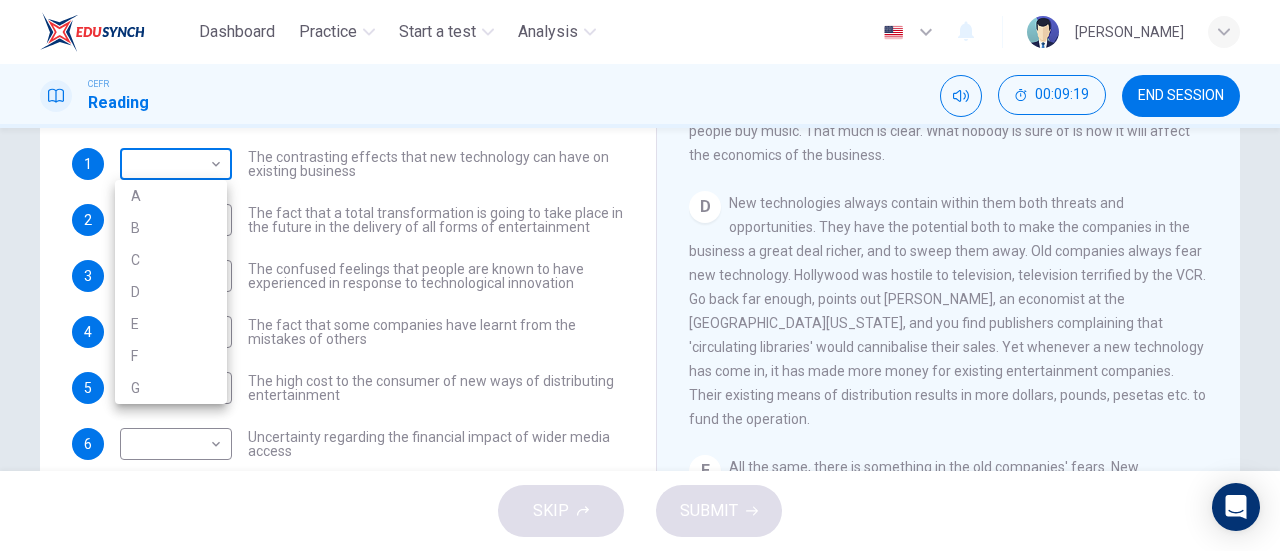 click on "Dashboard Practice Start a test Analysis English en ​ NASYRAH HUMAIRA BINTI MOHD YAZID CEFR Reading 00:09:19 END SESSION Questions 1 - 8 The Reading Passage has 7 paragraphs  A-G .
Which paragraph mentions the following?
Write the appropriate letters  (A-G)  in the boxes below.
NB  Some of the paragraphs will be used  more than once. 1 ​ ​ The contrasting effects that new technology can have on existing business 2 ​ ​ The fact that a total transformation is going to take place in the future in the delivery of all forms of entertainment 3 ​ ​ The confused feelings that people are known to have experienced in response to technological innovation 4 G G ​ The fact that some companies have learnt from the mistakes of others 5 B B ​ The high cost to the consumer of new ways of distributing entertainment 6 ​ ​ Uncertainty regarding the financial impact of wider media access 7 F F ​ The fact that some companies were the victims of strict government policy 8 E E ​ Wheel of Fortune A B C D" at bounding box center [640, 275] 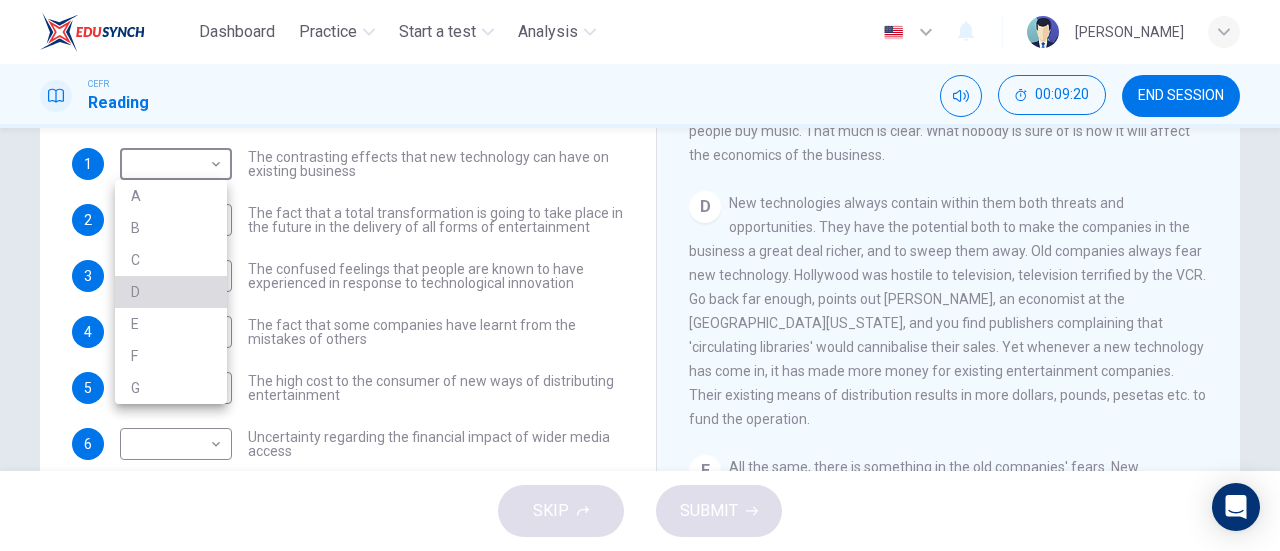click on "D" at bounding box center (171, 292) 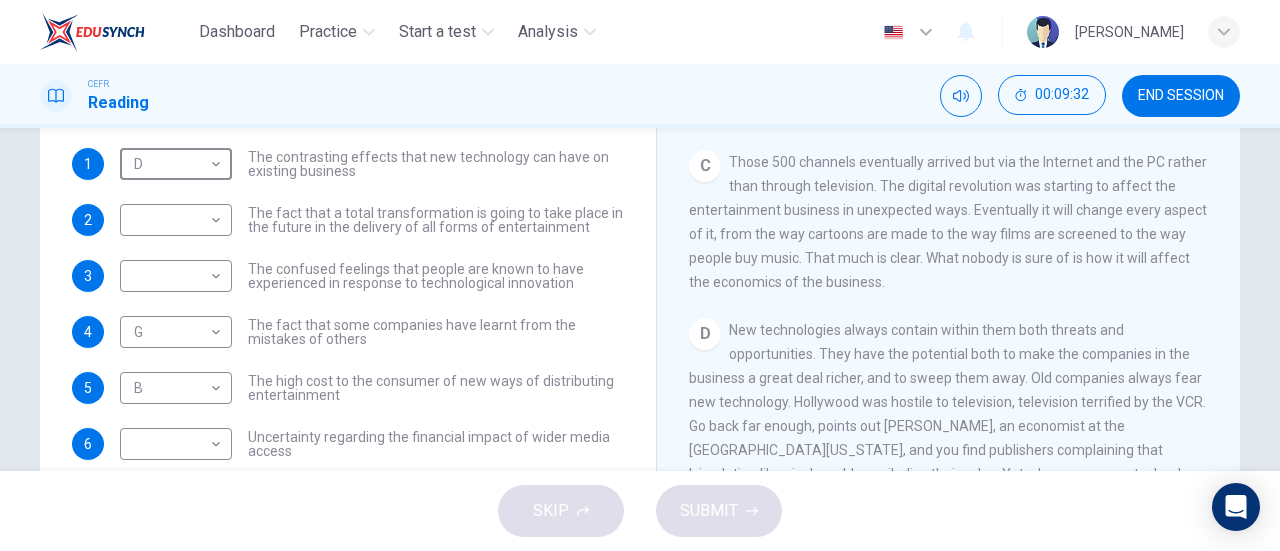 scroll, scrollTop: 480, scrollLeft: 0, axis: vertical 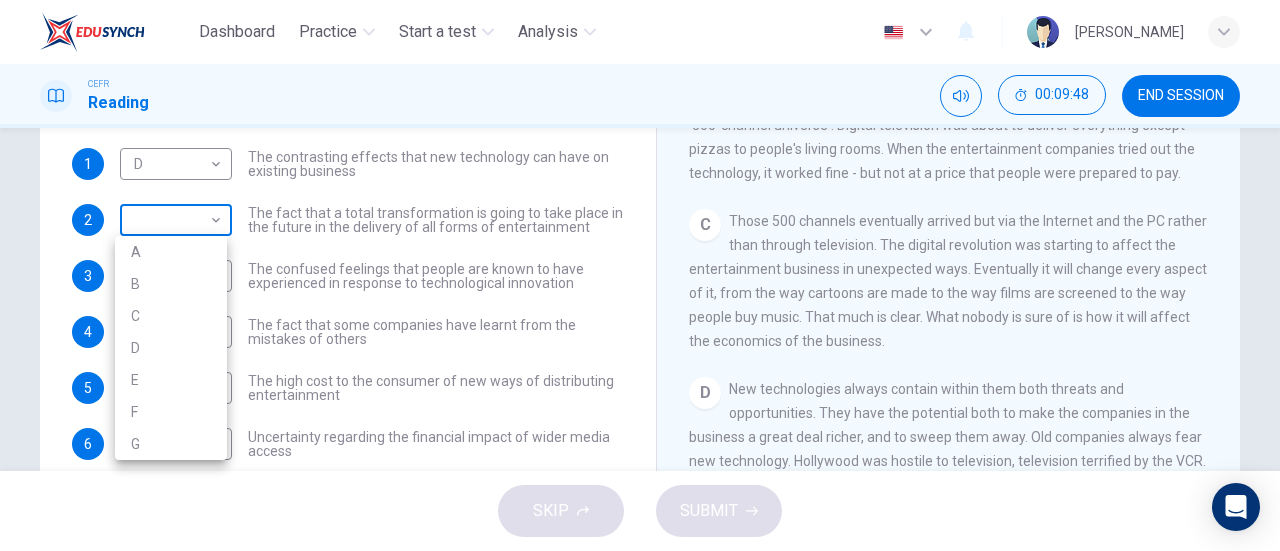 click on "Dashboard Practice Start a test Analysis English en ​ NASYRAH HUMAIRA BINTI MOHD YAZID CEFR Reading 00:09:48 END SESSION Questions 1 - 8 The Reading Passage has 7 paragraphs  A-G .
Which paragraph mentions the following?
Write the appropriate letters  (A-G)  in the boxes below.
NB  Some of the paragraphs will be used  more than once. 1 D D ​ The contrasting effects that new technology can have on existing business 2 ​ ​ The fact that a total transformation is going to take place in the future in the delivery of all forms of entertainment 3 ​ ​ The confused feelings that people are known to have experienced in response to technological innovation 4 G G ​ The fact that some companies have learnt from the mistakes of others 5 B B ​ The high cost to the consumer of new ways of distributing entertainment 6 ​ ​ Uncertainty regarding the financial impact of wider media access 7 F F ​ The fact that some companies were the victims of strict government policy 8 E E ​ Wheel of Fortune A B C D" at bounding box center [640, 275] 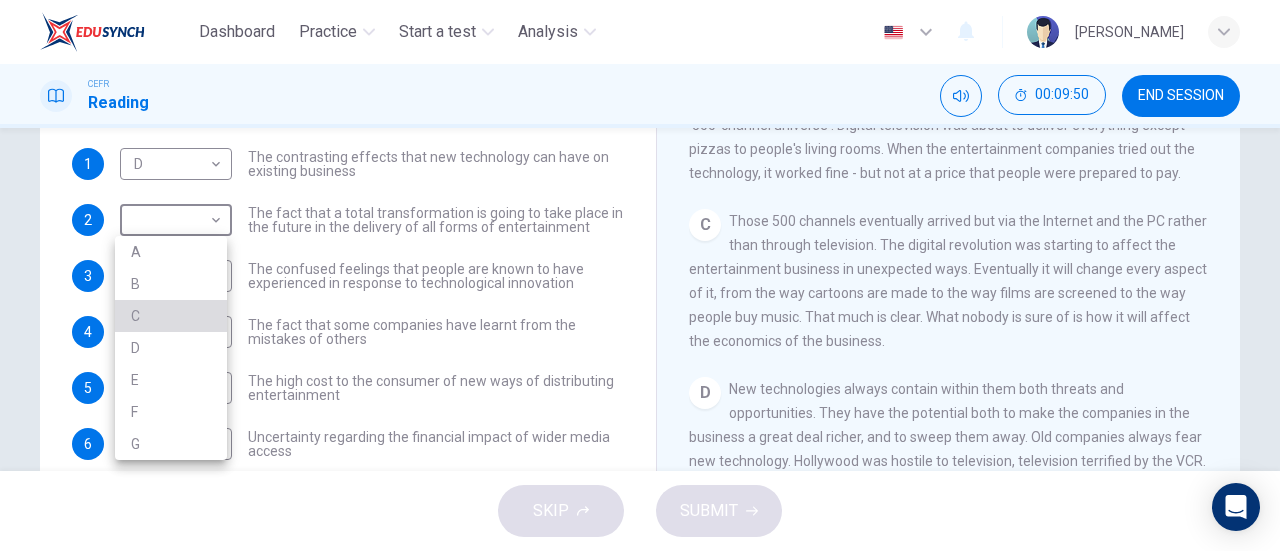 click on "C" at bounding box center [171, 316] 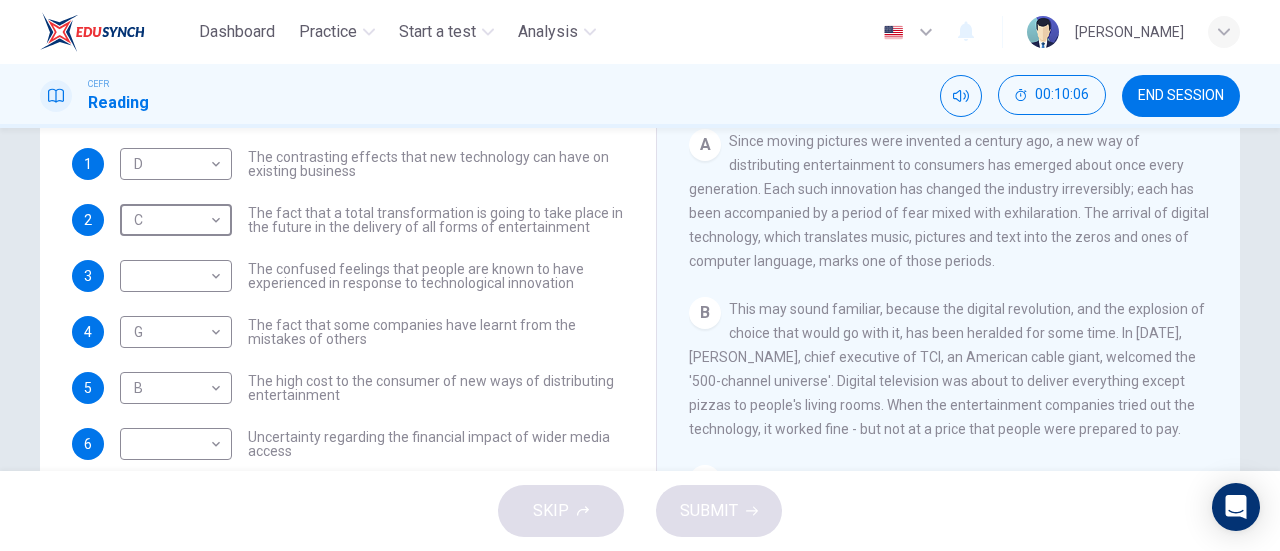 scroll, scrollTop: 197, scrollLeft: 0, axis: vertical 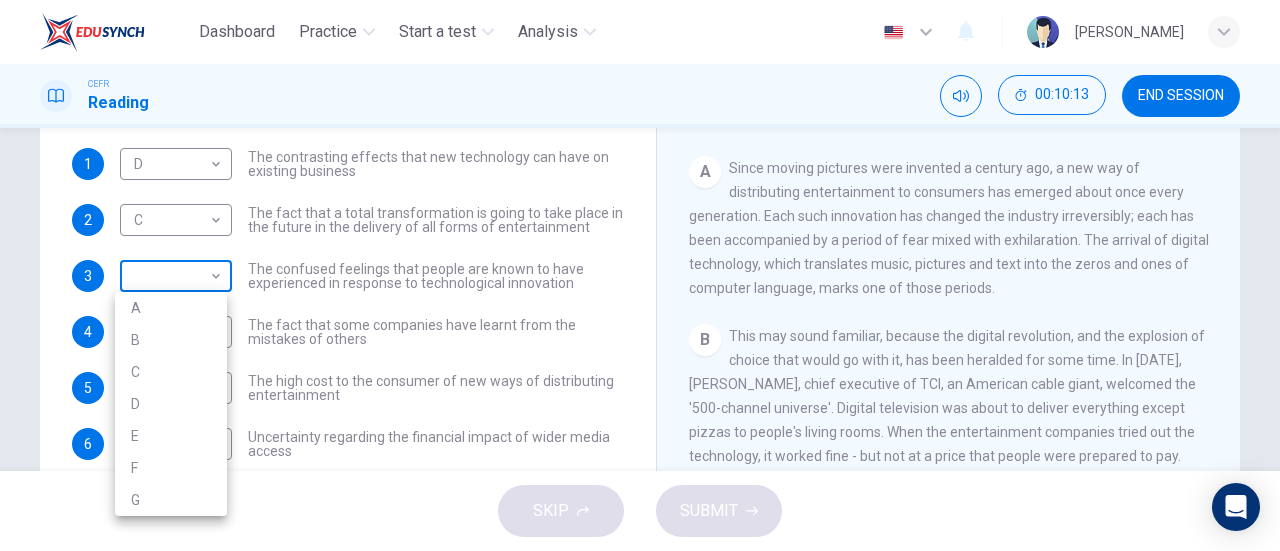 click on "Dashboard Practice Start a test Analysis English en ​ NASYRAH HUMAIRA BINTI MOHD YAZID CEFR Reading 00:10:13 END SESSION Questions 1 - 8 The Reading Passage has 7 paragraphs  A-G .
Which paragraph mentions the following?
Write the appropriate letters  (A-G)  in the boxes below.
NB  Some of the paragraphs will be used  more than once. 1 D D ​ The contrasting effects that new technology can have on existing business 2 C C ​ The fact that a total transformation is going to take place in the future in the delivery of all forms of entertainment 3 ​ ​ The confused feelings that people are known to have experienced in response to technological innovation 4 G G ​ The fact that some companies have learnt from the mistakes of others 5 B B ​ The high cost to the consumer of new ways of distributing entertainment 6 ​ ​ Uncertainty regarding the financial impact of wider media access 7 F F ​ The fact that some companies were the victims of strict government policy 8 E E ​ Wheel of Fortune A B C D" at bounding box center [640, 275] 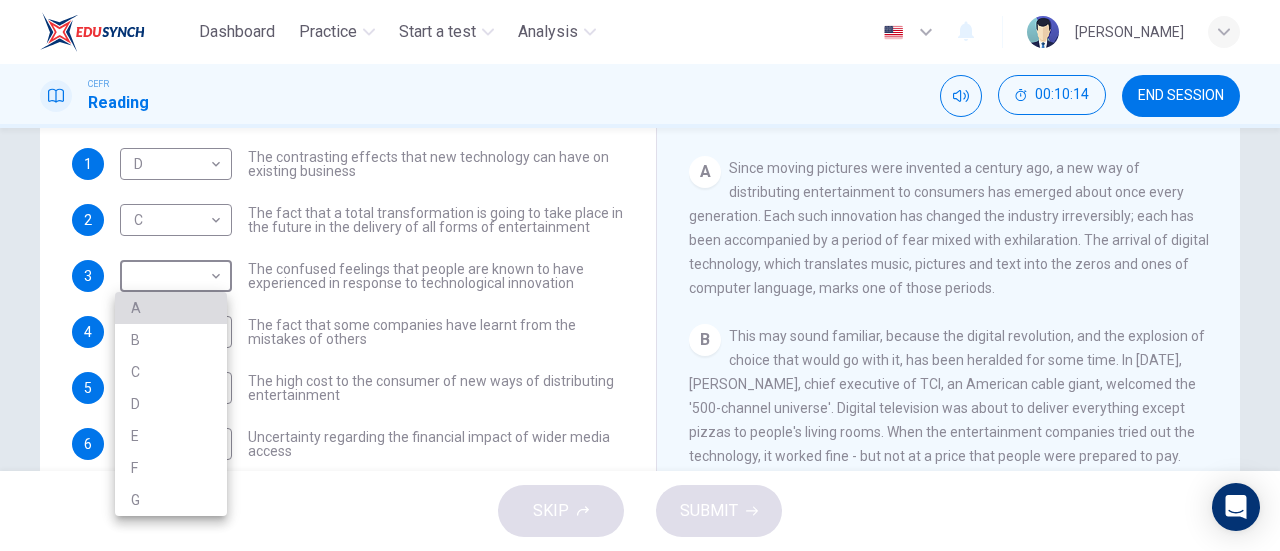 click on "A" at bounding box center [171, 308] 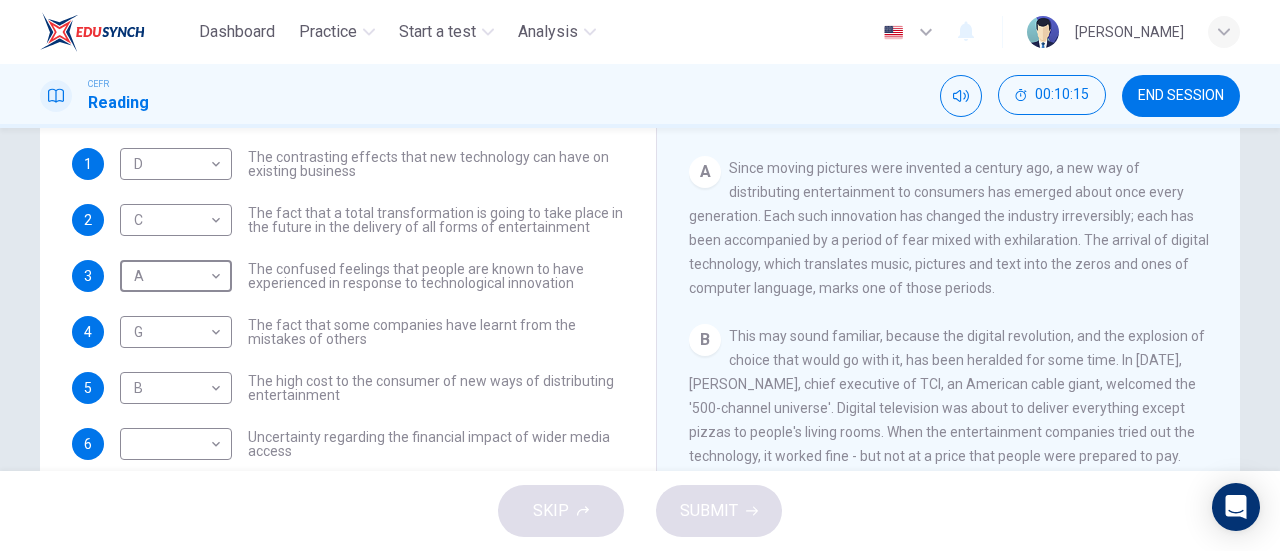 scroll, scrollTop: 72, scrollLeft: 0, axis: vertical 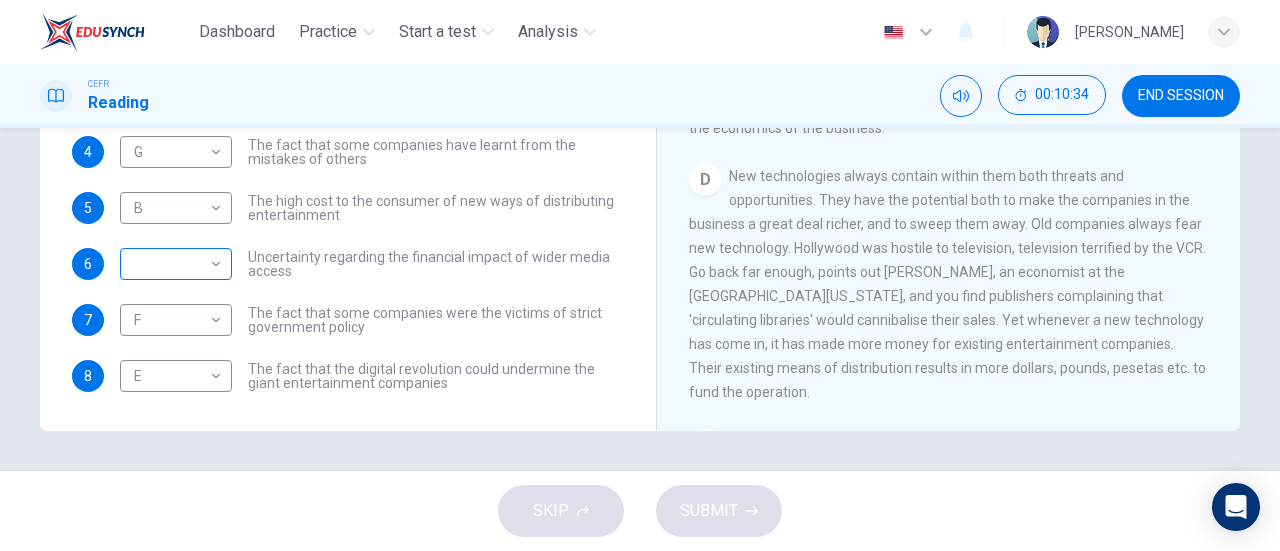 click on "Dashboard Practice Start a test Analysis English en ​ NASYRAH HUMAIRA BINTI MOHD YAZID CEFR Reading 00:10:34 END SESSION Questions 1 - 8 The Reading Passage has 7 paragraphs  A-G .
Which paragraph mentions the following?
Write the appropriate letters  (A-G)  in the boxes below.
NB  Some of the paragraphs will be used  more than once. 1 D D ​ The contrasting effects that new technology can have on existing business 2 C C ​ The fact that a total transformation is going to take place in the future in the delivery of all forms of entertainment 3 A A ​ The confused feelings that people are known to have experienced in response to technological innovation 4 G G ​ The fact that some companies have learnt from the mistakes of others 5 B B ​ The high cost to the consumer of new ways of distributing entertainment 6 ​ ​ Uncertainty regarding the financial impact of wider media access 7 F F ​ The fact that some companies were the victims of strict government policy 8 E E ​ Wheel of Fortune A B C D" at bounding box center [640, 275] 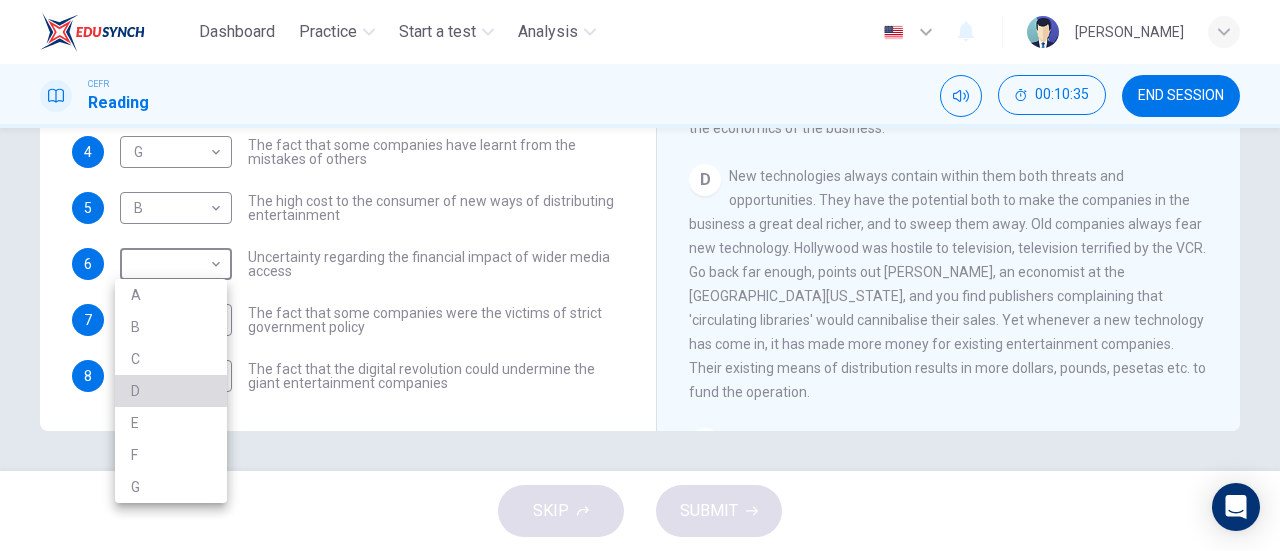 click on "D" at bounding box center (171, 391) 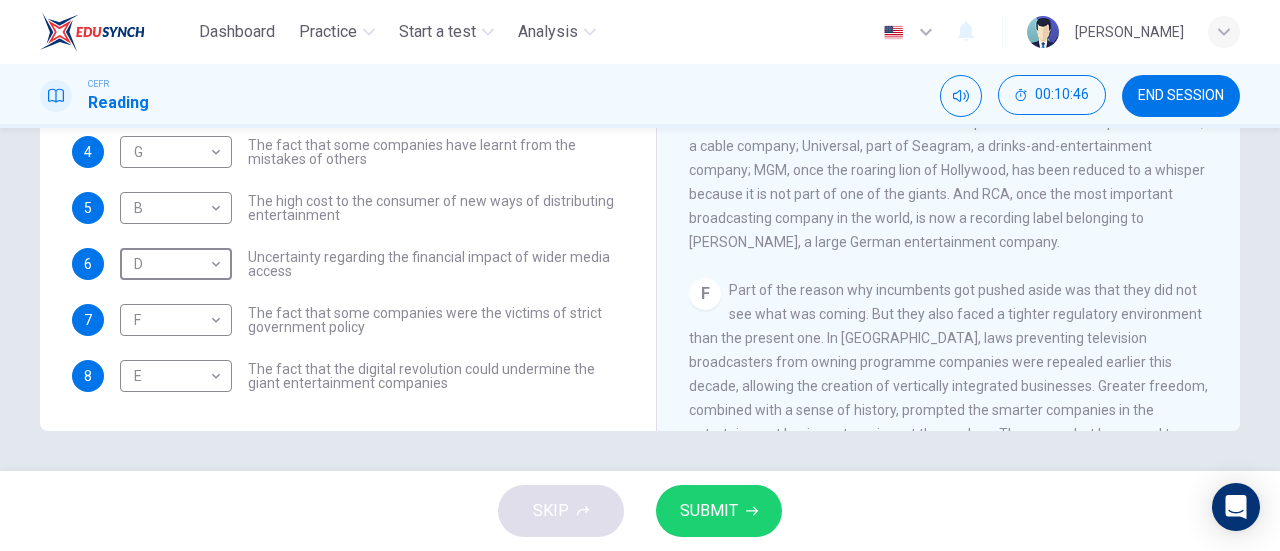 scroll, scrollTop: 1125, scrollLeft: 0, axis: vertical 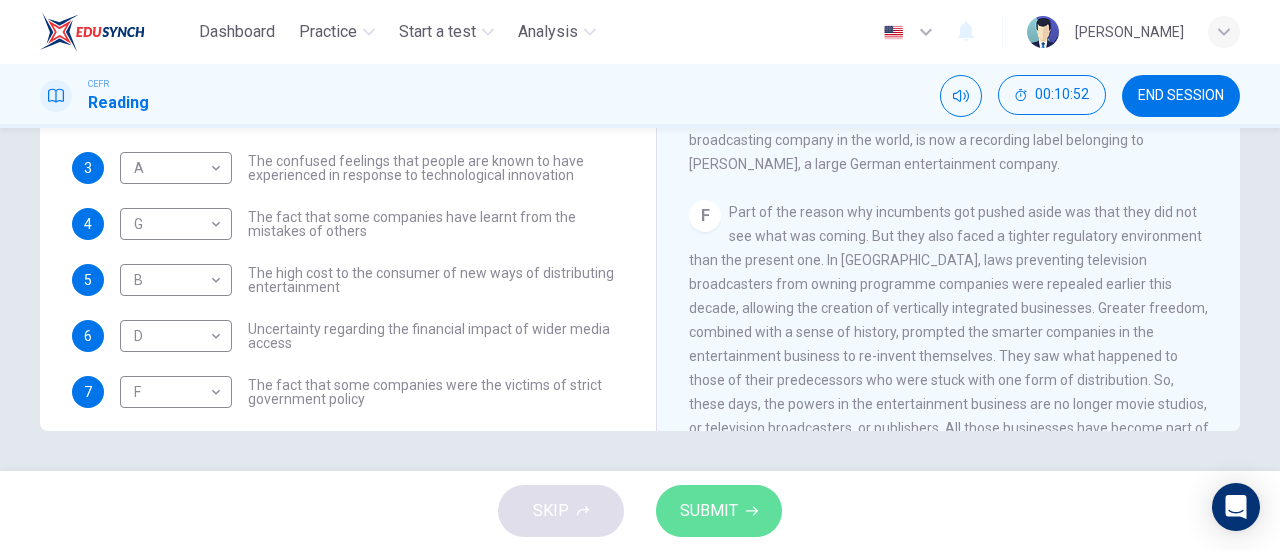 click on "SUBMIT" at bounding box center [709, 511] 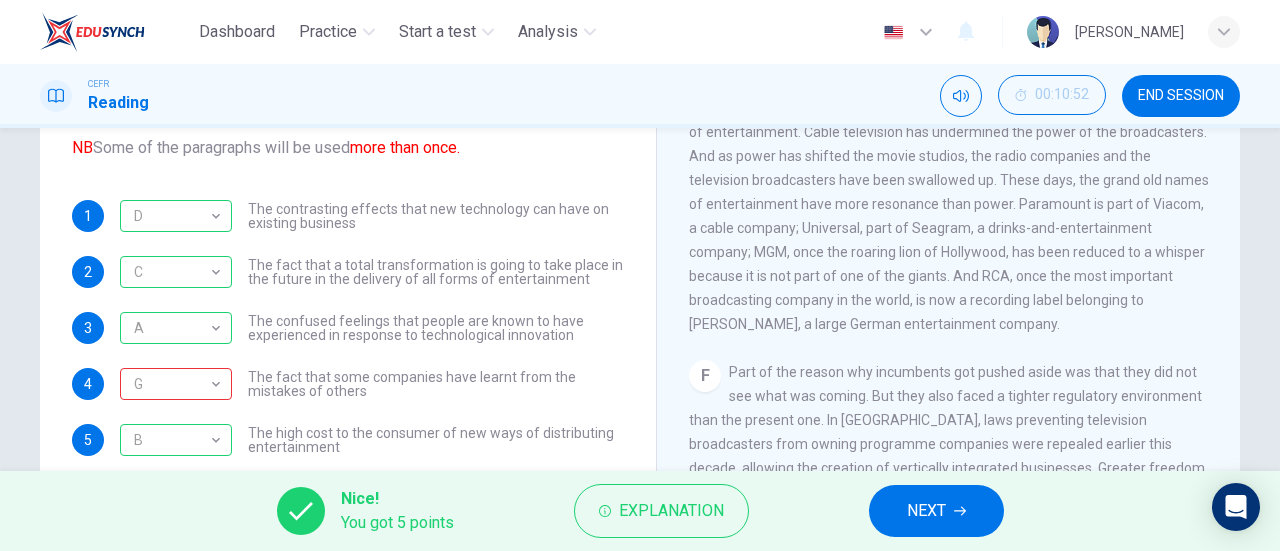 scroll, scrollTop: 272, scrollLeft: 0, axis: vertical 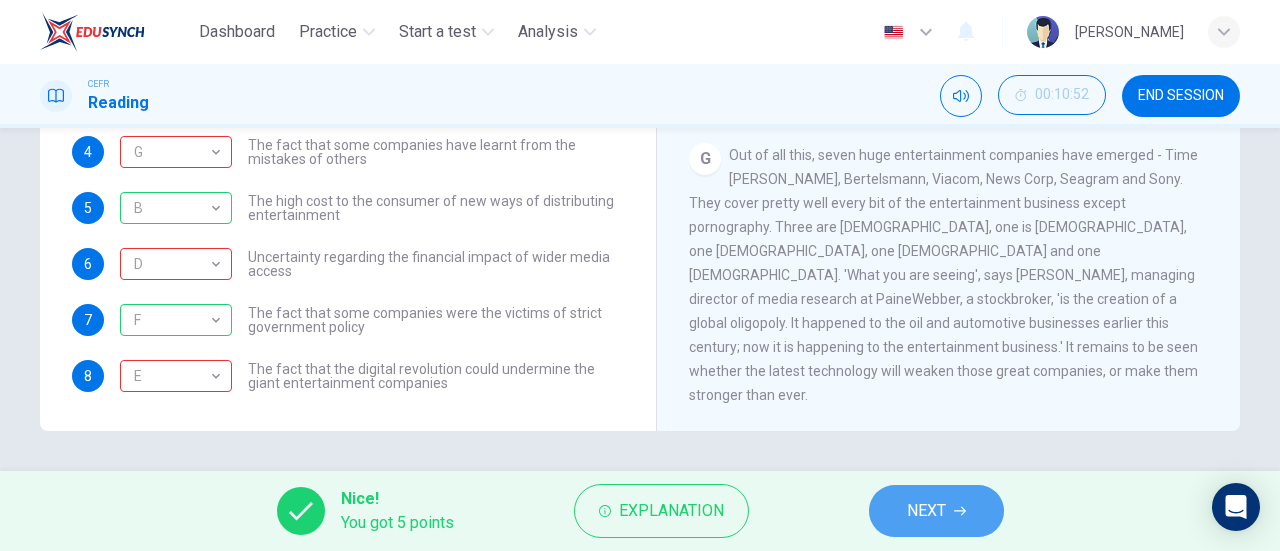 click on "NEXT" at bounding box center (936, 511) 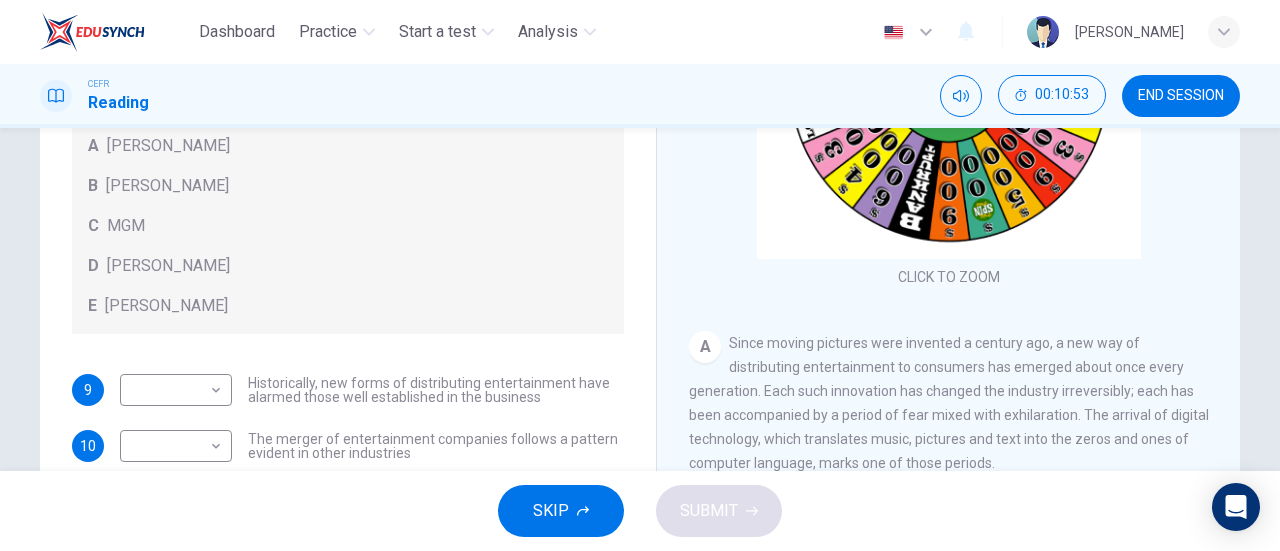 scroll, scrollTop: 296, scrollLeft: 0, axis: vertical 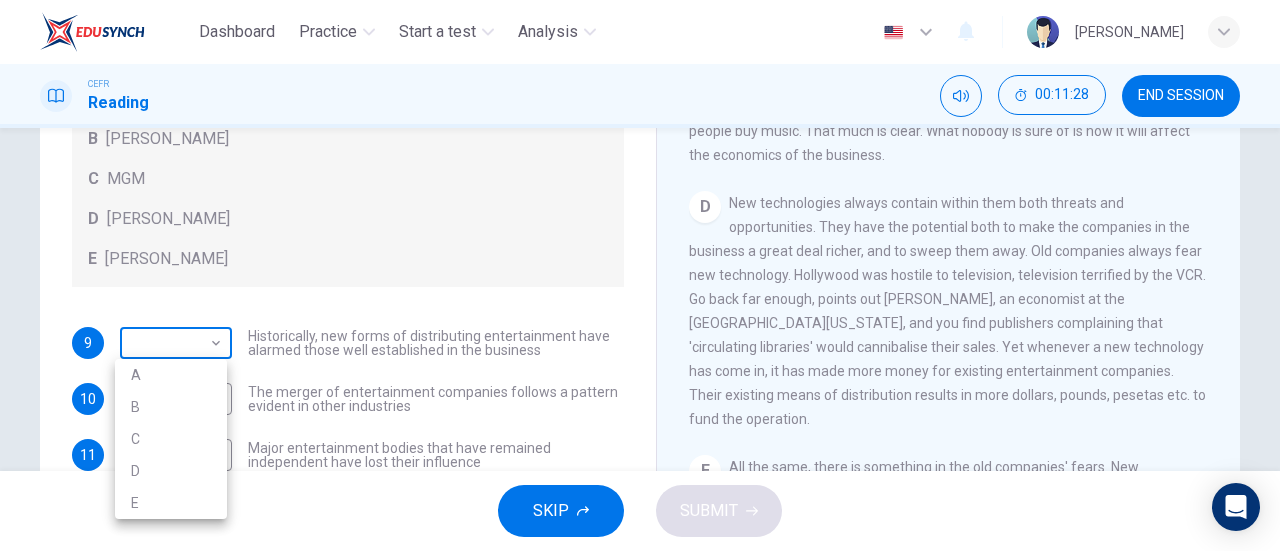 click on "Dashboard Practice Start a test Analysis English en ​ NASYRAH HUMAIRA BINTI MOHD YAZID CEFR Reading 00:11:28 END SESSION Questions 9 - 12 The writer refers to various individuals and companies in the reading passage.
Match the people or companies  (A-E)  with the points made in the questions below about the introduction of new technology.
Write the appropriate letter (A-E) in the boxes below. A John Malone B Hal Valarian C MGM D Walt Disney E Christopher Dixon 9 ​ ​ Historically, new forms of distributing entertainment have alarmed those well established in the business 10 ​ ​ The merger of entertainment companies follows a pattern evident in other industries 11 ​ ​ Major entertainment bodies that have remained independent have lost their influence 12 ​ ​ The impact of the digital revolution was predicted some years ago Wheel of Fortune CLICK TO ZOOM Click to Zoom A B C D E F G SKIP SUBMIT EduSynch - Online Language Proficiency Testing
Dashboard Practice Start a test Analysis 2025" at bounding box center (640, 275) 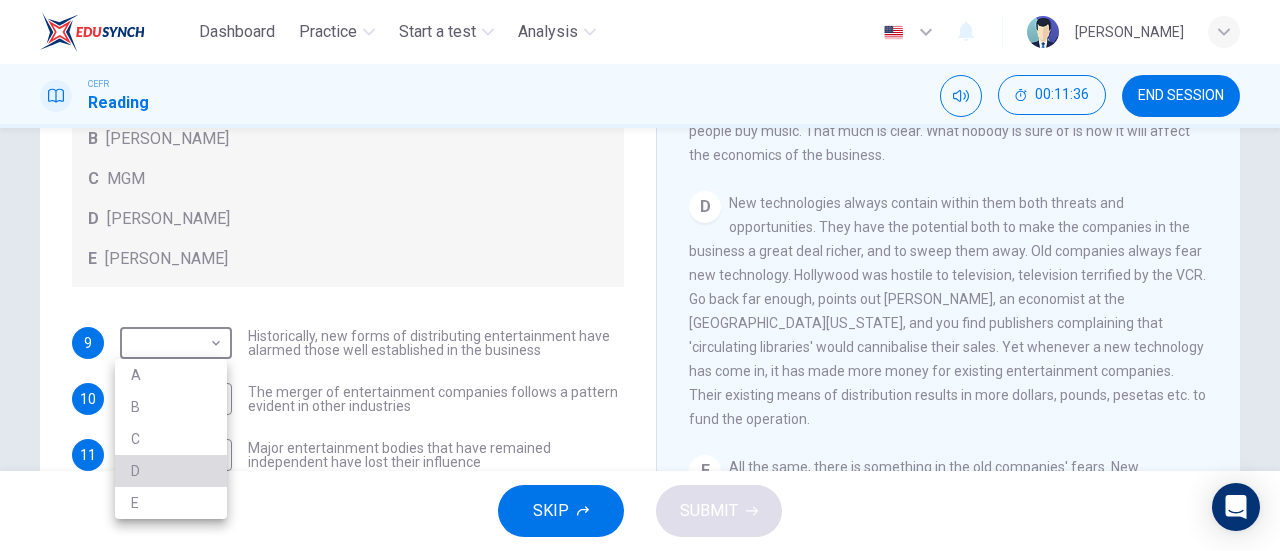 click on "D" at bounding box center [171, 471] 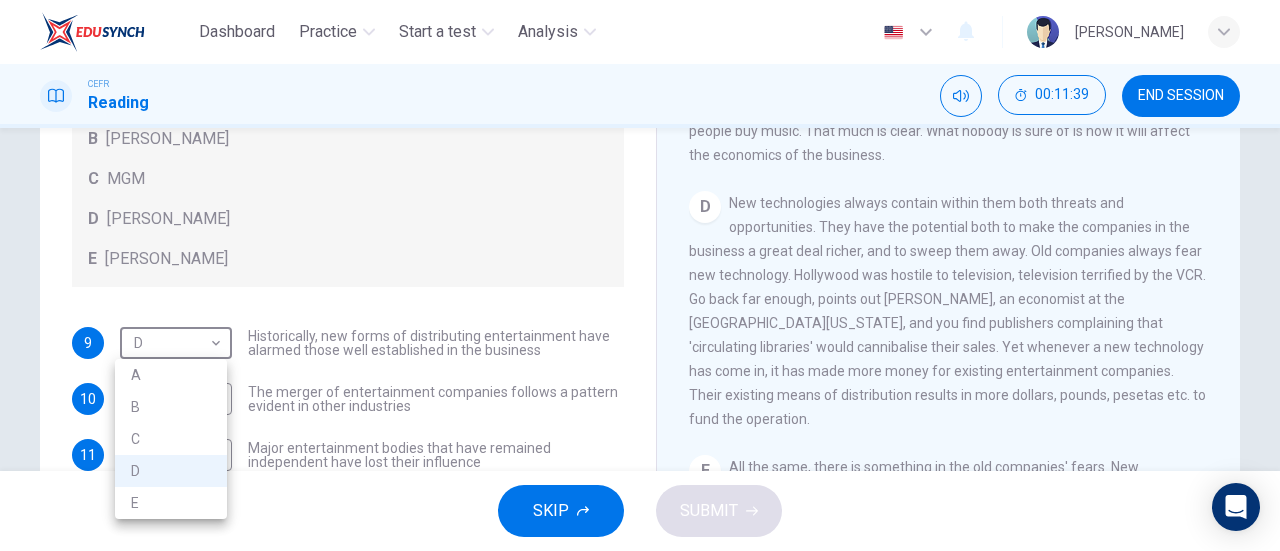 drag, startPoint x: 210, startPoint y: 334, endPoint x: 188, endPoint y: 410, distance: 79.12016 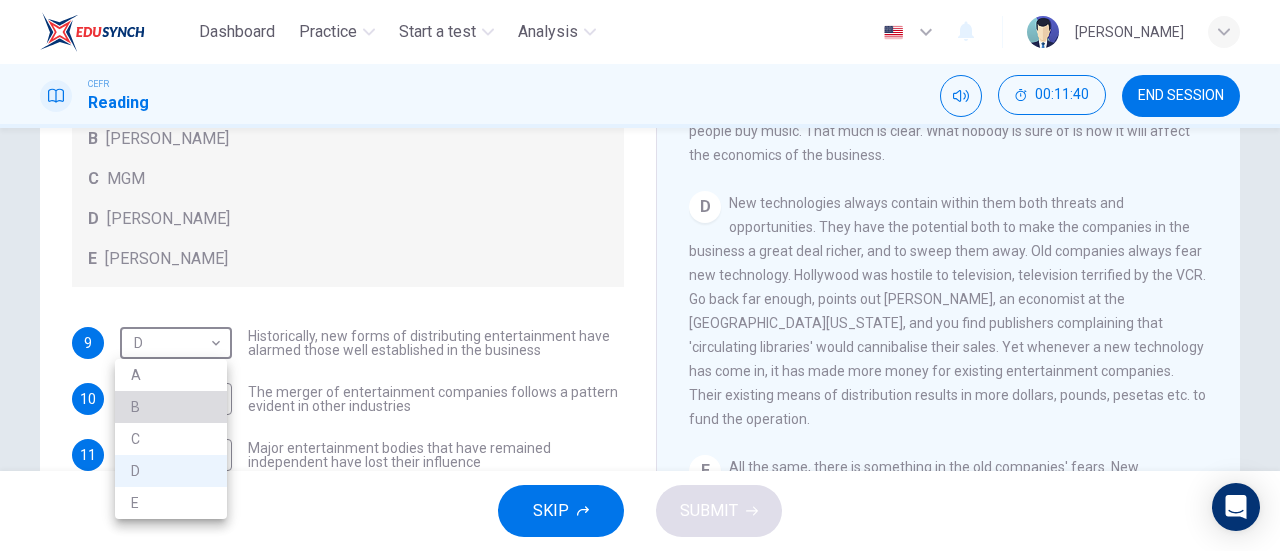 click on "B" at bounding box center [171, 407] 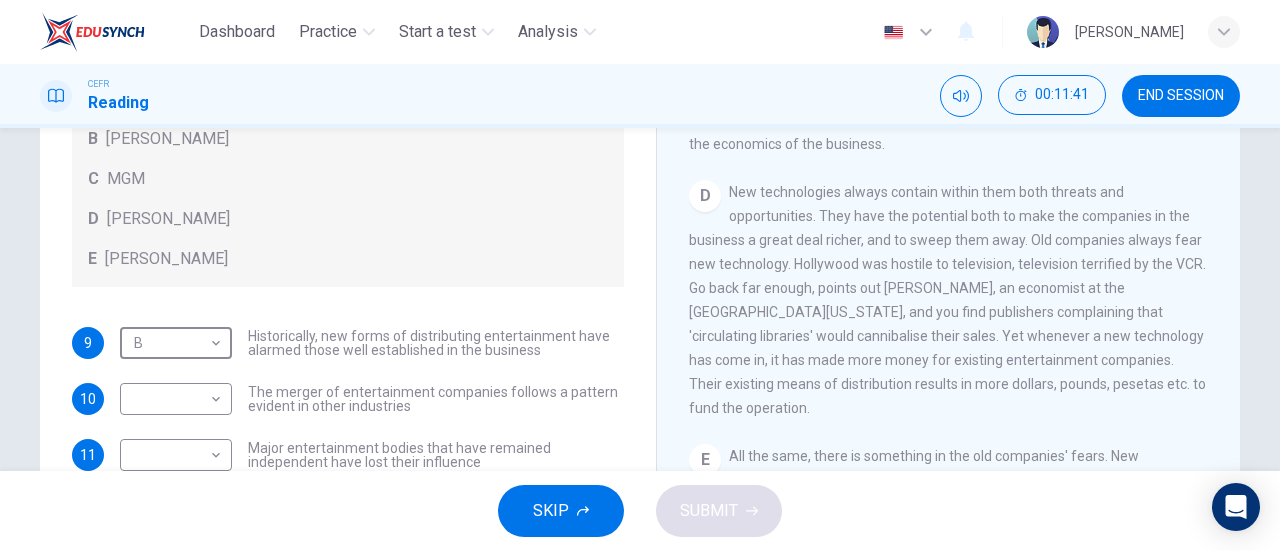 scroll, scrollTop: 706, scrollLeft: 0, axis: vertical 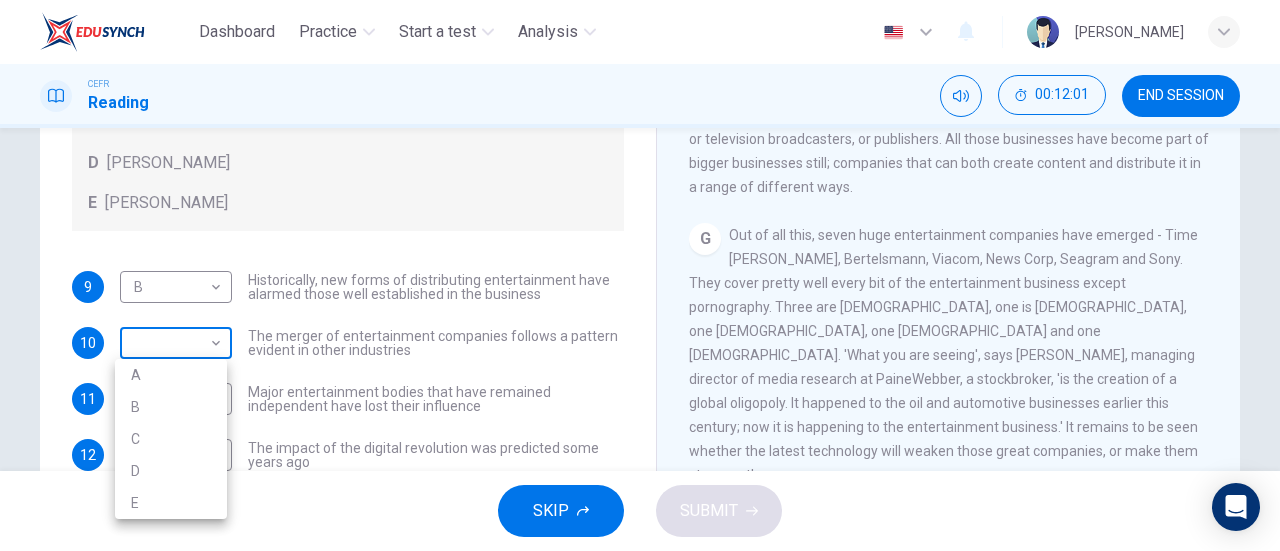 click on "Dashboard Practice Start a test Analysis English en ​ NASYRAH HUMAIRA BINTI MOHD YAZID CEFR Reading 00:12:01 END SESSION Questions 9 - 12 The writer refers to various individuals and companies in the reading passage.
Match the people or companies  (A-E)  with the points made in the questions below about the introduction of new technology.
Write the appropriate letter (A-E) in the boxes below. A John Malone B Hal Valarian C MGM D Walt Disney E Christopher Dixon 9 B B ​ Historically, new forms of distributing entertainment have alarmed those well established in the business 10 ​ ​ The merger of entertainment companies follows a pattern evident in other industries 11 ​ ​ Major entertainment bodies that have remained independent have lost their influence 12 ​ ​ The impact of the digital revolution was predicted some years ago Wheel of Fortune CLICK TO ZOOM Click to Zoom A B C D E F G SKIP SUBMIT EduSynch - Online Language Proficiency Testing
Dashboard Practice Start a test Analysis 2025" at bounding box center [640, 275] 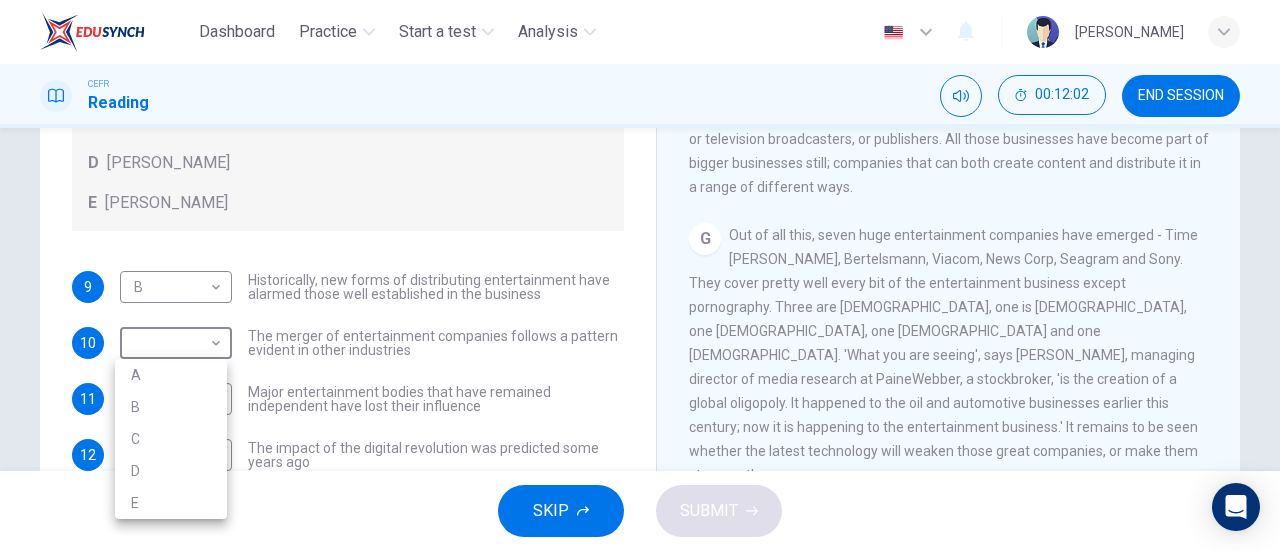 click at bounding box center [640, 275] 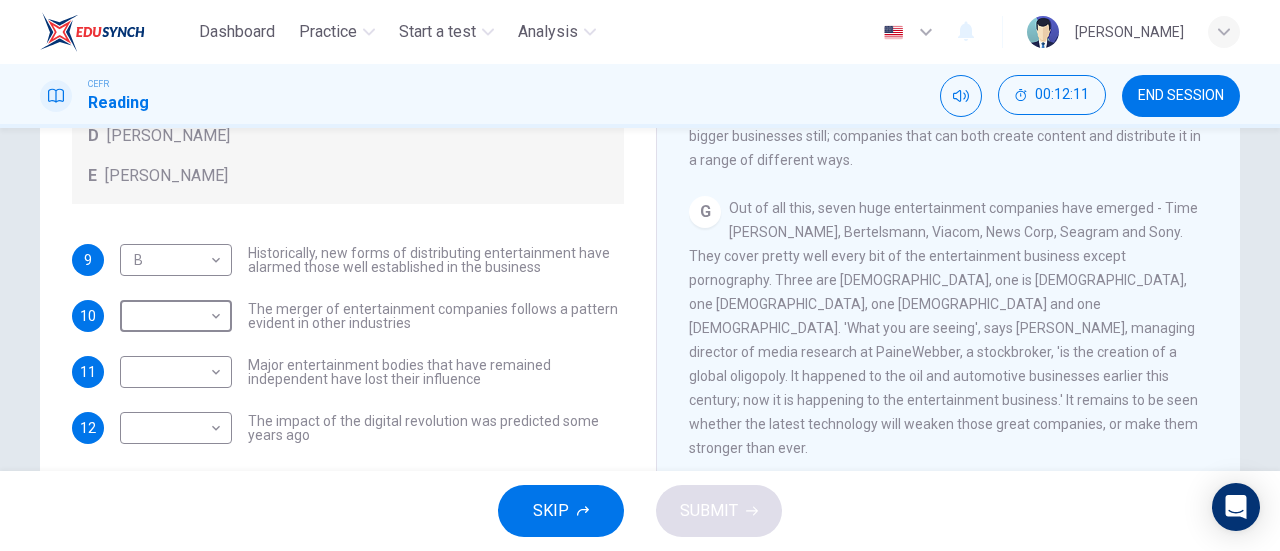 scroll, scrollTop: 380, scrollLeft: 0, axis: vertical 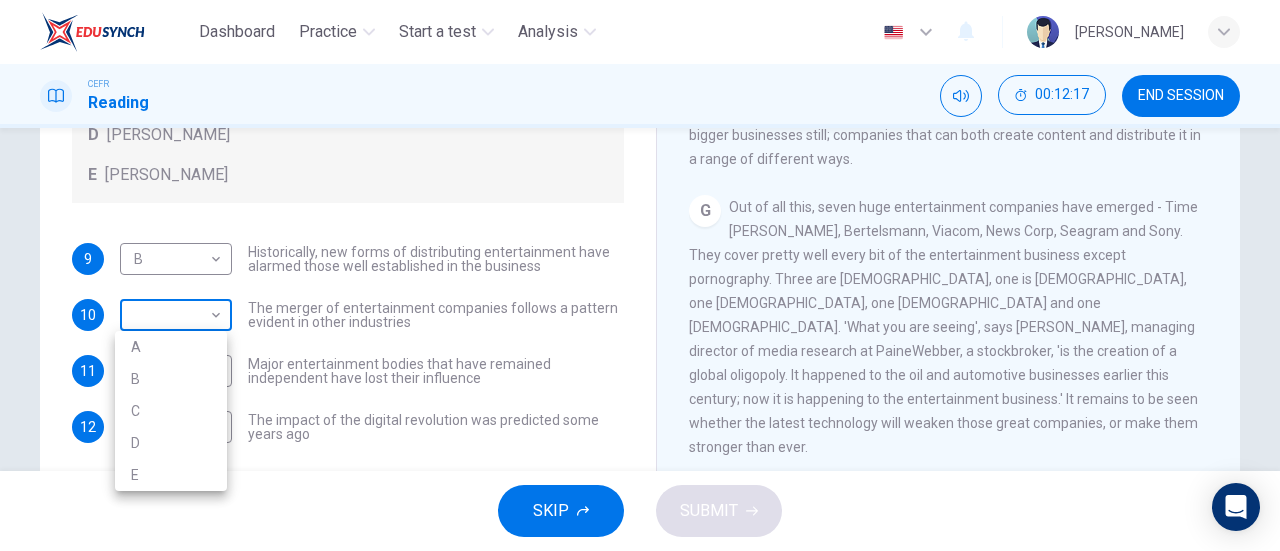 click on "Dashboard Practice Start a test Analysis English en ​ NASYRAH HUMAIRA BINTI MOHD YAZID CEFR Reading 00:12:17 END SESSION Questions 9 - 12 The writer refers to various individuals and companies in the reading passage.
Match the people or companies  (A-E)  with the points made in the questions below about the introduction of new technology.
Write the appropriate letter (A-E) in the boxes below. A John Malone B Hal Valarian C MGM D Walt Disney E Christopher Dixon 9 B B ​ Historically, new forms of distributing entertainment have alarmed those well established in the business 10 ​ ​ The merger of entertainment companies follows a pattern evident in other industries 11 ​ ​ Major entertainment bodies that have remained independent have lost their influence 12 ​ ​ The impact of the digital revolution was predicted some years ago Wheel of Fortune CLICK TO ZOOM Click to Zoom A B C D E F G SKIP SUBMIT EduSynch - Online Language Proficiency Testing
Dashboard Practice Start a test Analysis 2025" at bounding box center (640, 275) 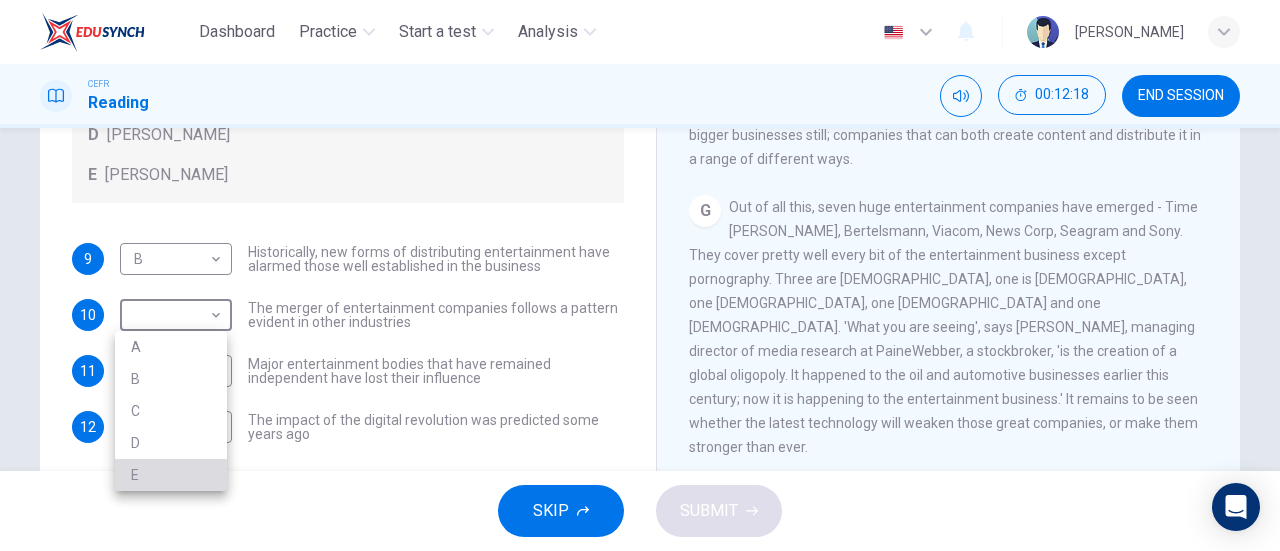 click on "E" at bounding box center [171, 475] 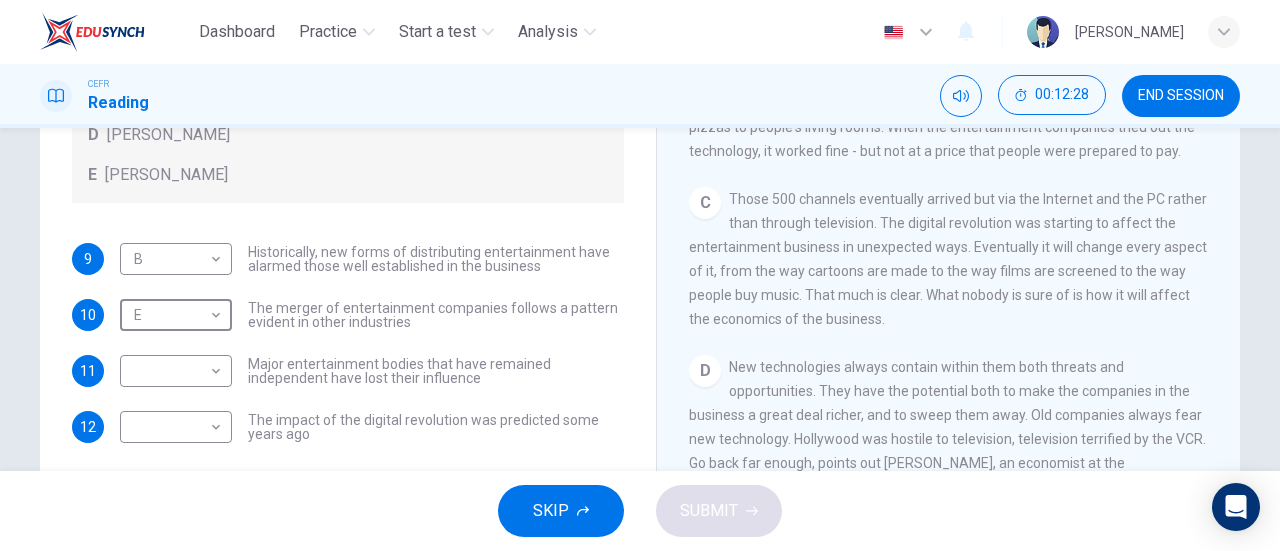 scroll, scrollTop: 445, scrollLeft: 0, axis: vertical 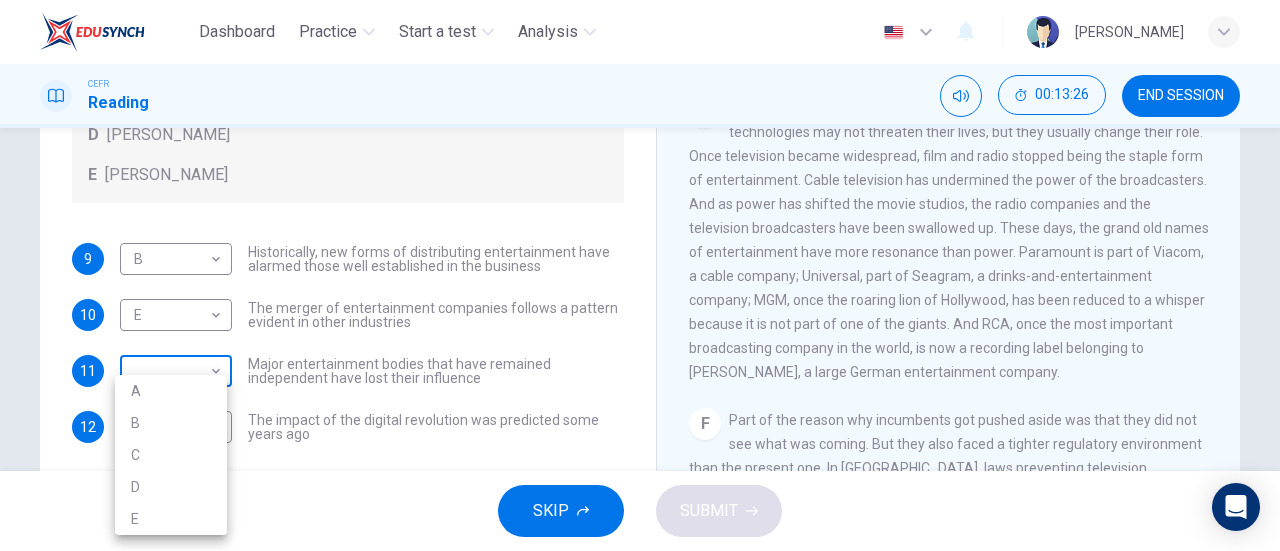 click on "Dashboard Practice Start a test Analysis English en ​ NASYRAH HUMAIRA BINTI MOHD YAZID CEFR Reading 00:13:26 END SESSION Questions 9 - 12 The writer refers to various individuals and companies in the reading passage.
Match the people or companies  (A-E)  with the points made in the questions below about the introduction of new technology.
Write the appropriate letter (A-E) in the boxes below. A John Malone B Hal Valarian C MGM D Walt Disney E Christopher Dixon 9 B B ​ Historically, new forms of distributing entertainment have alarmed those well established in the business 10 E E ​ The merger of entertainment companies follows a pattern evident in other industries 11 ​ ​ Major entertainment bodies that have remained independent have lost their influence 12 ​ ​ The impact of the digital revolution was predicted some years ago Wheel of Fortune CLICK TO ZOOM Click to Zoom A B C D E F G SKIP SUBMIT EduSynch - Online Language Proficiency Testing
Dashboard Practice Start a test Analysis 2025" at bounding box center (640, 275) 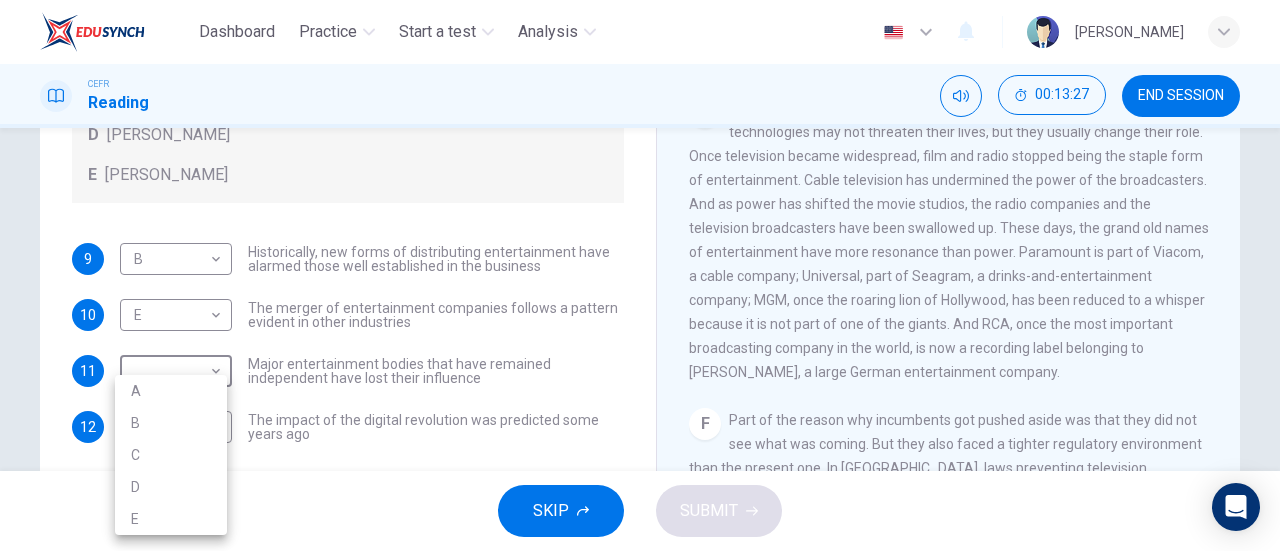 click at bounding box center [640, 275] 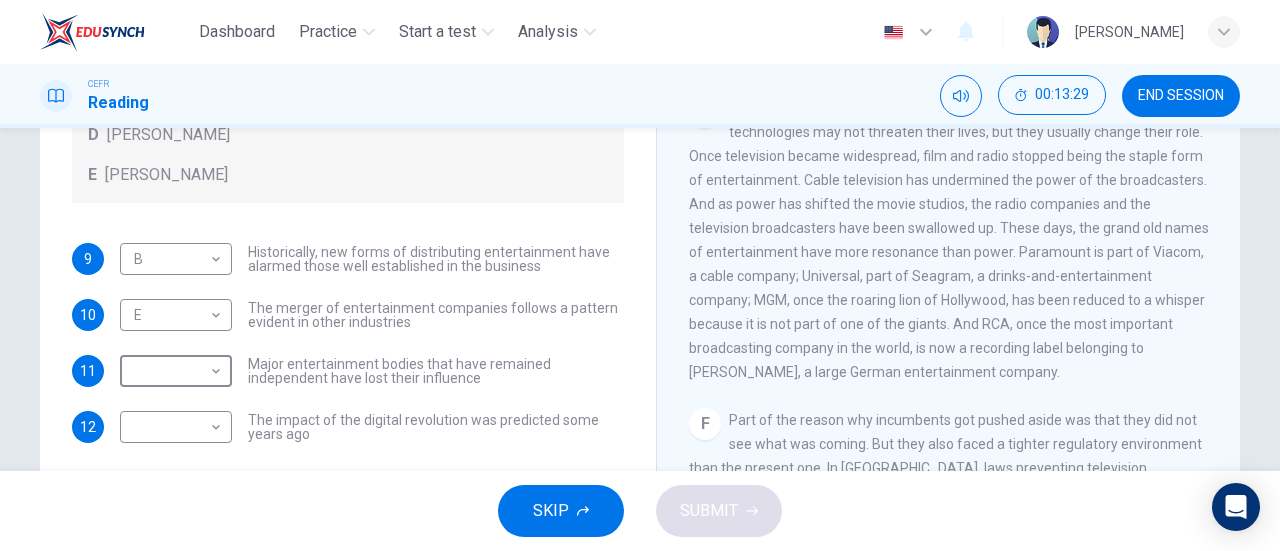 scroll, scrollTop: 120, scrollLeft: 0, axis: vertical 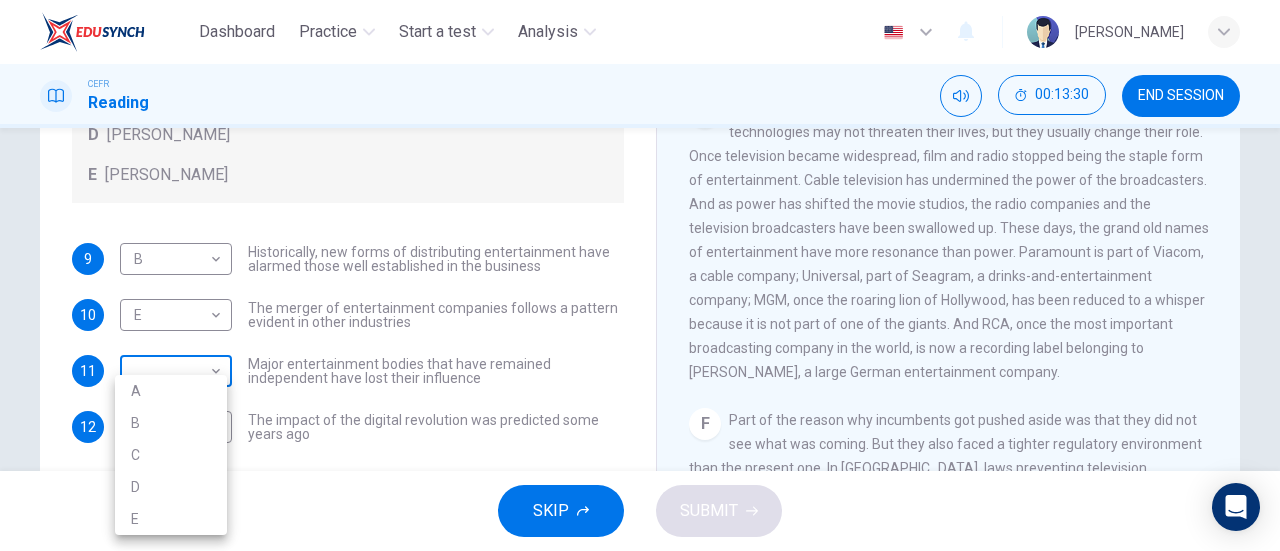 click on "Dashboard Practice Start a test Analysis English en ​ NASYRAH HUMAIRA BINTI MOHD YAZID CEFR Reading 00:13:30 END SESSION Questions 9 - 12 The writer refers to various individuals and companies in the reading passage.
Match the people or companies  (A-E)  with the points made in the questions below about the introduction of new technology.
Write the appropriate letter (A-E) in the boxes below. A John Malone B Hal Valarian C MGM D Walt Disney E Christopher Dixon 9 B B ​ Historically, new forms of distributing entertainment have alarmed those well established in the business 10 E E ​ The merger of entertainment companies follows a pattern evident in other industries 11 ​ ​ Major entertainment bodies that have remained independent have lost their influence 12 ​ ​ The impact of the digital revolution was predicted some years ago Wheel of Fortune CLICK TO ZOOM Click to Zoom A B C D E F G SKIP SUBMIT EduSynch - Online Language Proficiency Testing
Dashboard Practice Start a test Analysis 2025" at bounding box center (640, 275) 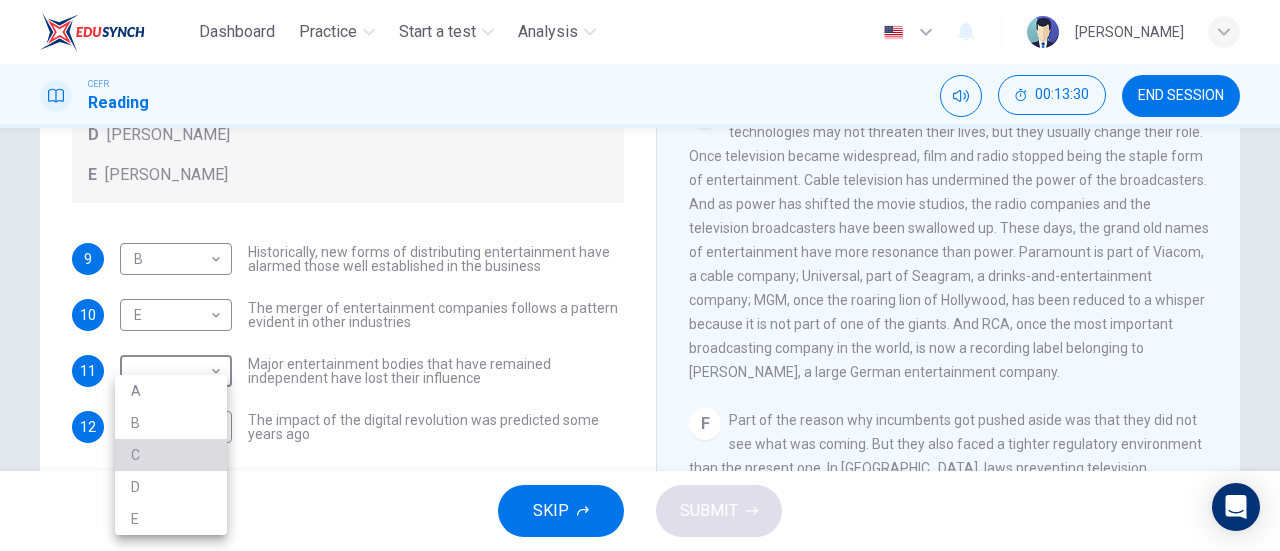 click on "C" at bounding box center (171, 455) 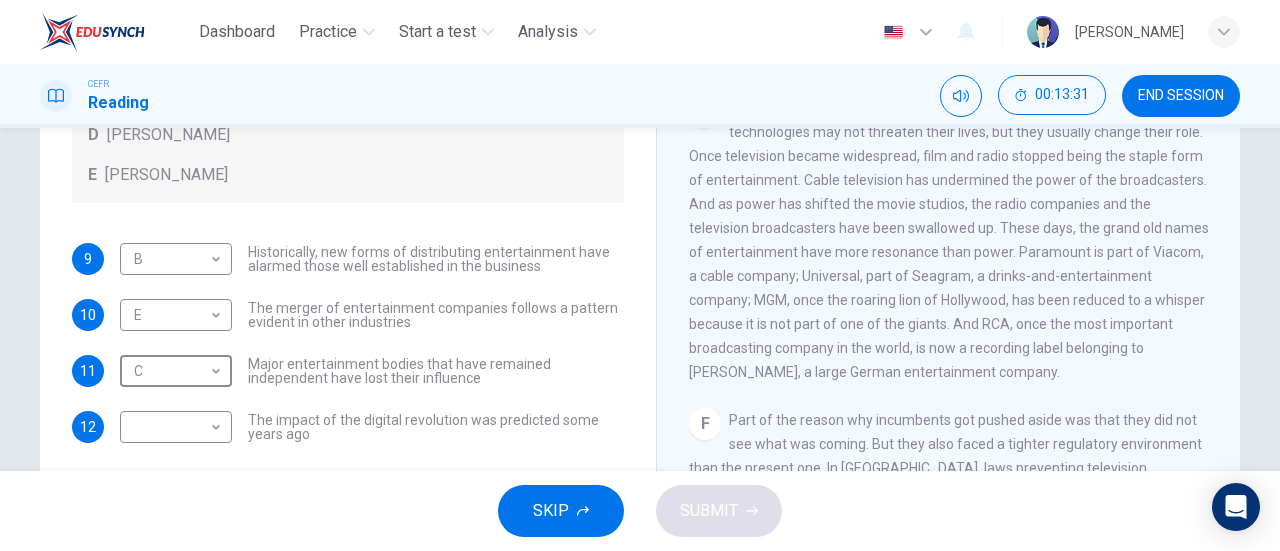 scroll, scrollTop: 120, scrollLeft: 0, axis: vertical 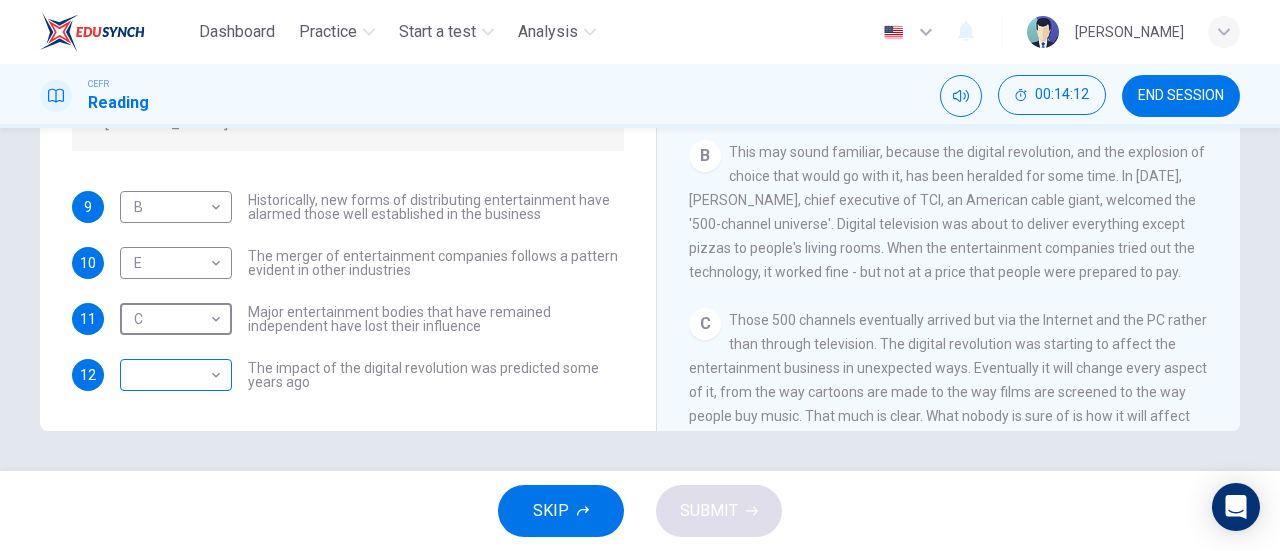 click on "Dashboard Practice Start a test Analysis English en ​ NASYRAH HUMAIRA BINTI MOHD YAZID CEFR Reading 00:14:12 END SESSION Questions 9 - 12 The writer refers to various individuals and companies in the reading passage.
Match the people or companies  (A-E)  with the points made in the questions below about the introduction of new technology.
Write the appropriate letter (A-E) in the boxes below. A John Malone B Hal Valarian C MGM D Walt Disney E Christopher Dixon 9 B B ​ Historically, new forms of distributing entertainment have alarmed those well established in the business 10 E E ​ The merger of entertainment companies follows a pattern evident in other industries 11 C C ​ Major entertainment bodies that have remained independent have lost their influence 12 ​ ​ The impact of the digital revolution was predicted some years ago Wheel of Fortune CLICK TO ZOOM Click to Zoom A B C D E F G SKIP SUBMIT EduSynch - Online Language Proficiency Testing
Dashboard Practice Start a test Analysis 2025" at bounding box center [640, 275] 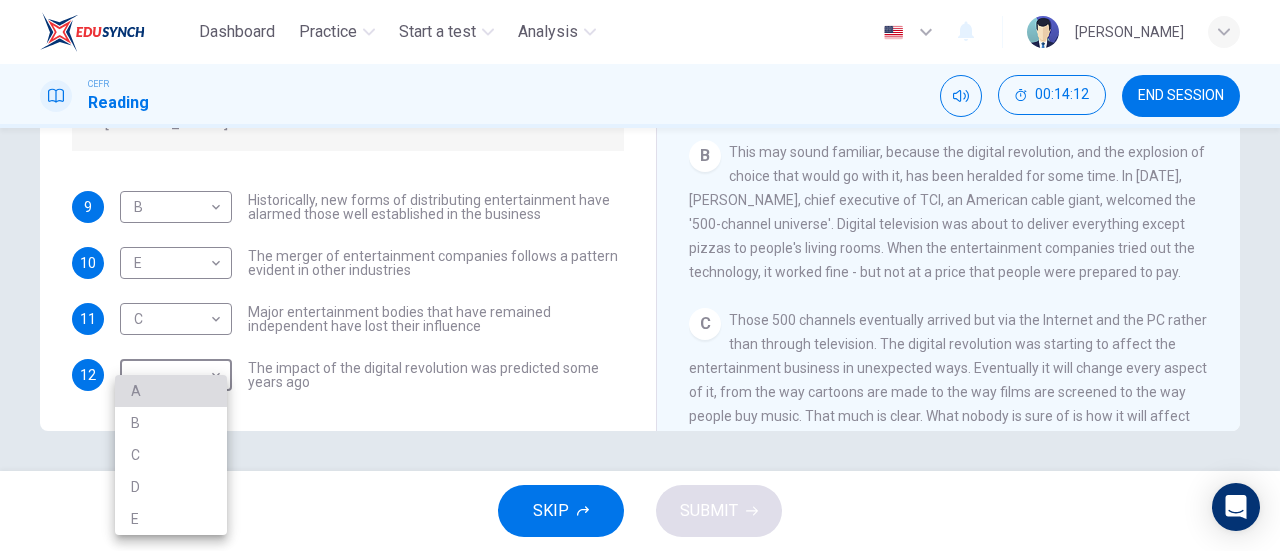 click on "A" at bounding box center [171, 391] 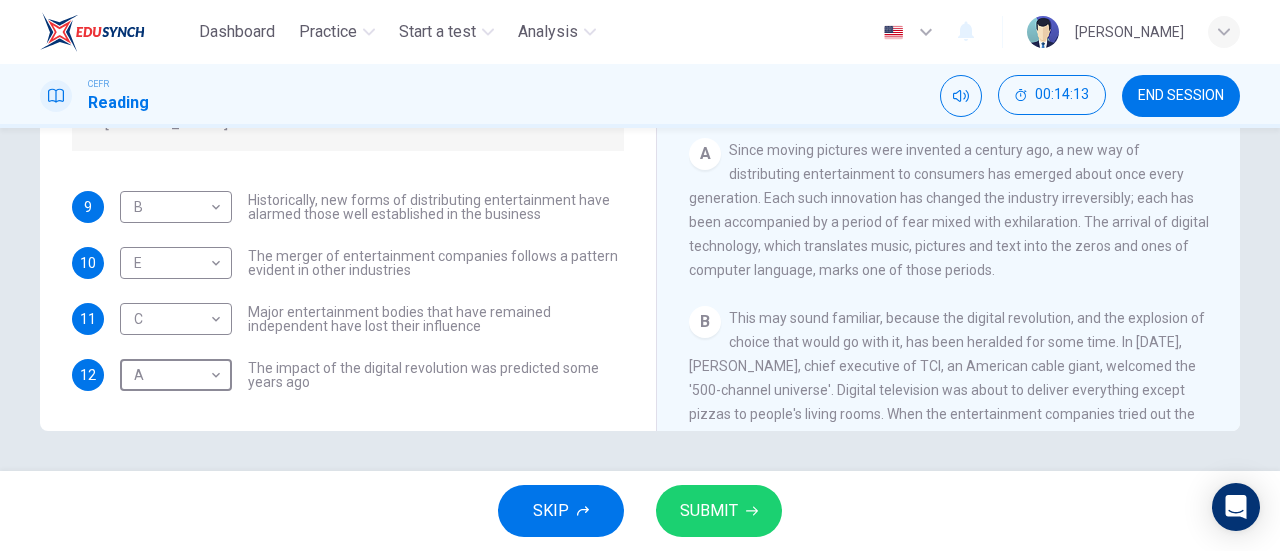 scroll, scrollTop: 92, scrollLeft: 0, axis: vertical 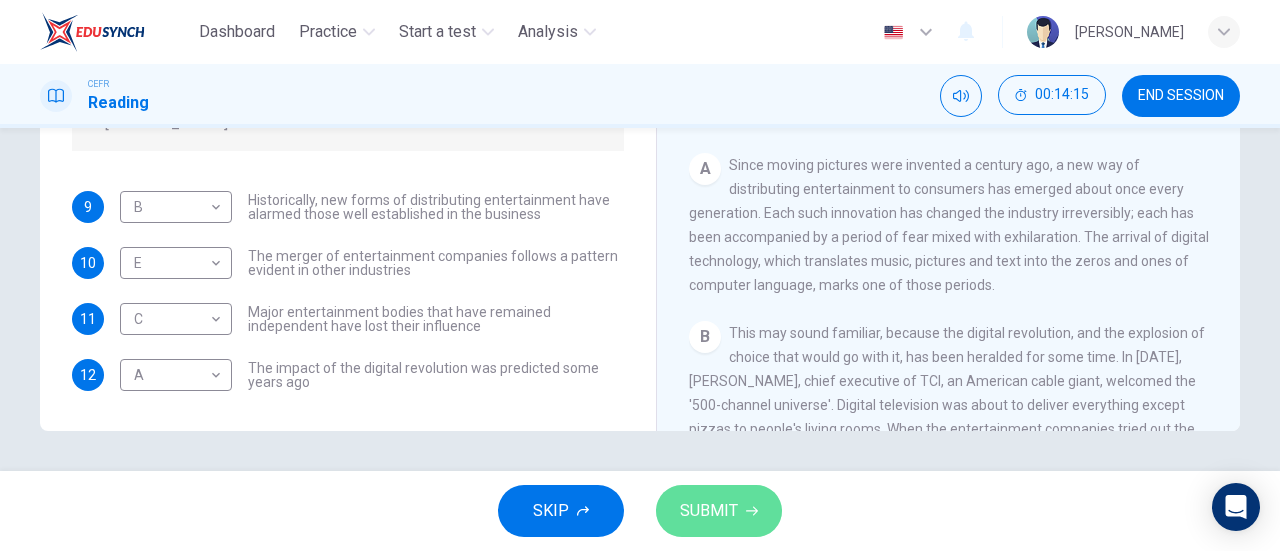 click on "SUBMIT" at bounding box center (709, 511) 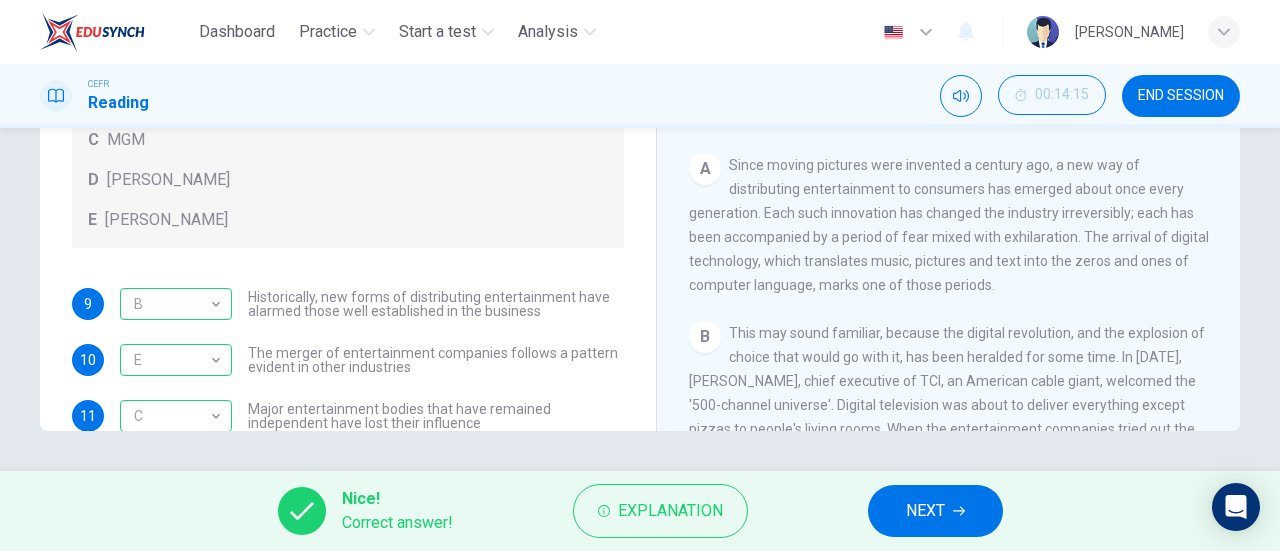 scroll, scrollTop: 120, scrollLeft: 0, axis: vertical 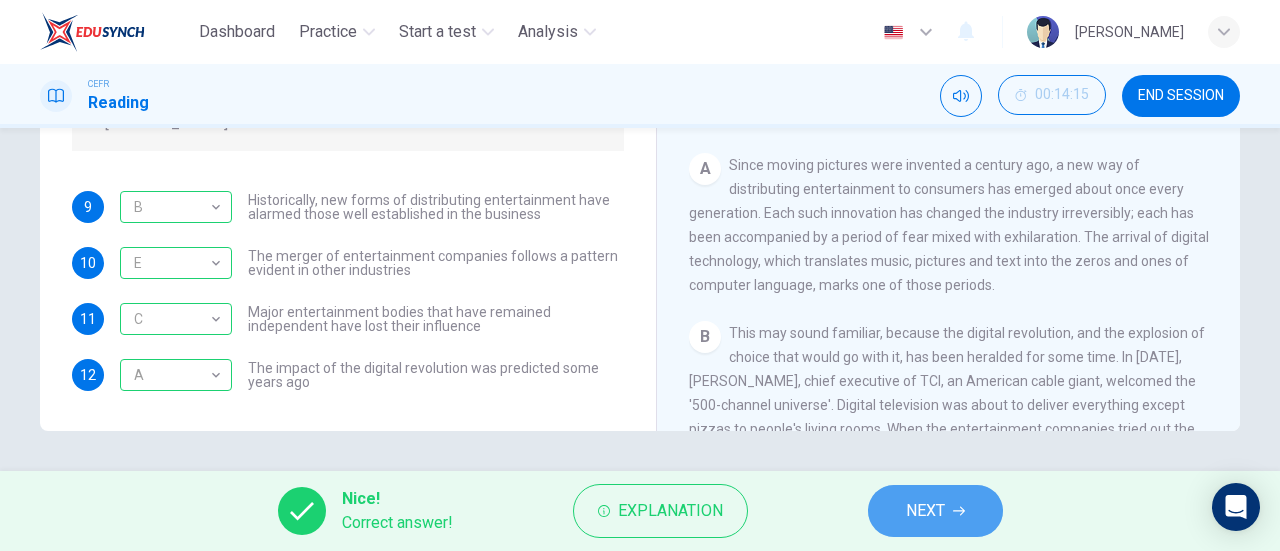 click on "NEXT" at bounding box center (935, 511) 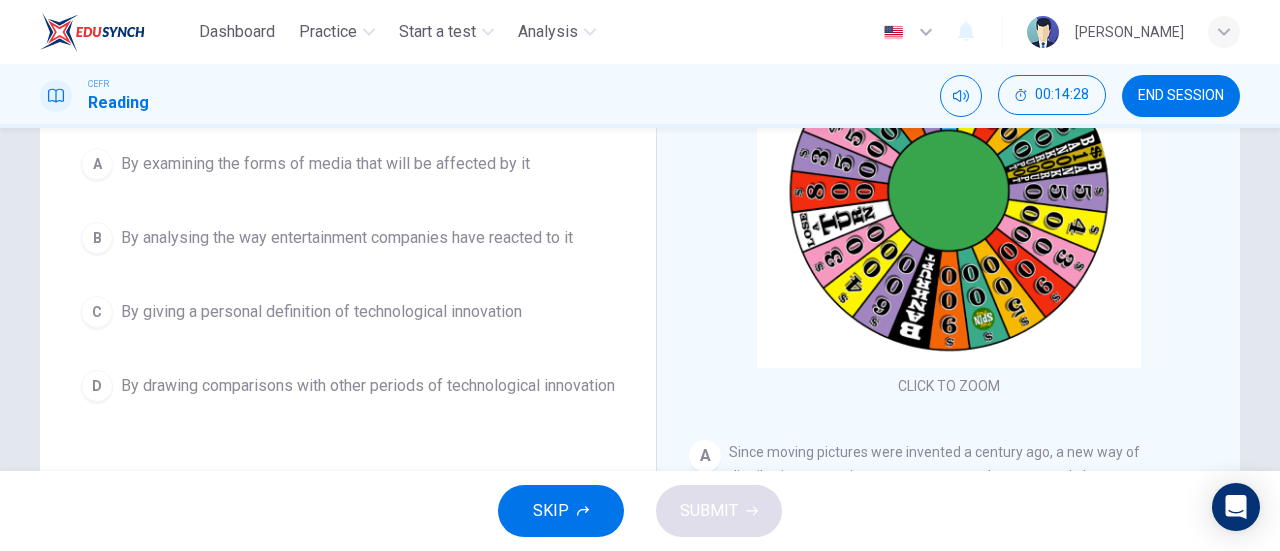 scroll, scrollTop: 249, scrollLeft: 0, axis: vertical 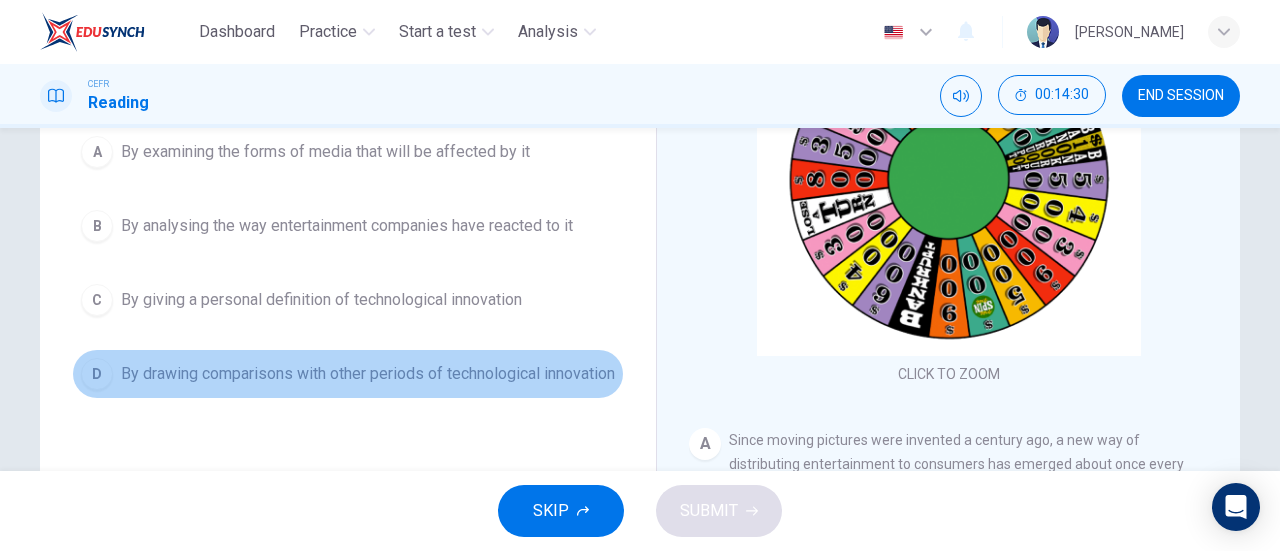 click on "By drawing comparisons with other periods of technological innovation" at bounding box center (368, 374) 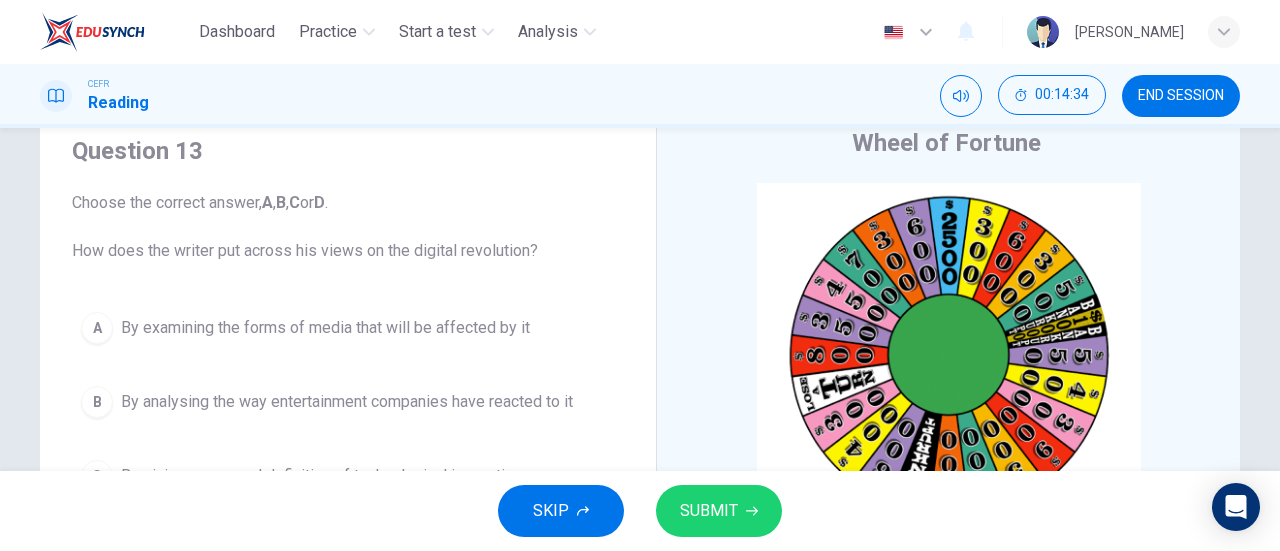 scroll, scrollTop: 170, scrollLeft: 0, axis: vertical 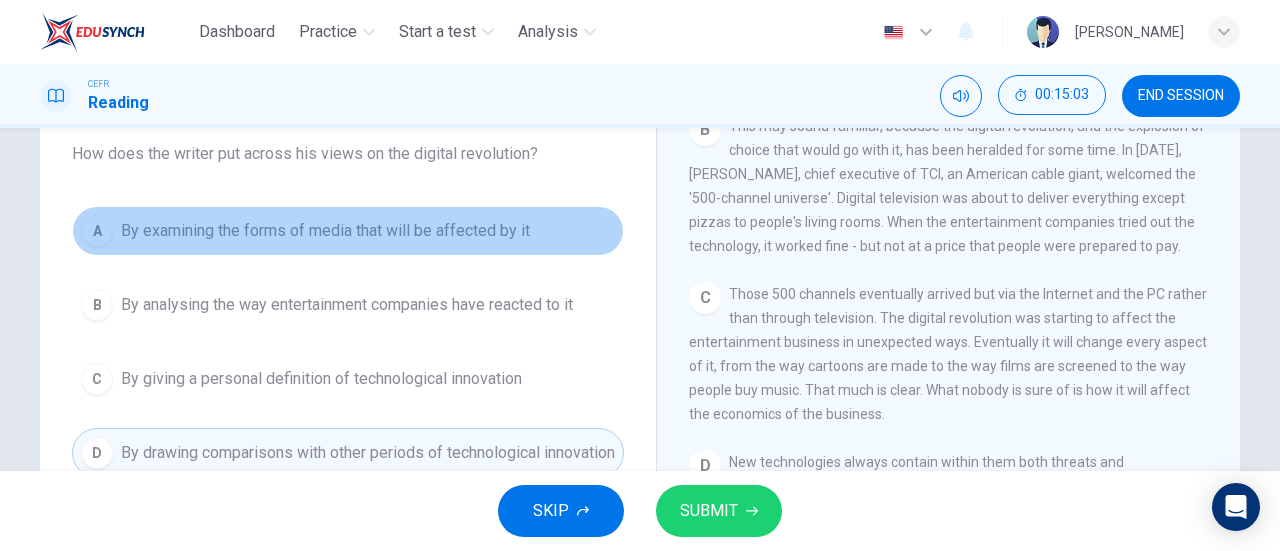 click on "A By examining the forms of media that will be affected by it" at bounding box center (348, 231) 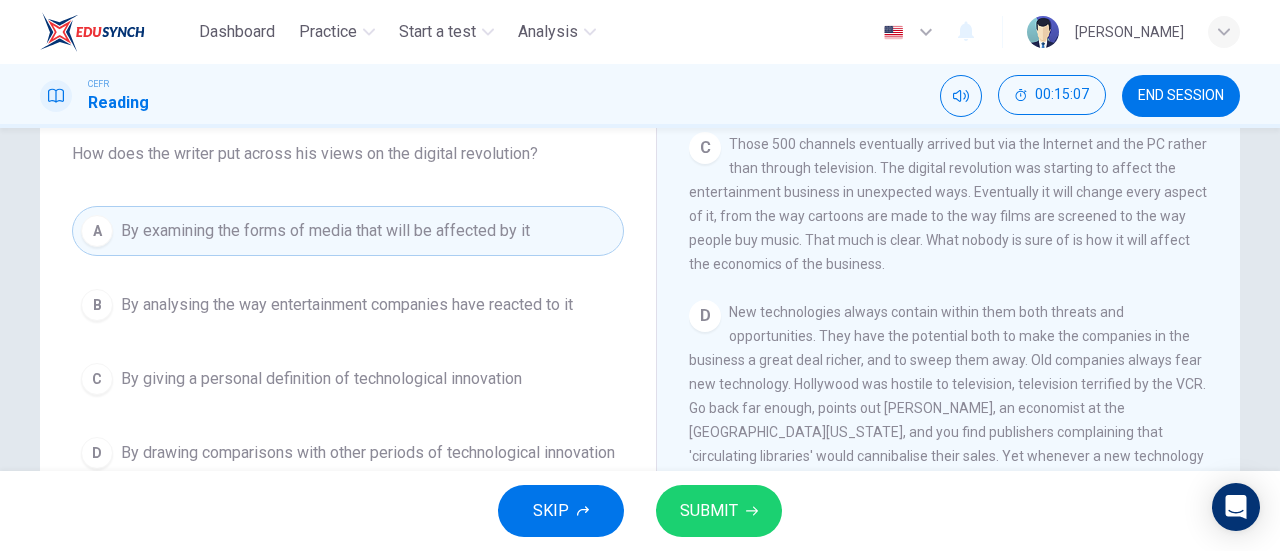 scroll, scrollTop: 712, scrollLeft: 0, axis: vertical 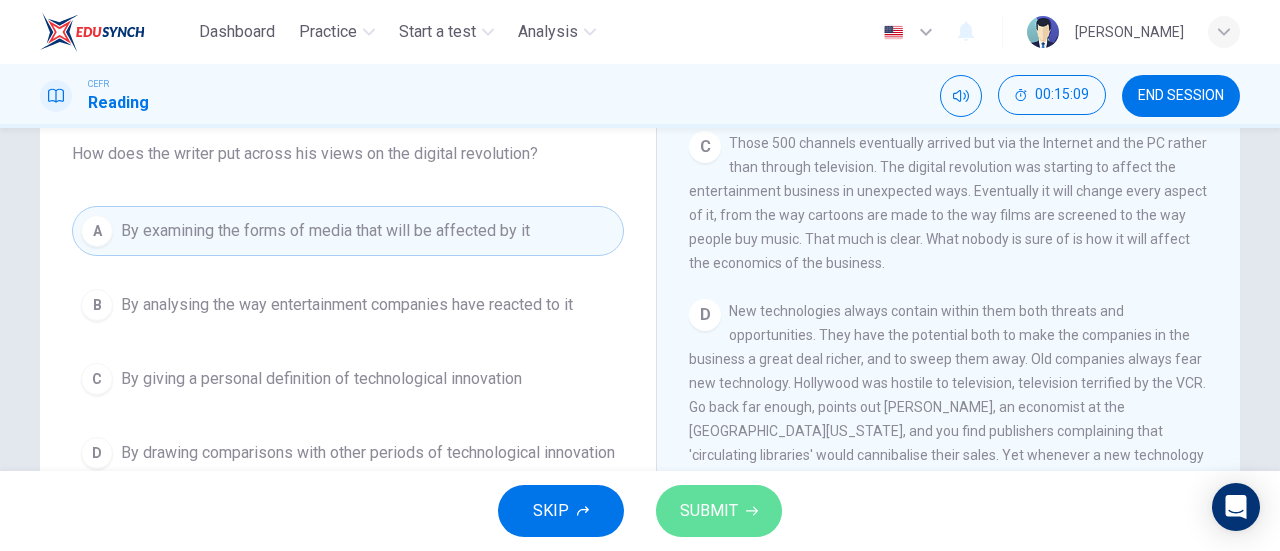 click on "SUBMIT" at bounding box center (719, 511) 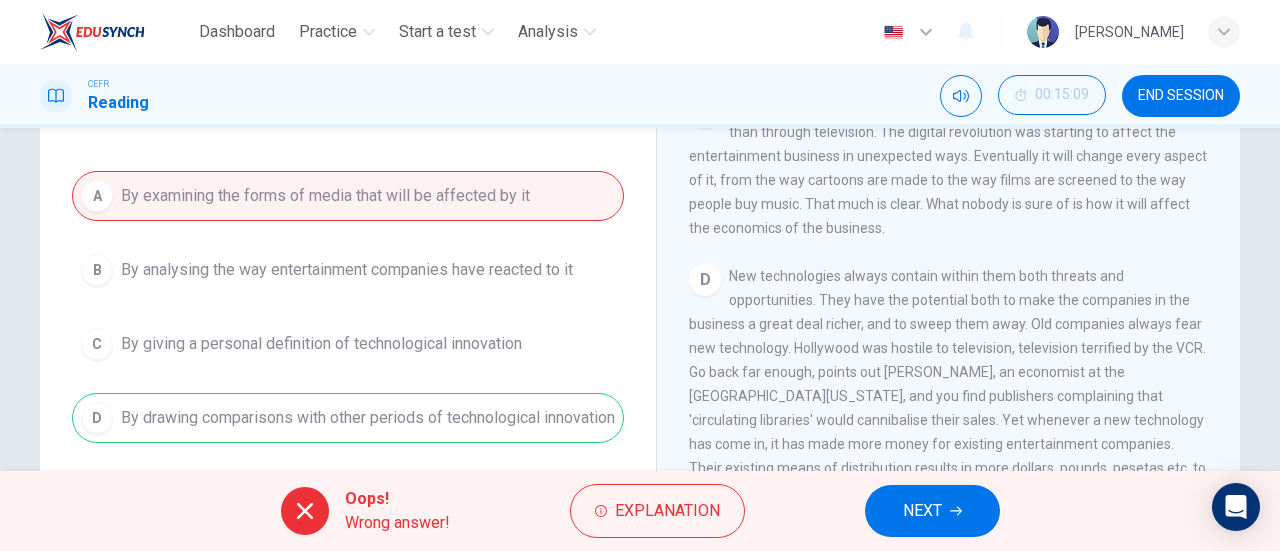 scroll, scrollTop: 206, scrollLeft: 0, axis: vertical 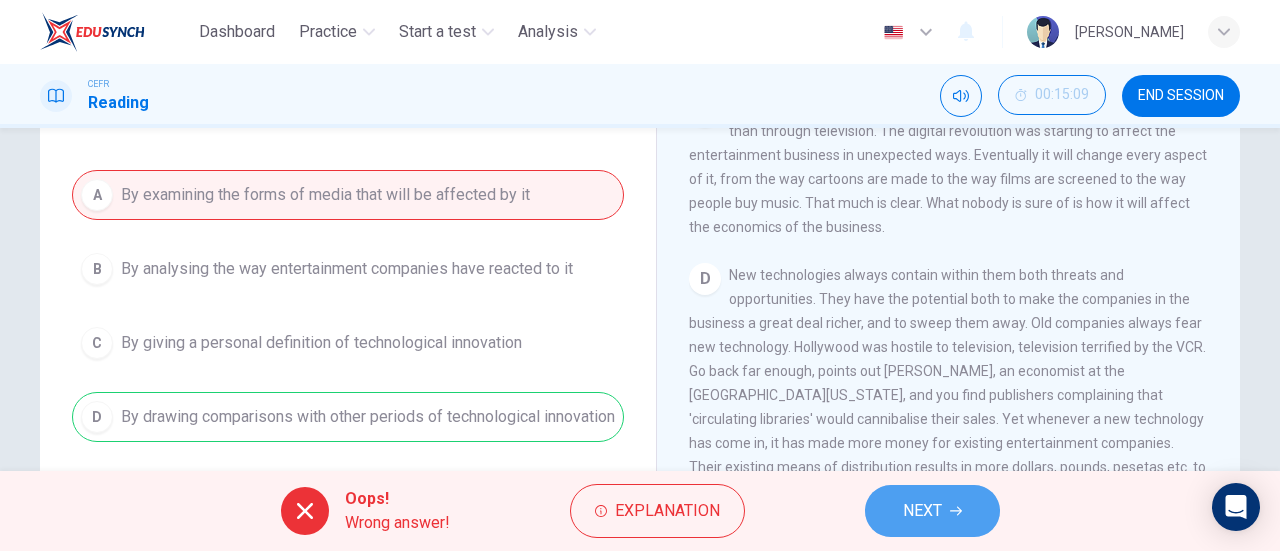 click on "NEXT" at bounding box center (922, 511) 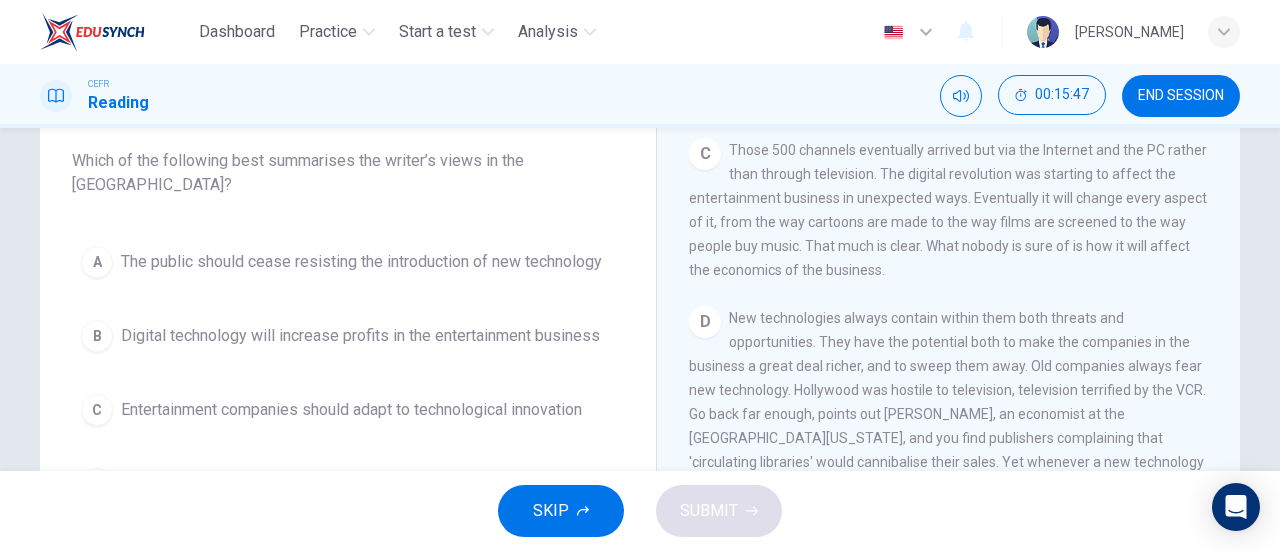 scroll, scrollTop: 295, scrollLeft: 0, axis: vertical 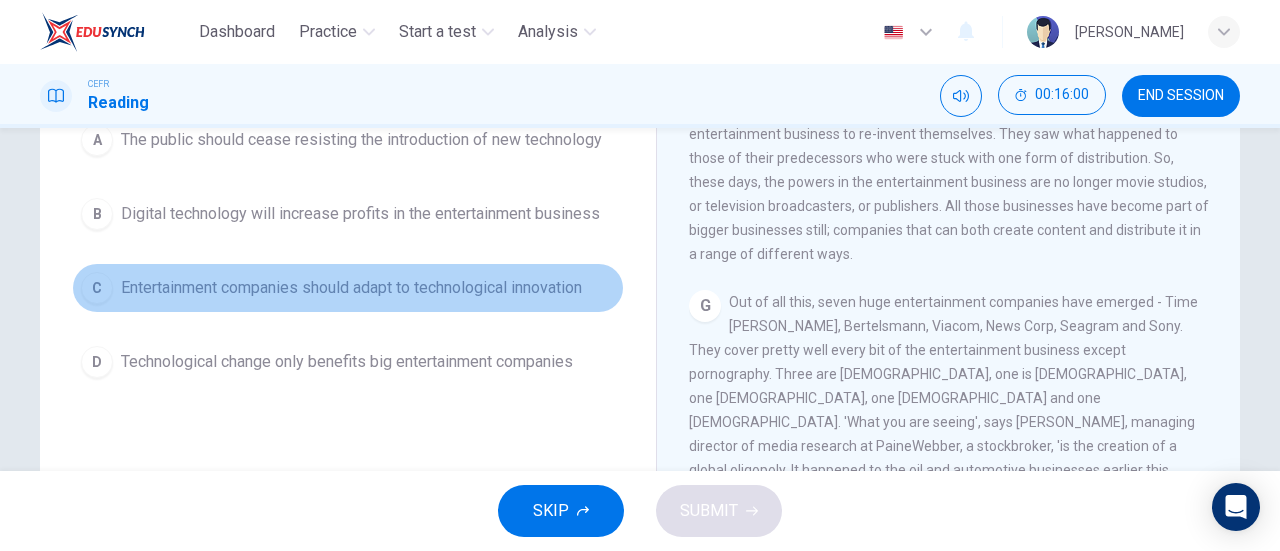 click on "Entertainment companies should adapt to technological innovation" at bounding box center (351, 288) 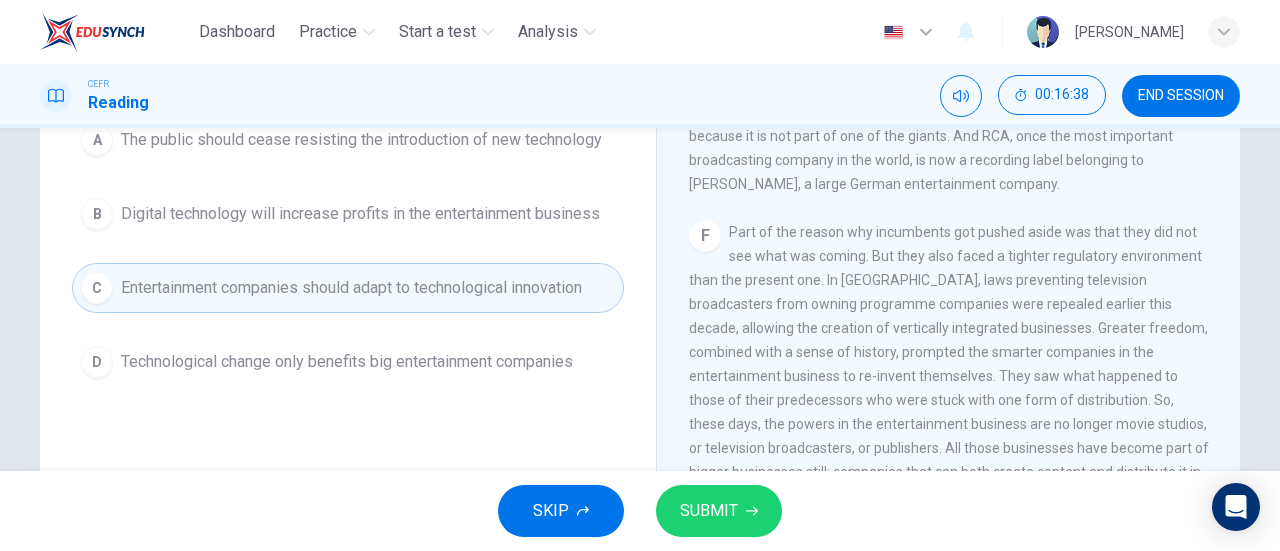 scroll, scrollTop: 1511, scrollLeft: 0, axis: vertical 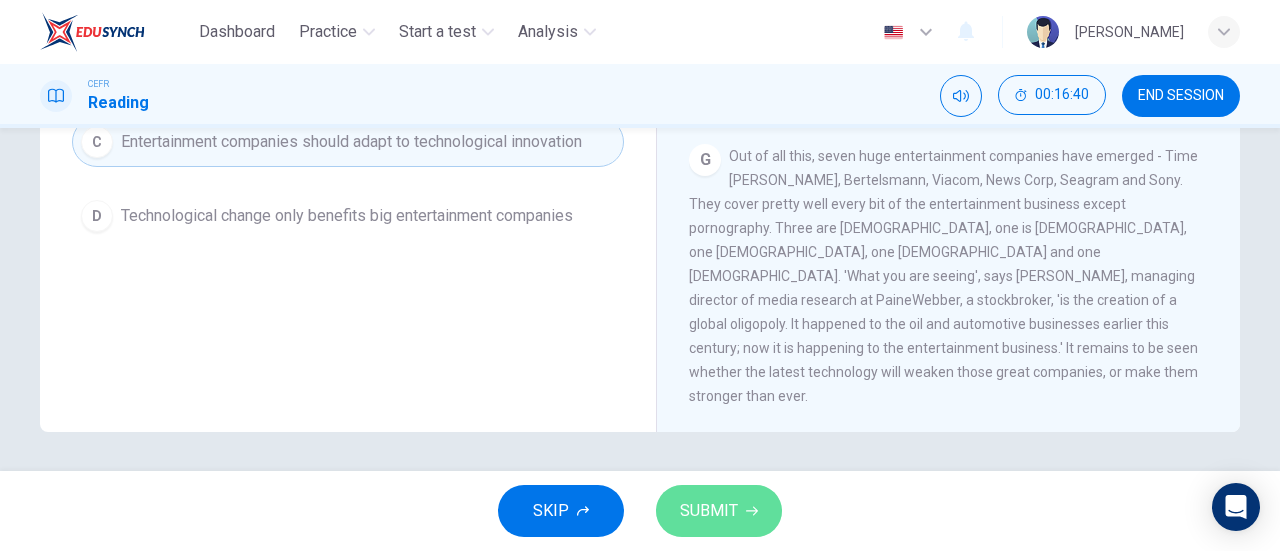 click on "SUBMIT" at bounding box center (709, 511) 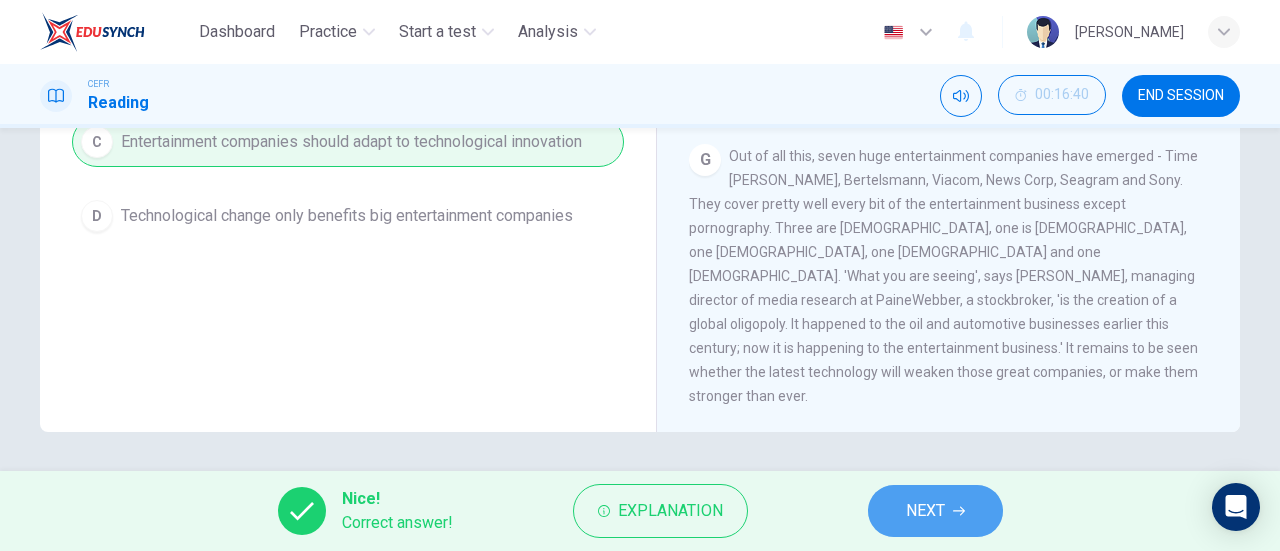 click on "NEXT" at bounding box center [935, 511] 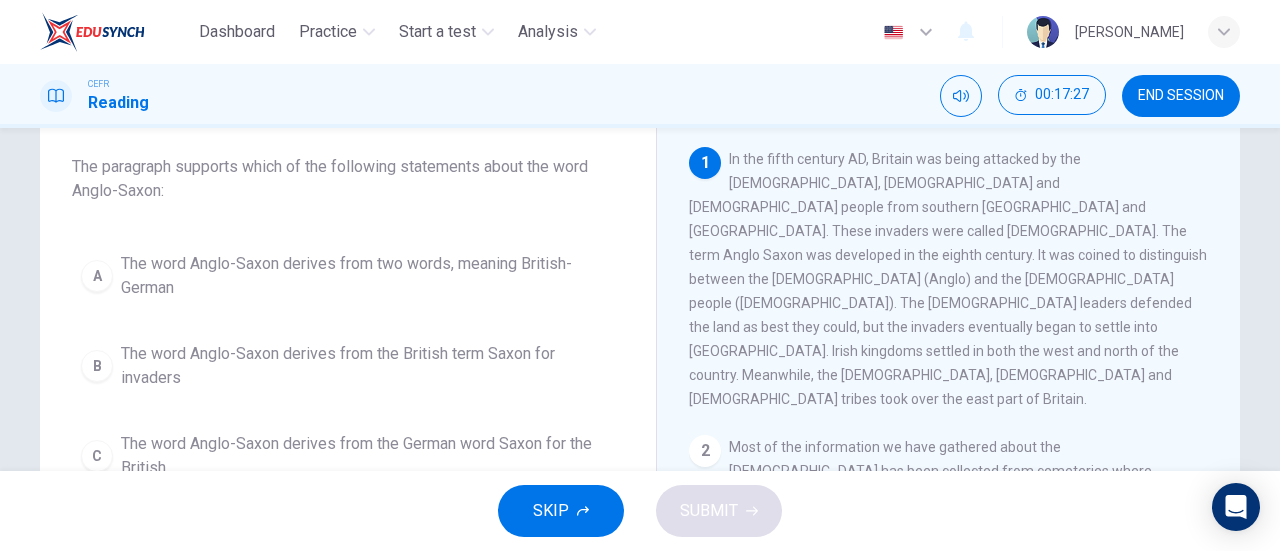 scroll, scrollTop: 108, scrollLeft: 0, axis: vertical 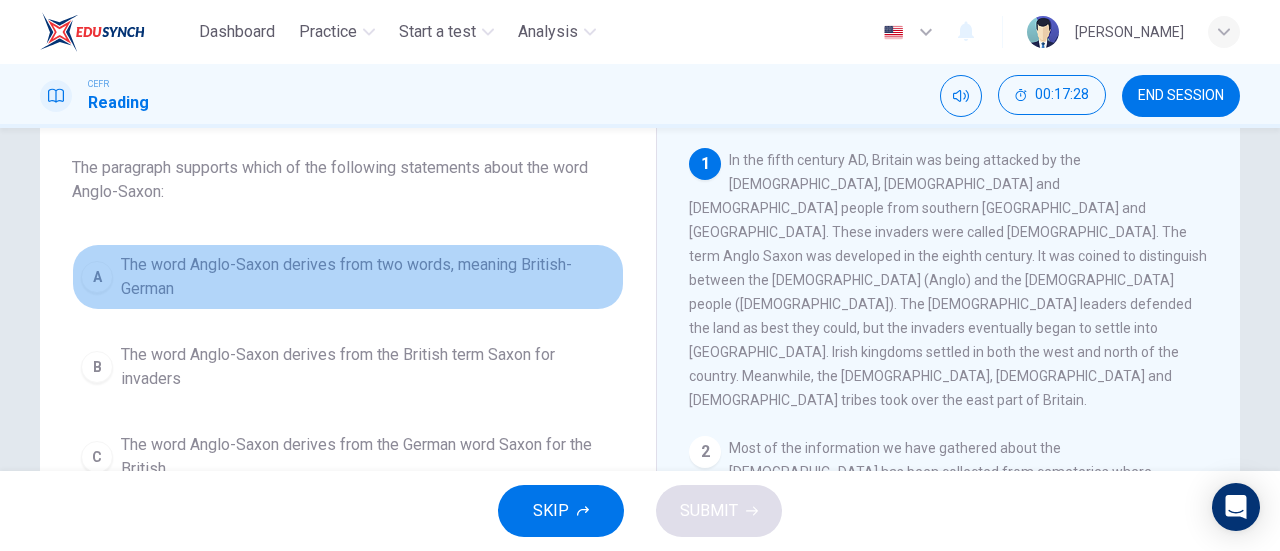 click on "The word Anglo-Saxon derives from two words, meaning British-German" at bounding box center [368, 277] 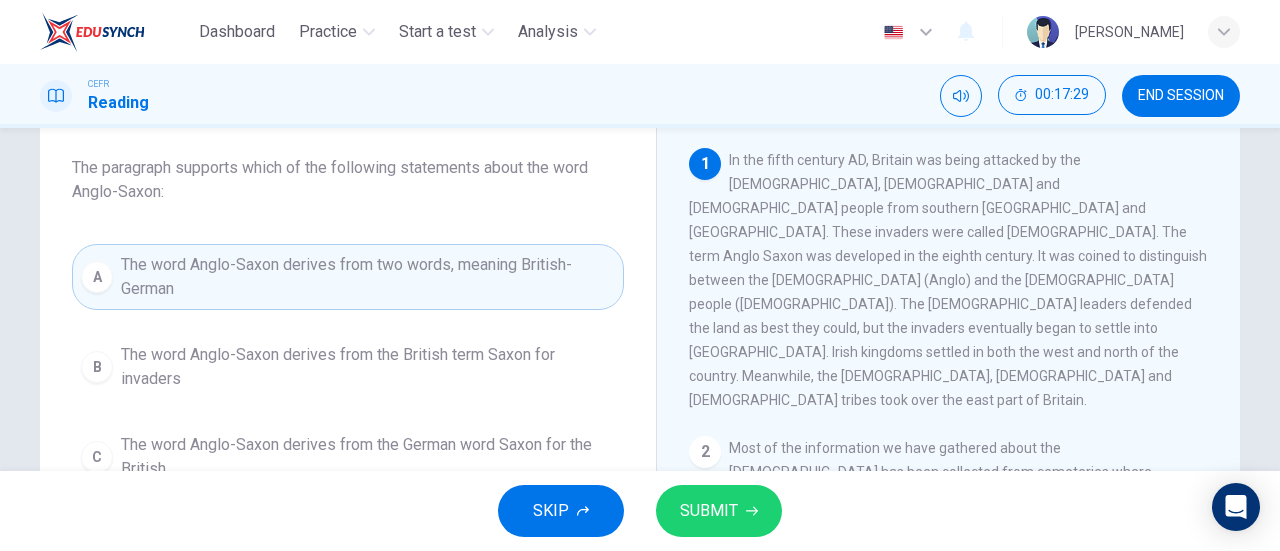 click on "SUBMIT" at bounding box center [709, 511] 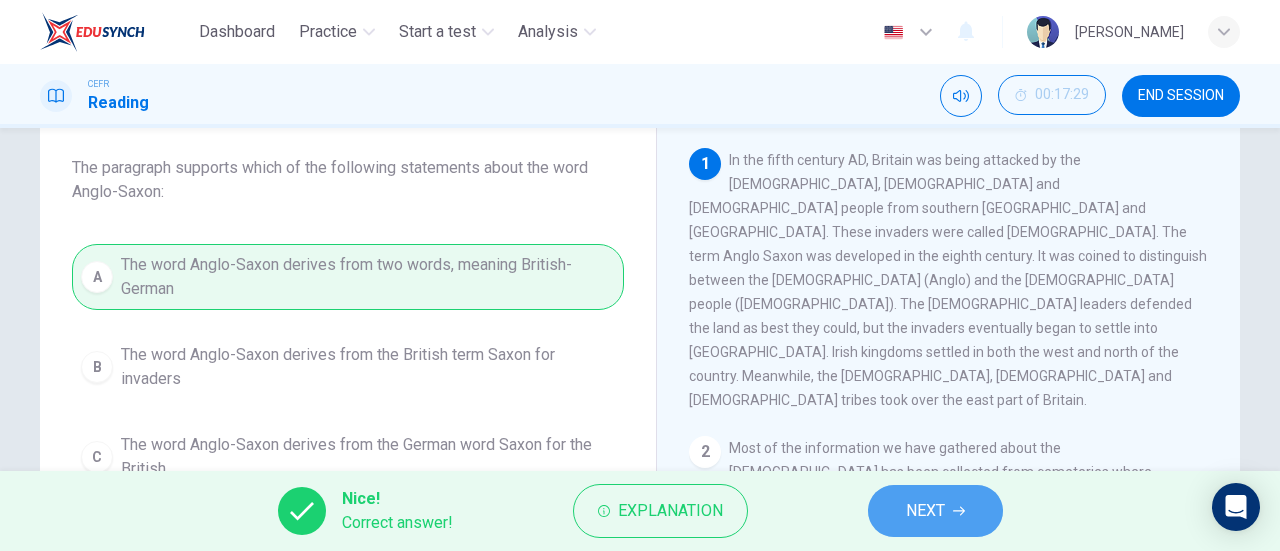 click on "NEXT" at bounding box center (925, 511) 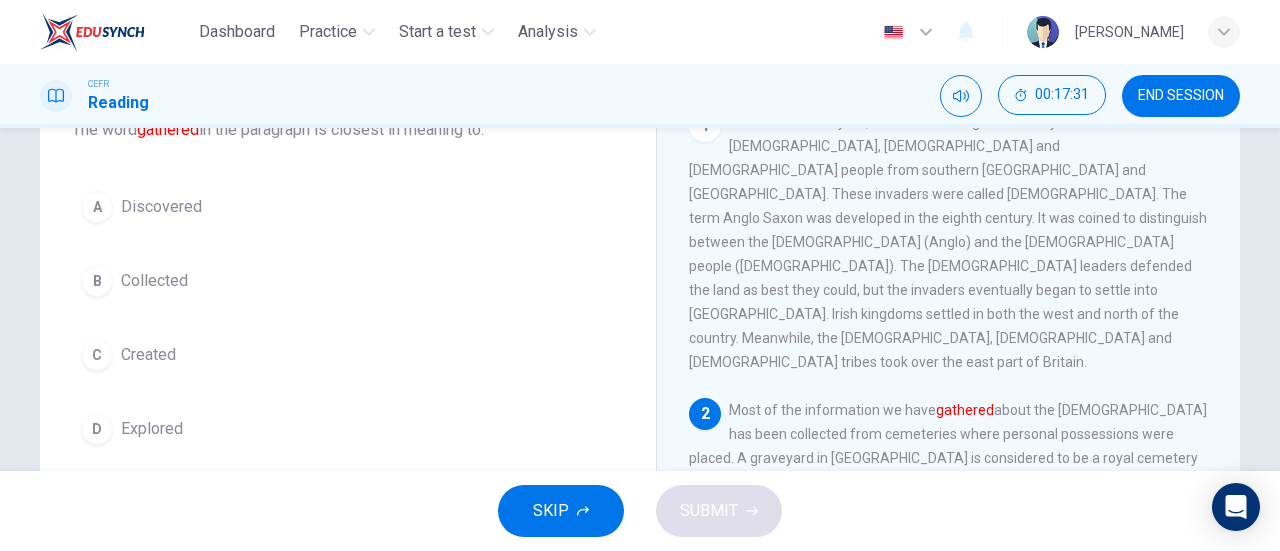 scroll, scrollTop: 150, scrollLeft: 0, axis: vertical 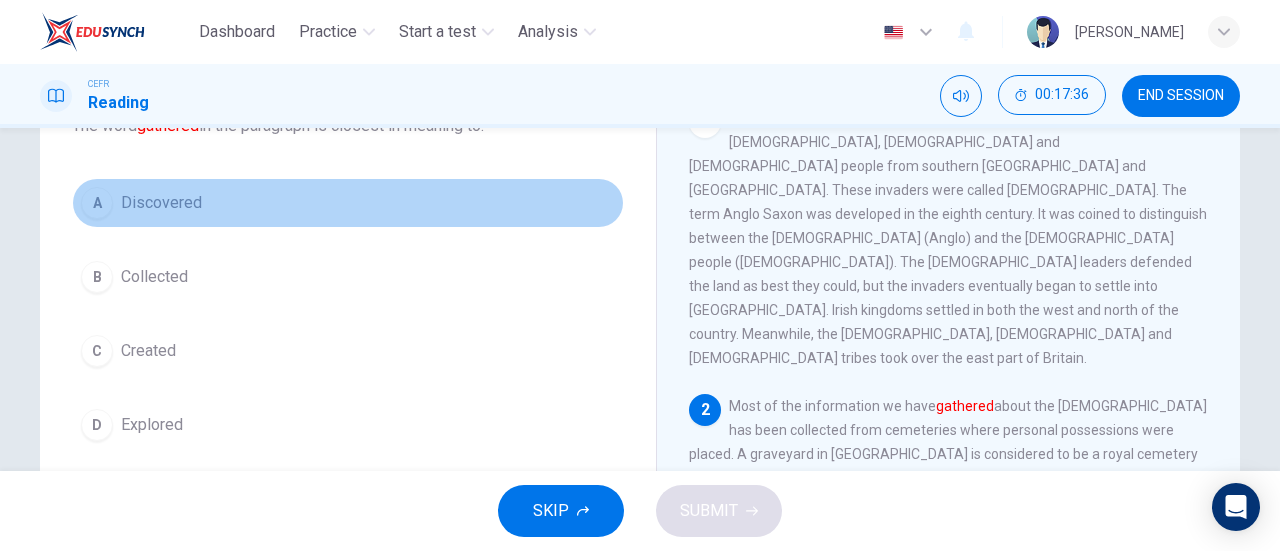 click on "A Discovered" at bounding box center (348, 203) 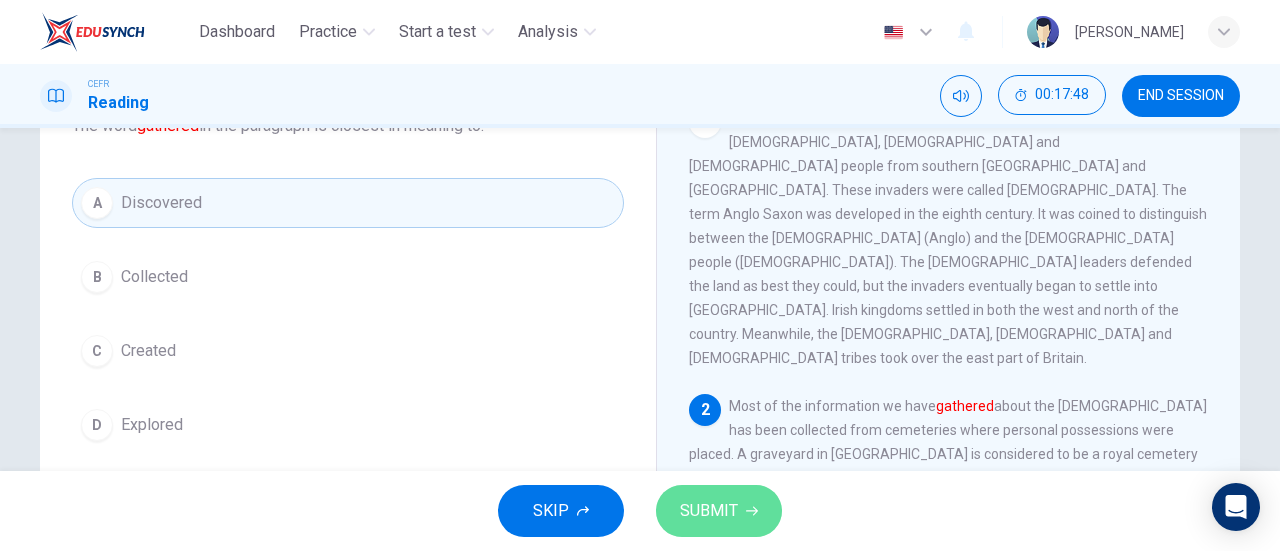 click on "SUBMIT" at bounding box center (719, 511) 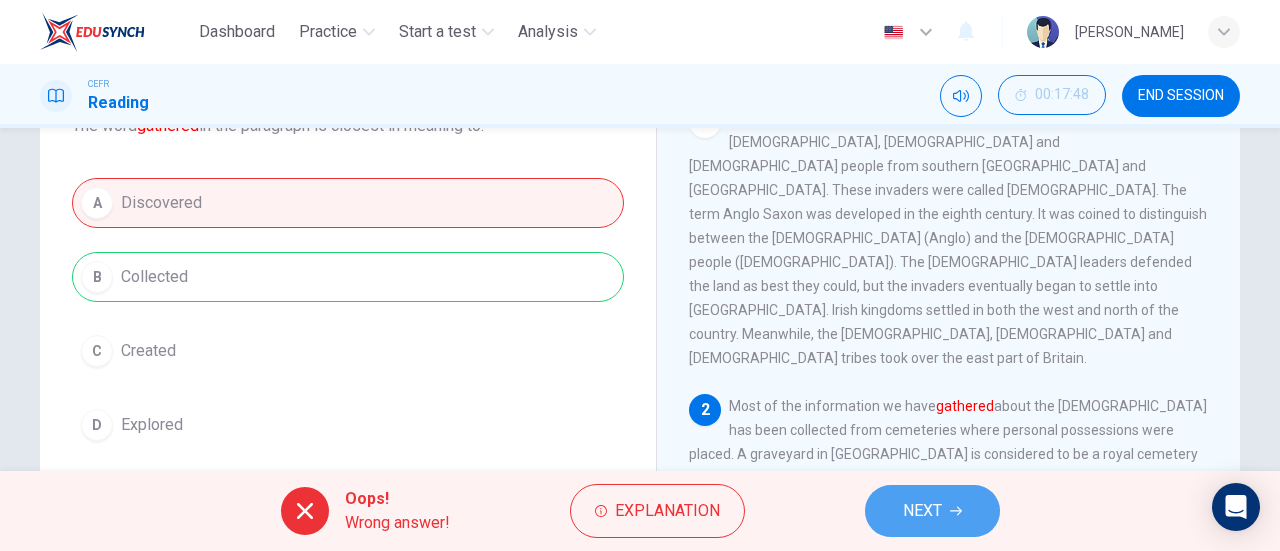 click on "NEXT" at bounding box center [932, 511] 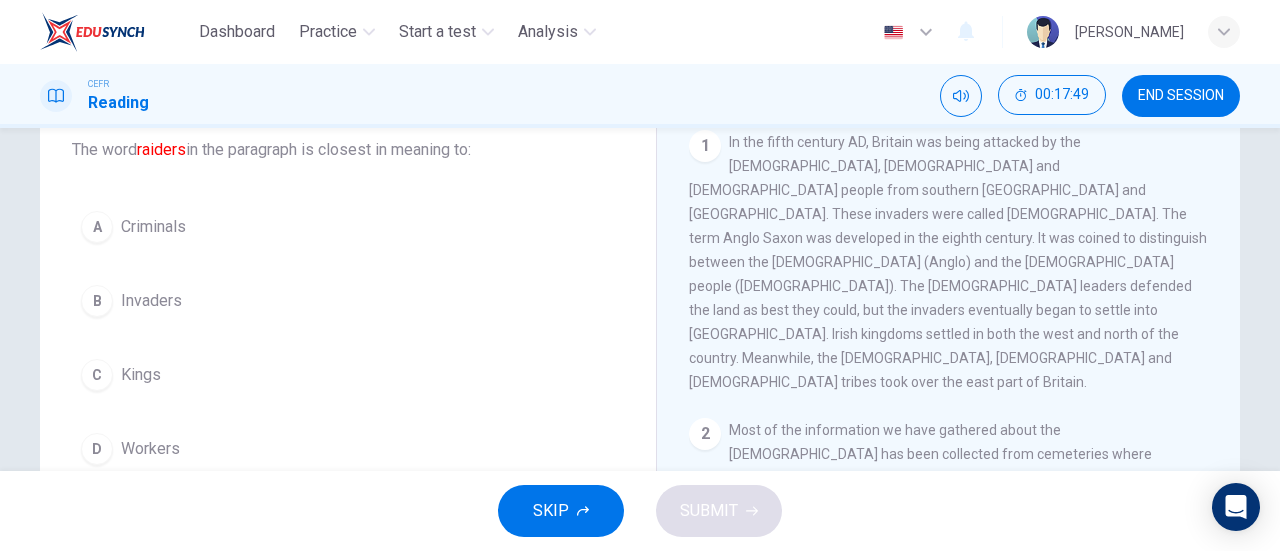 scroll, scrollTop: 117, scrollLeft: 0, axis: vertical 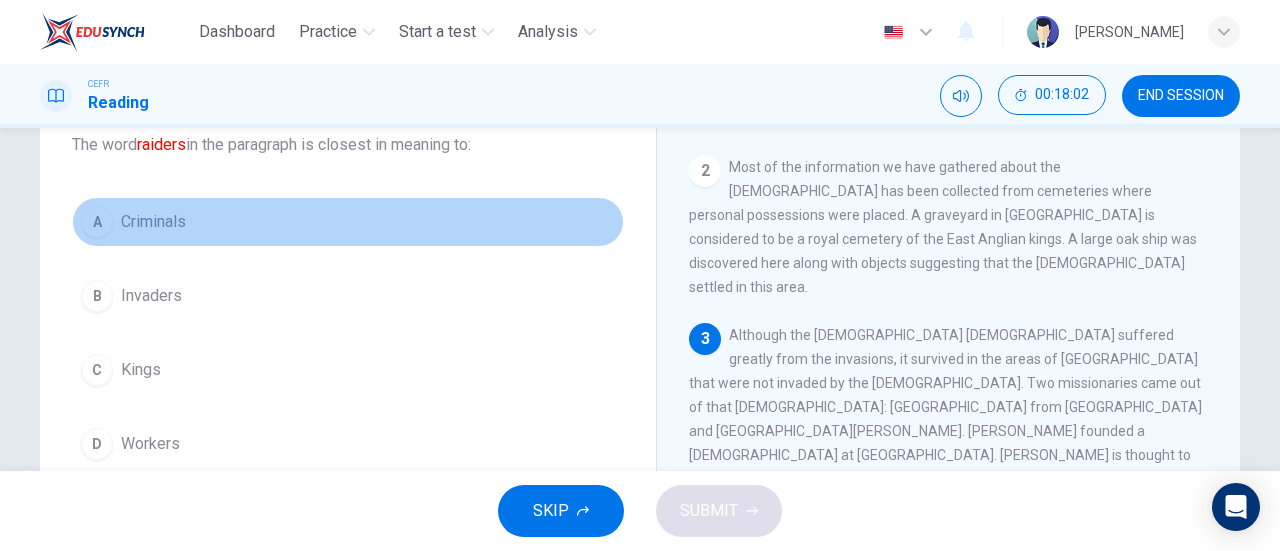 click on "A Criminals" at bounding box center [348, 222] 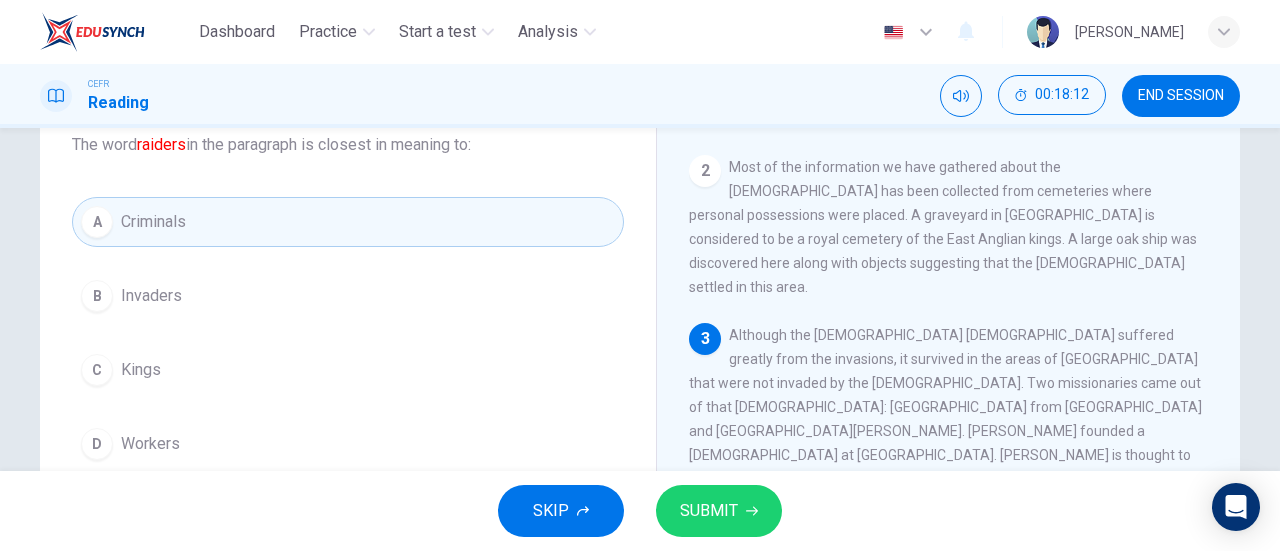 click on "B Invaders" at bounding box center [348, 296] 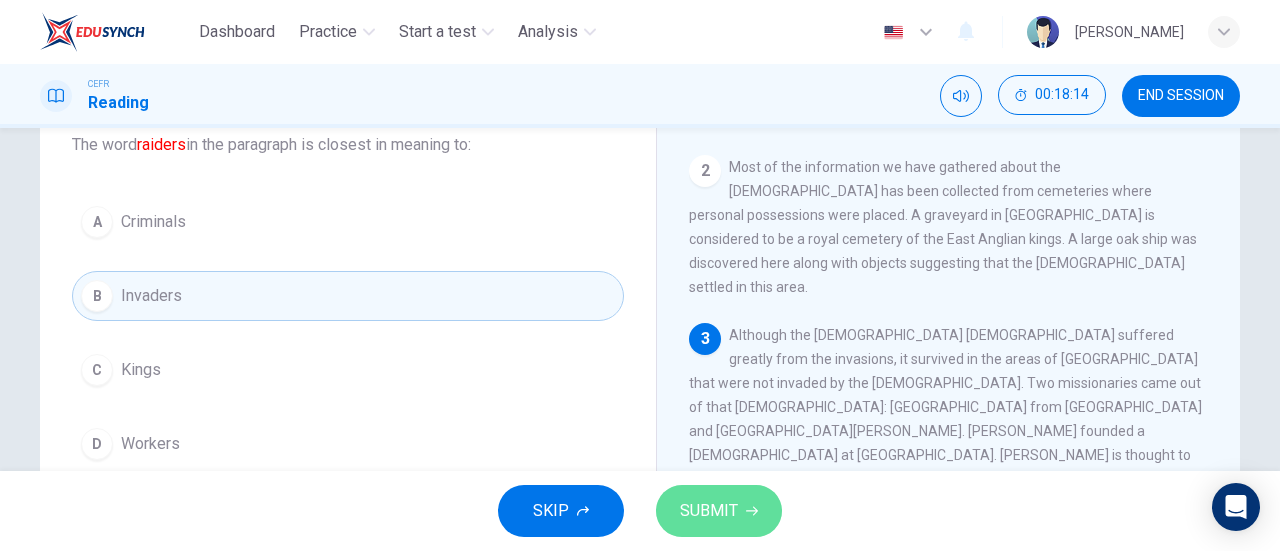 click on "SUBMIT" at bounding box center (709, 511) 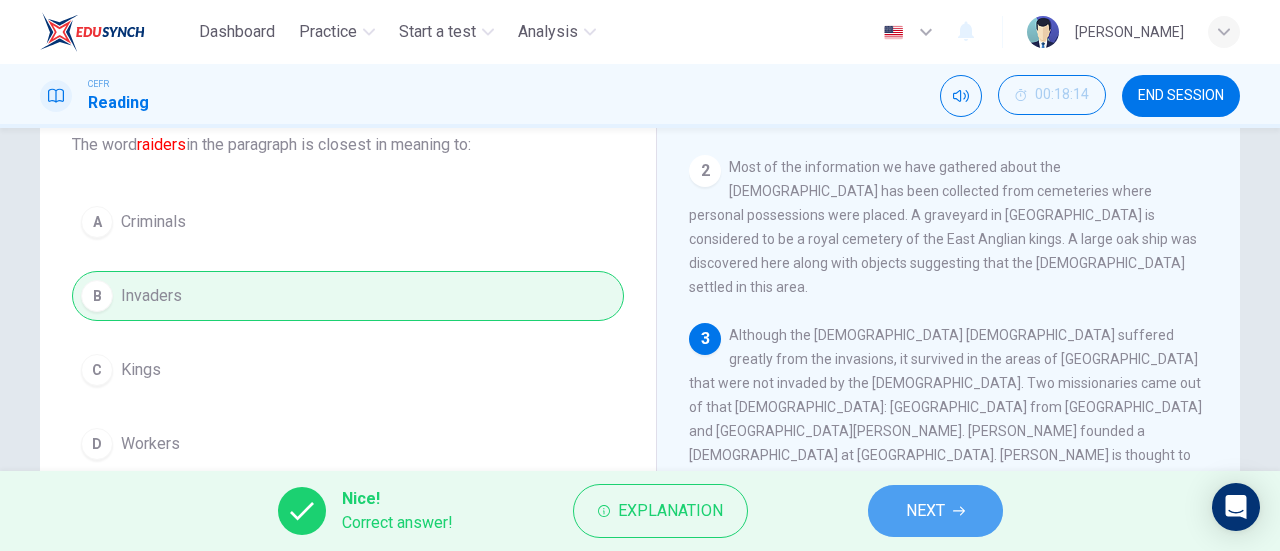 click on "NEXT" at bounding box center (935, 511) 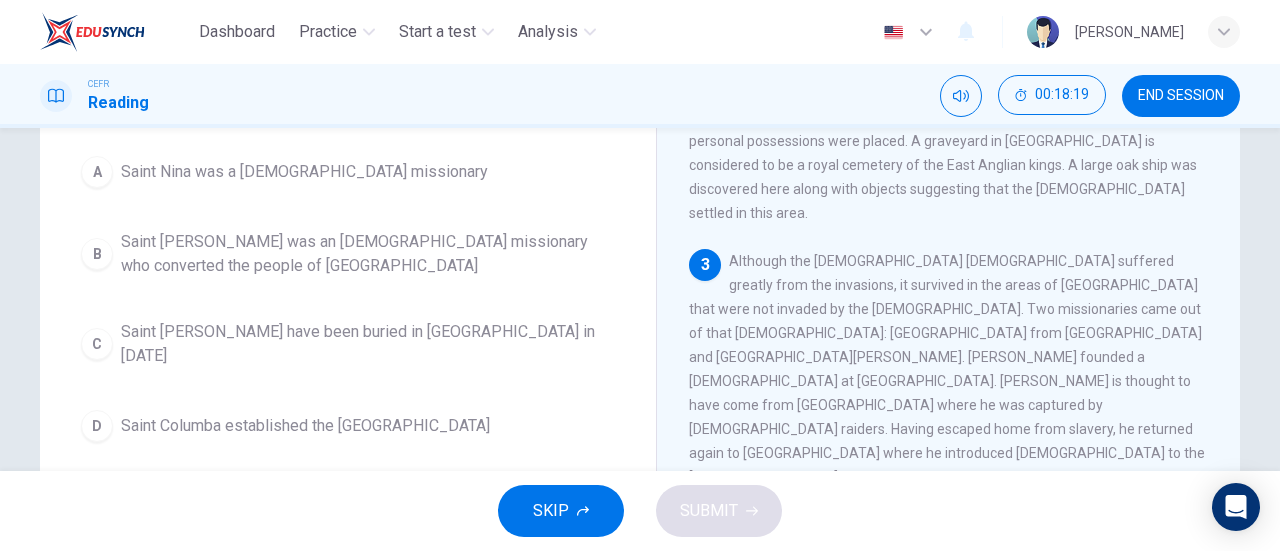 scroll, scrollTop: 203, scrollLeft: 0, axis: vertical 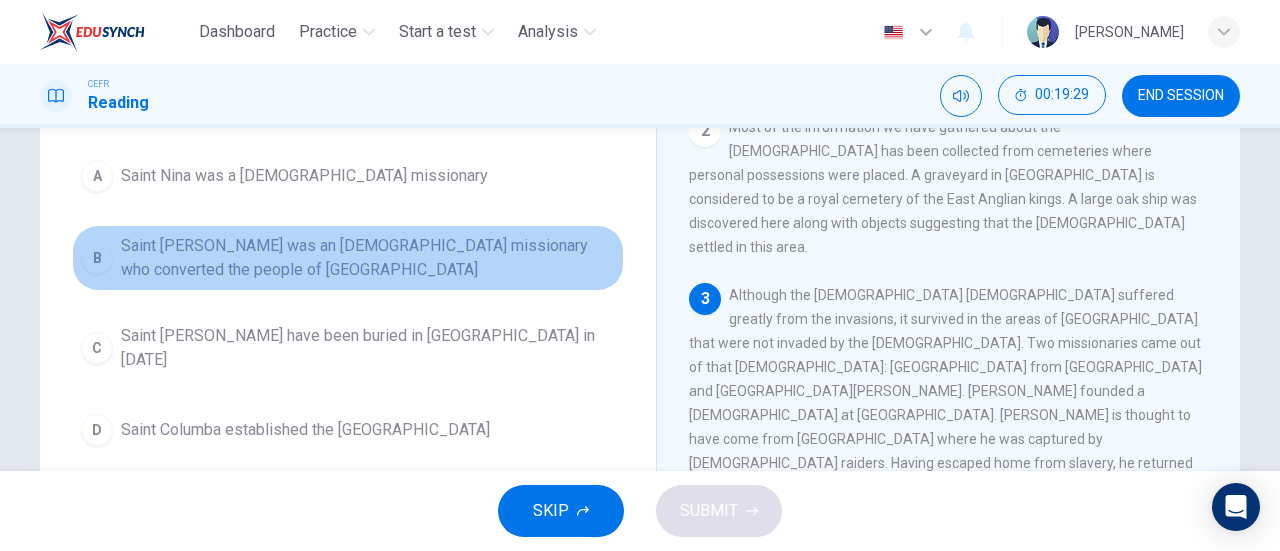 click on "Saint Patrick was an Irish missionary who converted the people of Northern Ireland" at bounding box center (368, 258) 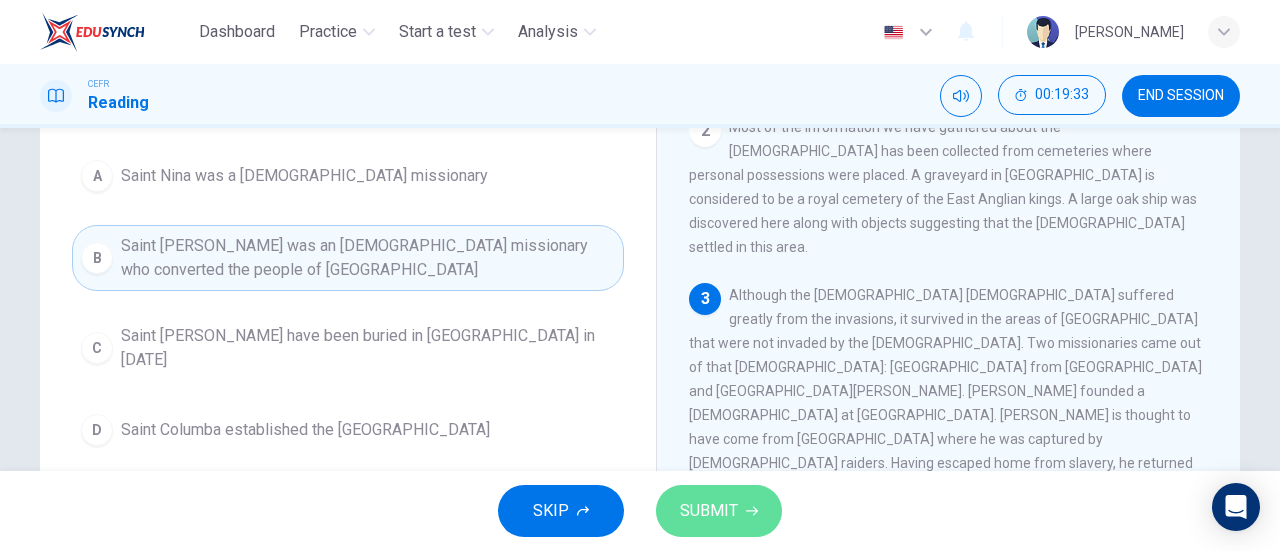 click on "SUBMIT" at bounding box center [719, 511] 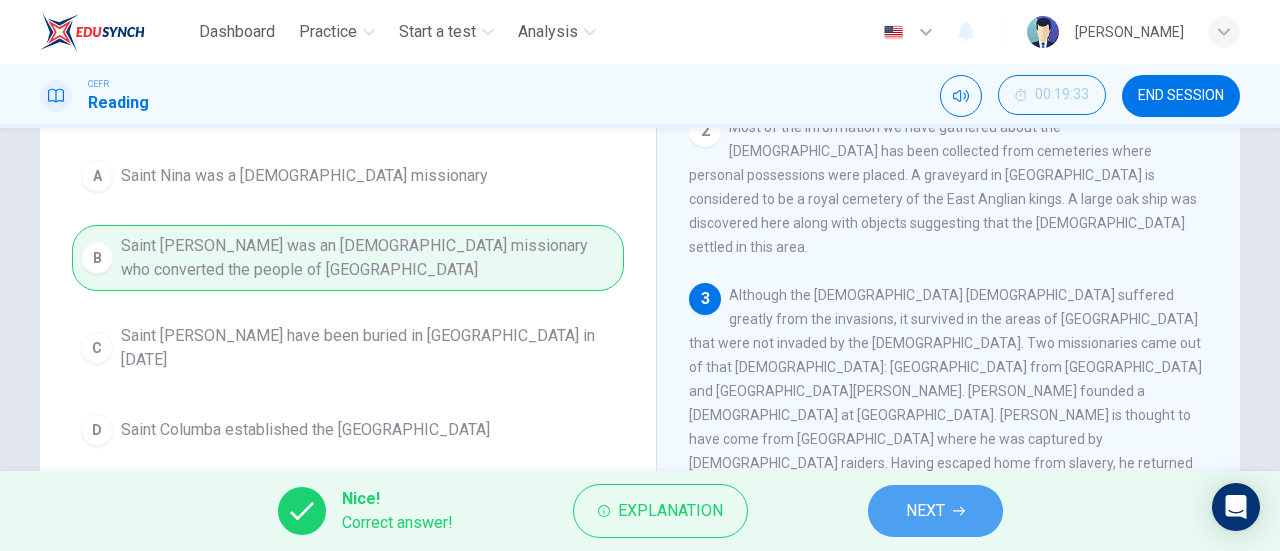 click on "NEXT" at bounding box center (935, 511) 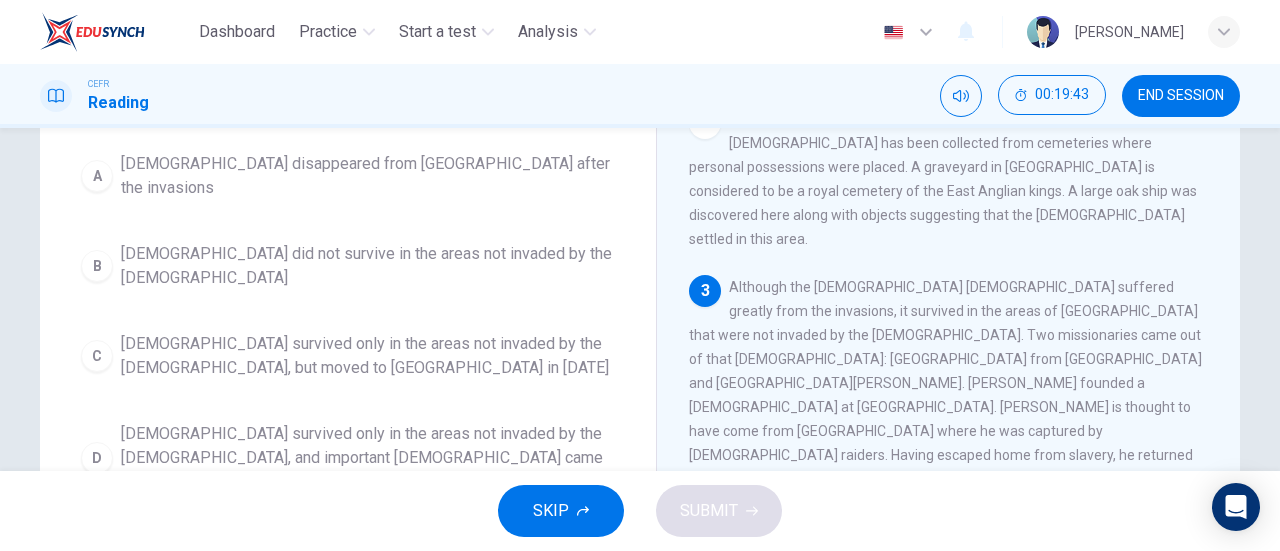 scroll, scrollTop: 212, scrollLeft: 0, axis: vertical 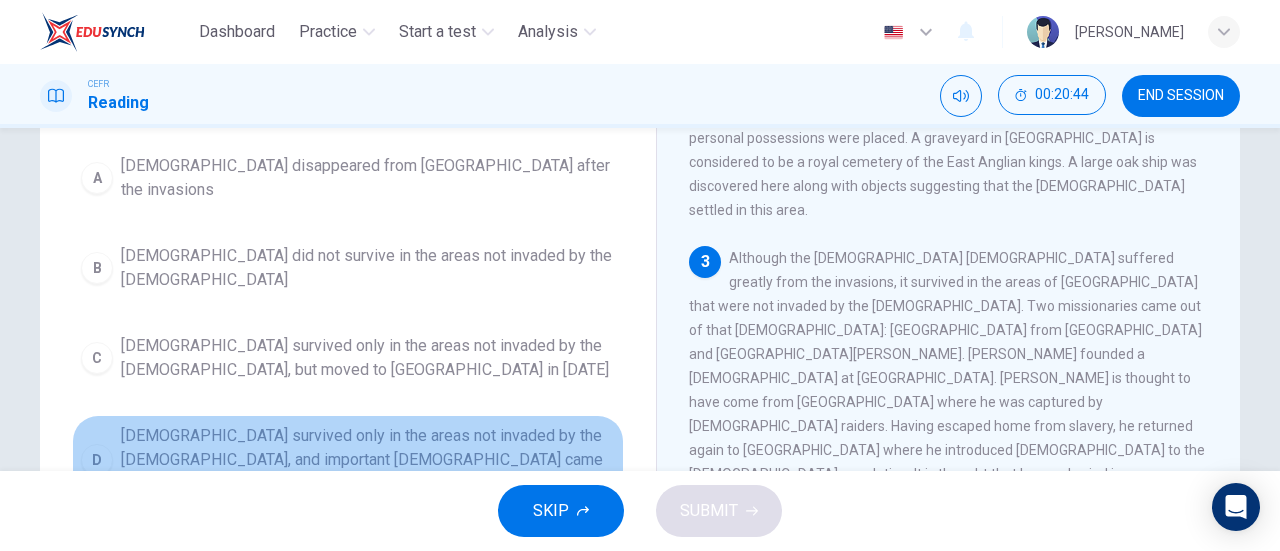 click on "D Christianity survived only in the areas not invaded by the Anglo-Saxons, and important missionaries came from those areas" at bounding box center (348, 460) 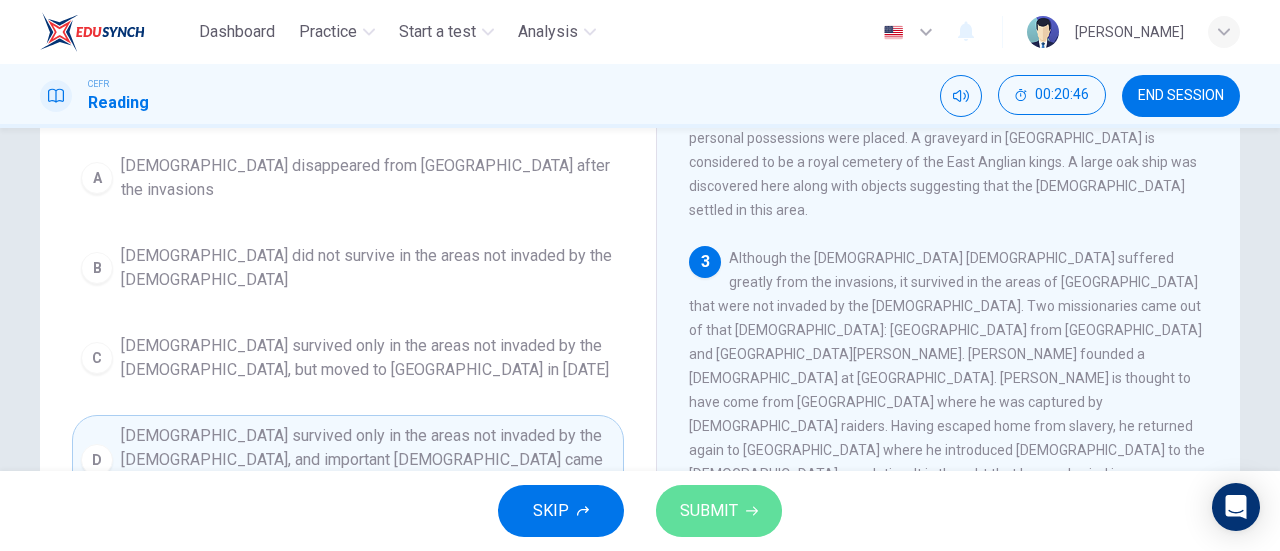 click on "SUBMIT" at bounding box center [709, 511] 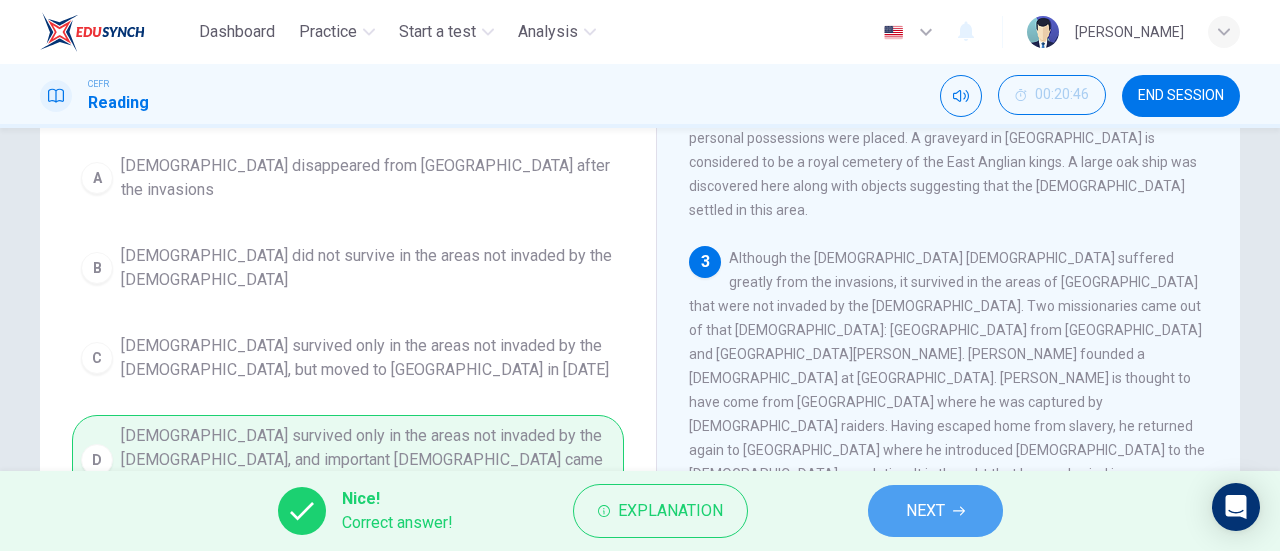 click on "NEXT" at bounding box center [925, 511] 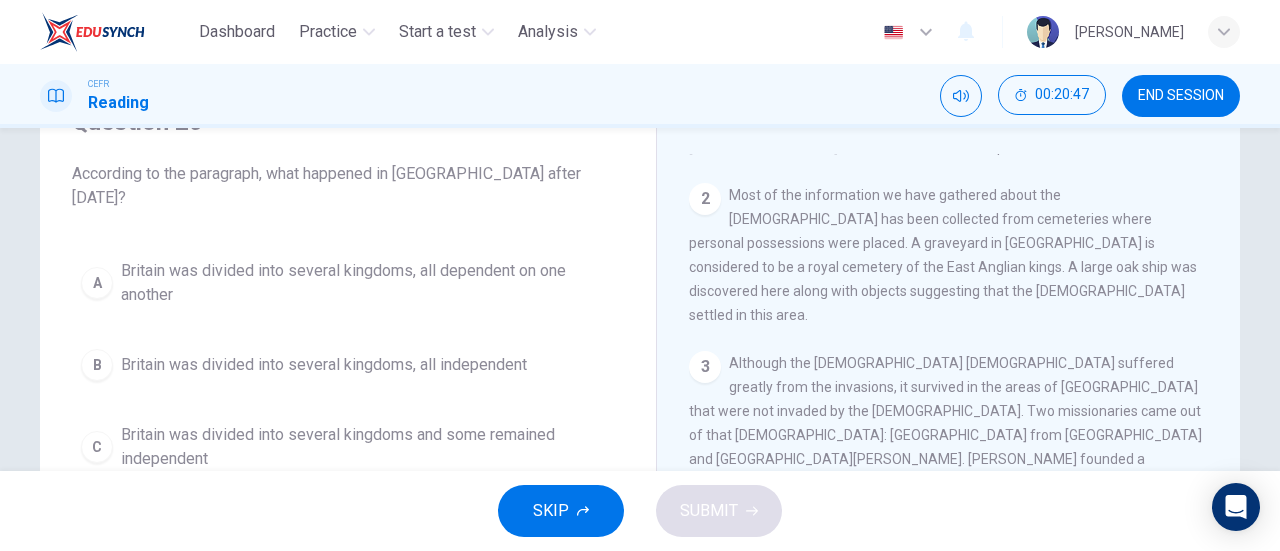 scroll, scrollTop: 63, scrollLeft: 0, axis: vertical 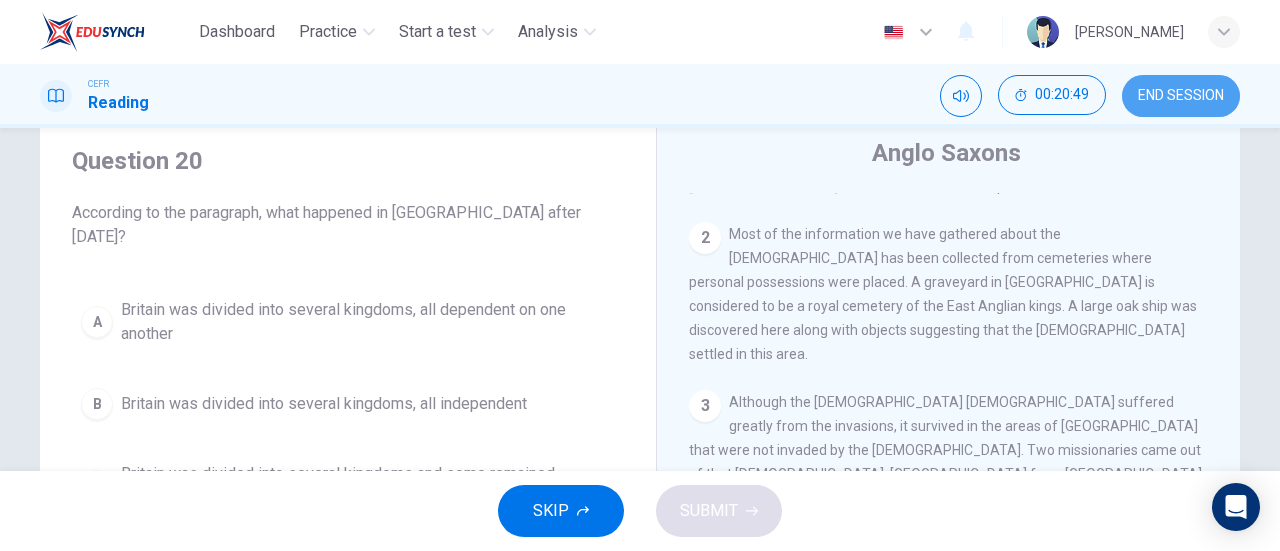 click on "END SESSION" at bounding box center (1181, 96) 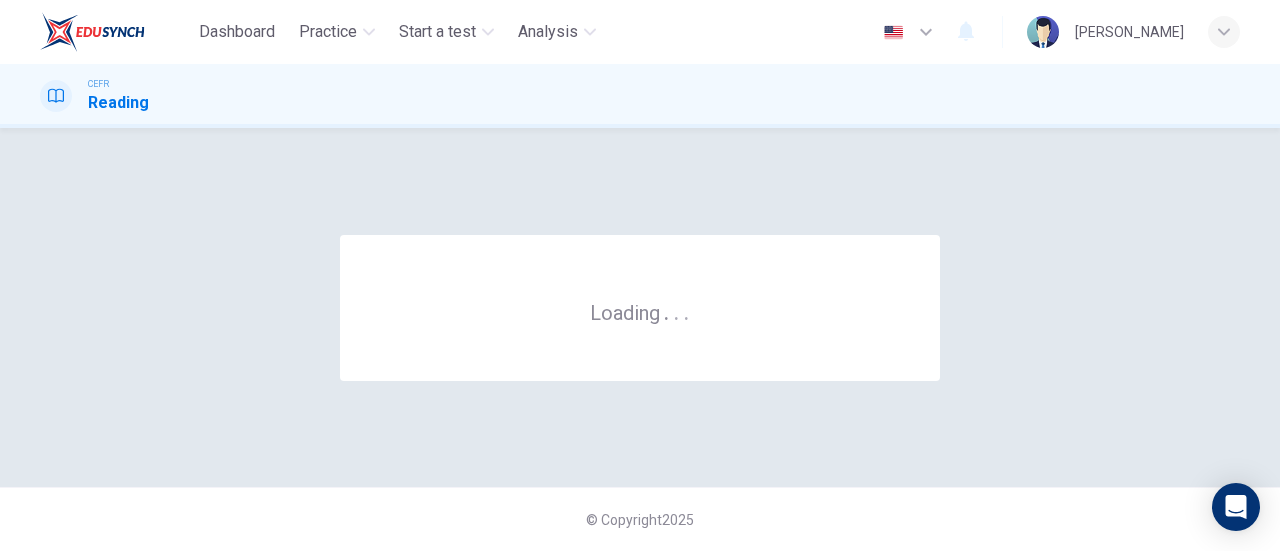 scroll, scrollTop: 0, scrollLeft: 0, axis: both 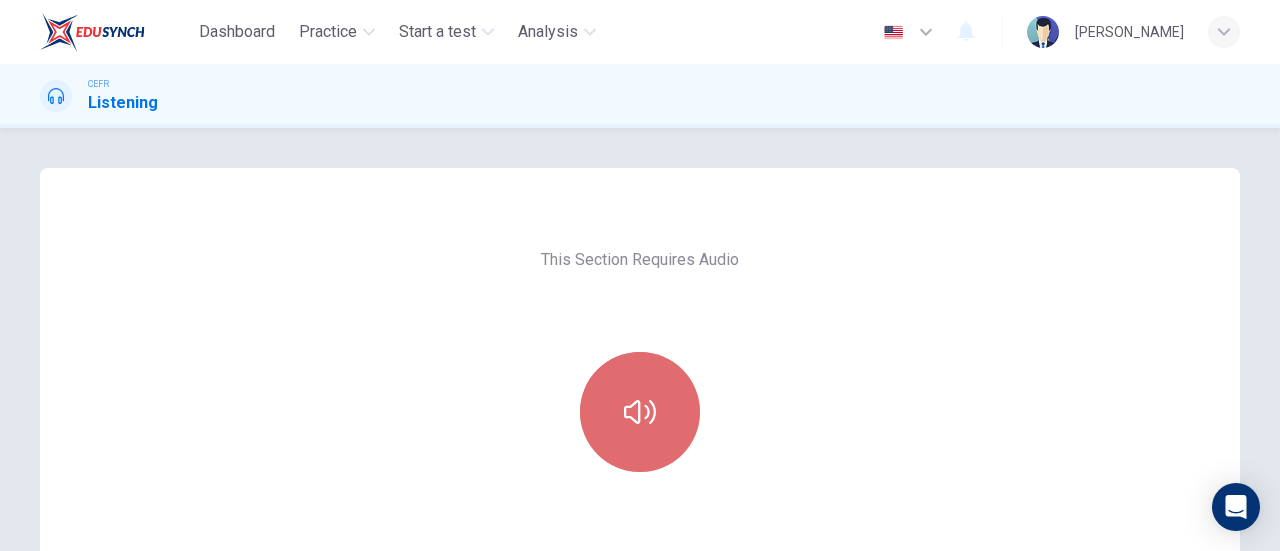 click at bounding box center [640, 412] 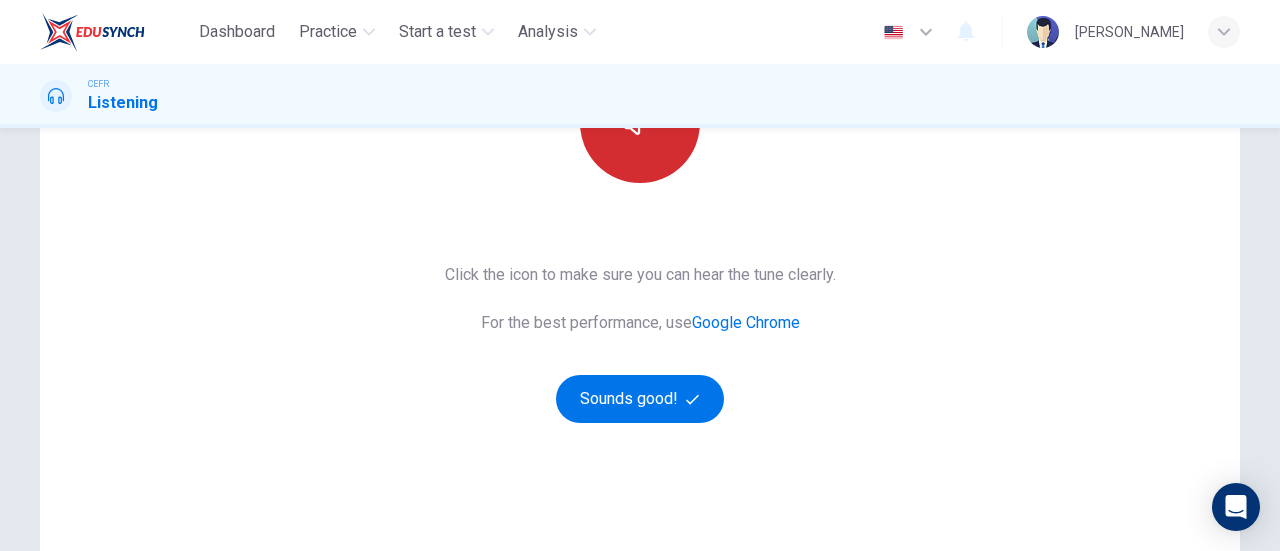 scroll, scrollTop: 290, scrollLeft: 0, axis: vertical 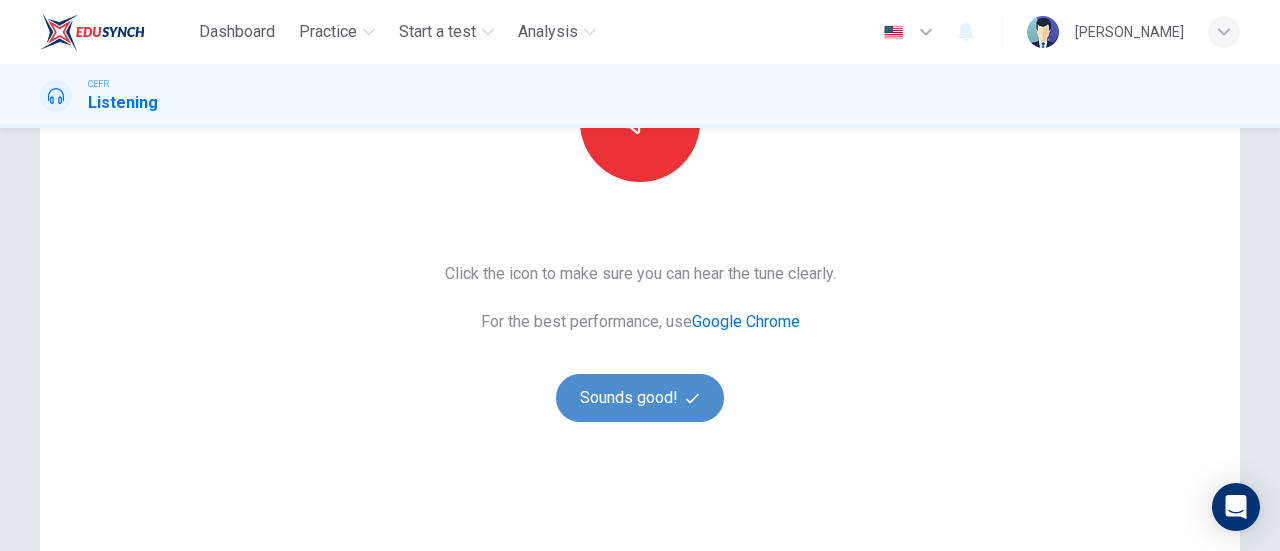 click on "Sounds good!" at bounding box center [640, 398] 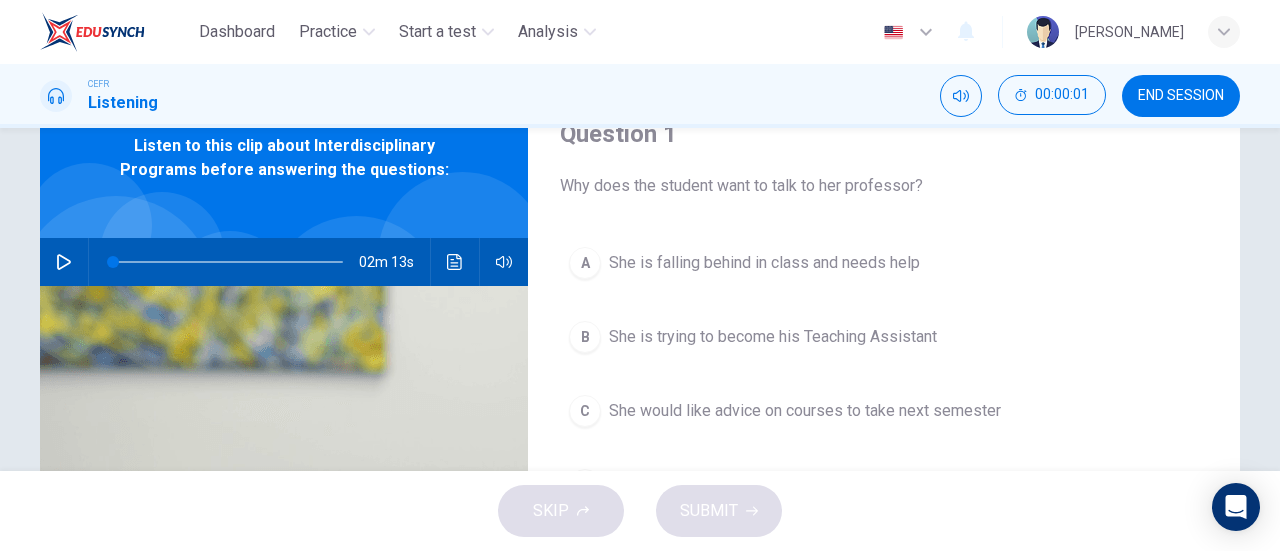 scroll, scrollTop: 73, scrollLeft: 0, axis: vertical 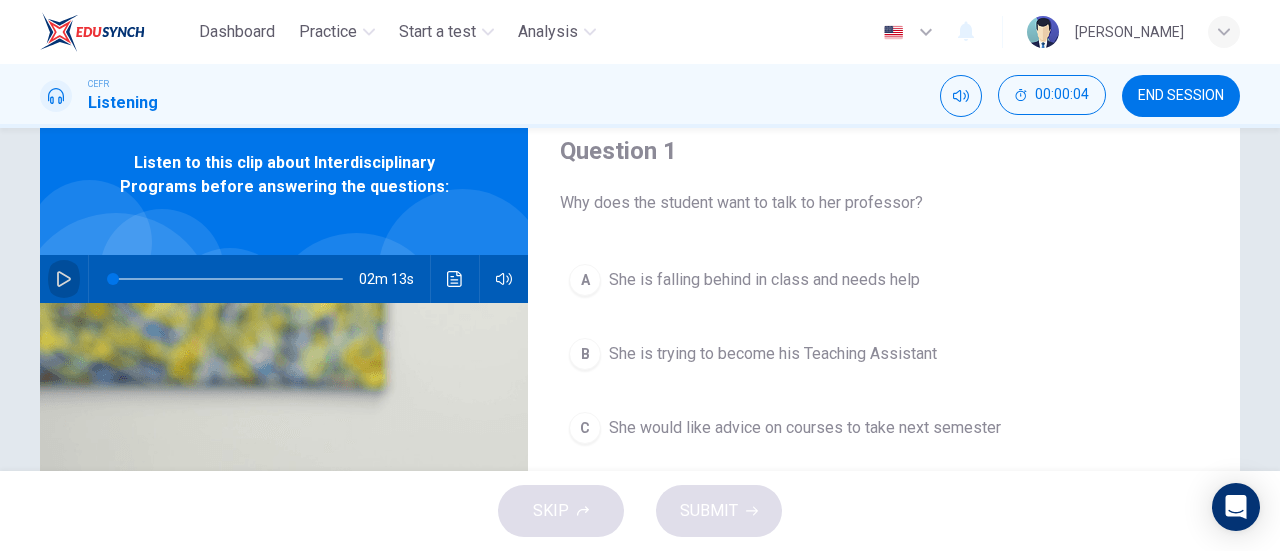 click at bounding box center (64, 279) 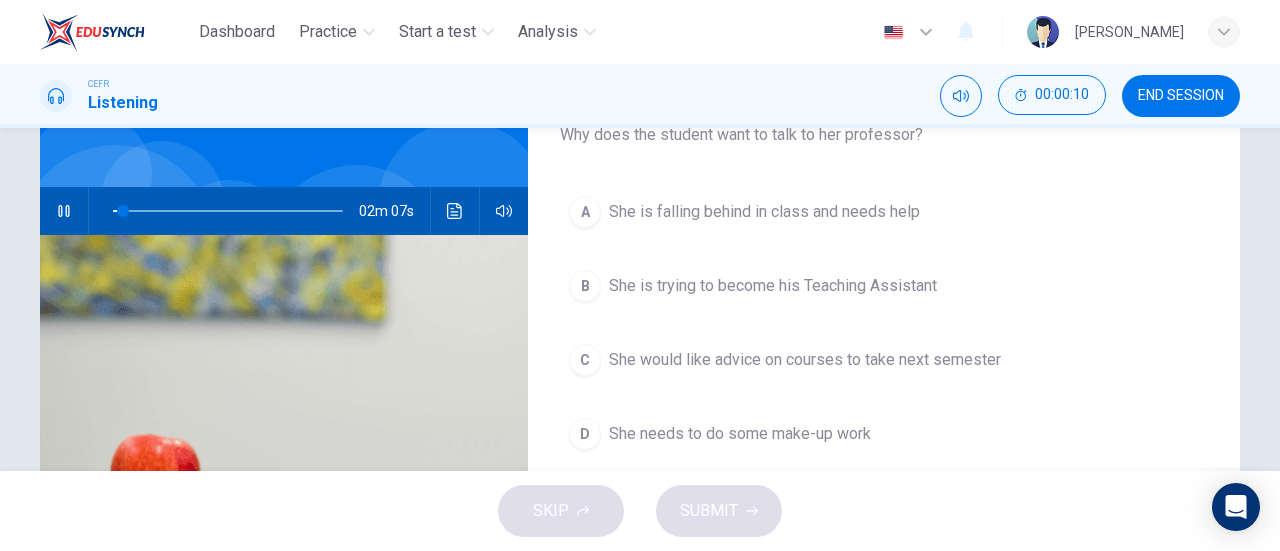 scroll, scrollTop: 142, scrollLeft: 0, axis: vertical 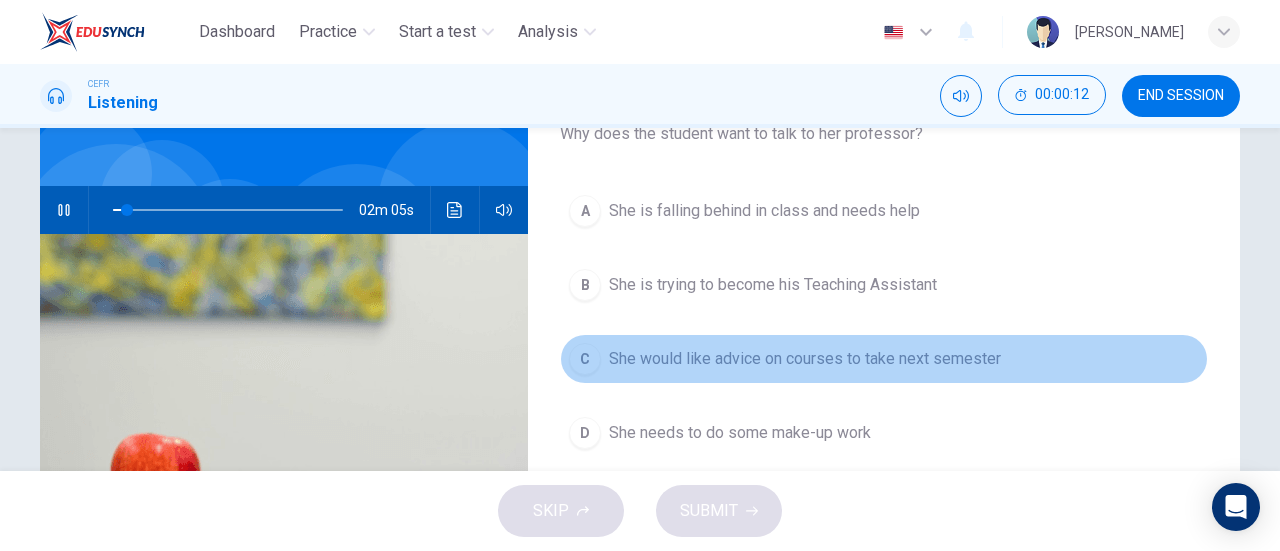 click on "She would like advice on courses to take next semester" at bounding box center (805, 359) 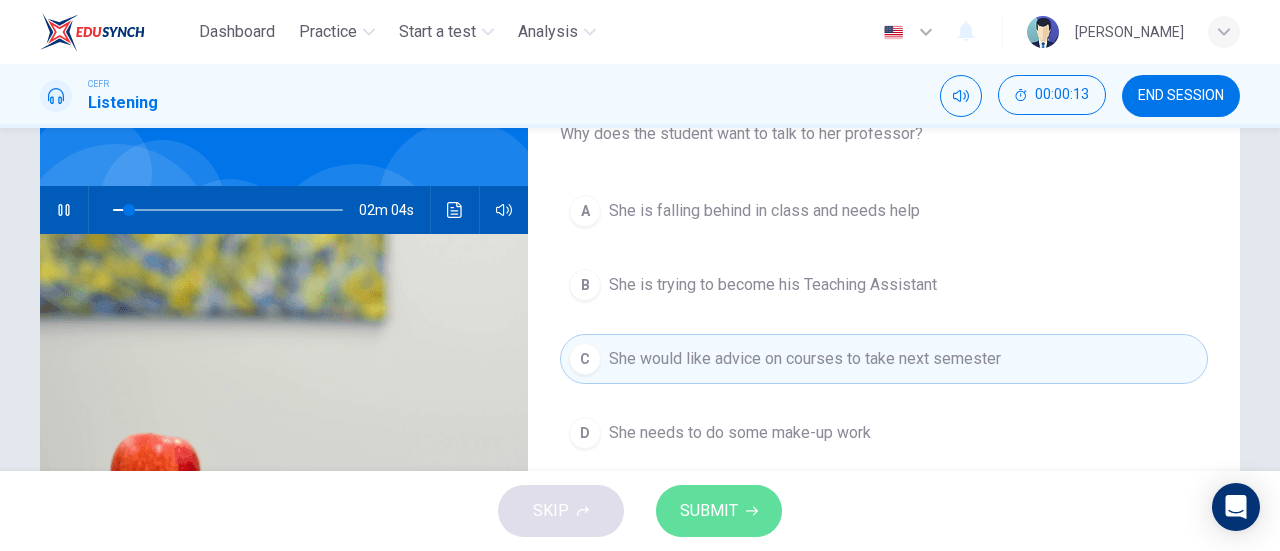 click on "SUBMIT" at bounding box center [709, 511] 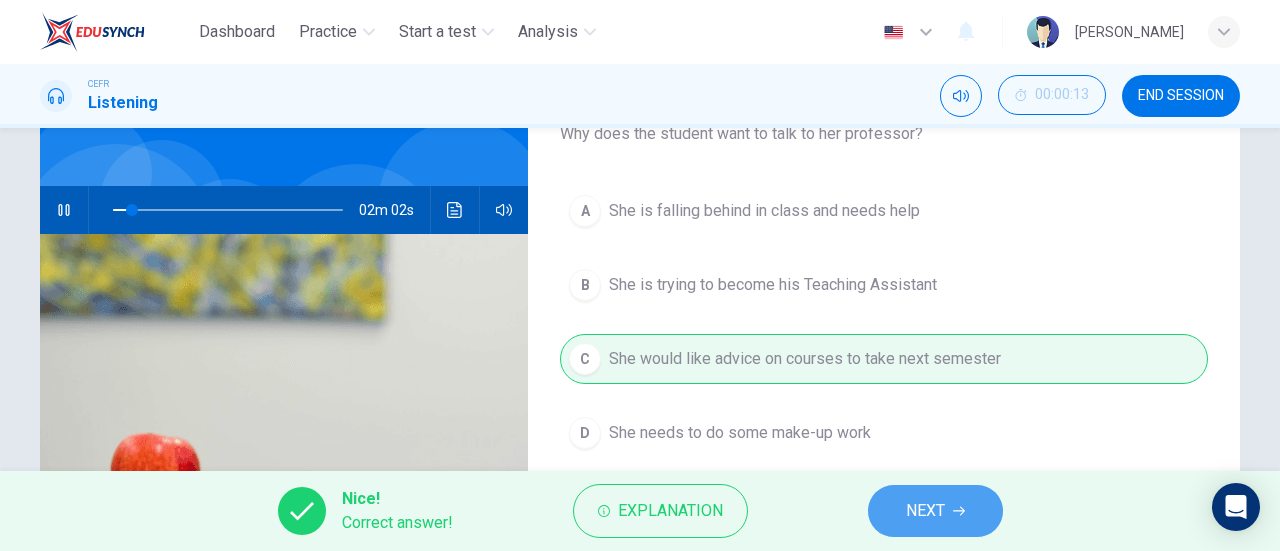 click on "NEXT" at bounding box center [935, 511] 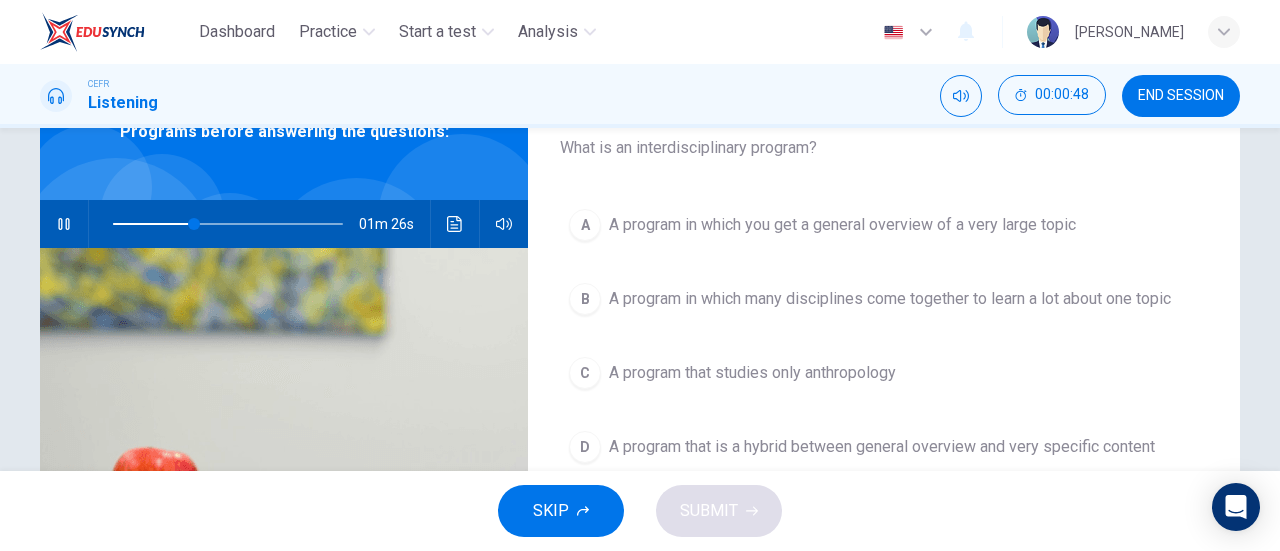 scroll, scrollTop: 131, scrollLeft: 0, axis: vertical 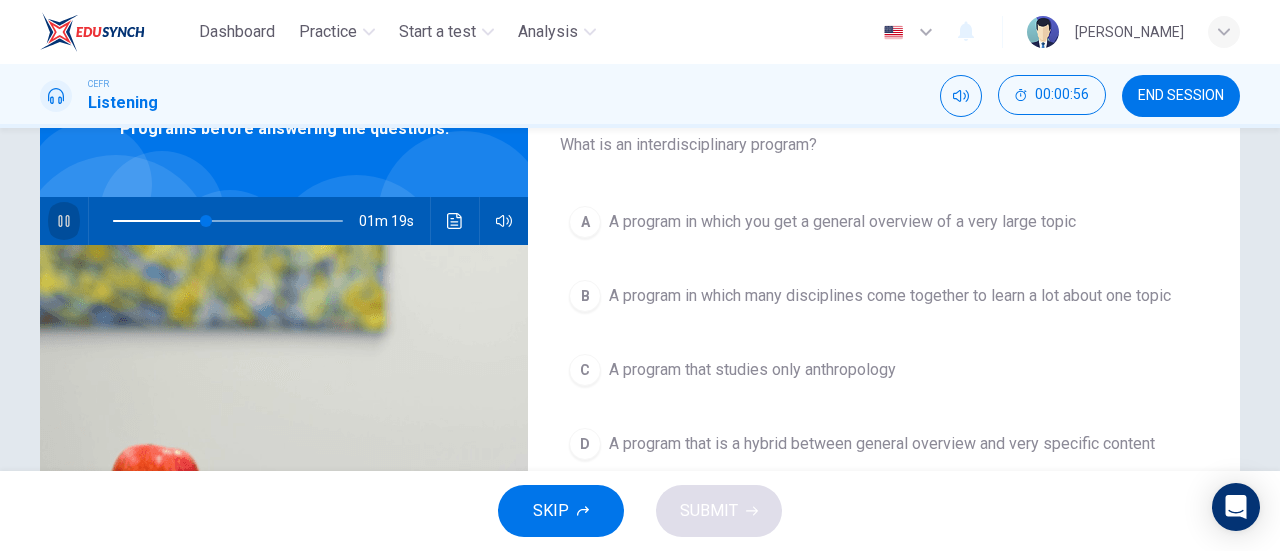 click 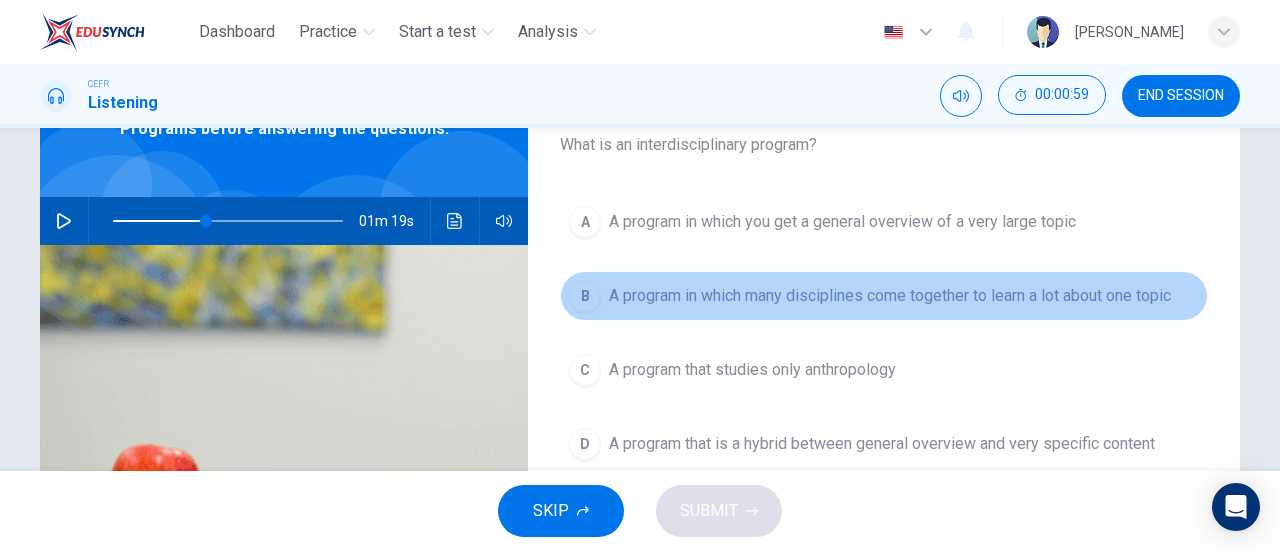 click on "A program in which many disciplines come together to learn a lot about one topic" at bounding box center [890, 296] 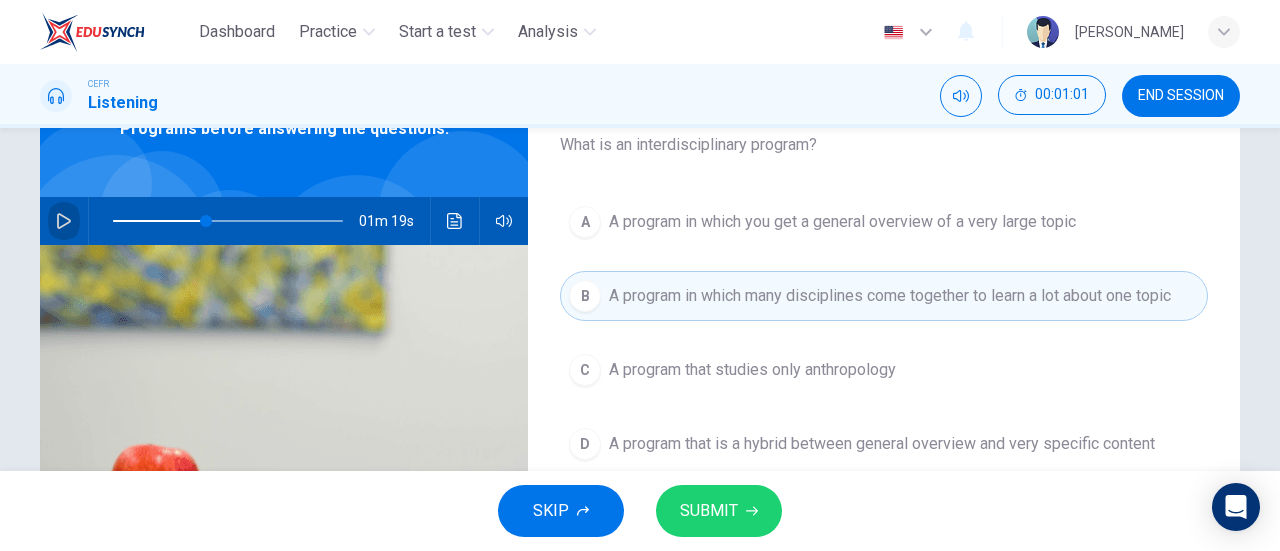 click 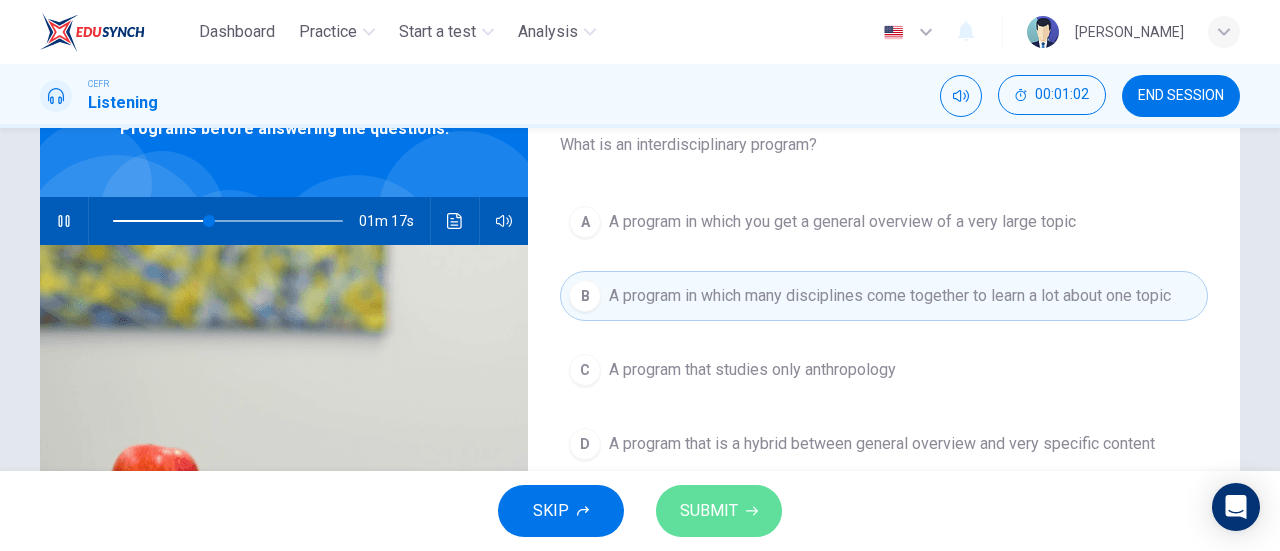 click 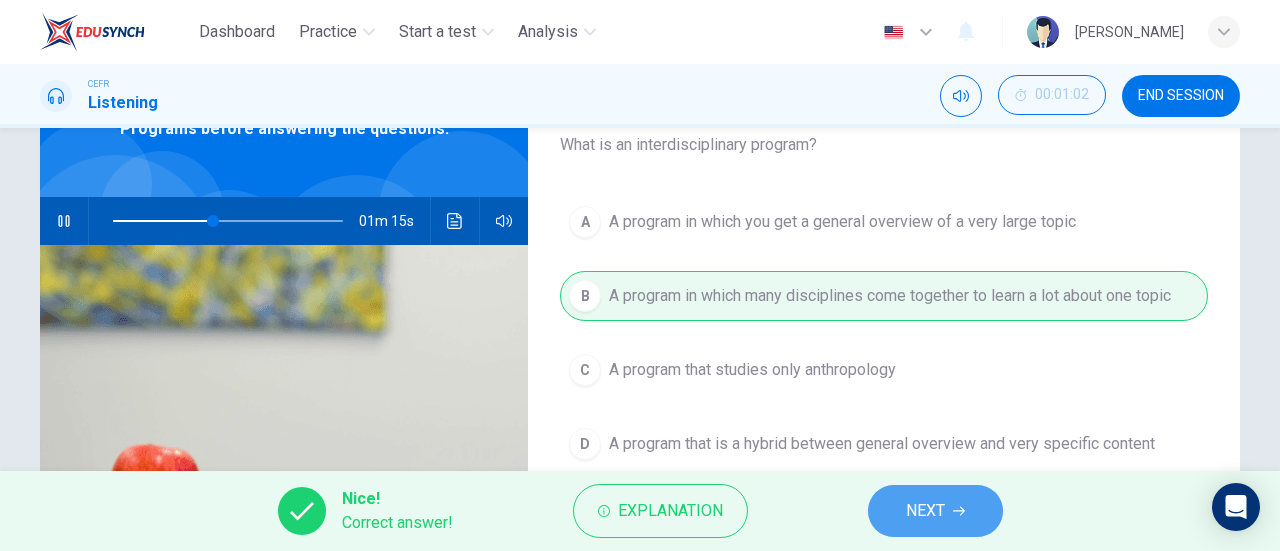 click on "NEXT" at bounding box center [925, 511] 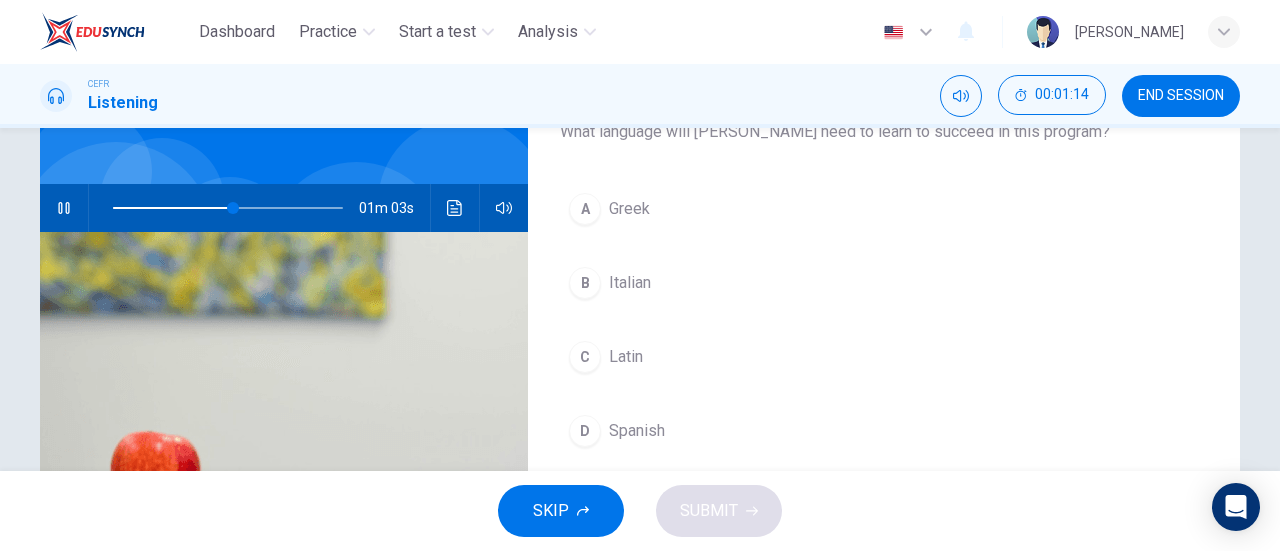 scroll, scrollTop: 144, scrollLeft: 0, axis: vertical 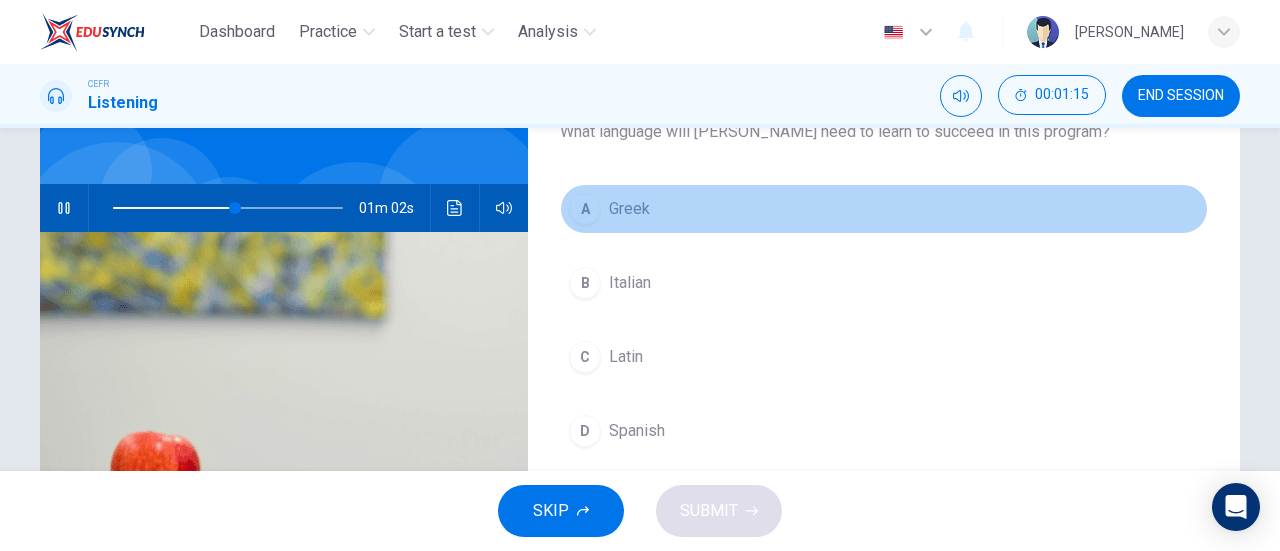 click on "A [DEMOGRAPHIC_DATA]" at bounding box center [884, 209] 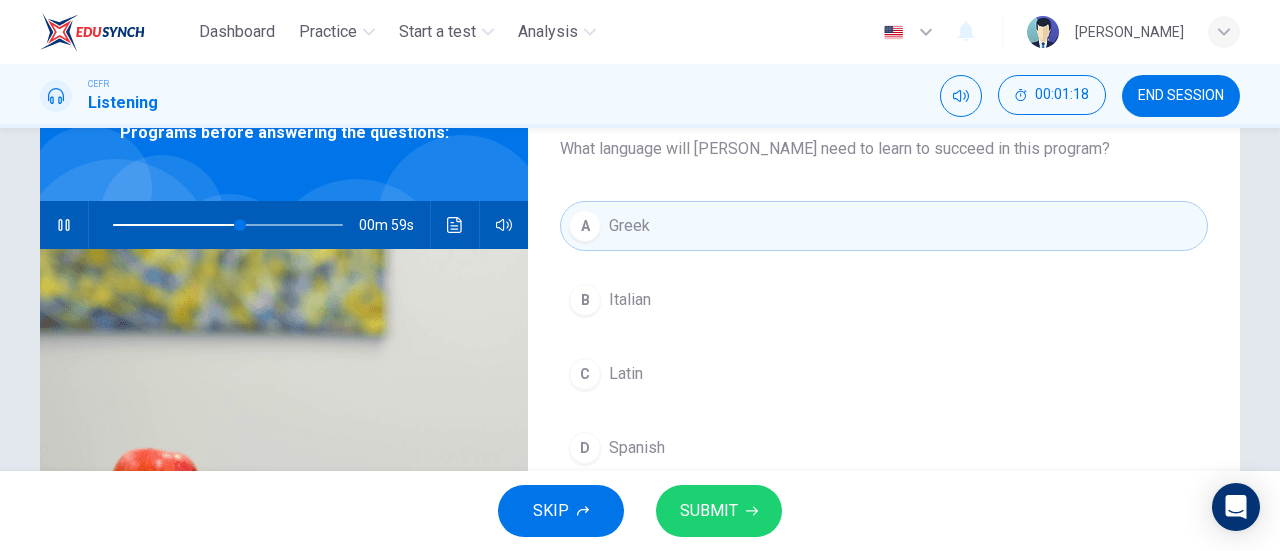 scroll, scrollTop: 126, scrollLeft: 0, axis: vertical 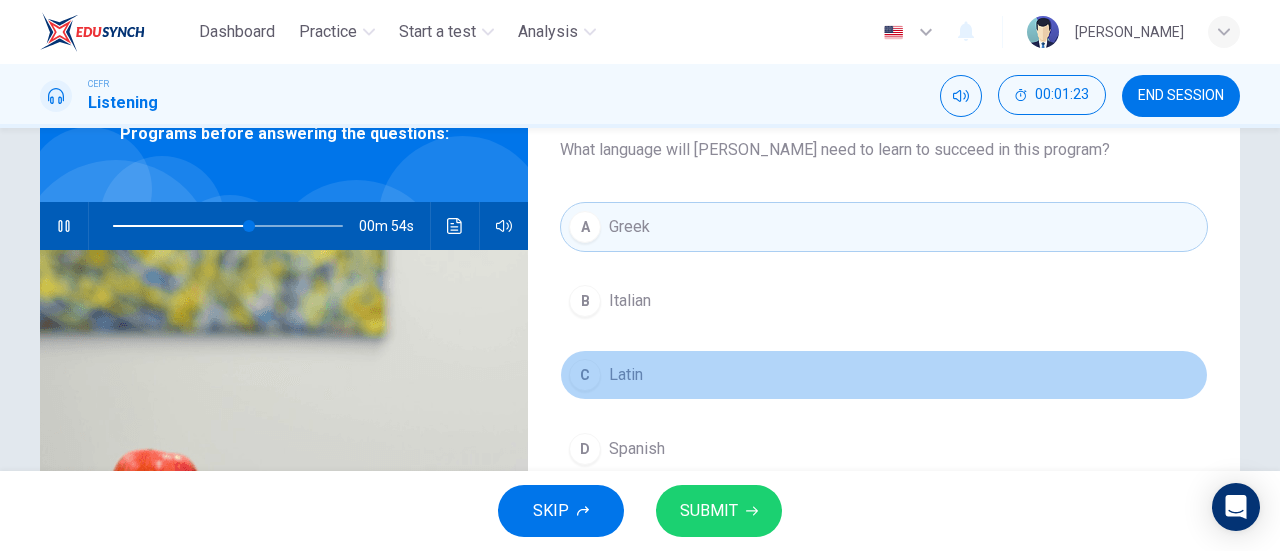 click on "C Latin" at bounding box center [884, 375] 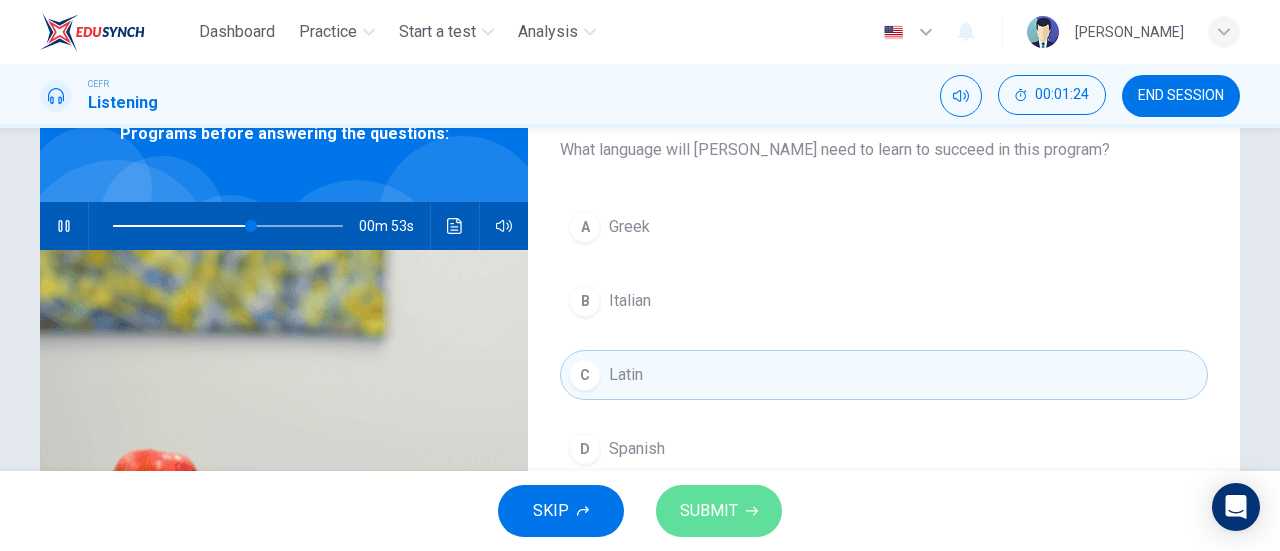 click on "SUBMIT" at bounding box center [709, 511] 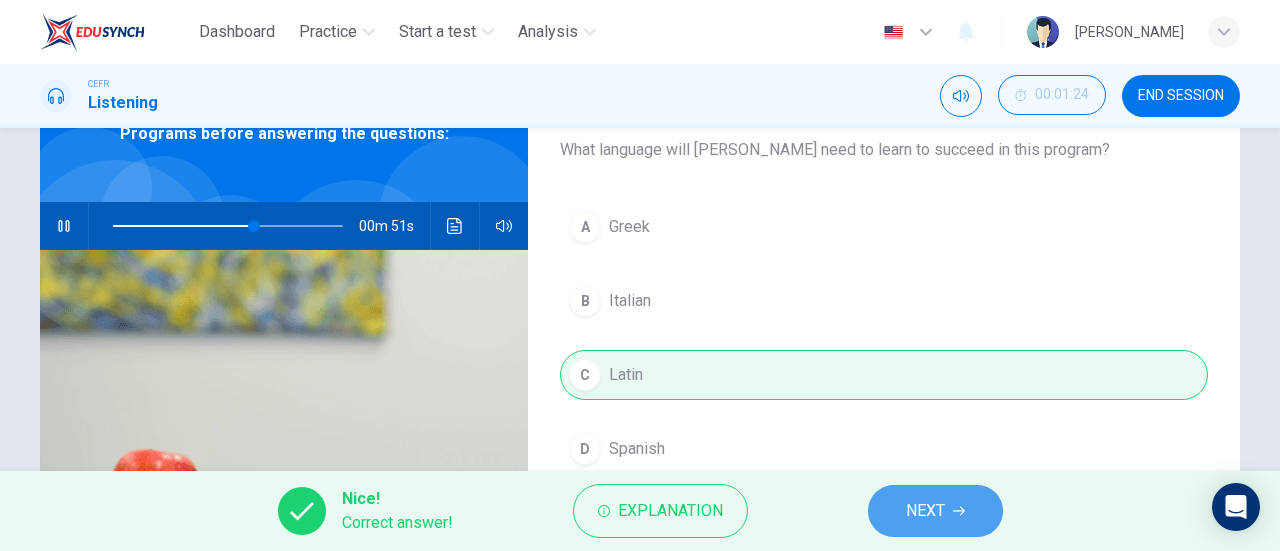 click on "NEXT" at bounding box center [935, 511] 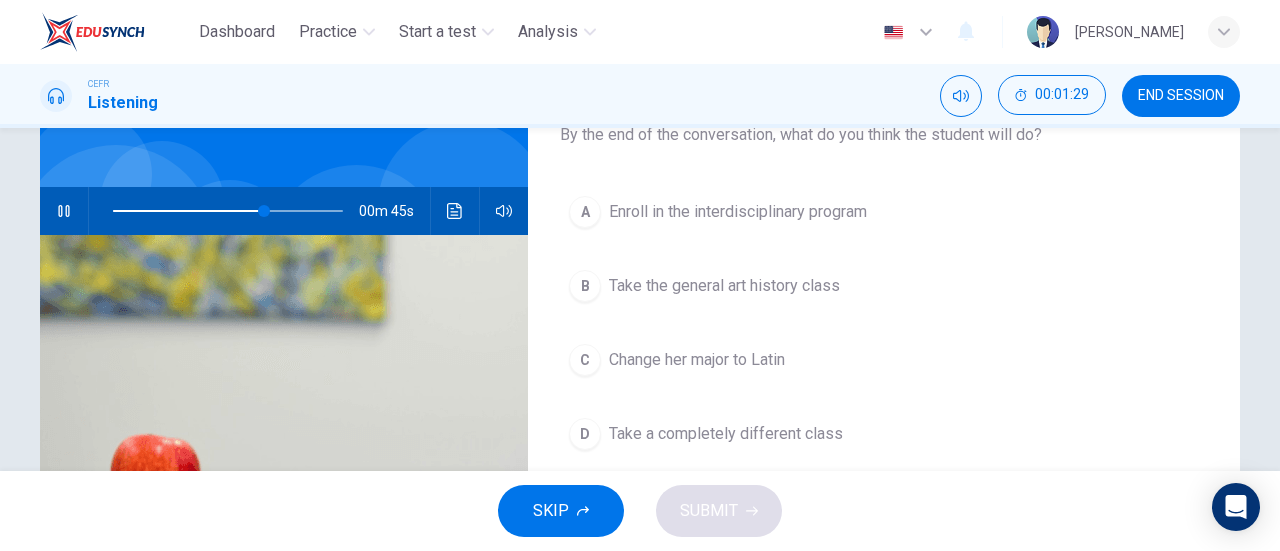 scroll, scrollTop: 142, scrollLeft: 0, axis: vertical 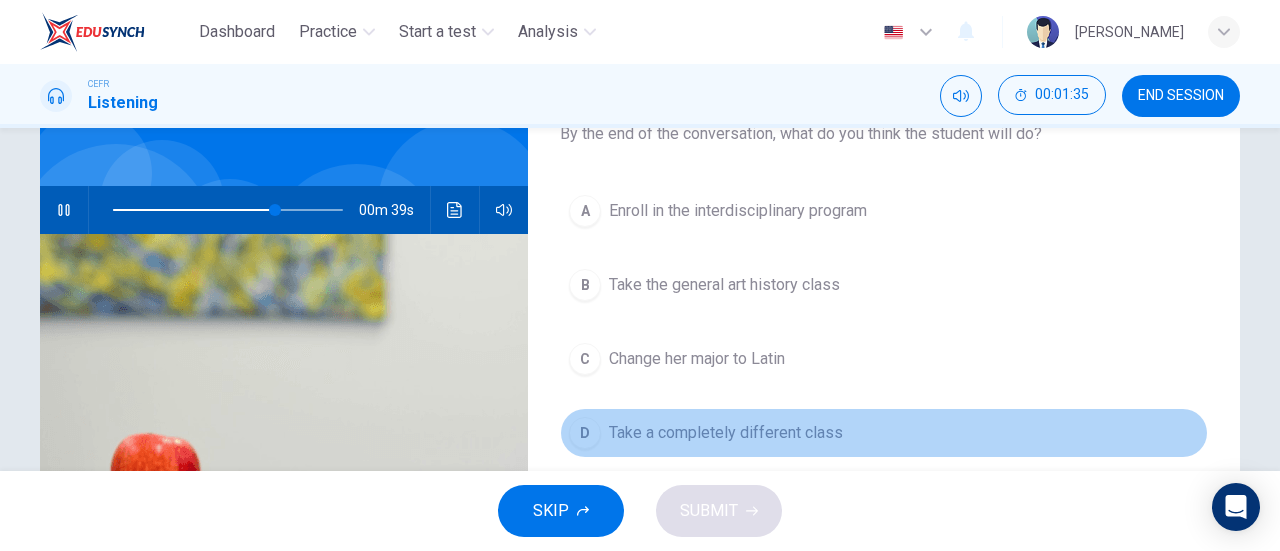 click on "D Take a completely different class" at bounding box center (884, 433) 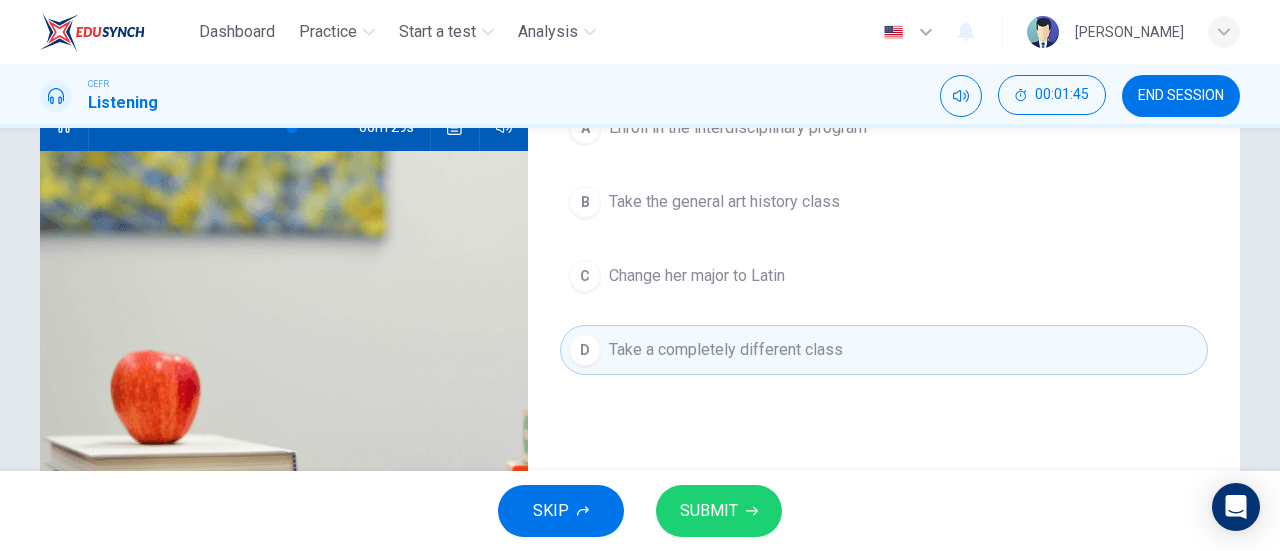 scroll, scrollTop: 171, scrollLeft: 0, axis: vertical 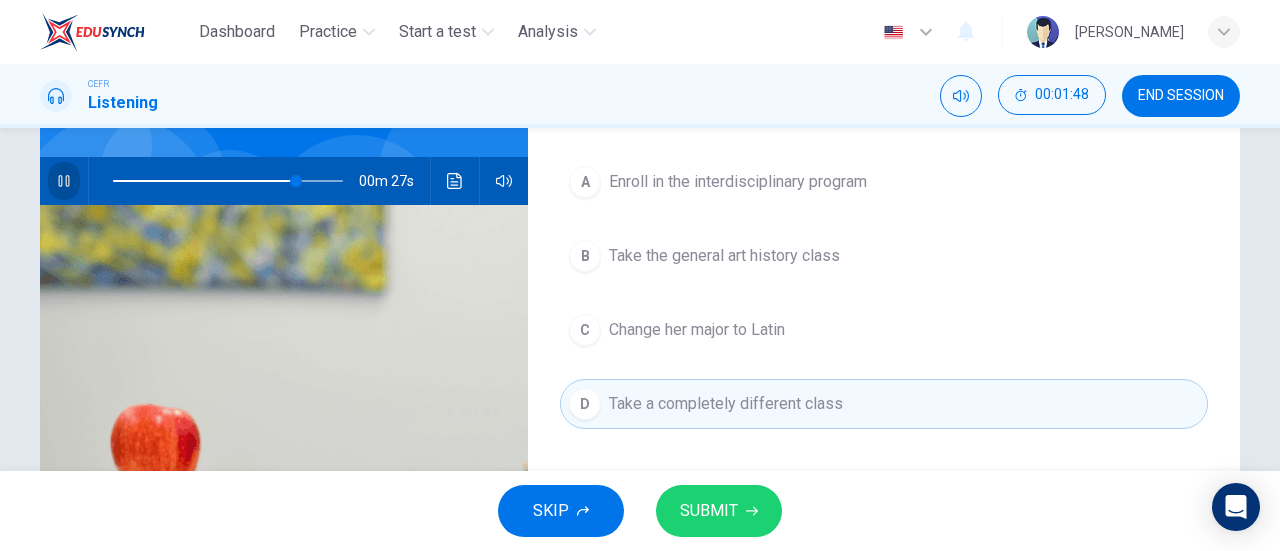 click 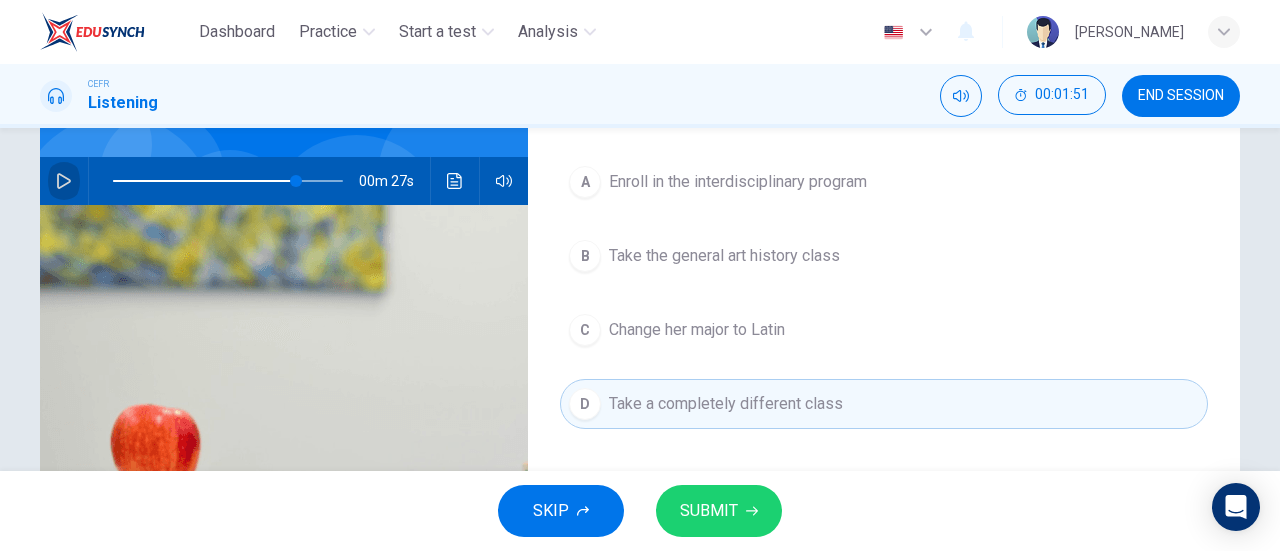 click 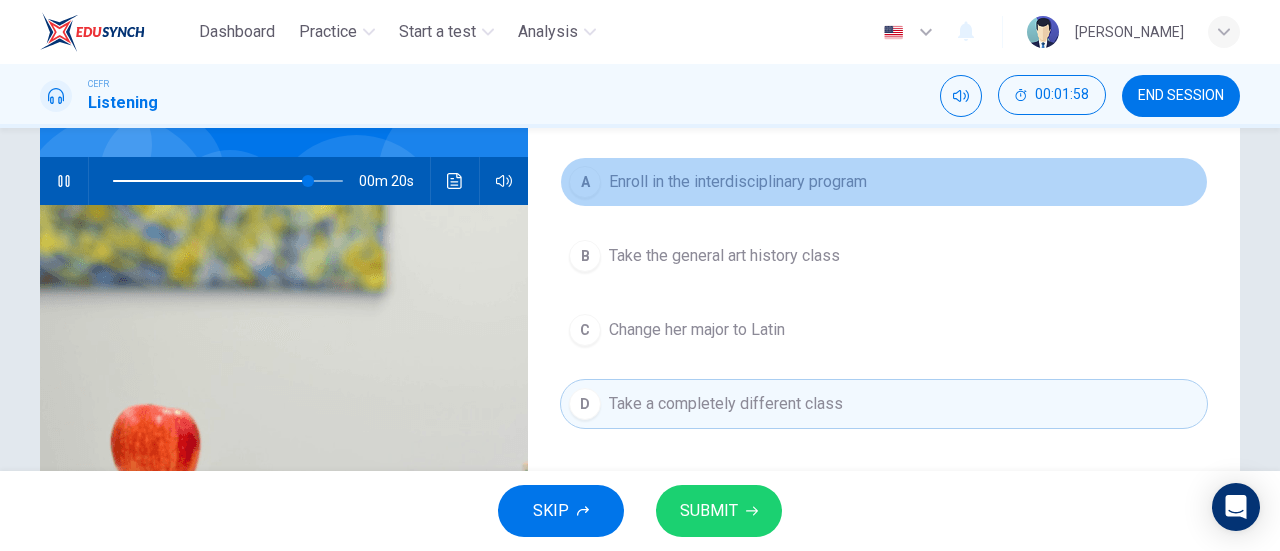 click on "Enroll in the interdisciplinary program" at bounding box center [738, 182] 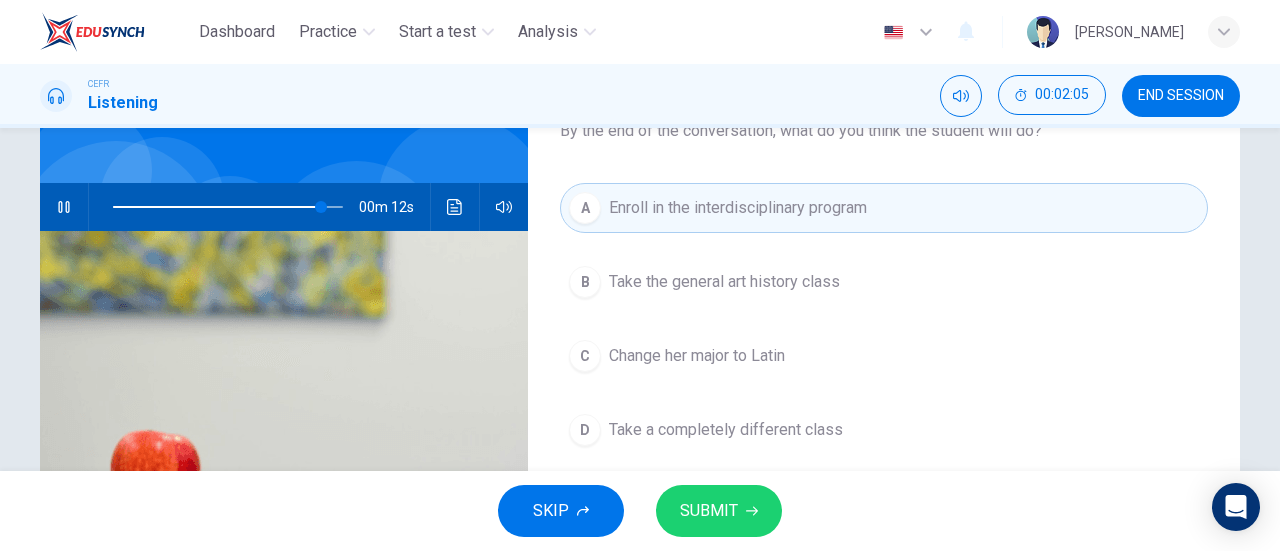scroll, scrollTop: 132, scrollLeft: 0, axis: vertical 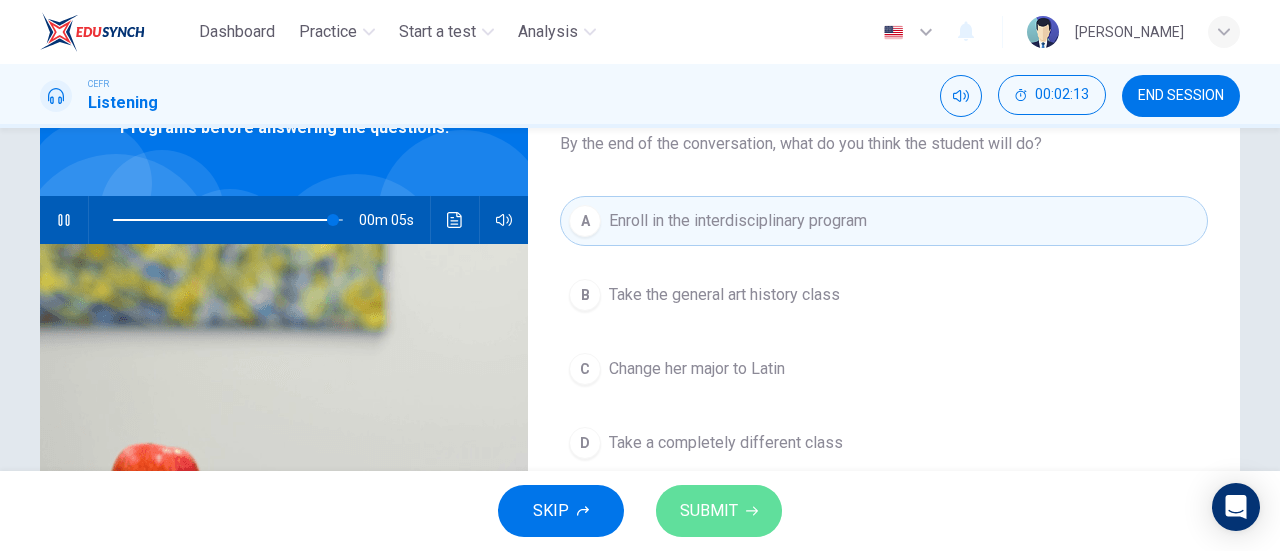 click on "SUBMIT" at bounding box center [709, 511] 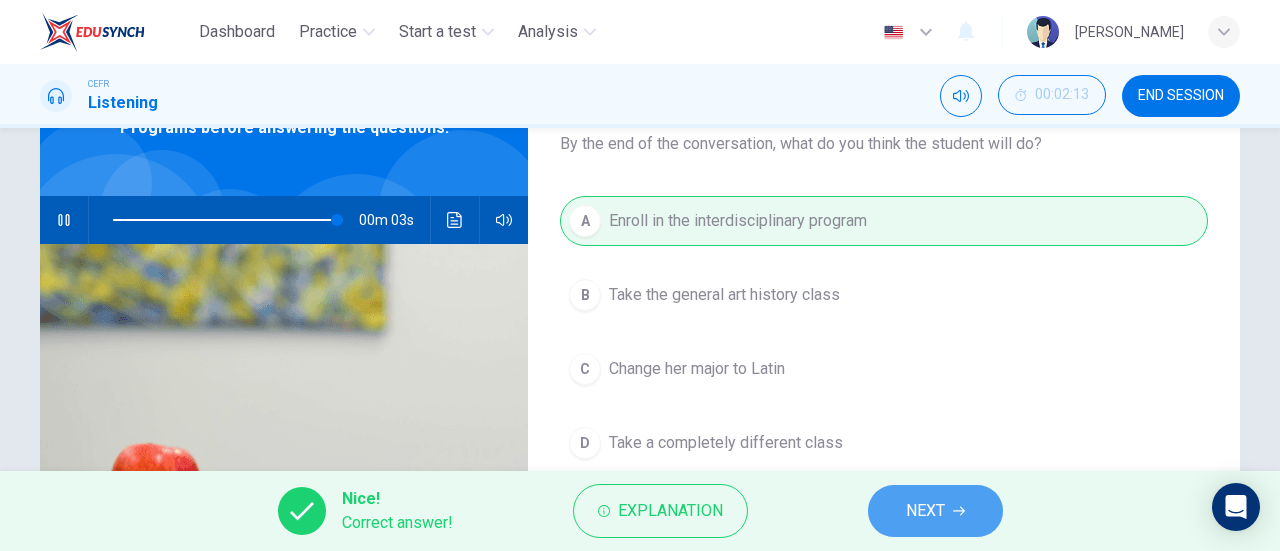 click on "NEXT" at bounding box center (925, 511) 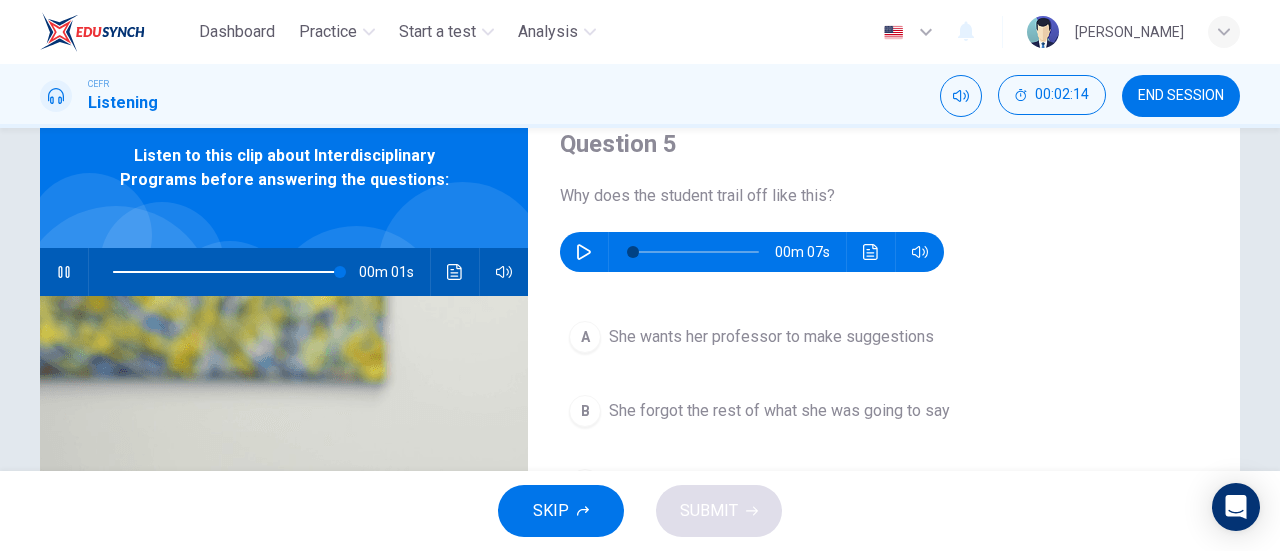 scroll, scrollTop: 70, scrollLeft: 0, axis: vertical 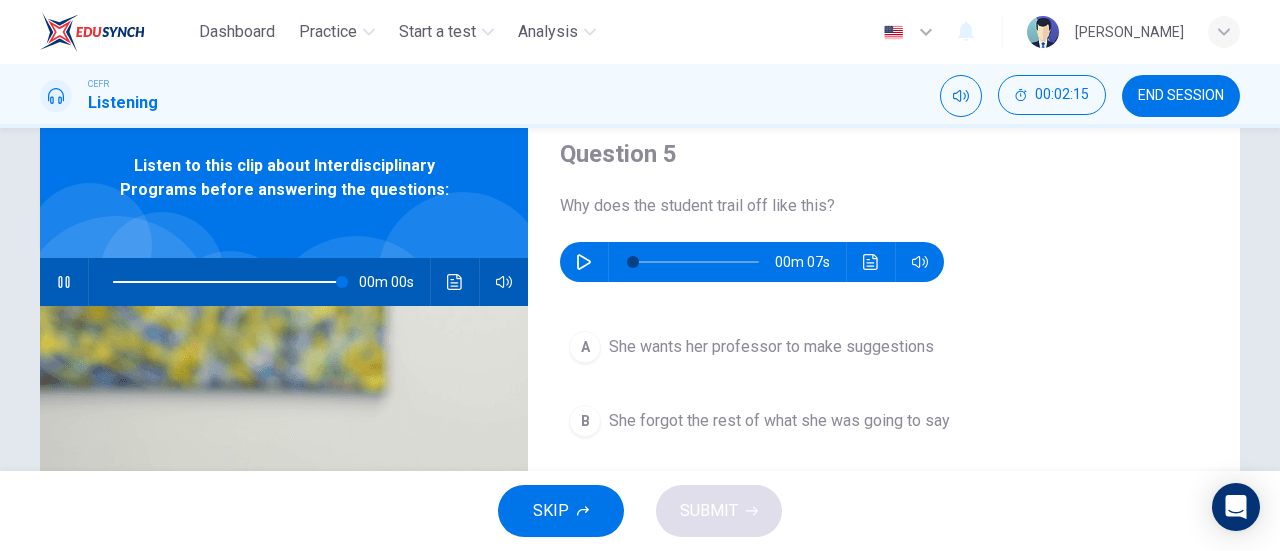 type on "0" 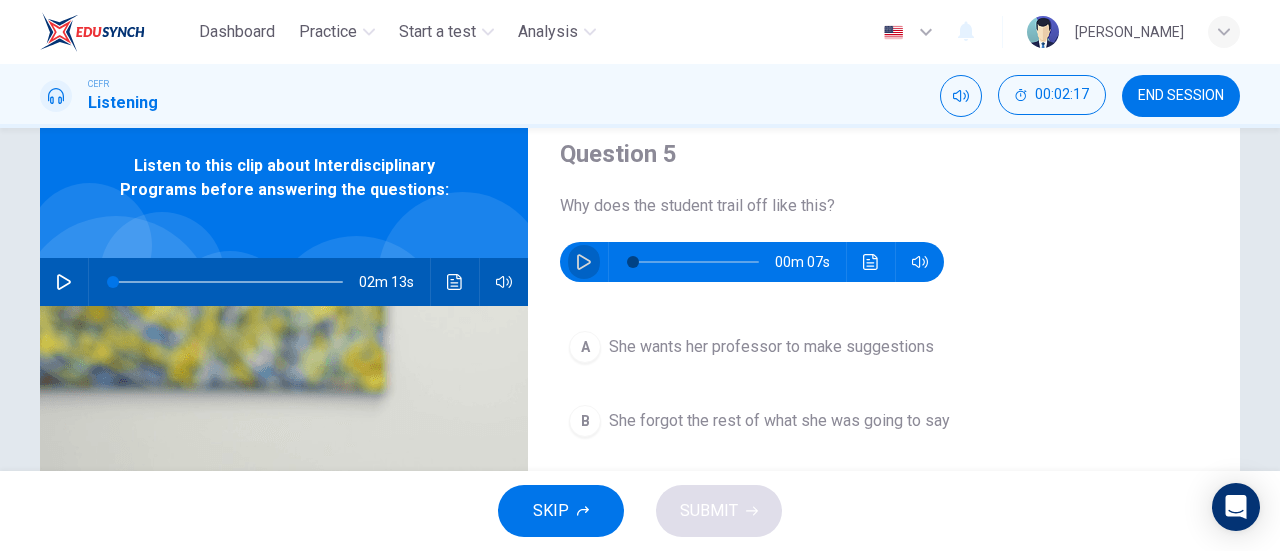 click 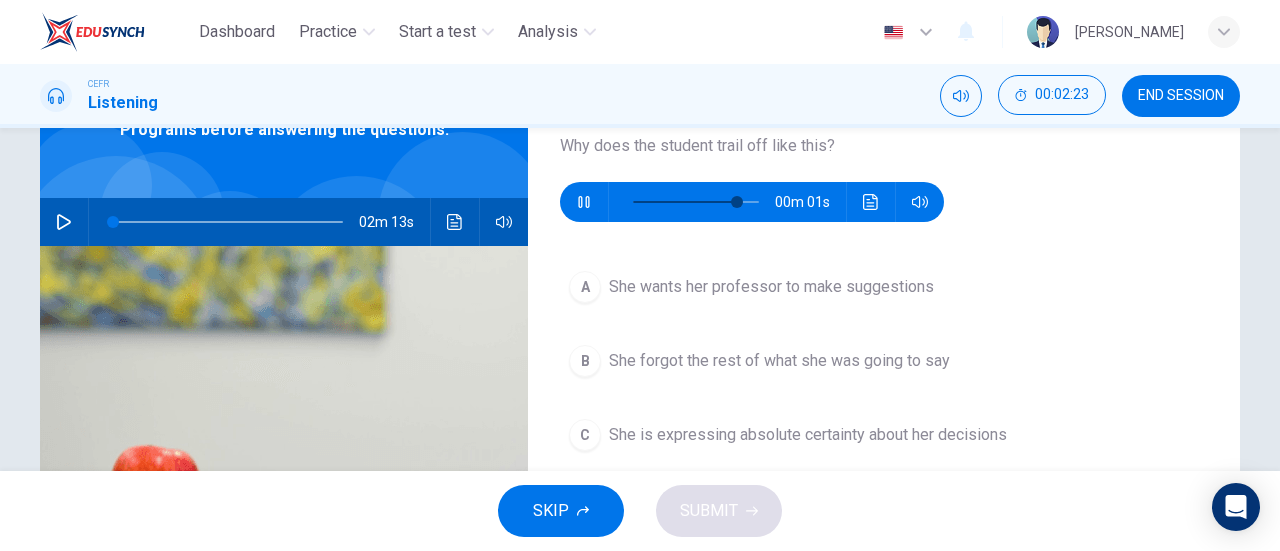 scroll, scrollTop: 129, scrollLeft: 0, axis: vertical 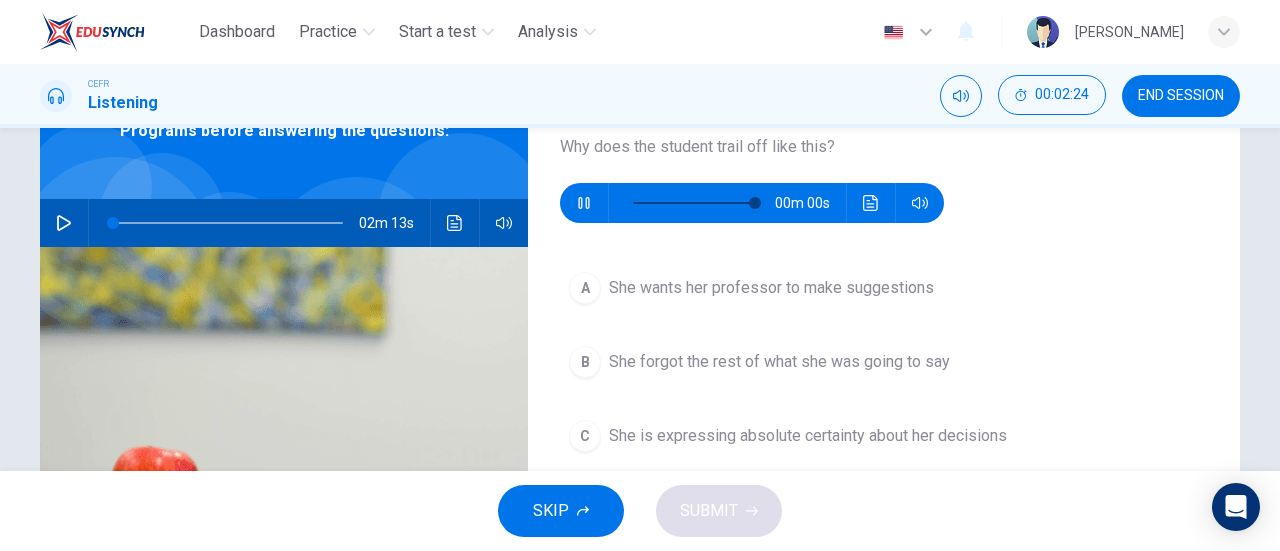 type on "0" 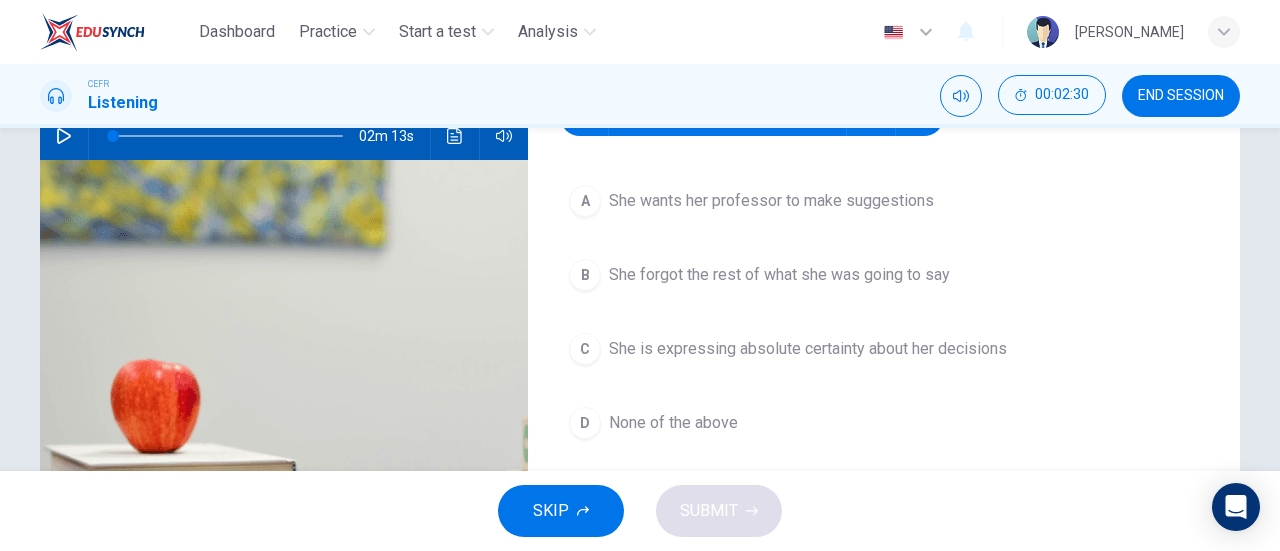 scroll, scrollTop: 219, scrollLeft: 0, axis: vertical 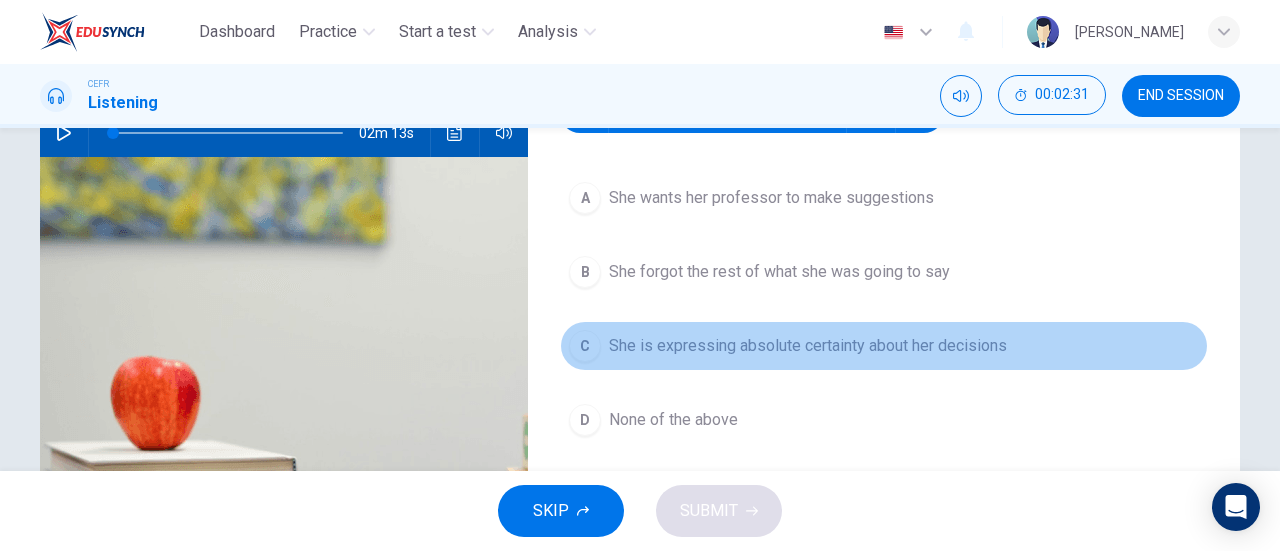 click on "She is expressing absolute certainty about her decisions" at bounding box center (808, 346) 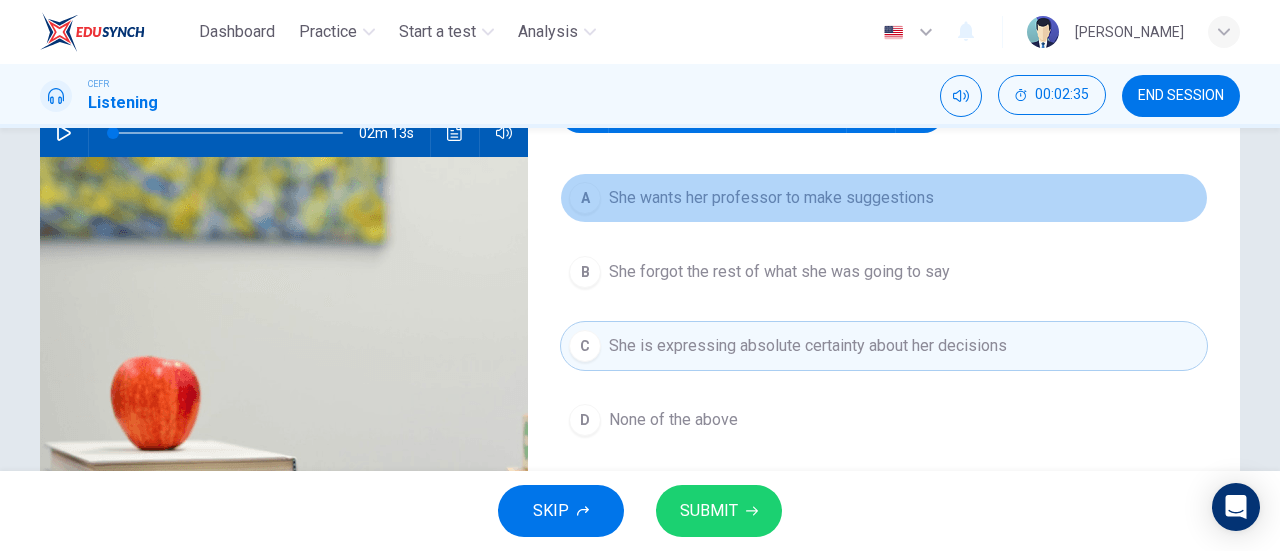 click on "She wants her professor to make suggestions" at bounding box center [771, 198] 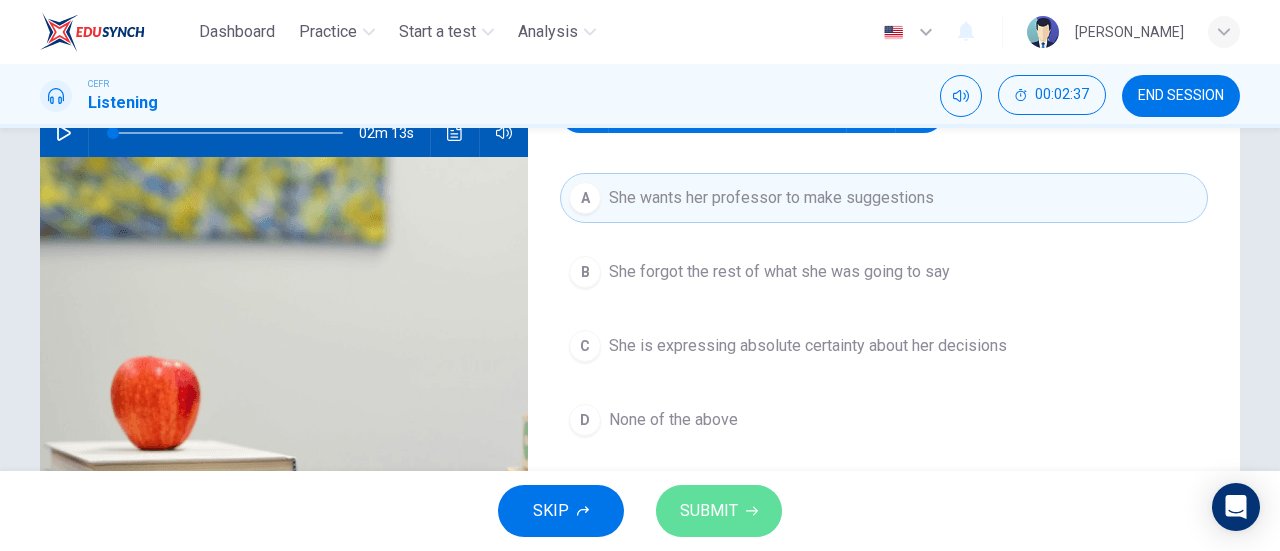 click on "SUBMIT" at bounding box center (709, 511) 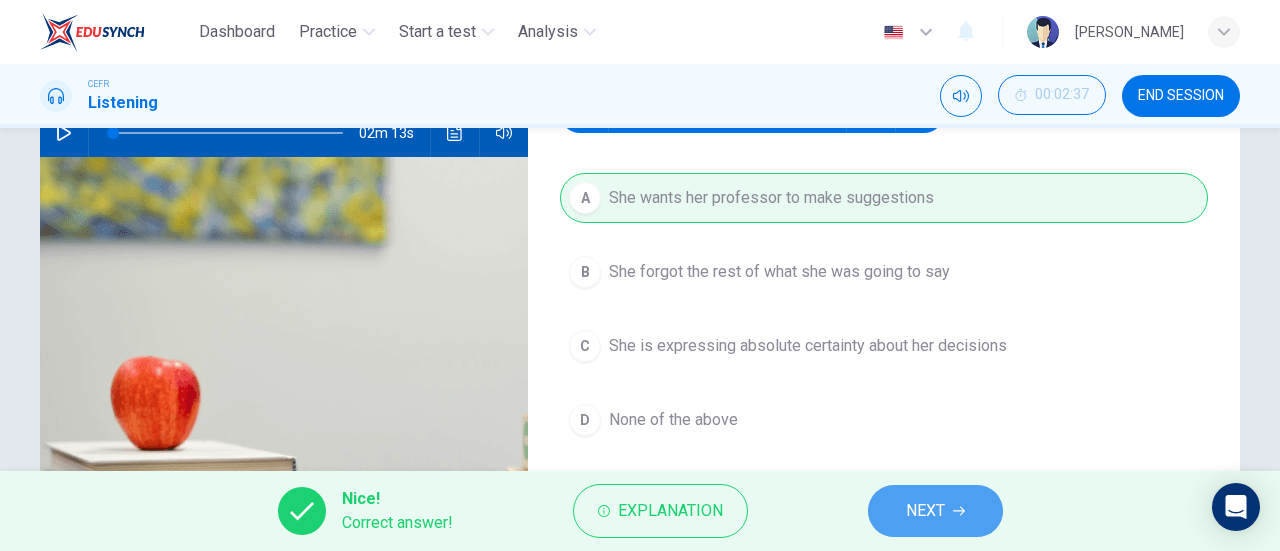 click on "NEXT" at bounding box center (935, 511) 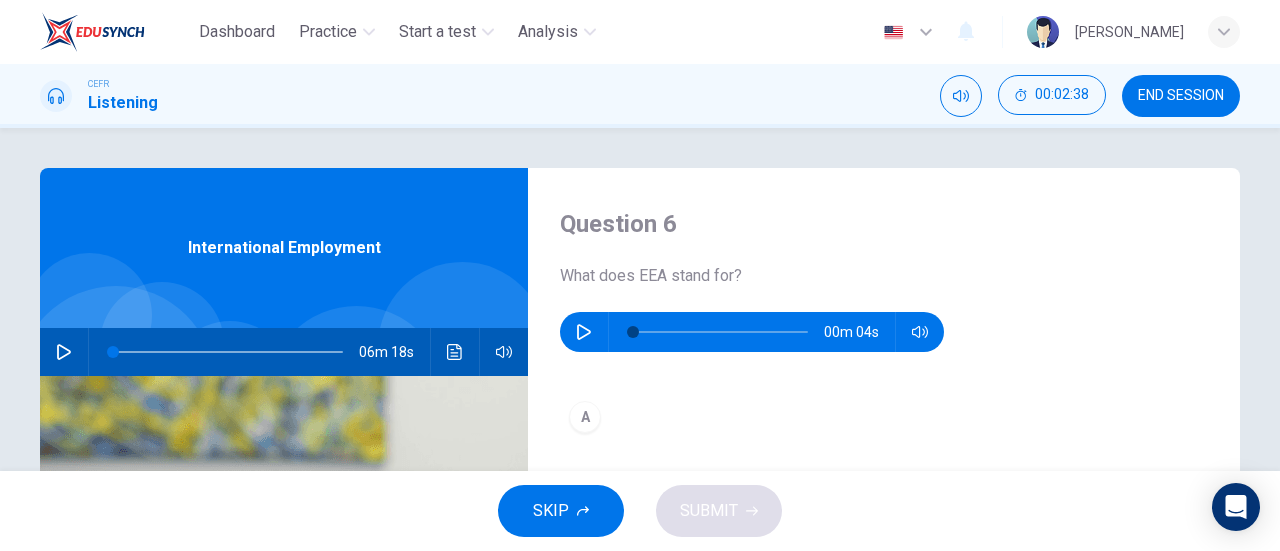 click at bounding box center [584, 332] 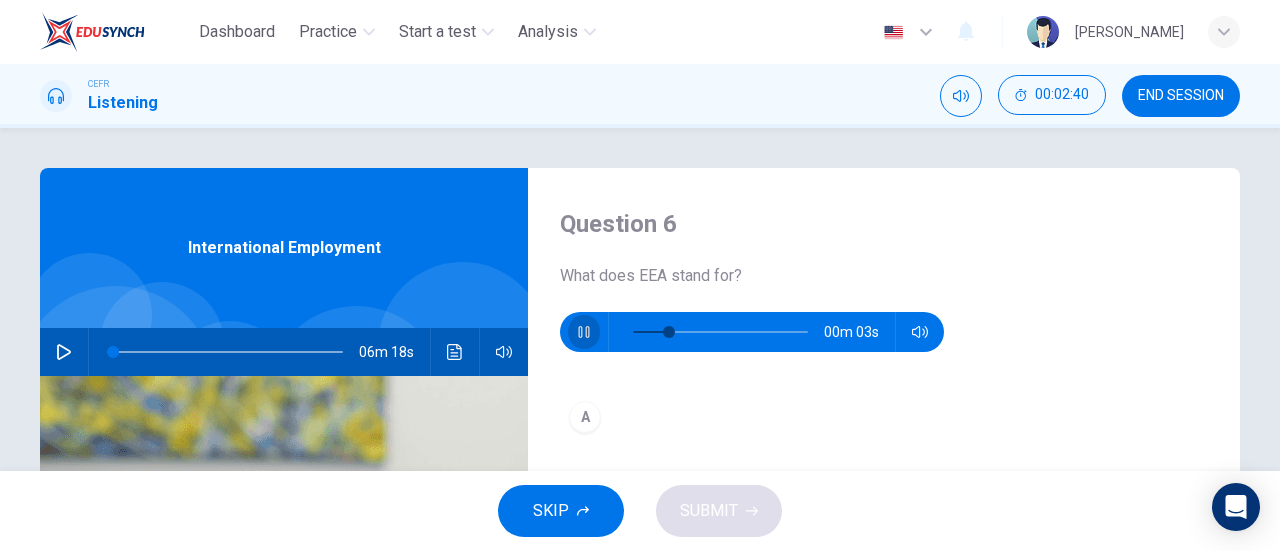 click at bounding box center (584, 332) 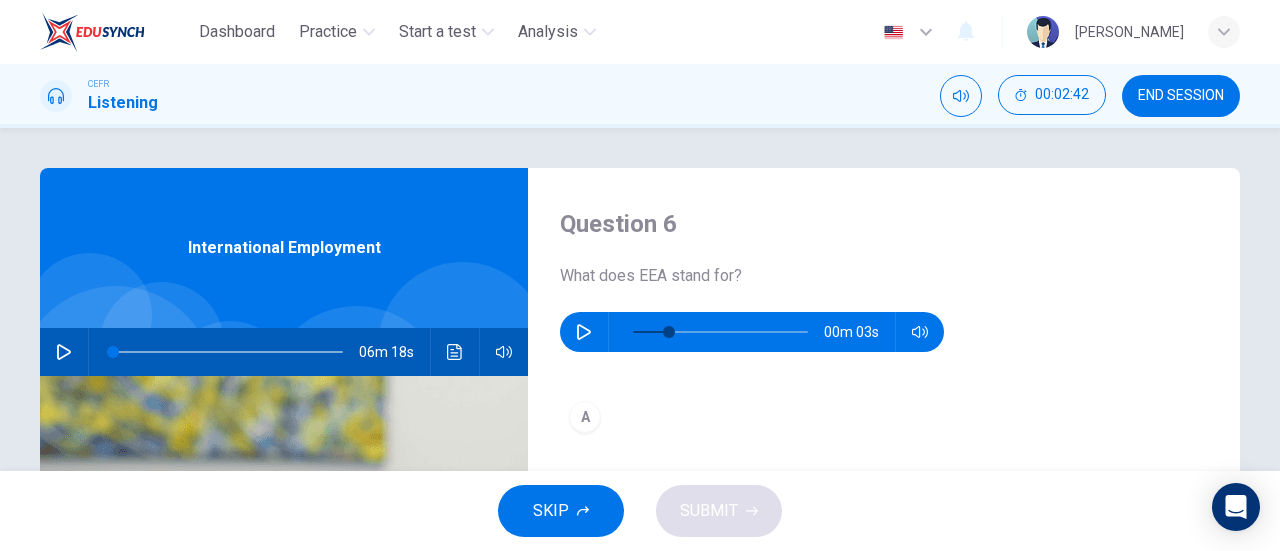 click on "06m 18s" at bounding box center (284, 352) 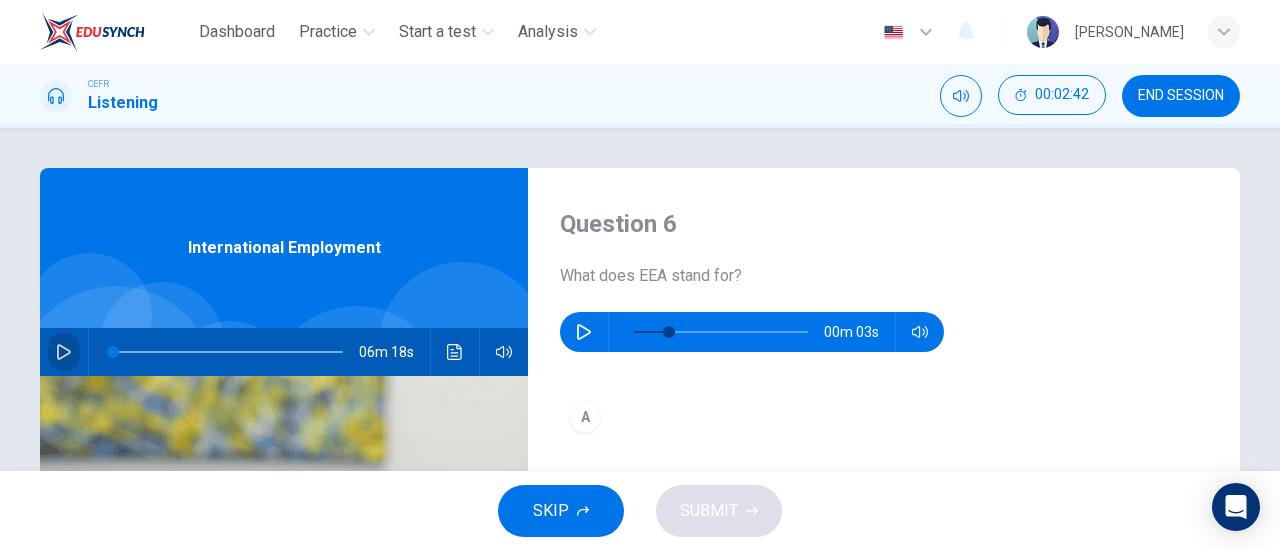 click 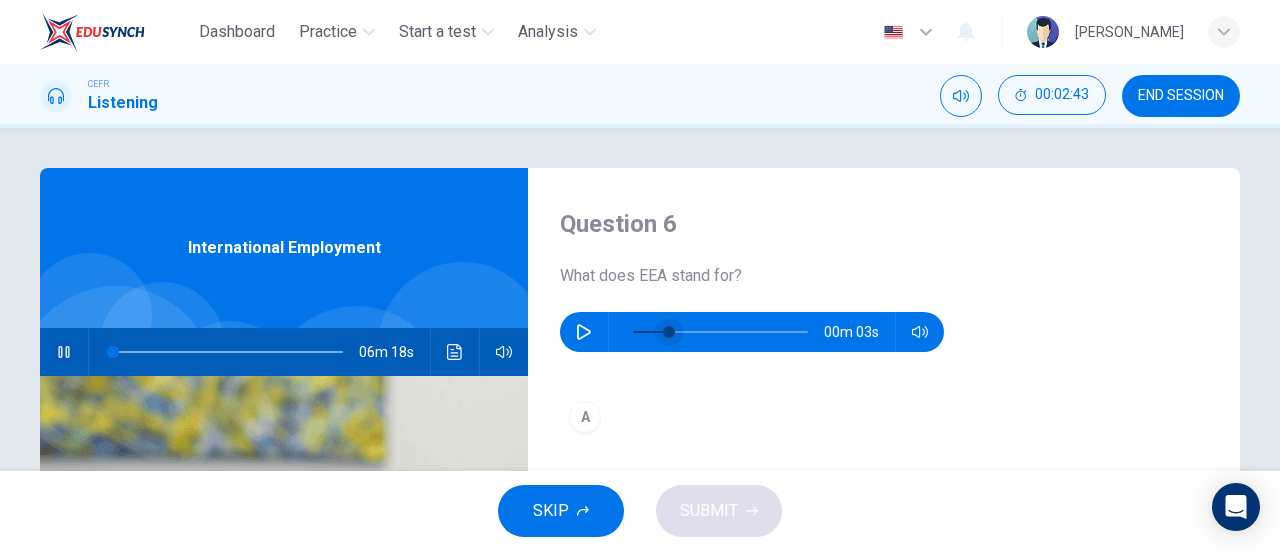 type on "21" 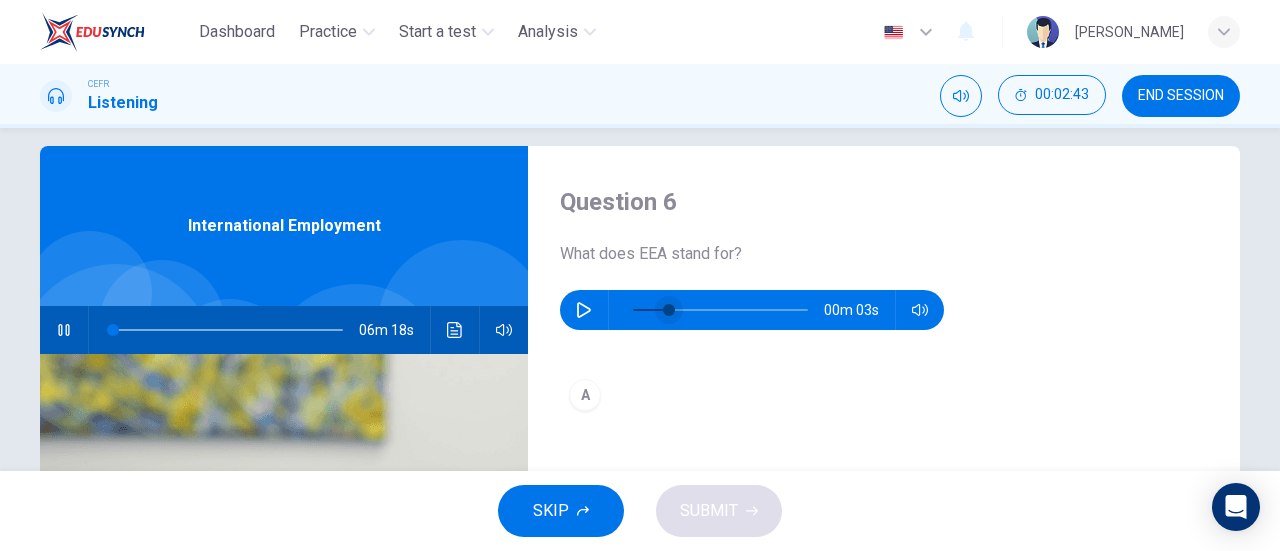 type on "0" 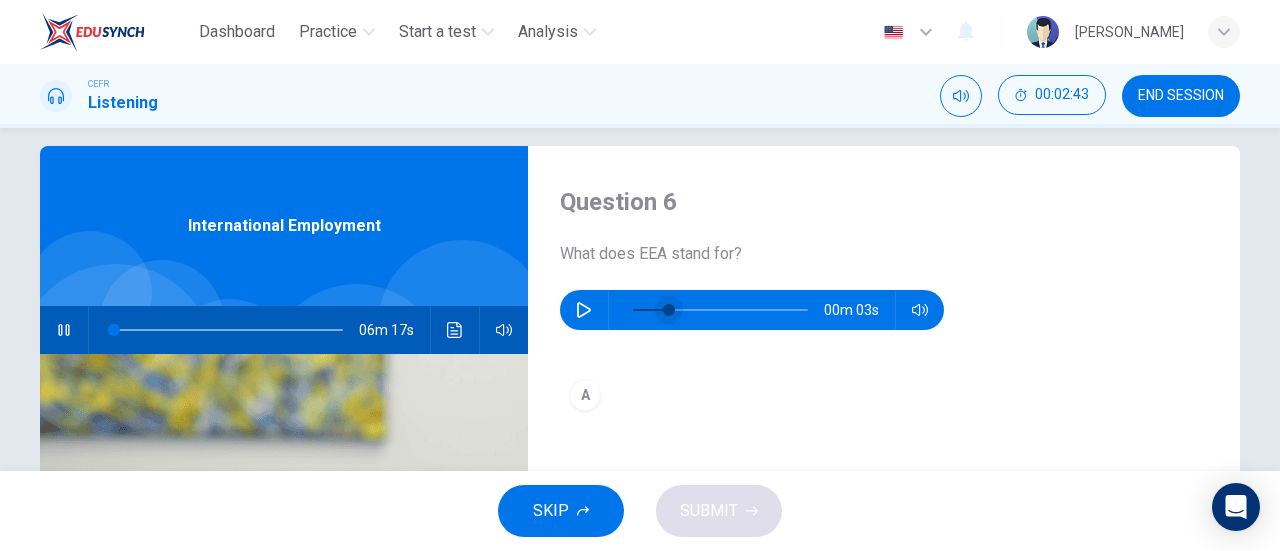 scroll, scrollTop: 178, scrollLeft: 0, axis: vertical 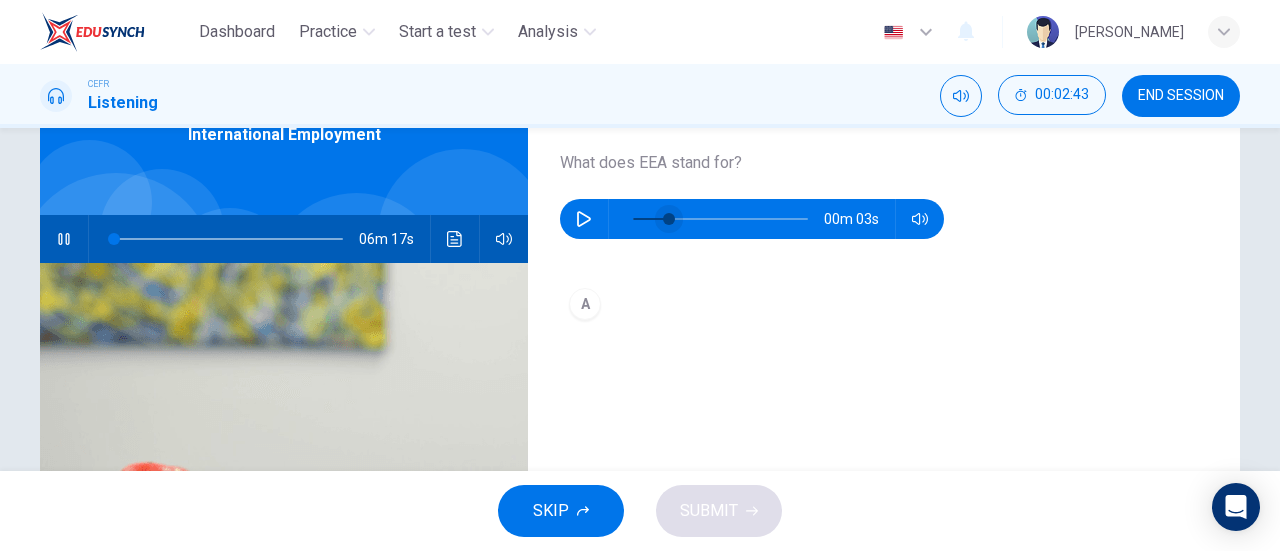 type on "21" 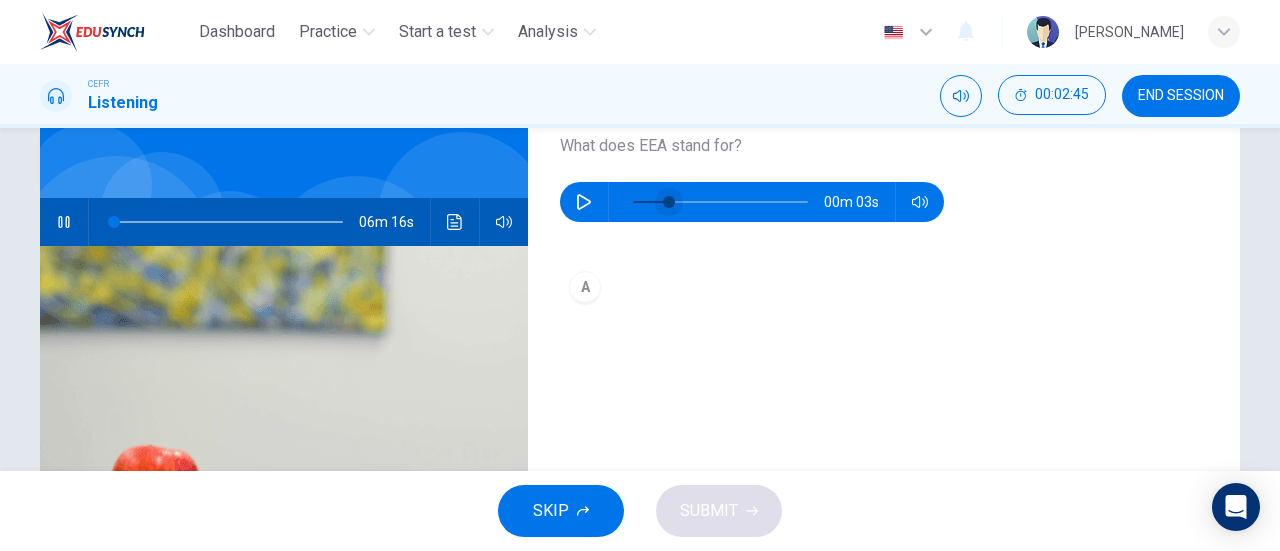 scroll, scrollTop: 129, scrollLeft: 0, axis: vertical 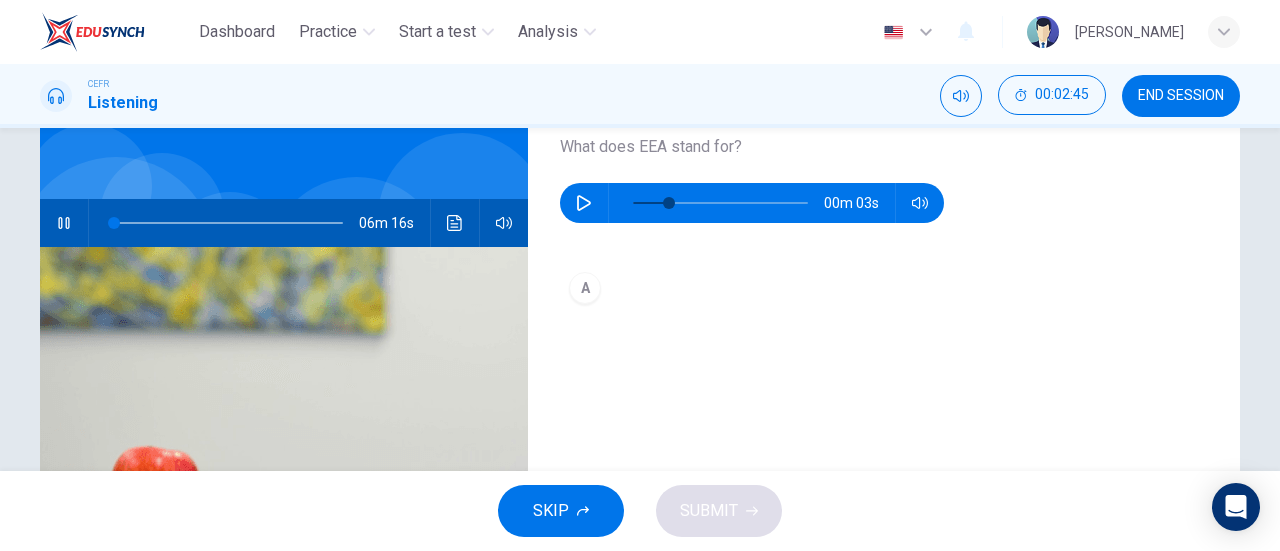 type on "1" 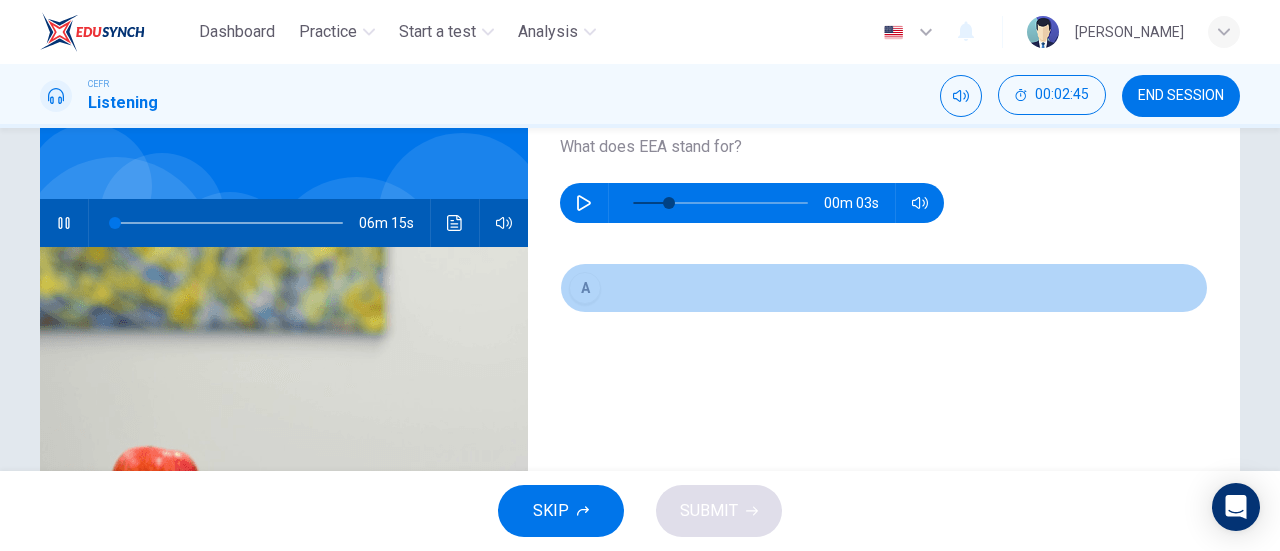 click on "A" at bounding box center (585, 288) 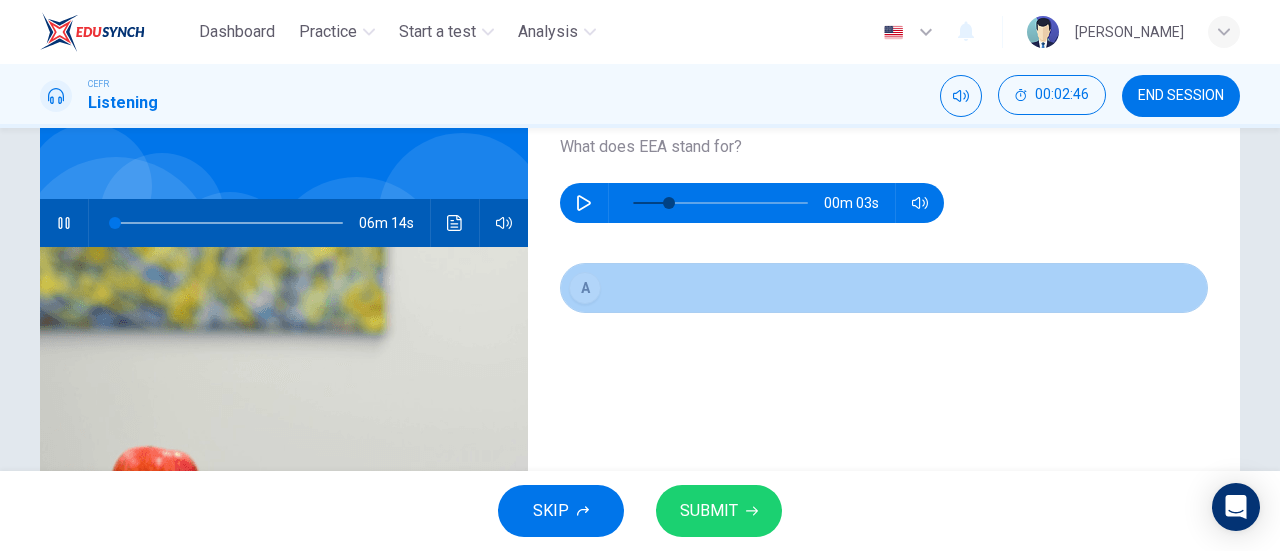 type on "1" 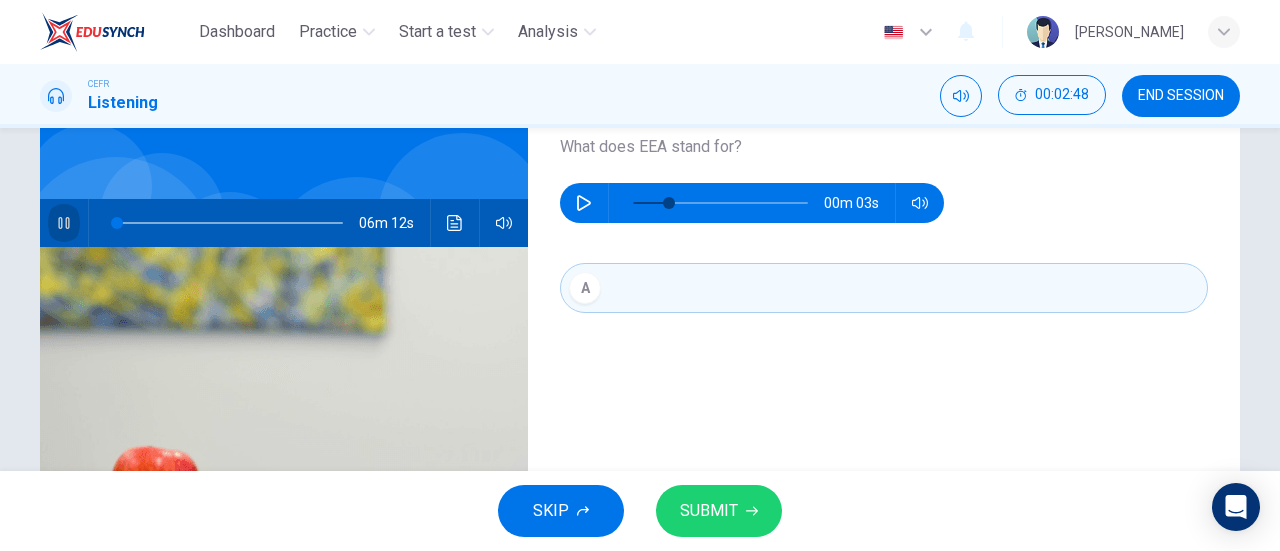 click 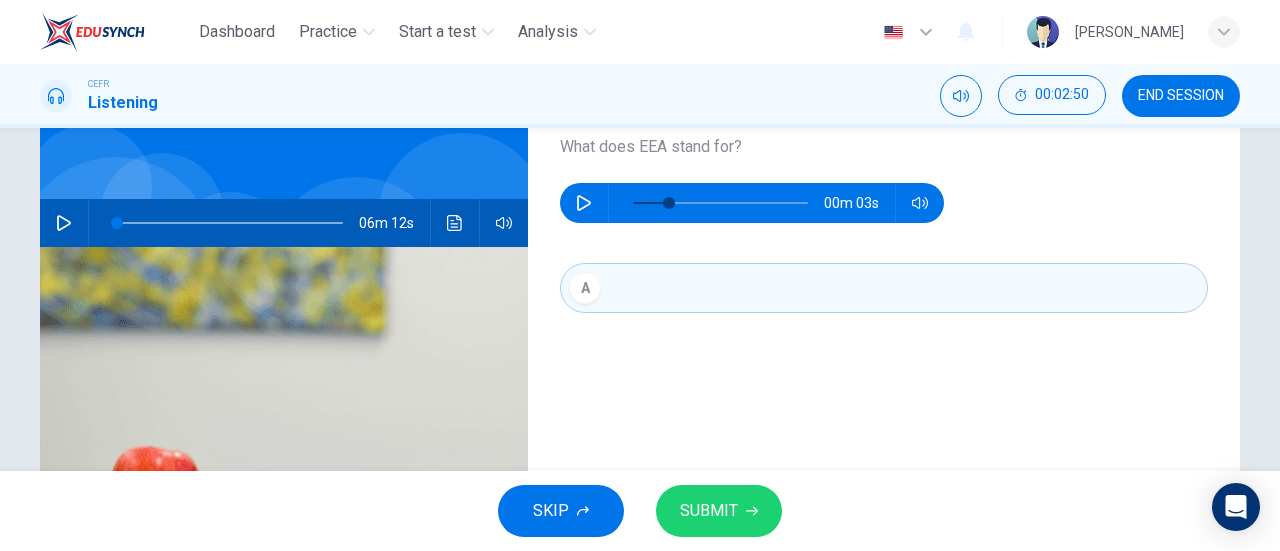 type on "21" 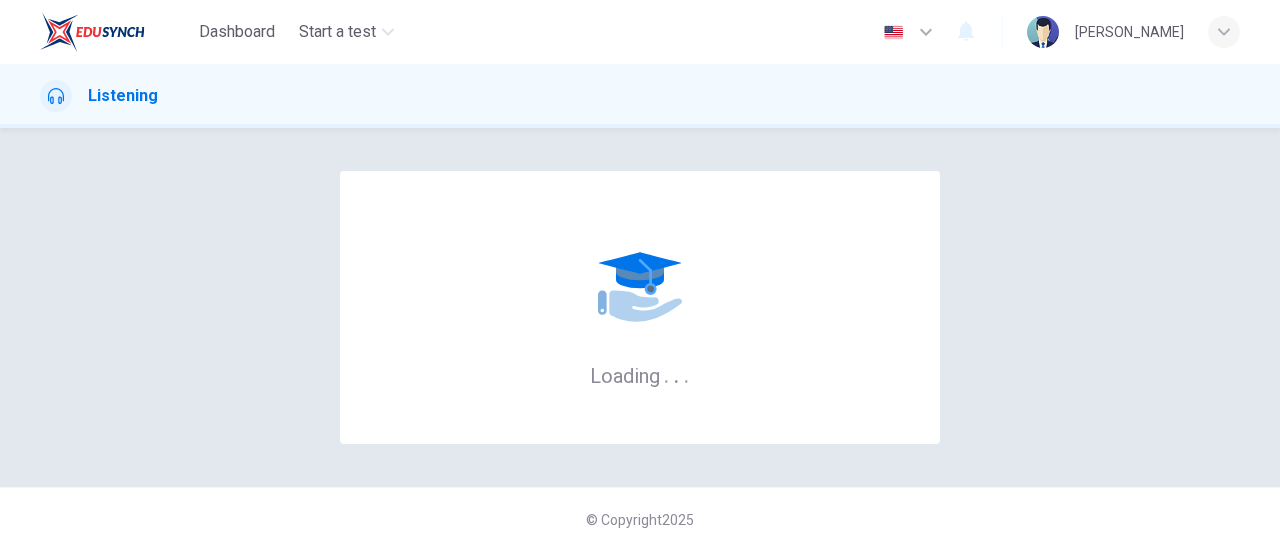 scroll, scrollTop: 0, scrollLeft: 0, axis: both 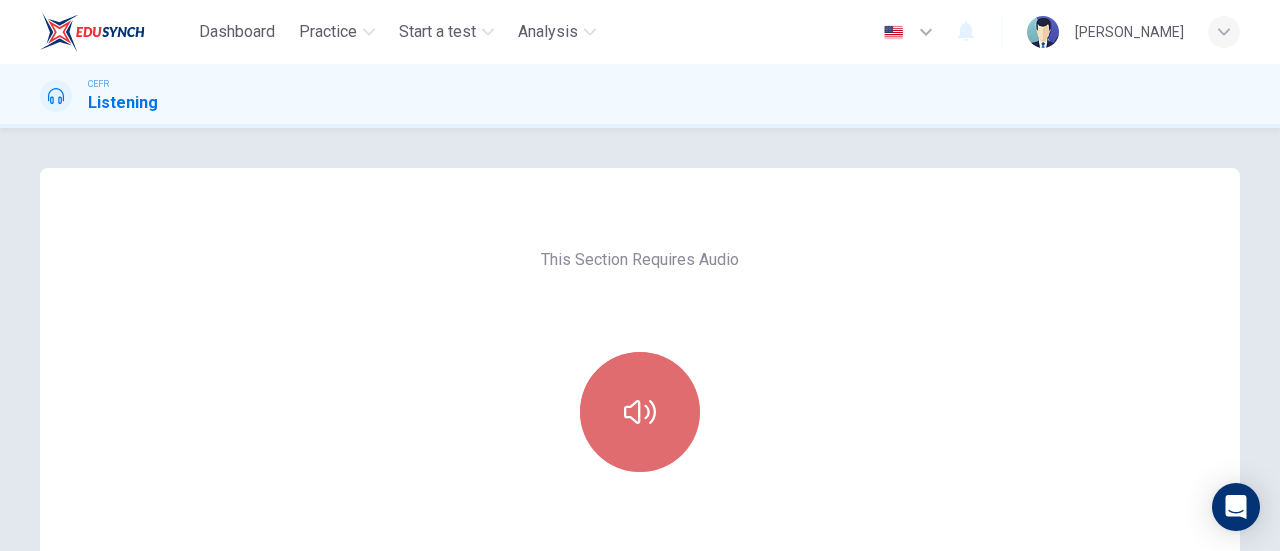 click 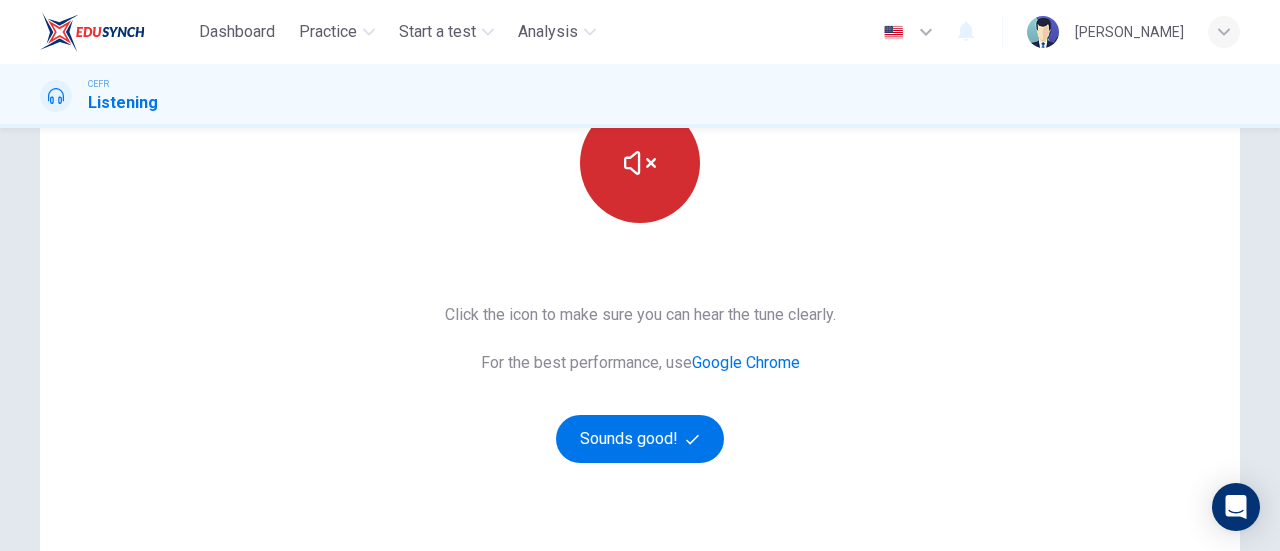 scroll, scrollTop: 250, scrollLeft: 0, axis: vertical 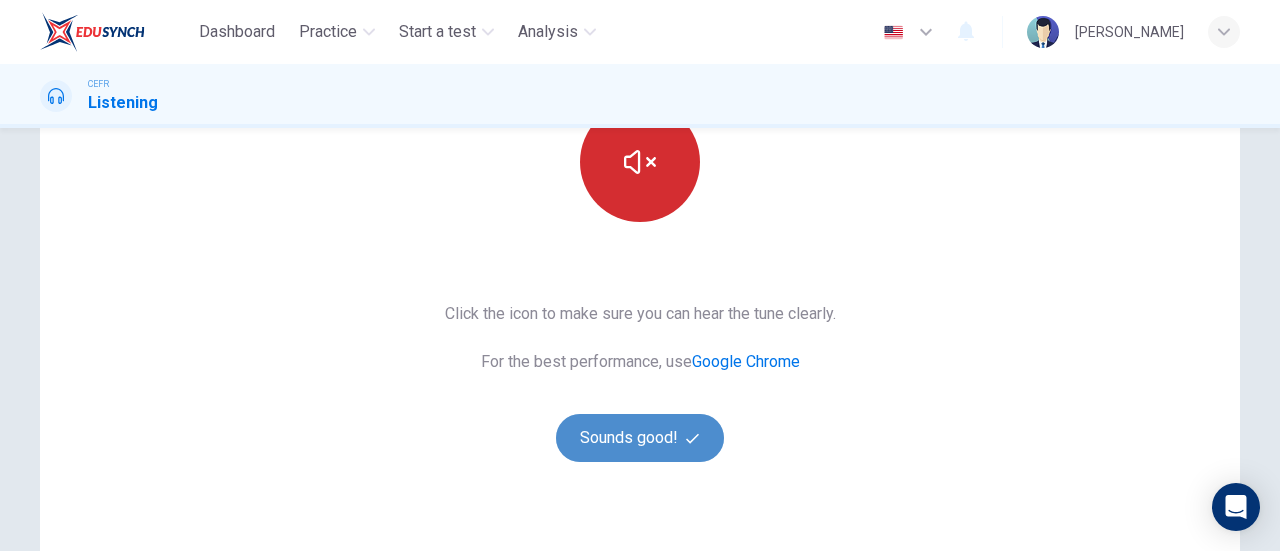 click on "Sounds good!" at bounding box center (640, 438) 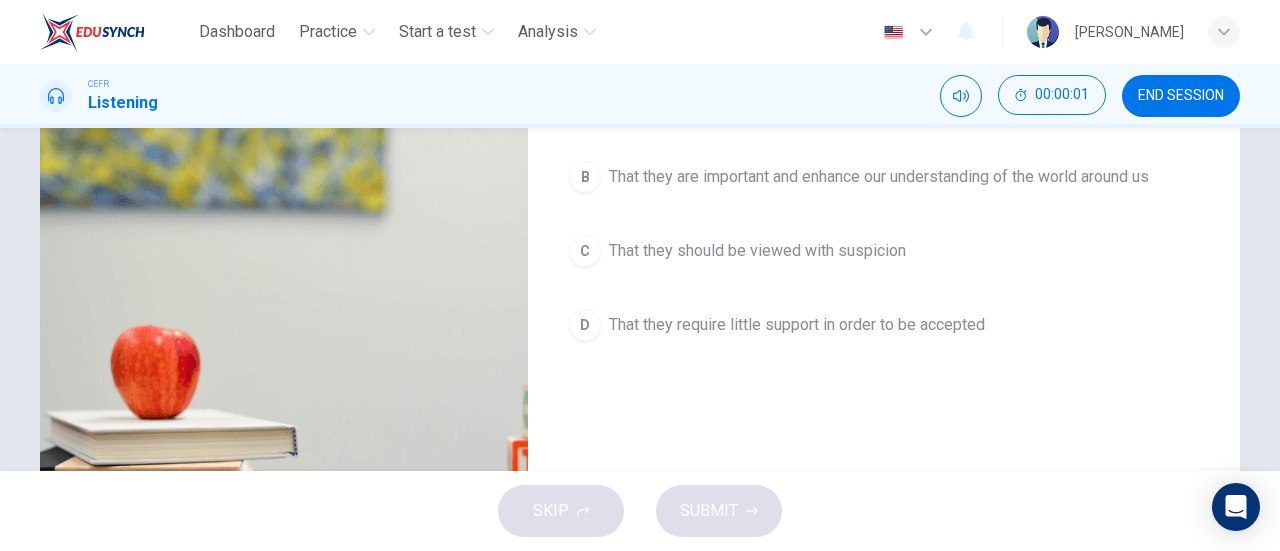 scroll, scrollTop: 0, scrollLeft: 0, axis: both 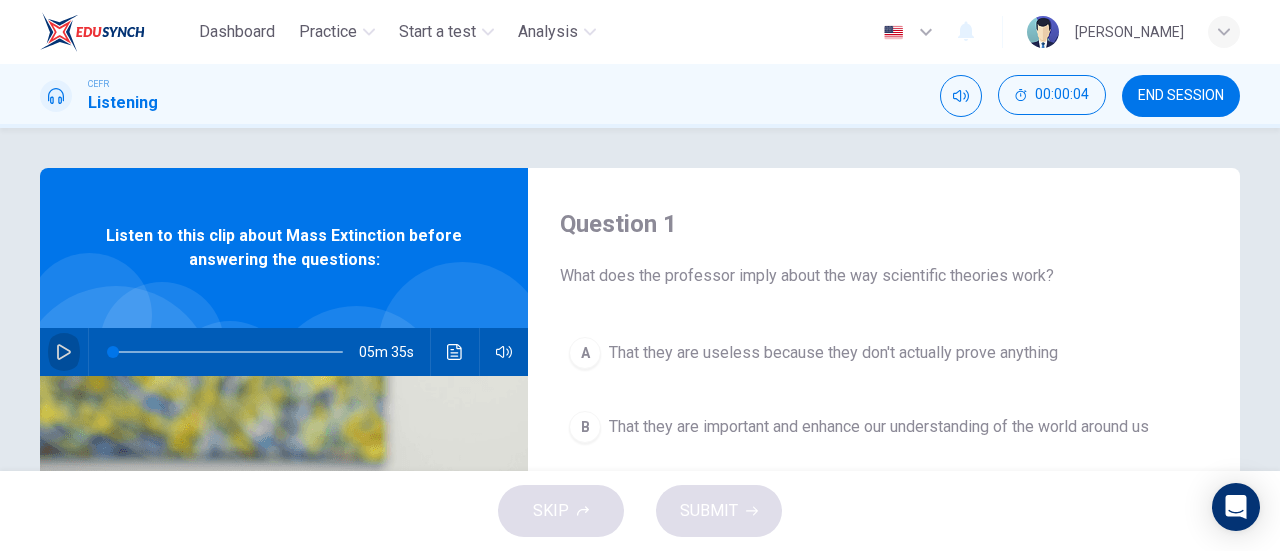 click 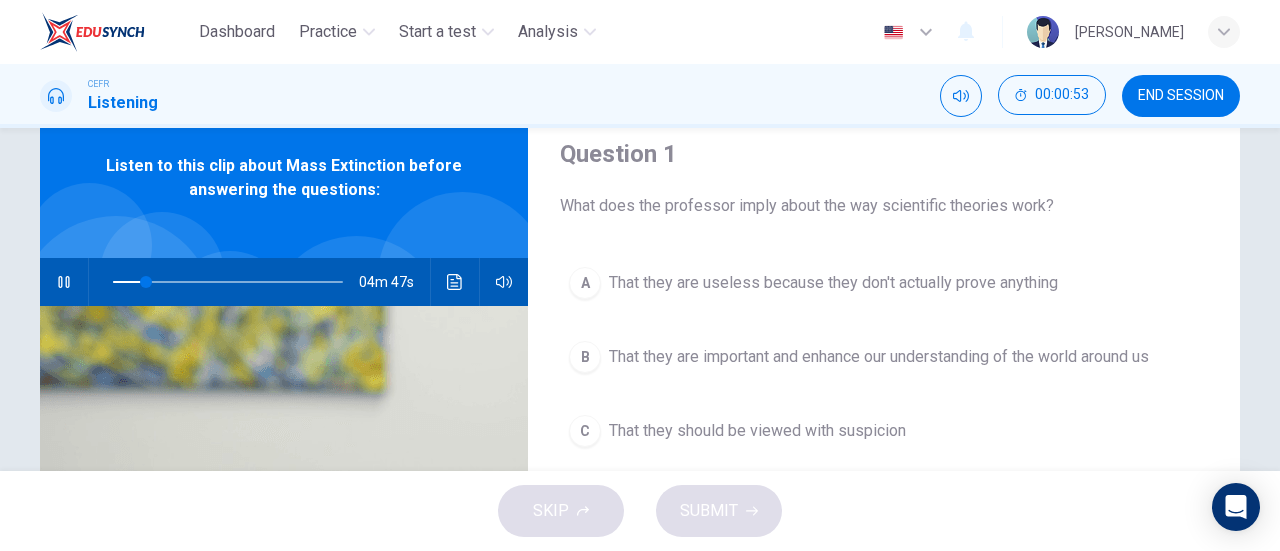 scroll, scrollTop: 70, scrollLeft: 0, axis: vertical 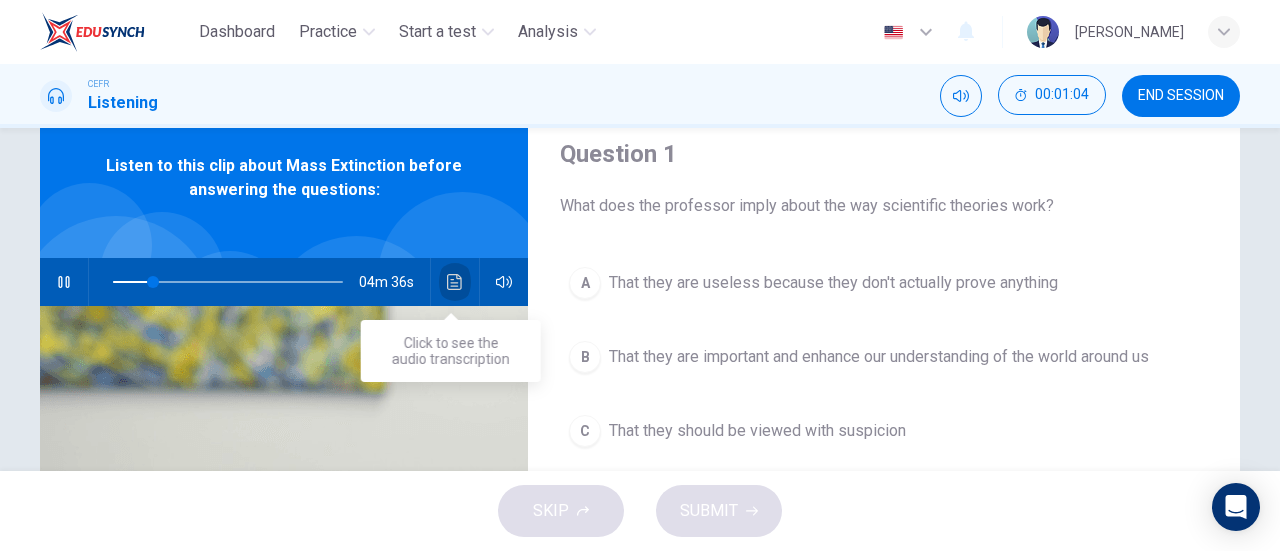 click at bounding box center (455, 282) 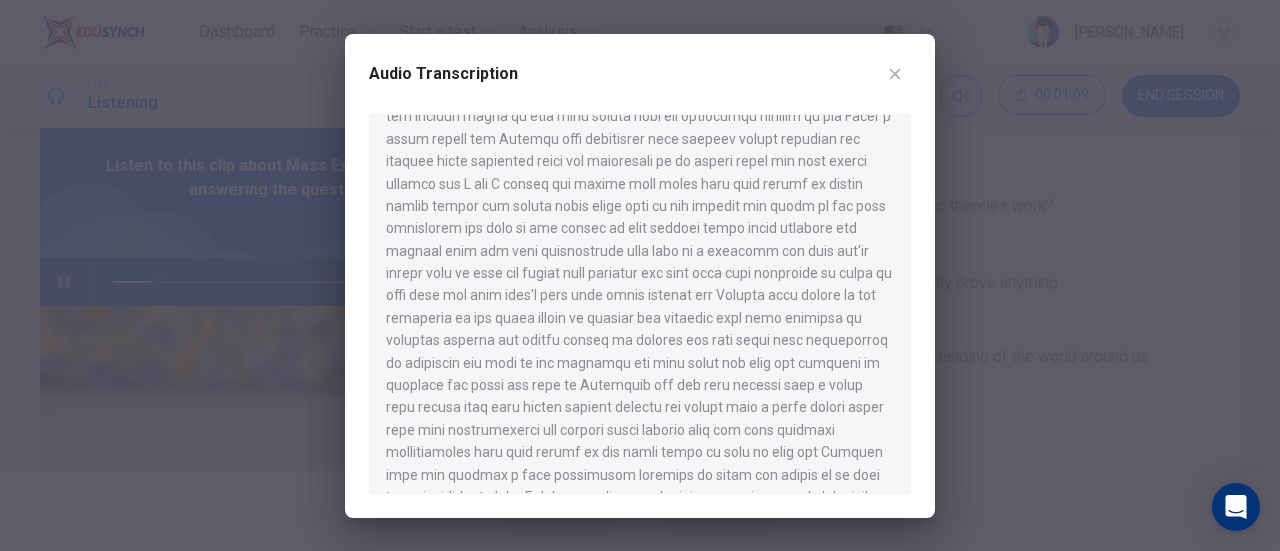 scroll, scrollTop: 974, scrollLeft: 0, axis: vertical 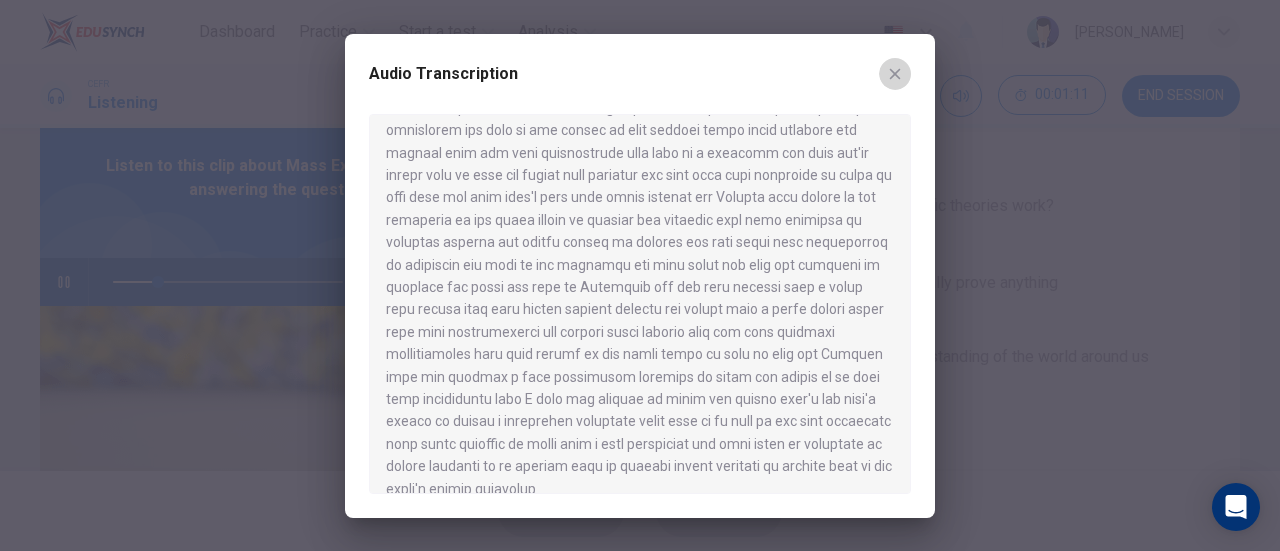 click 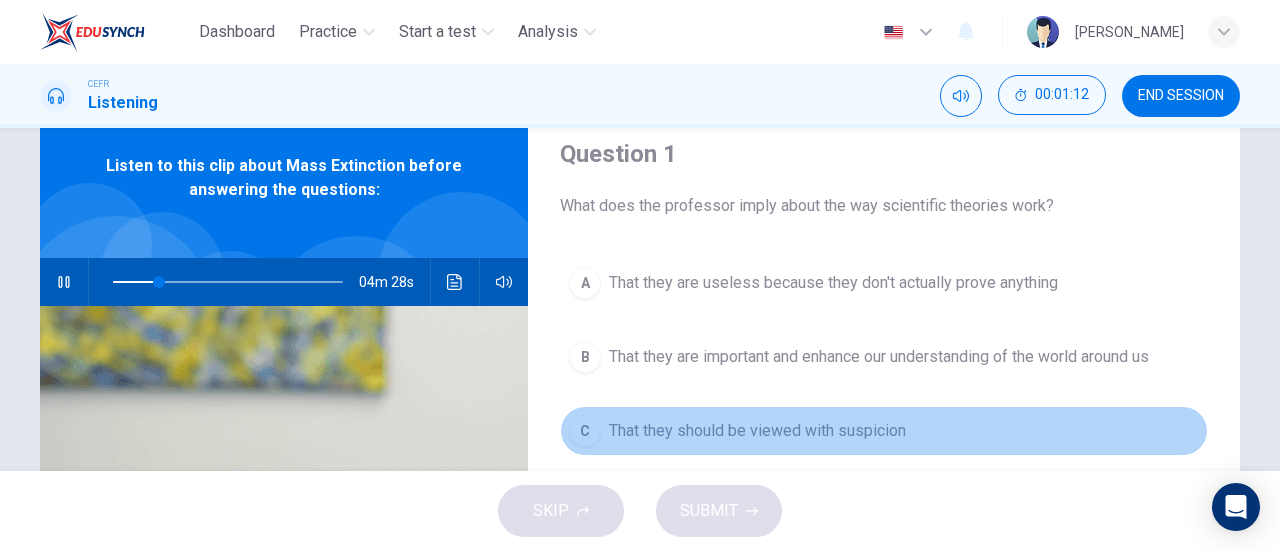 click on "That they should be viewed with suspicion" at bounding box center (757, 431) 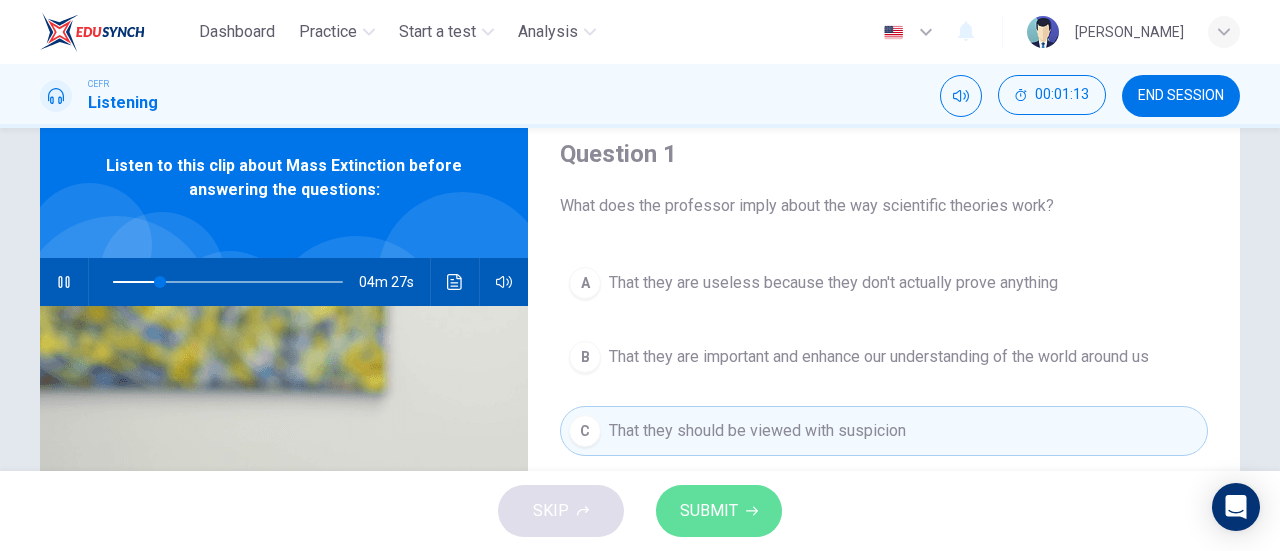 click on "SUBMIT" at bounding box center (709, 511) 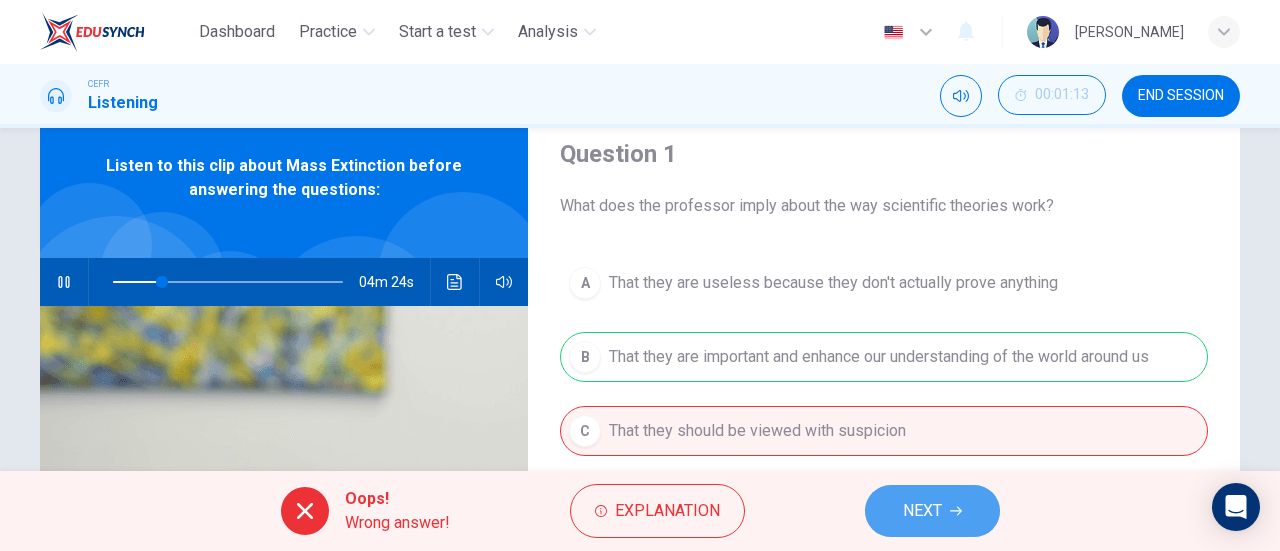 click on "NEXT" at bounding box center (922, 511) 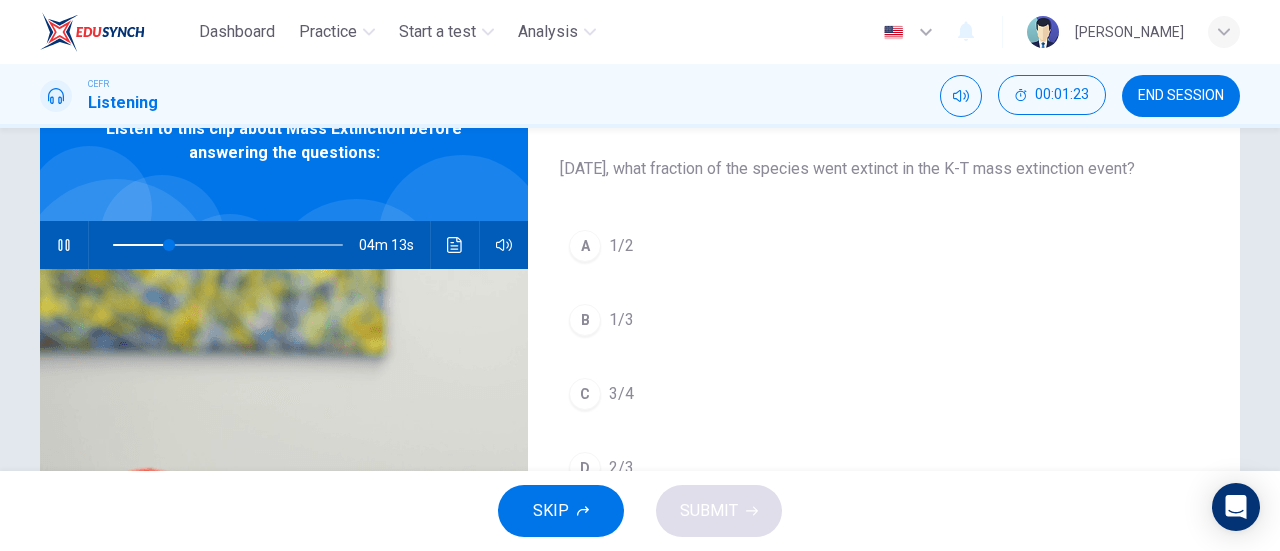 scroll, scrollTop: 108, scrollLeft: 0, axis: vertical 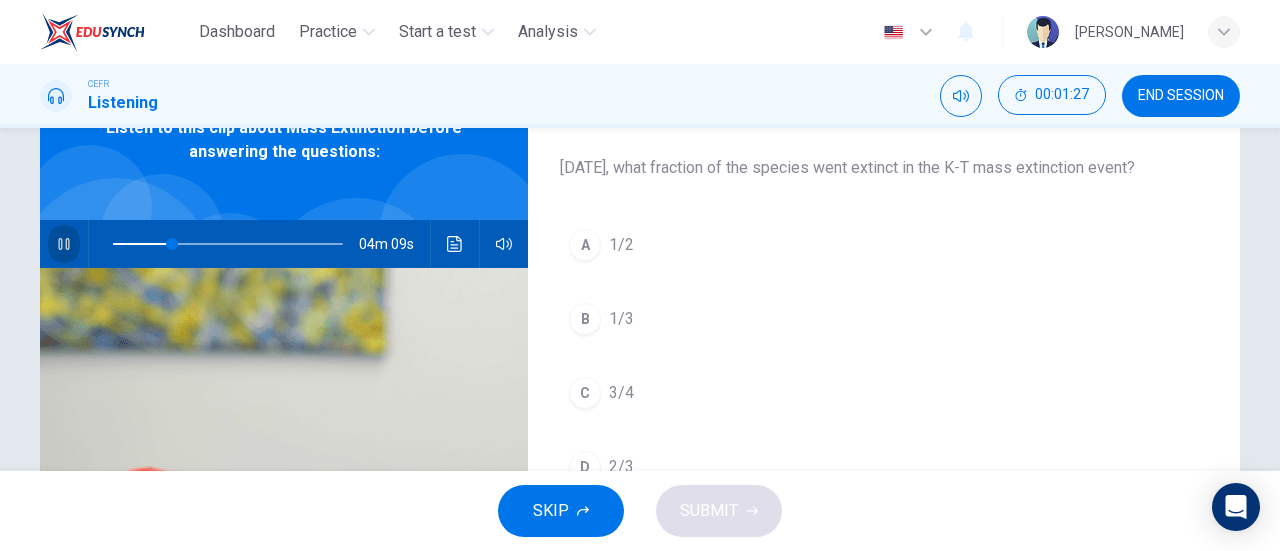 click at bounding box center (64, 244) 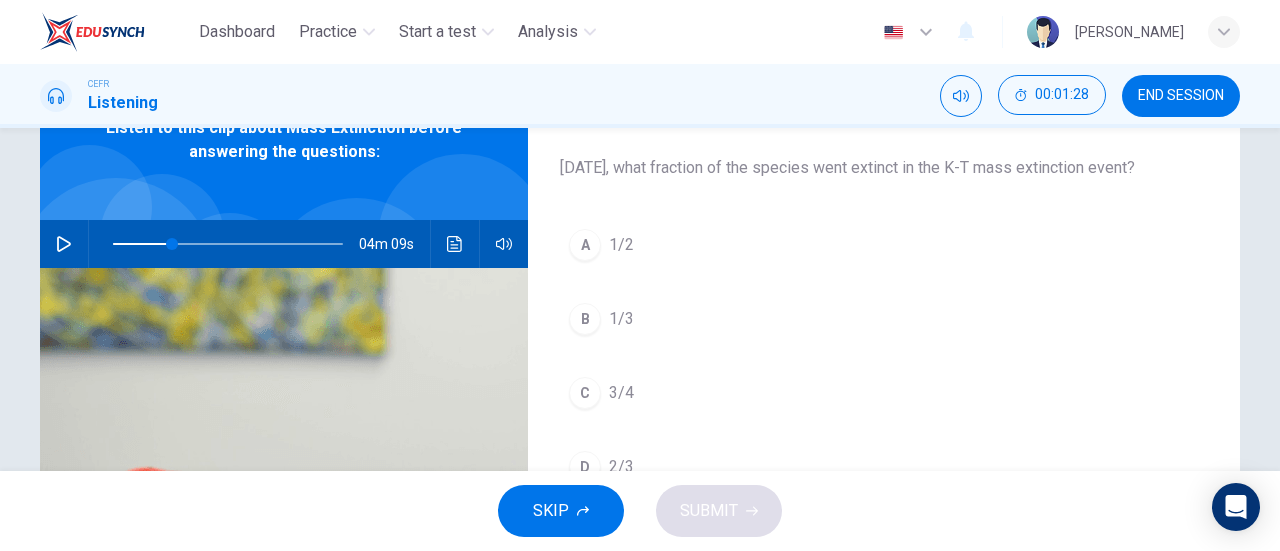 click on "END SESSION" at bounding box center (1181, 96) 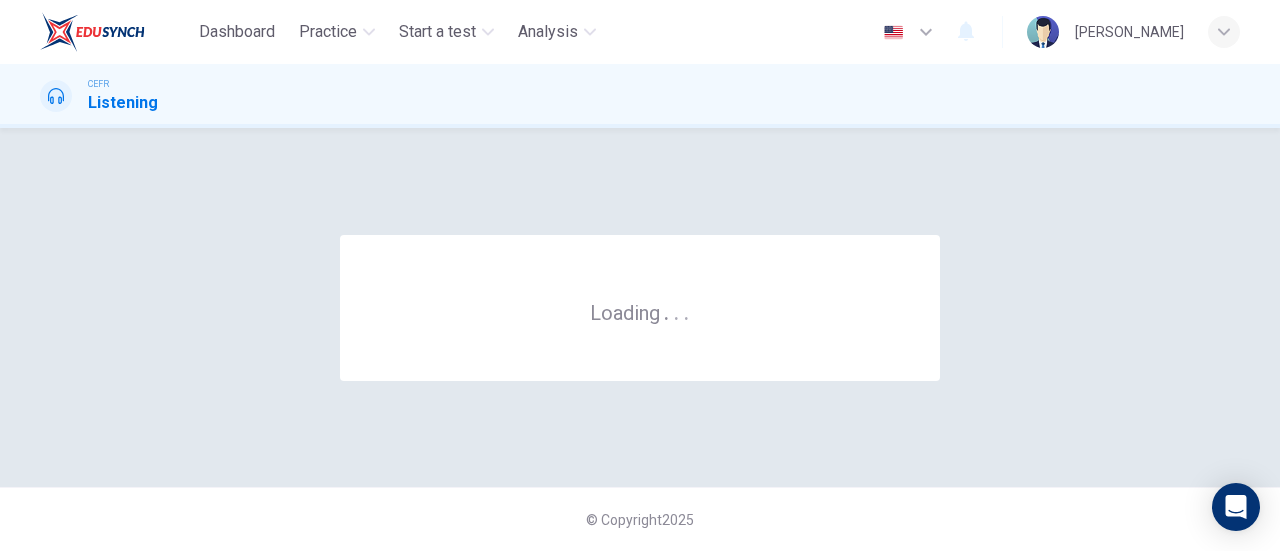 scroll, scrollTop: 0, scrollLeft: 0, axis: both 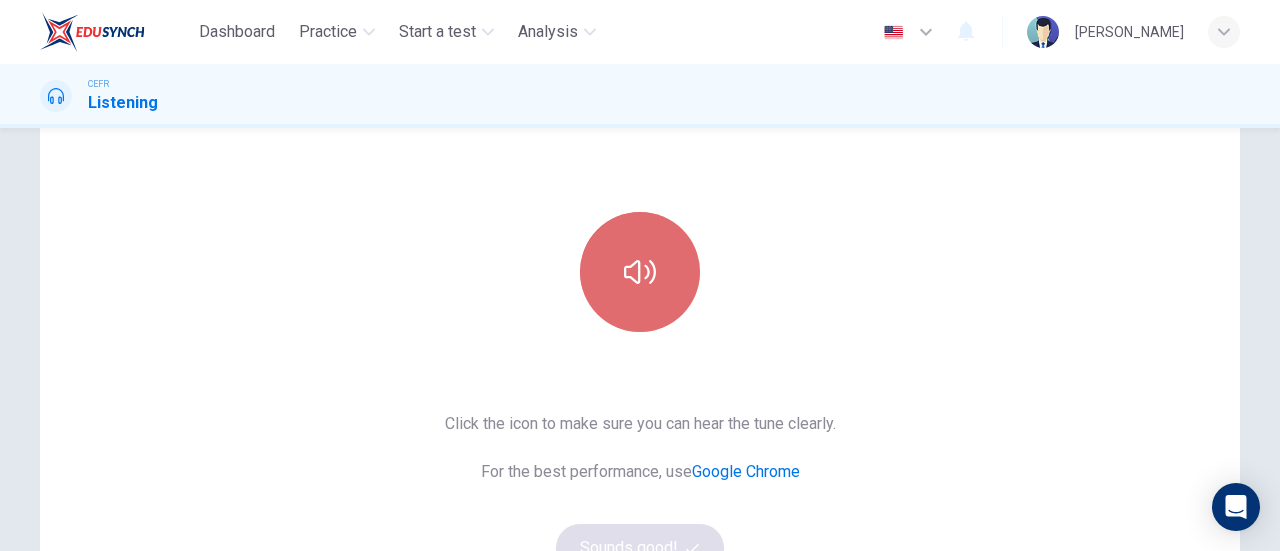 click at bounding box center (640, 272) 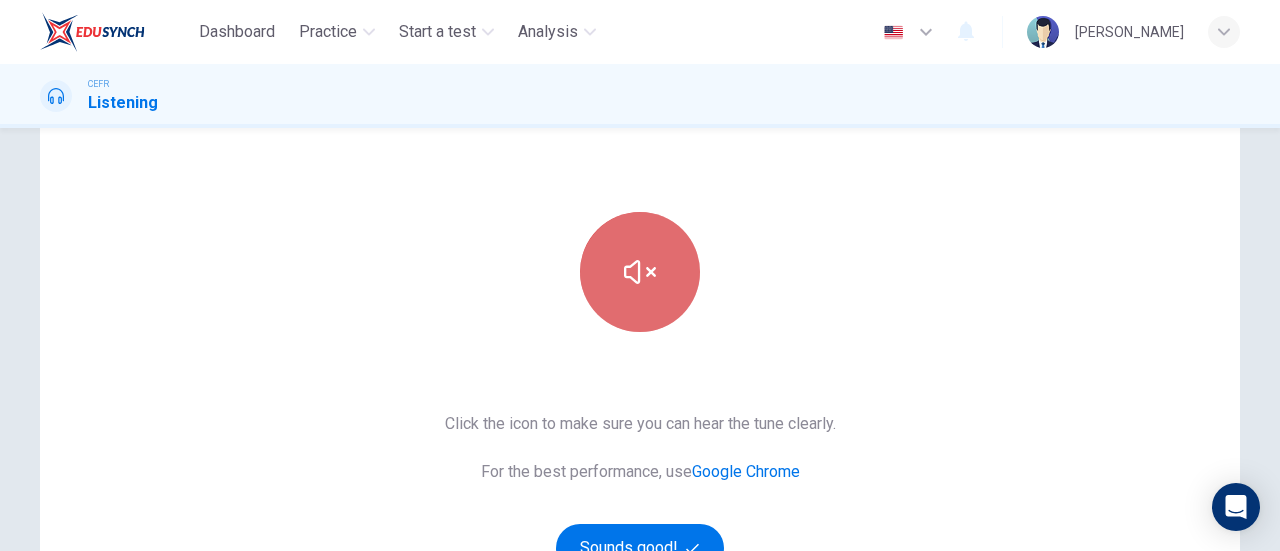 click at bounding box center (640, 272) 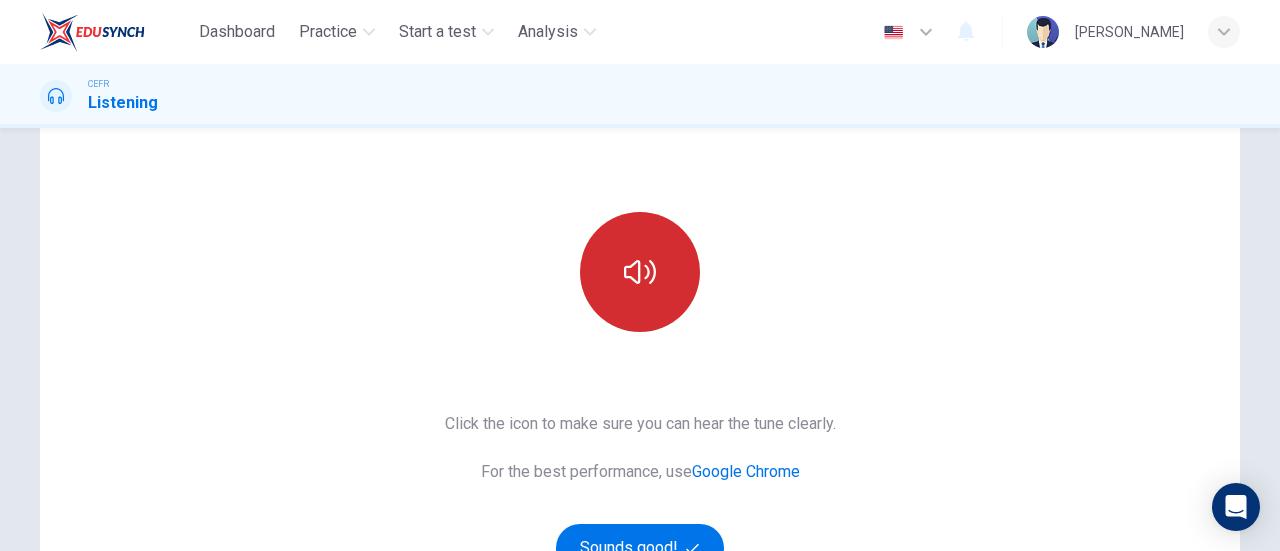 scroll, scrollTop: 300, scrollLeft: 0, axis: vertical 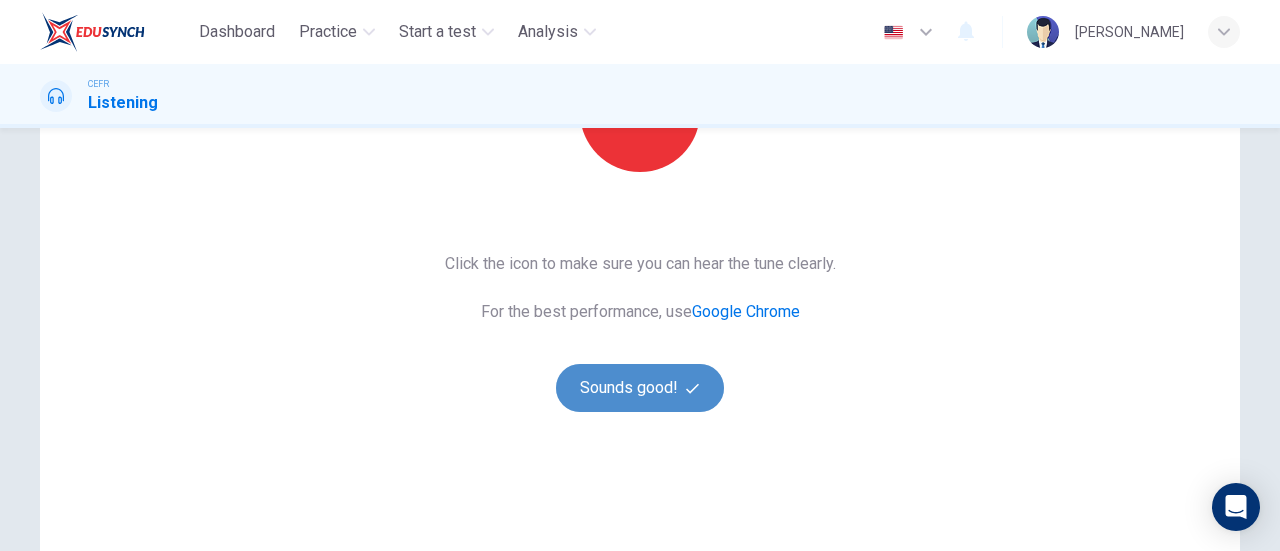 click on "Sounds good!" at bounding box center [640, 388] 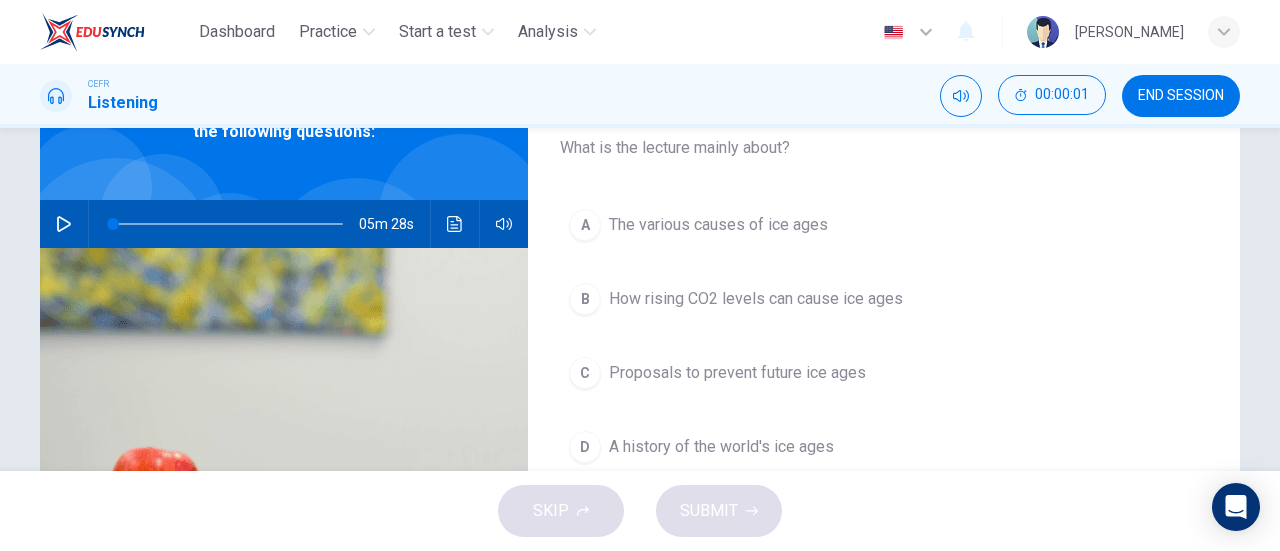 scroll, scrollTop: 60, scrollLeft: 0, axis: vertical 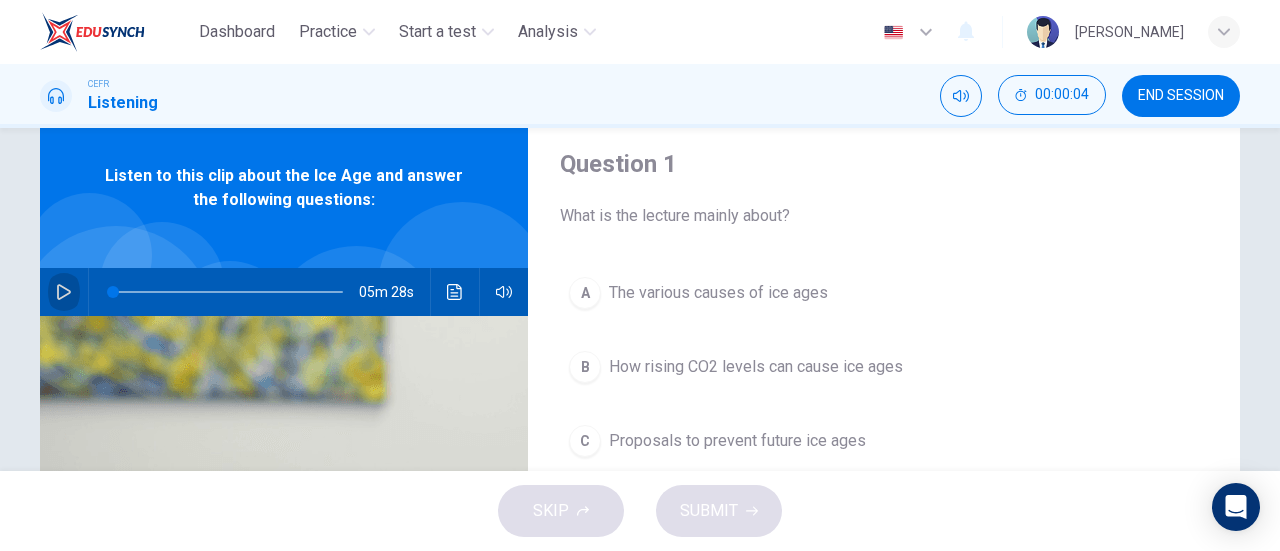 click 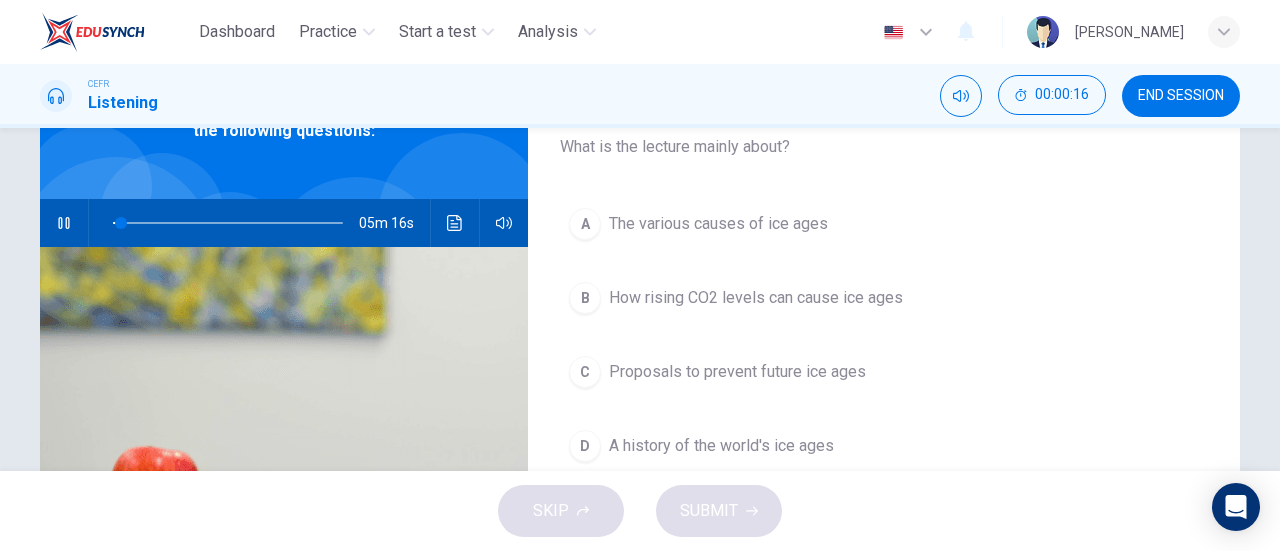 scroll, scrollTop: 130, scrollLeft: 0, axis: vertical 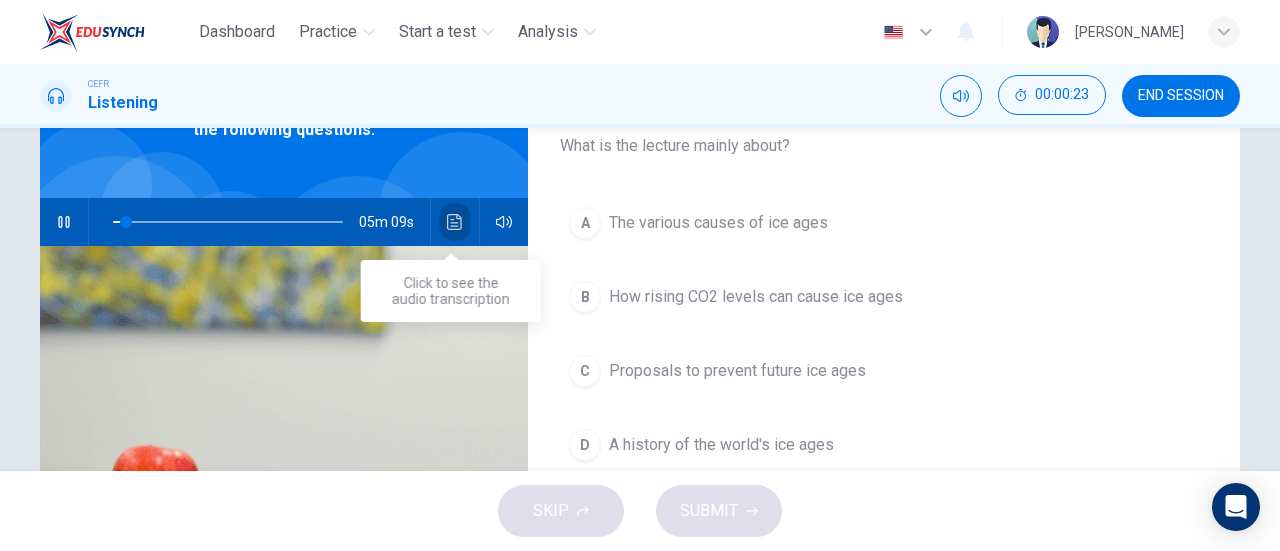 click 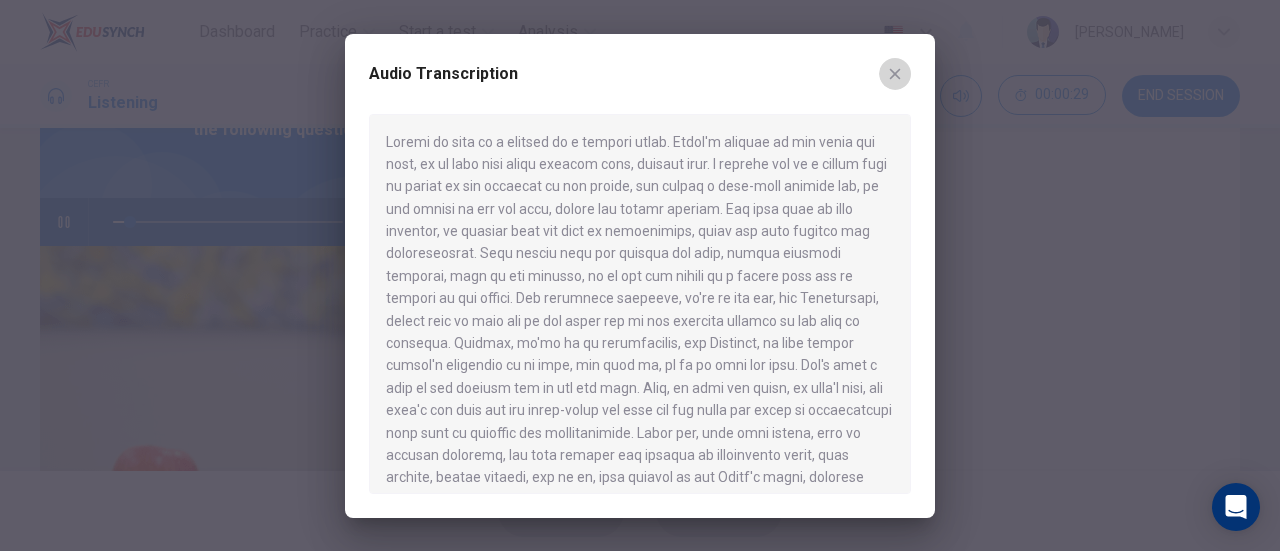 click 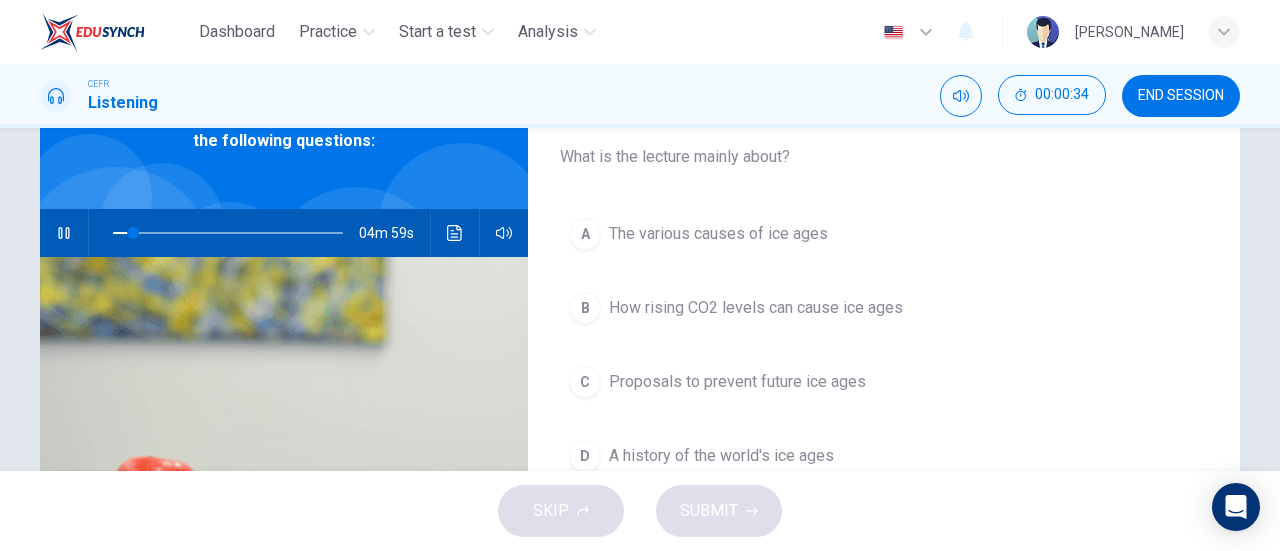scroll, scrollTop: 118, scrollLeft: 0, axis: vertical 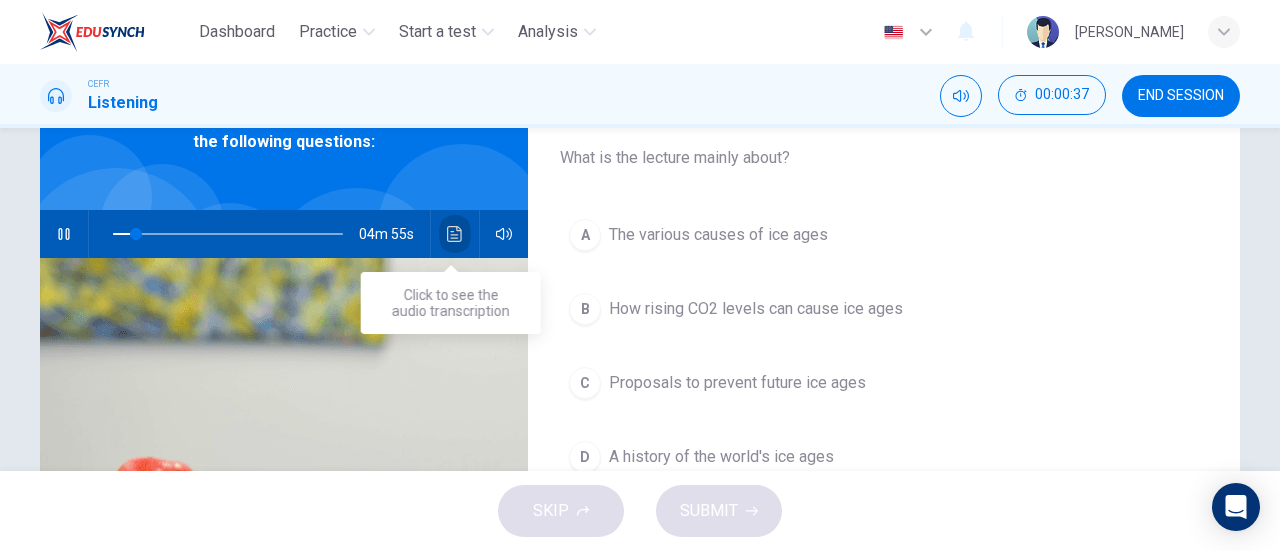 click 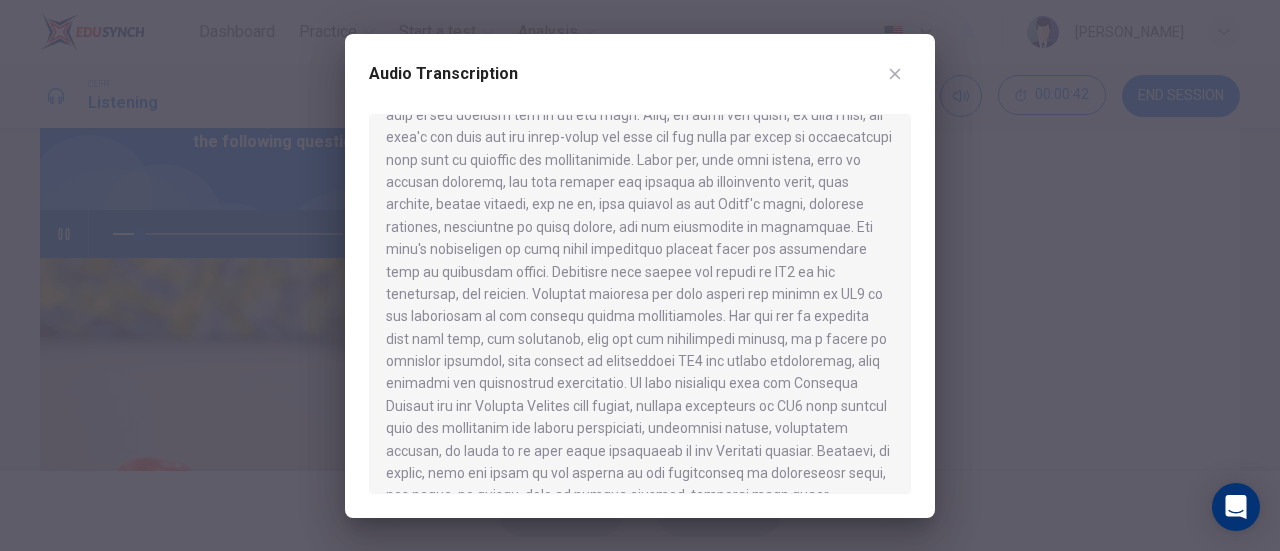 scroll, scrollTop: 279, scrollLeft: 0, axis: vertical 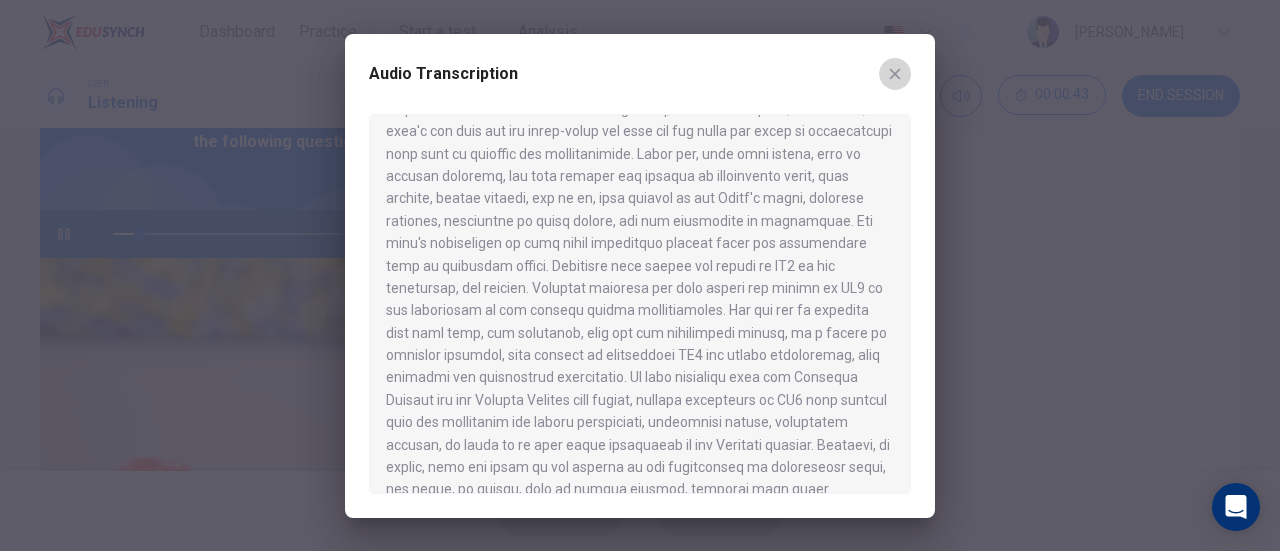 click at bounding box center (895, 74) 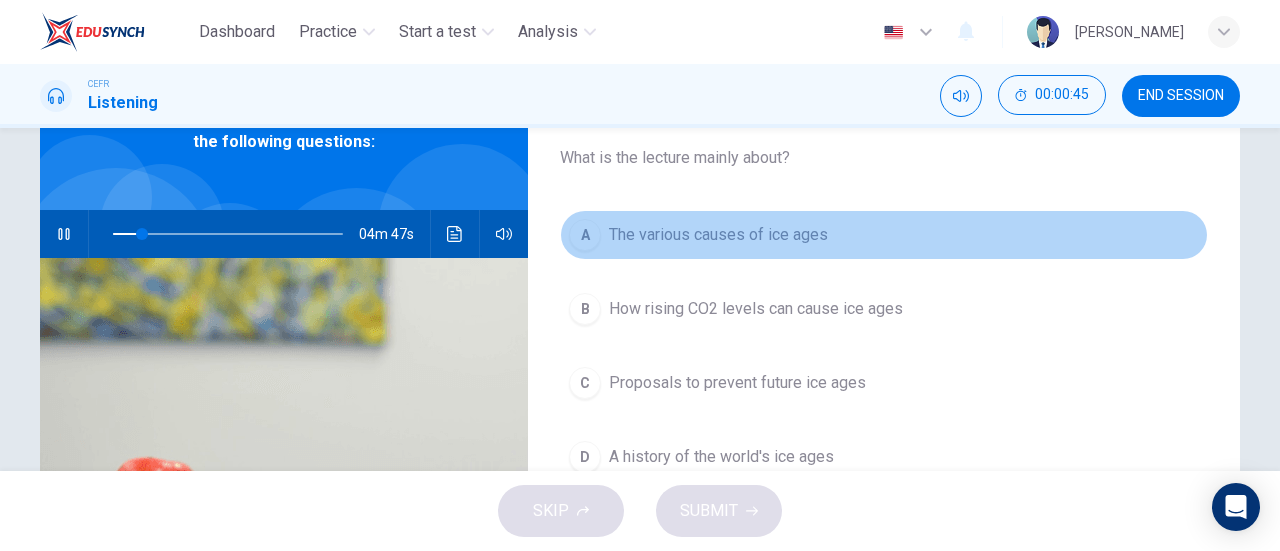 click on "A The various causes of ice ages" at bounding box center (884, 235) 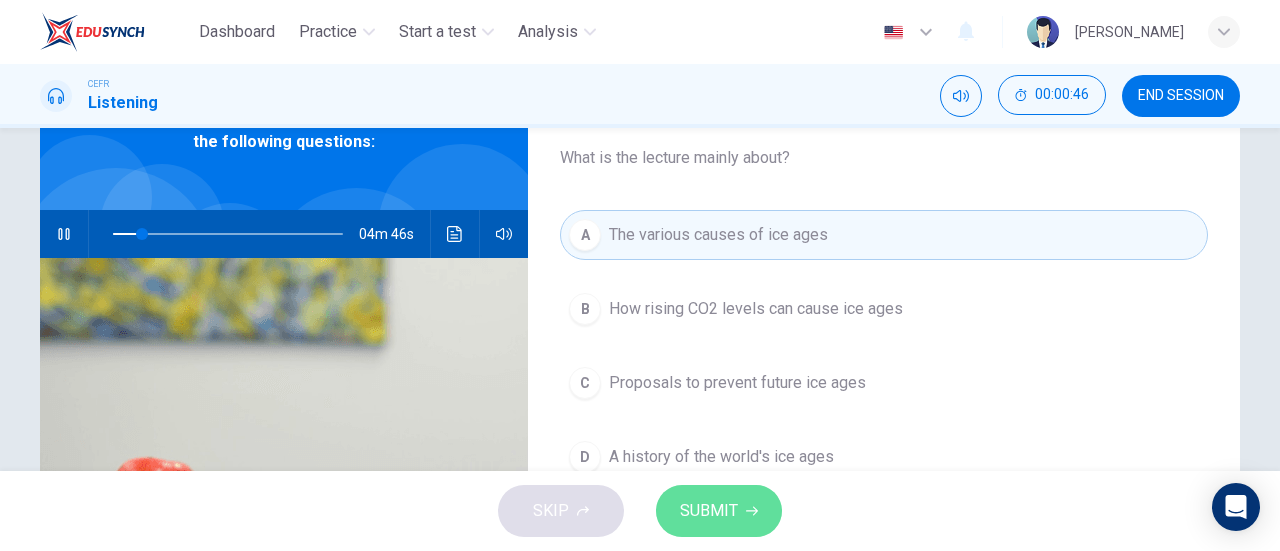 click on "SUBMIT" at bounding box center (719, 511) 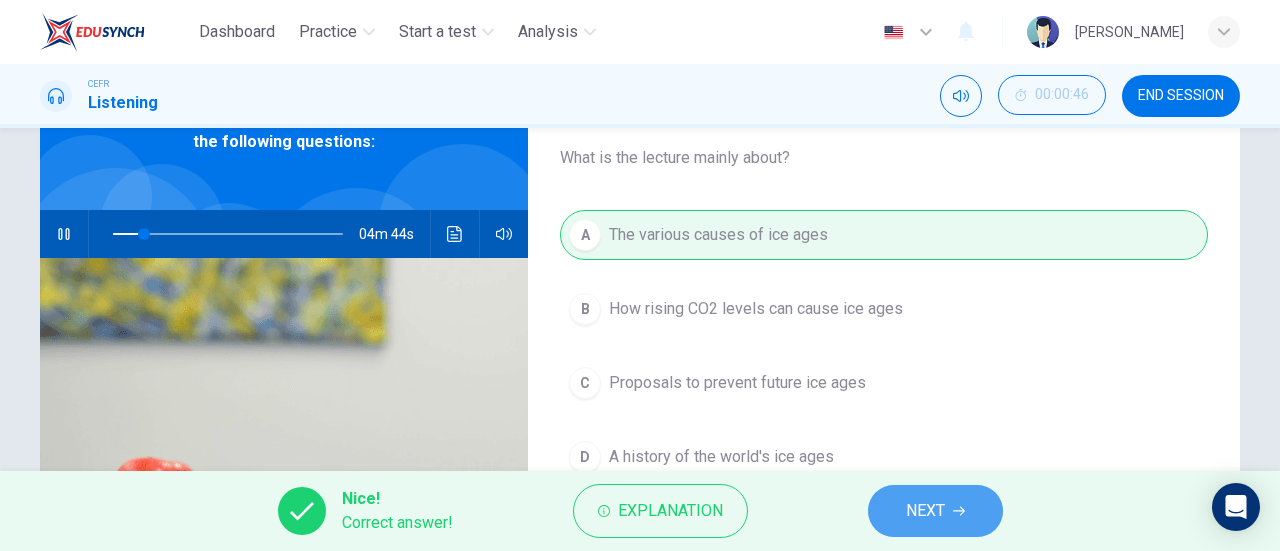 click on "NEXT" at bounding box center [925, 511] 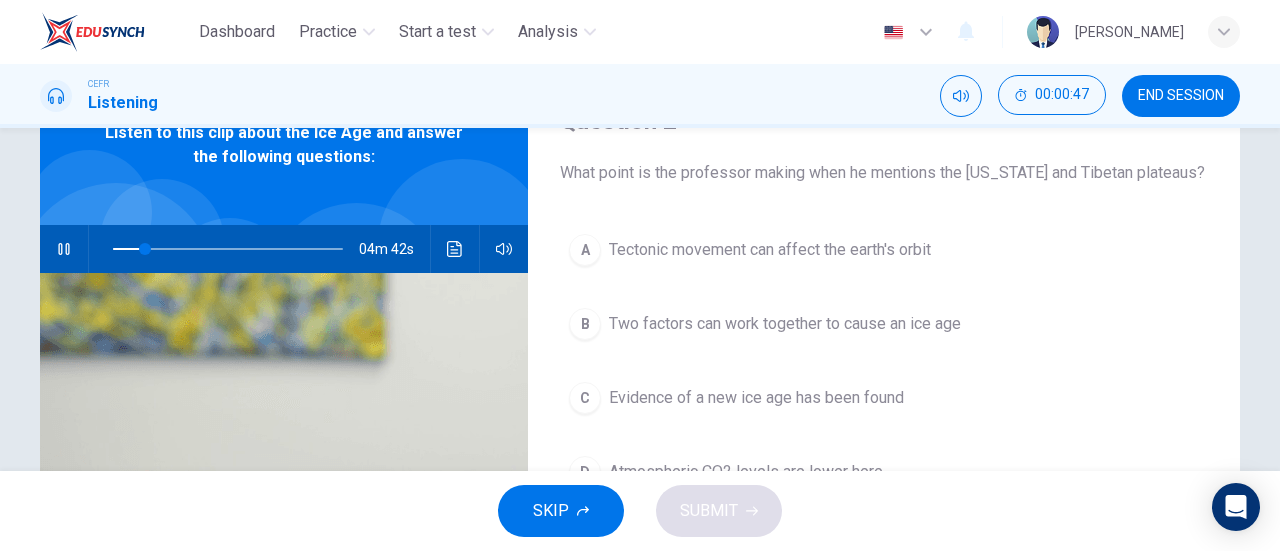 scroll, scrollTop: 102, scrollLeft: 0, axis: vertical 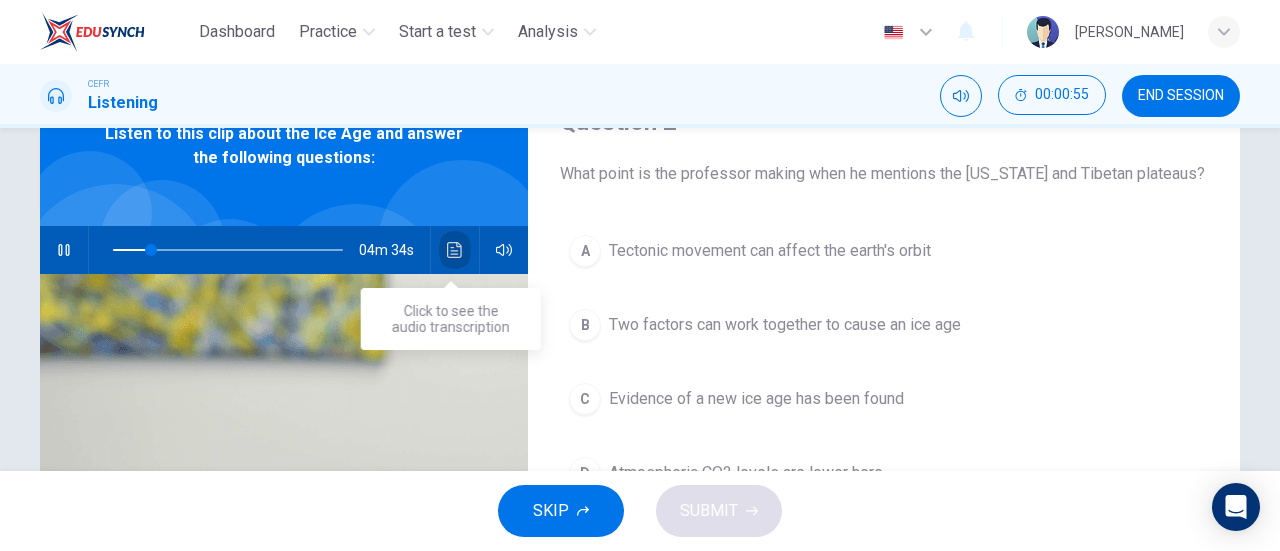 click 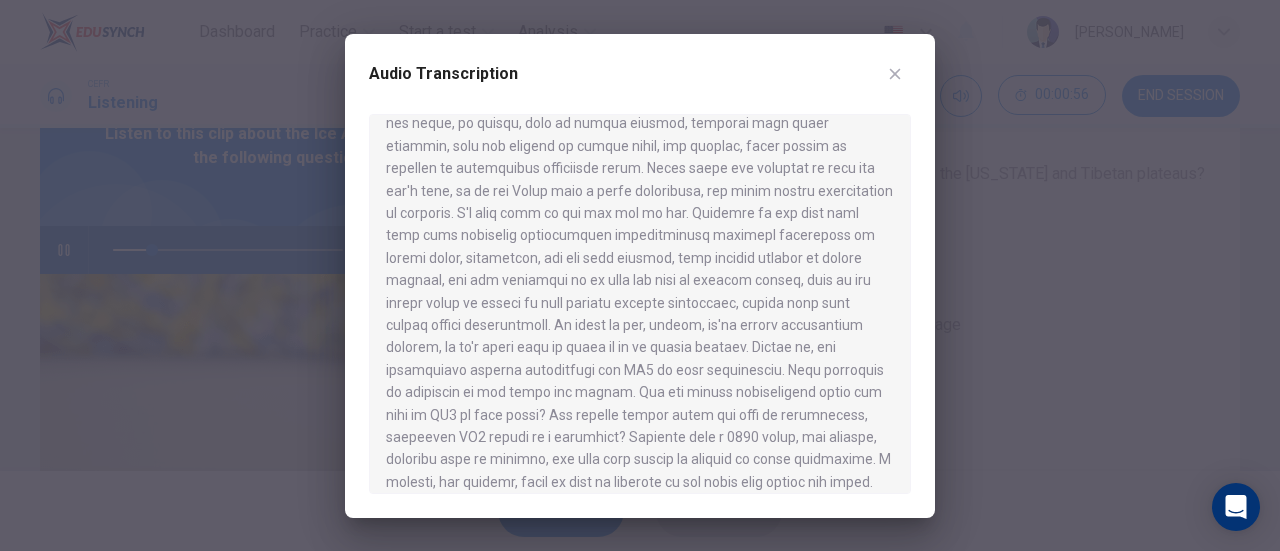 scroll, scrollTop: 1019, scrollLeft: 0, axis: vertical 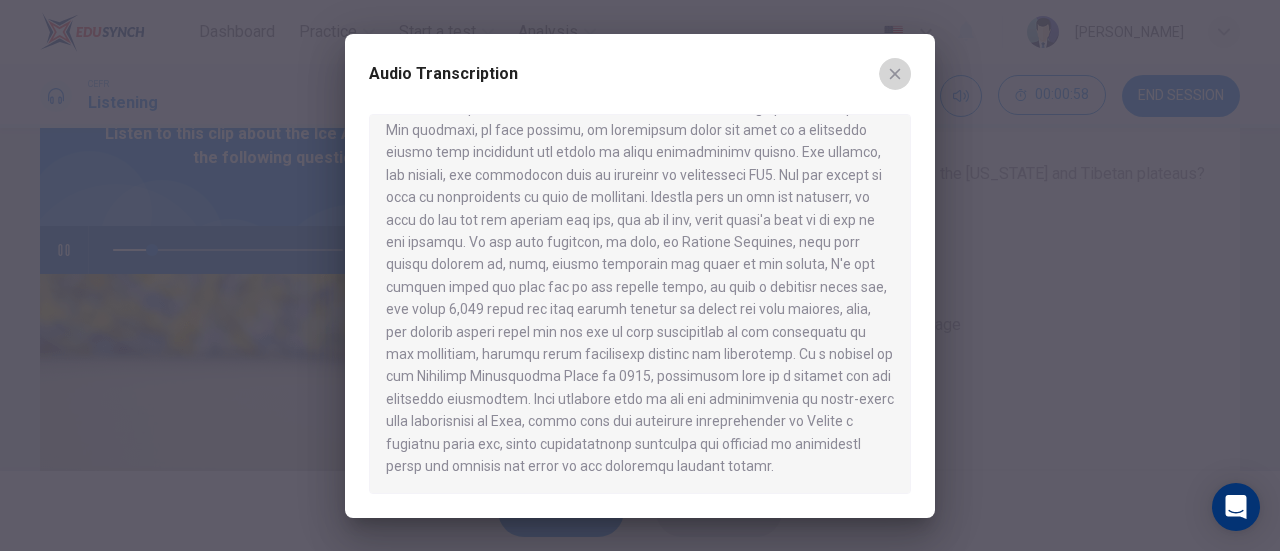 click 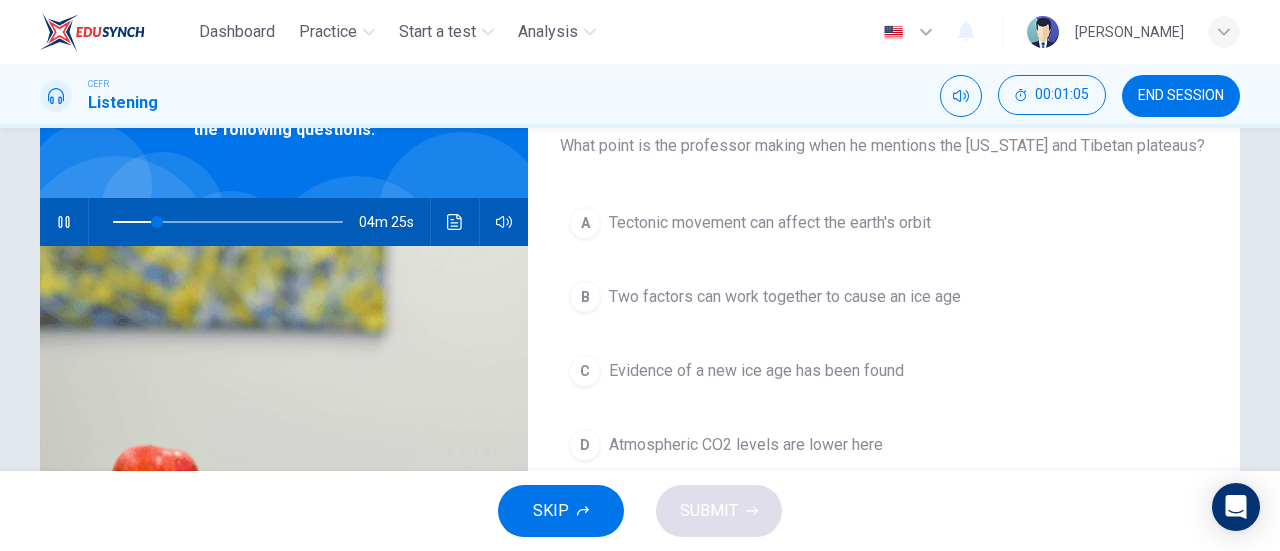 scroll, scrollTop: 129, scrollLeft: 0, axis: vertical 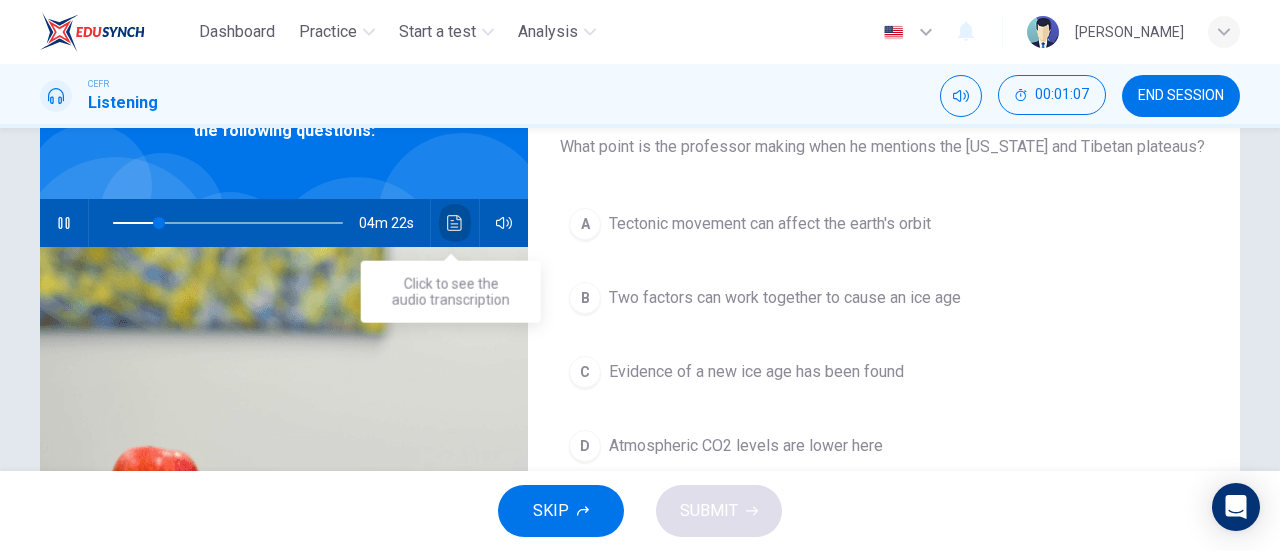 click 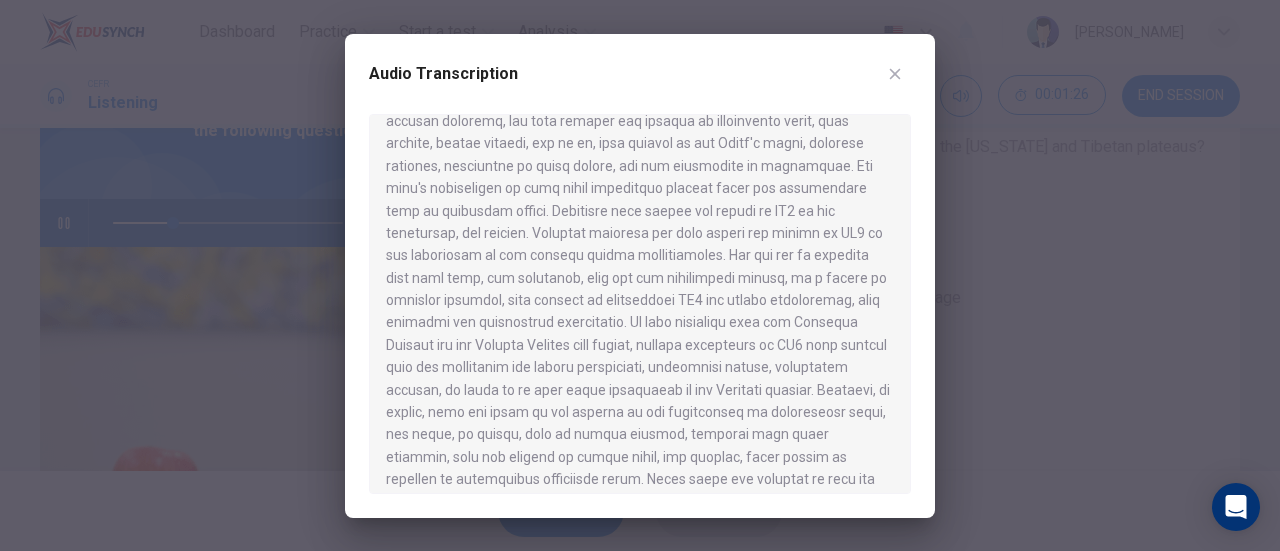 scroll, scrollTop: 336, scrollLeft: 0, axis: vertical 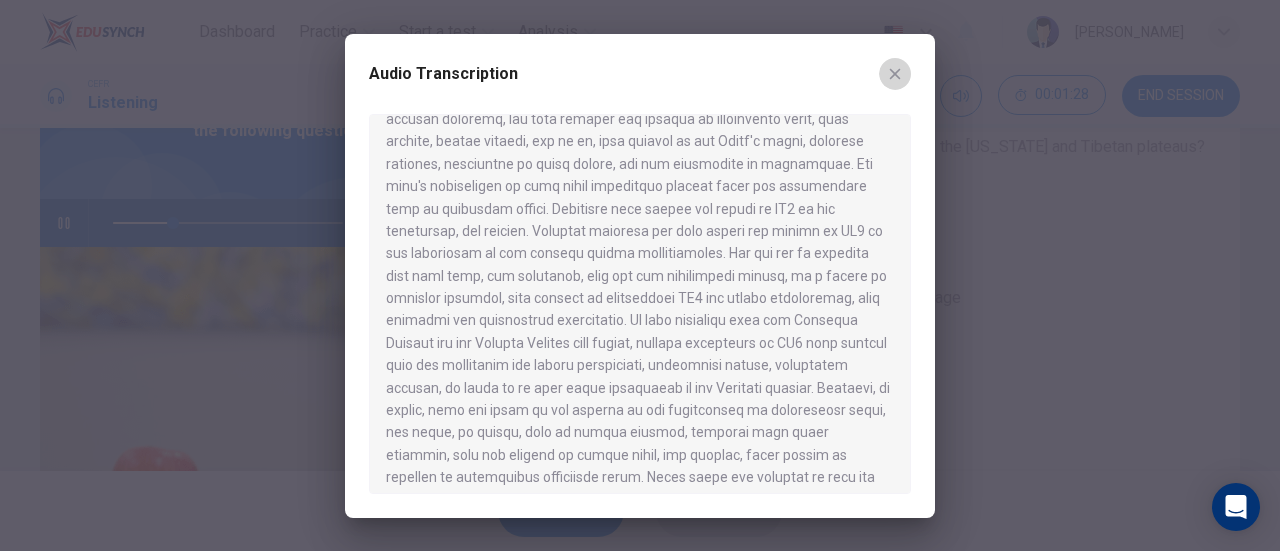 click 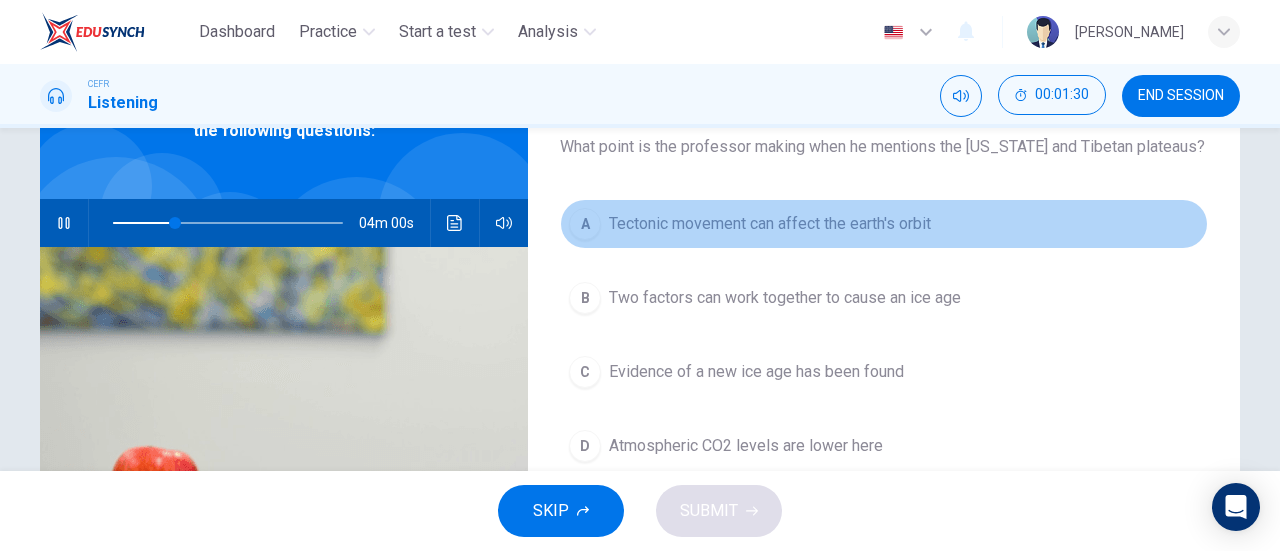 click on "Tectonic movement can affect the earth's orbit" at bounding box center [770, 224] 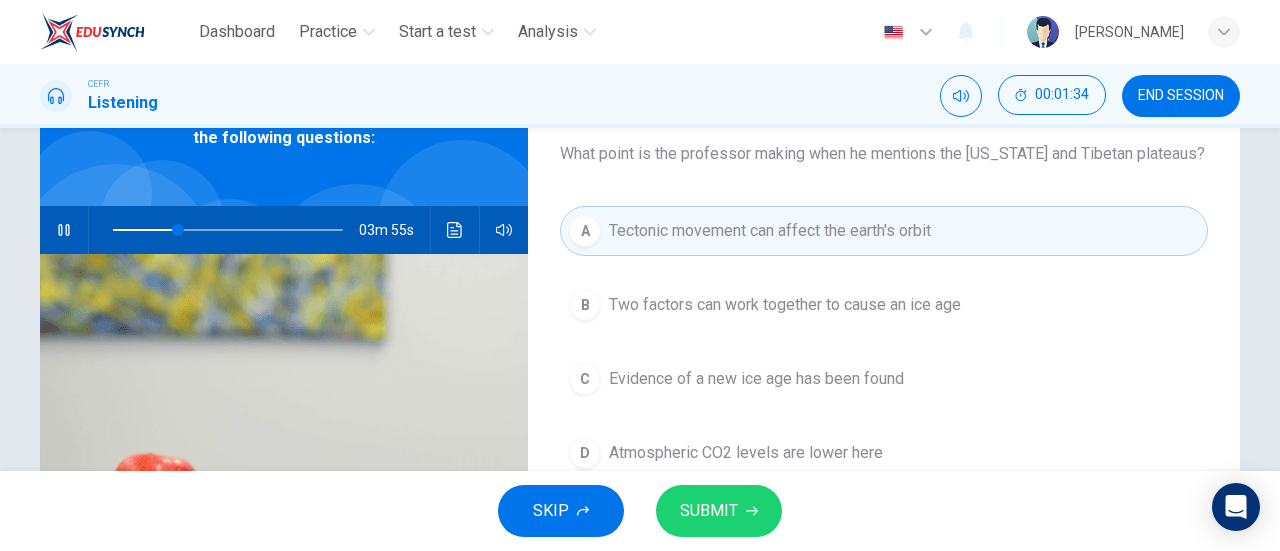 scroll, scrollTop: 121, scrollLeft: 0, axis: vertical 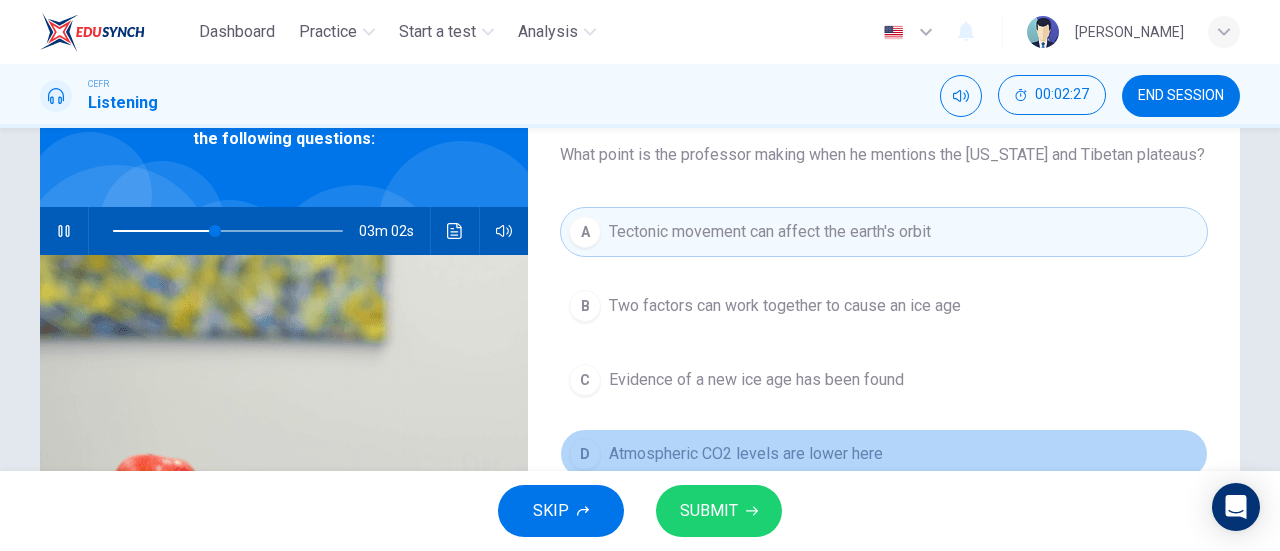 click on "Atmospheric CO2 levels are lower here" at bounding box center (746, 454) 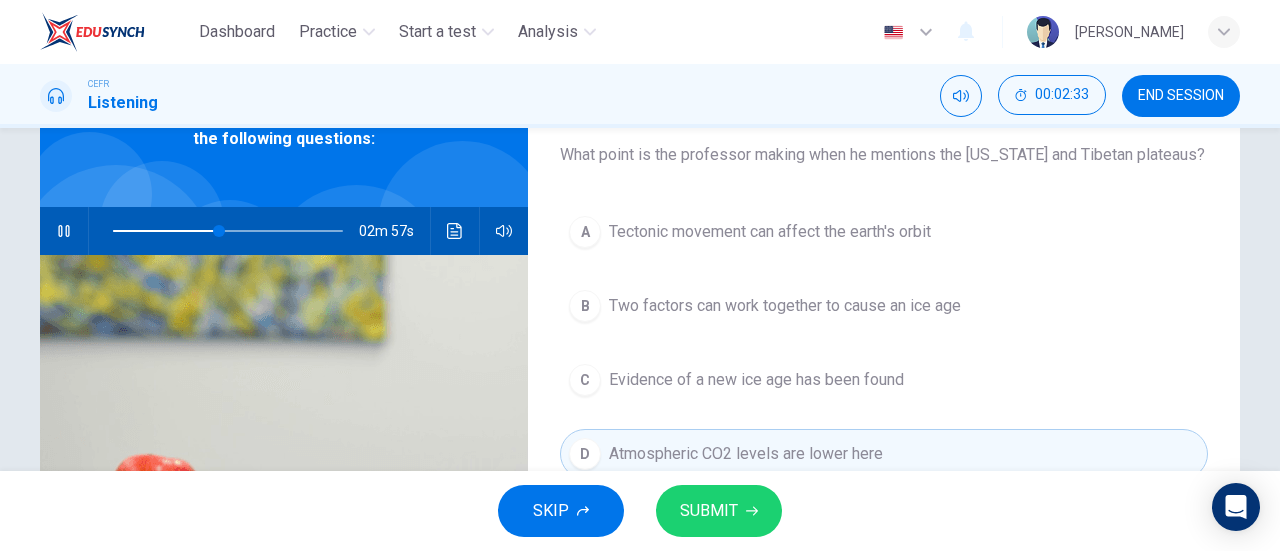 click 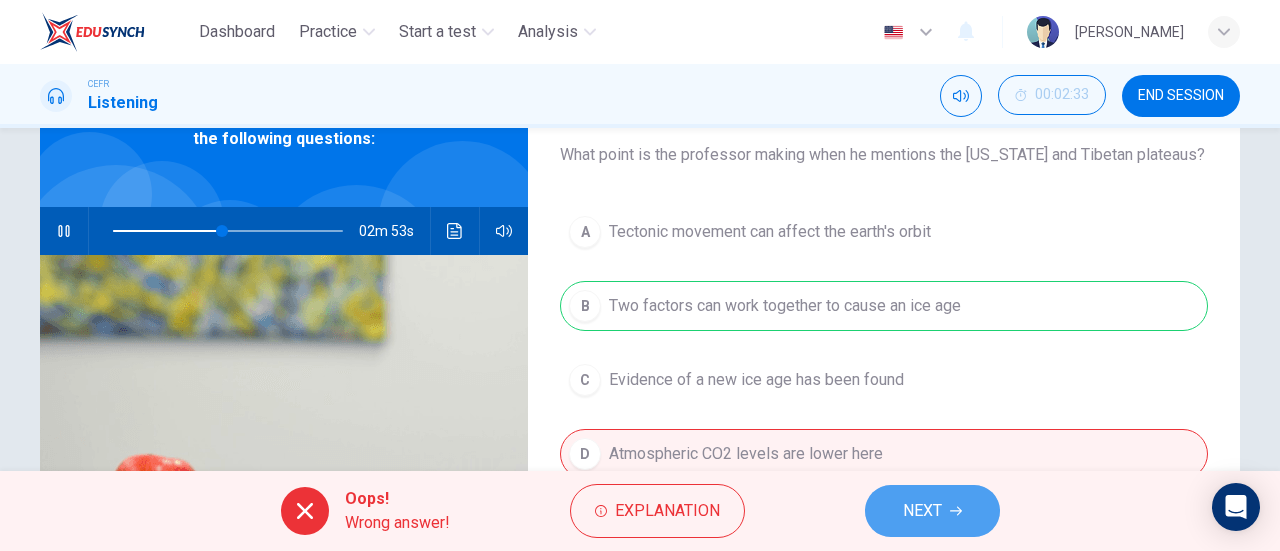 click on "NEXT" at bounding box center [932, 511] 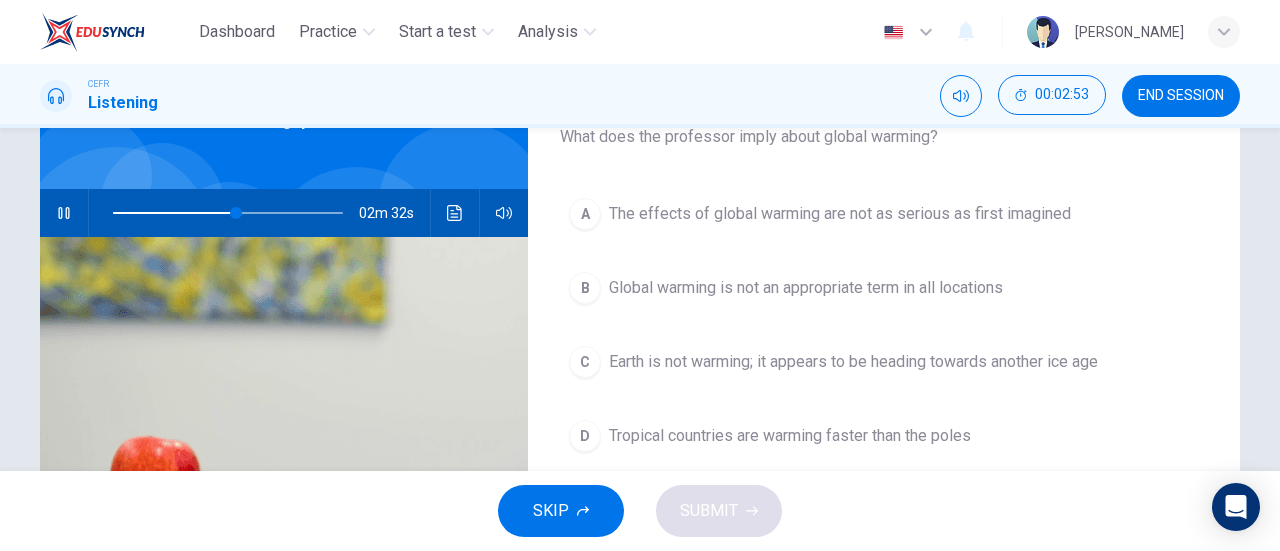 scroll, scrollTop: 138, scrollLeft: 0, axis: vertical 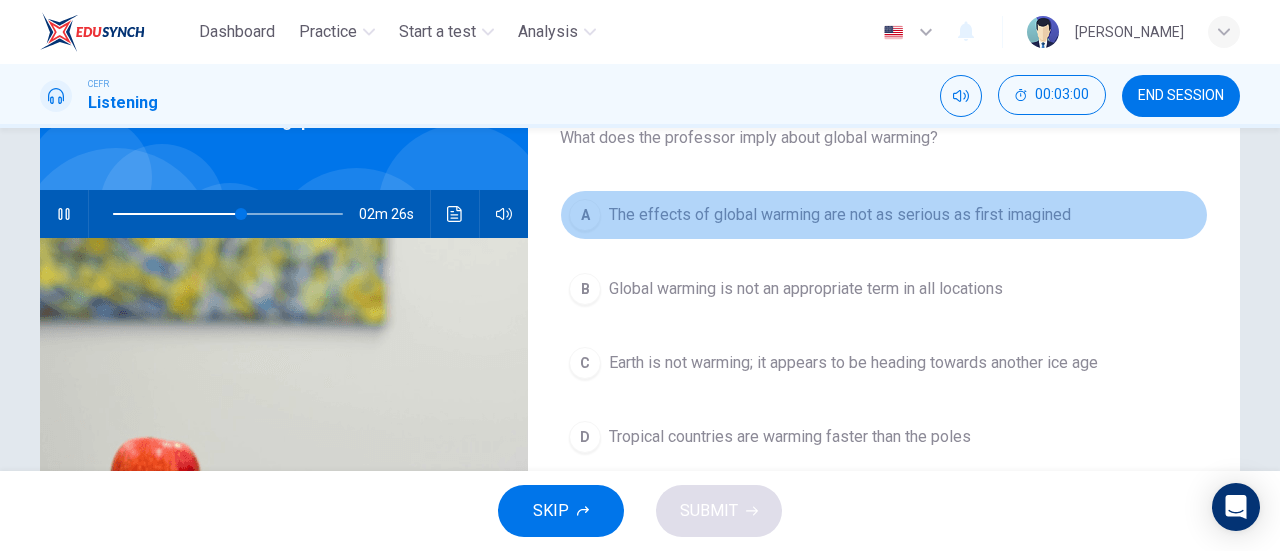 click on "The effects of global warming are not as serious as first imagined" at bounding box center [840, 215] 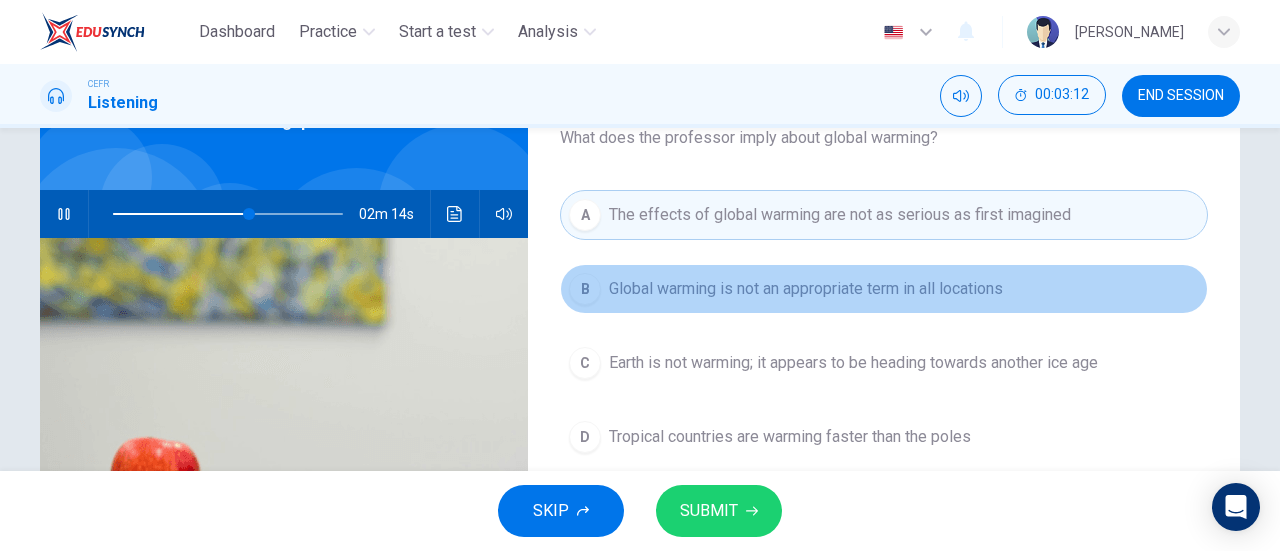 click on "Global warming is not an appropriate term in all locations" at bounding box center [806, 289] 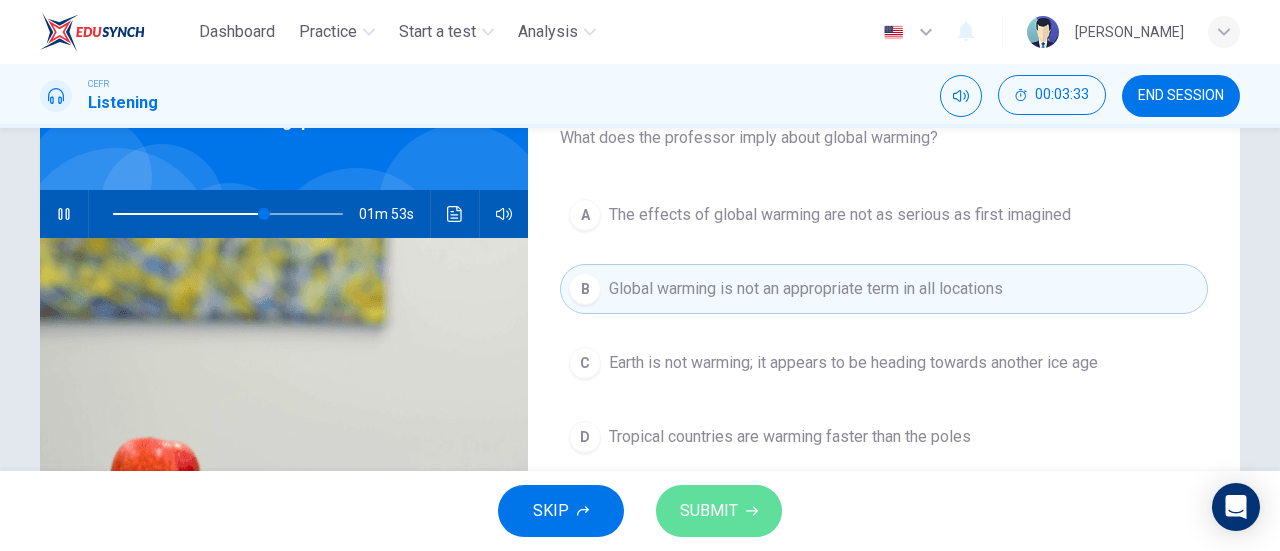 click on "SUBMIT" at bounding box center [709, 511] 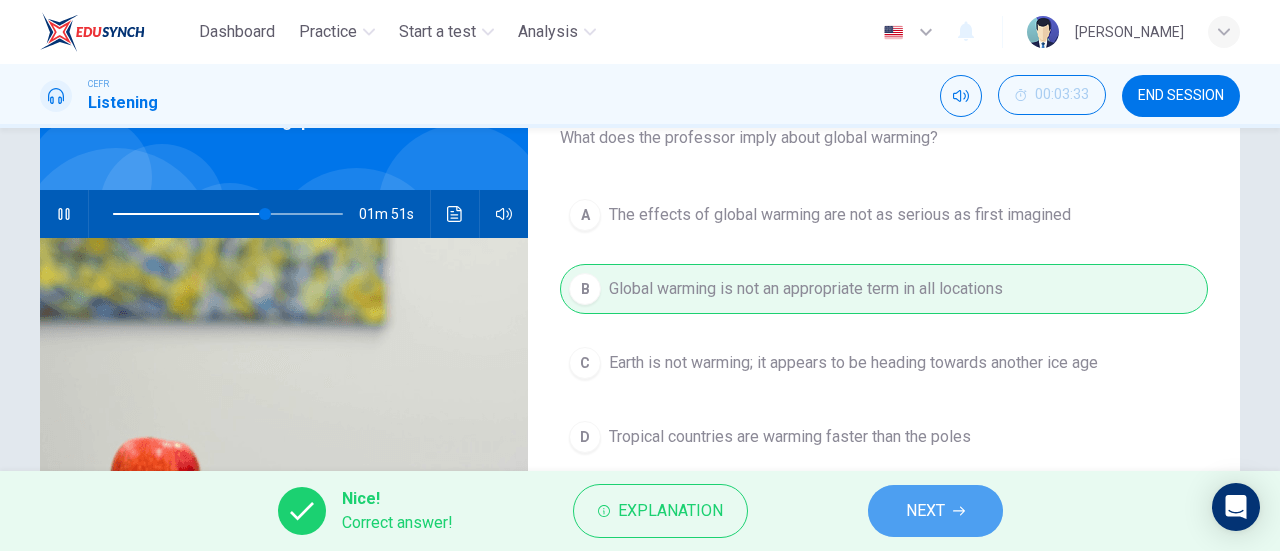click on "NEXT" at bounding box center (935, 511) 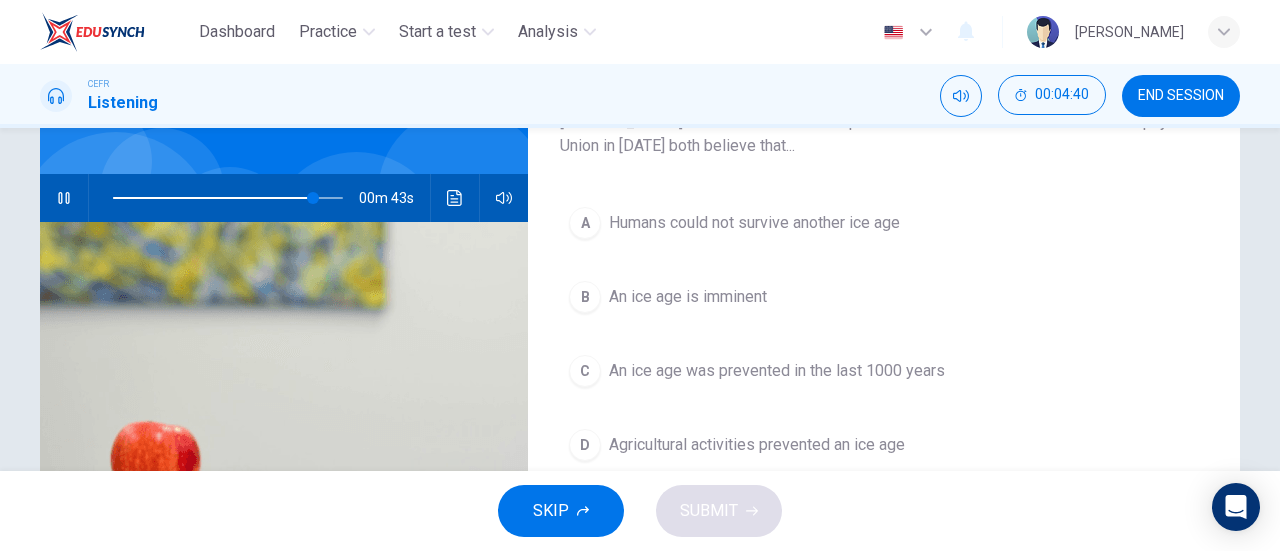 scroll, scrollTop: 164, scrollLeft: 0, axis: vertical 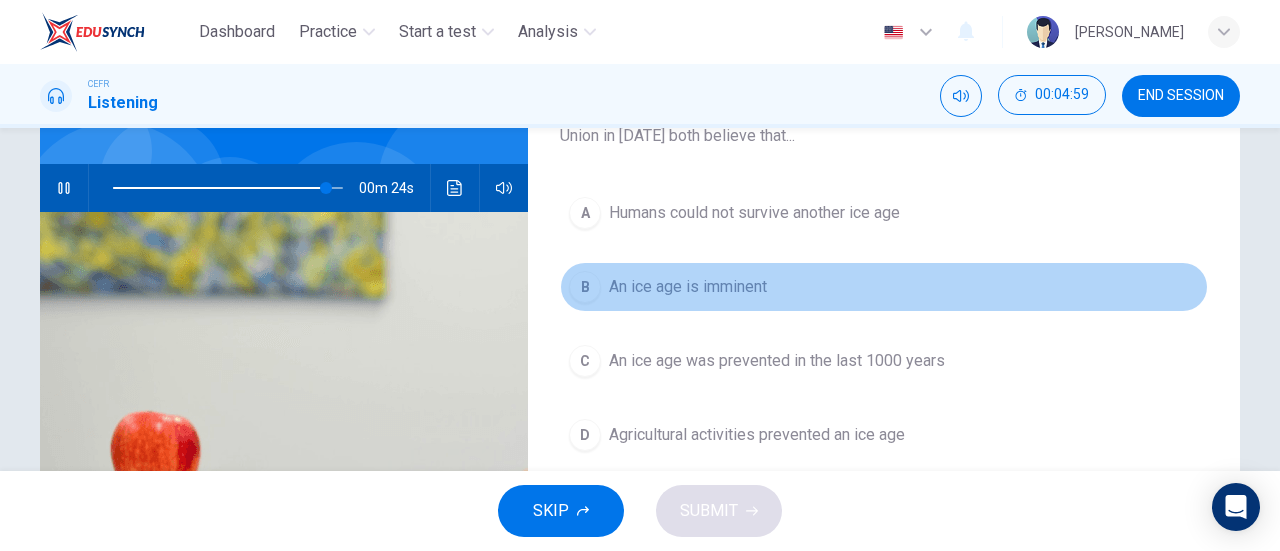 click on "An ice age is imminent" at bounding box center (688, 287) 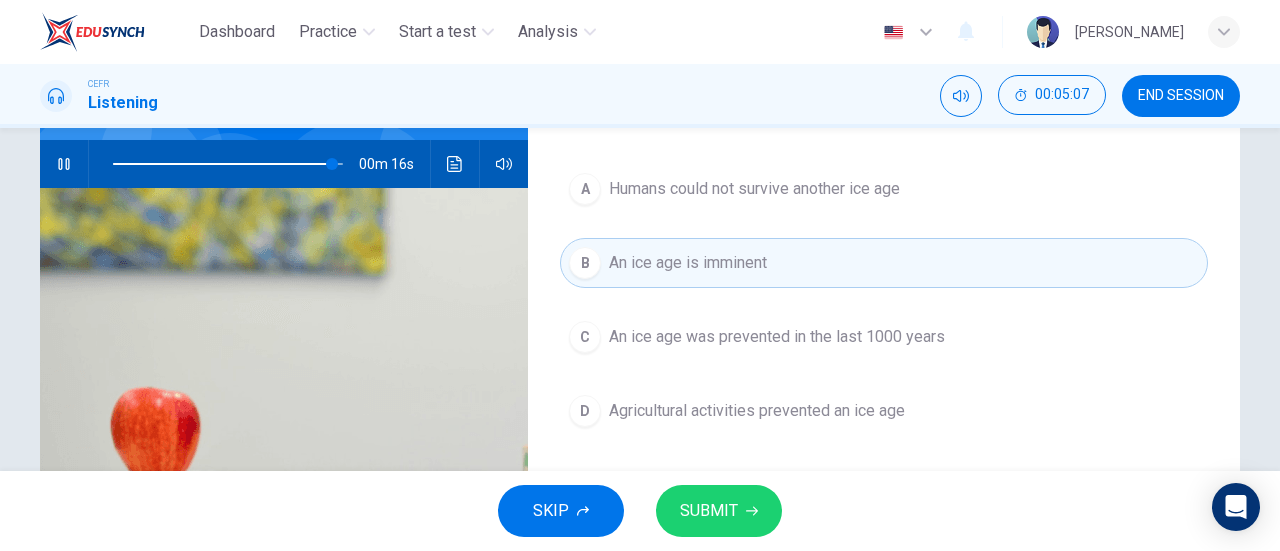 scroll, scrollTop: 189, scrollLeft: 0, axis: vertical 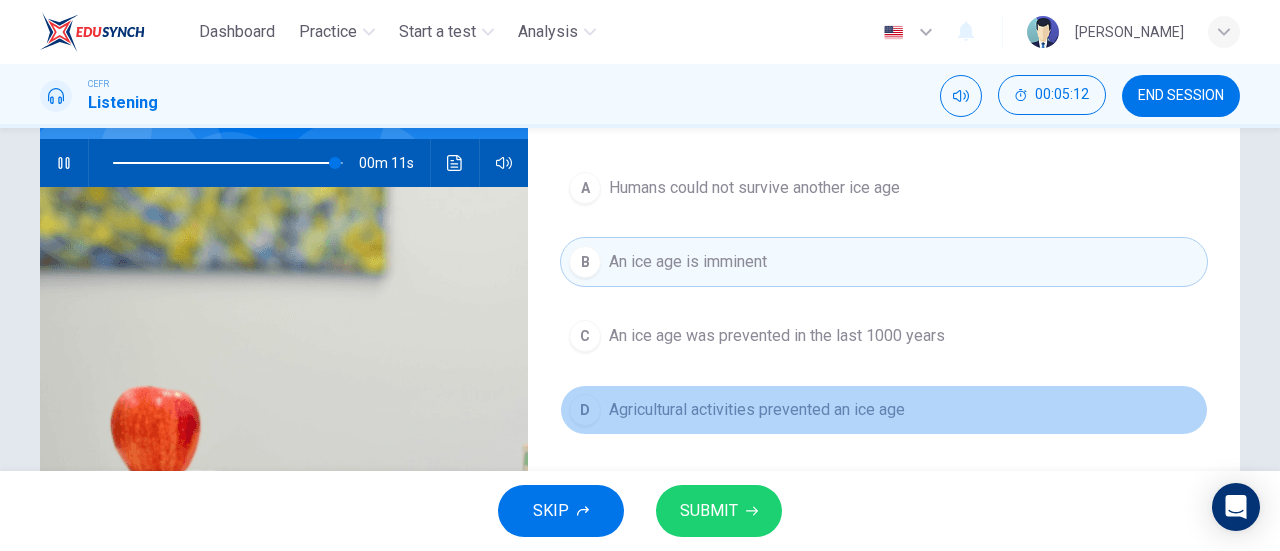 click on "Agricultural activities prevented an ice age" at bounding box center (757, 410) 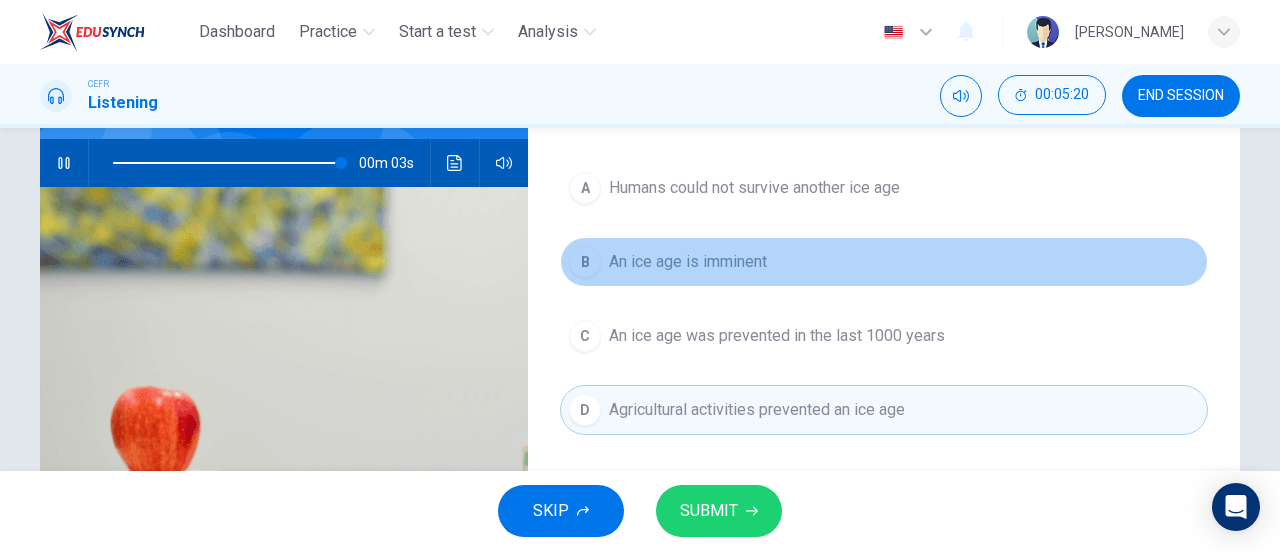 click on "B An ice age is imminent" at bounding box center [884, 262] 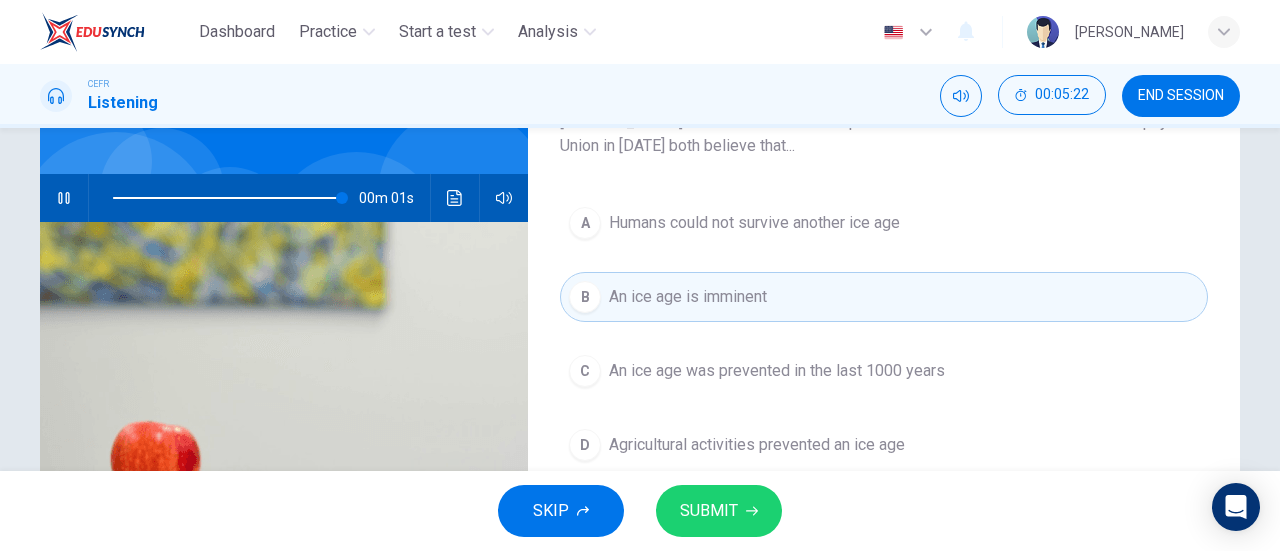 scroll, scrollTop: 153, scrollLeft: 0, axis: vertical 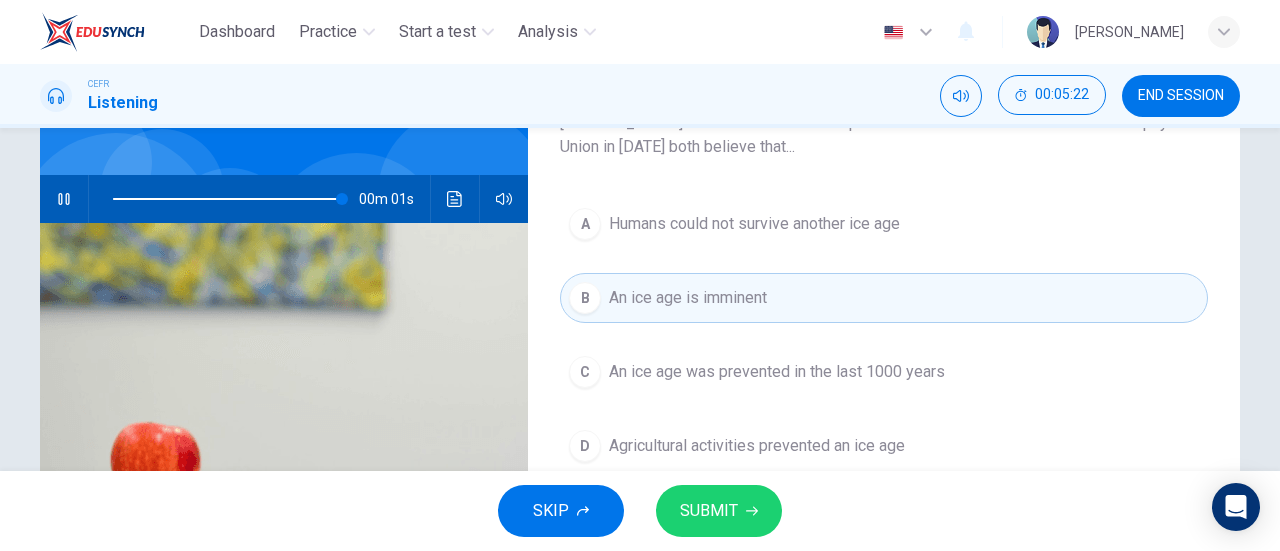 type on "0" 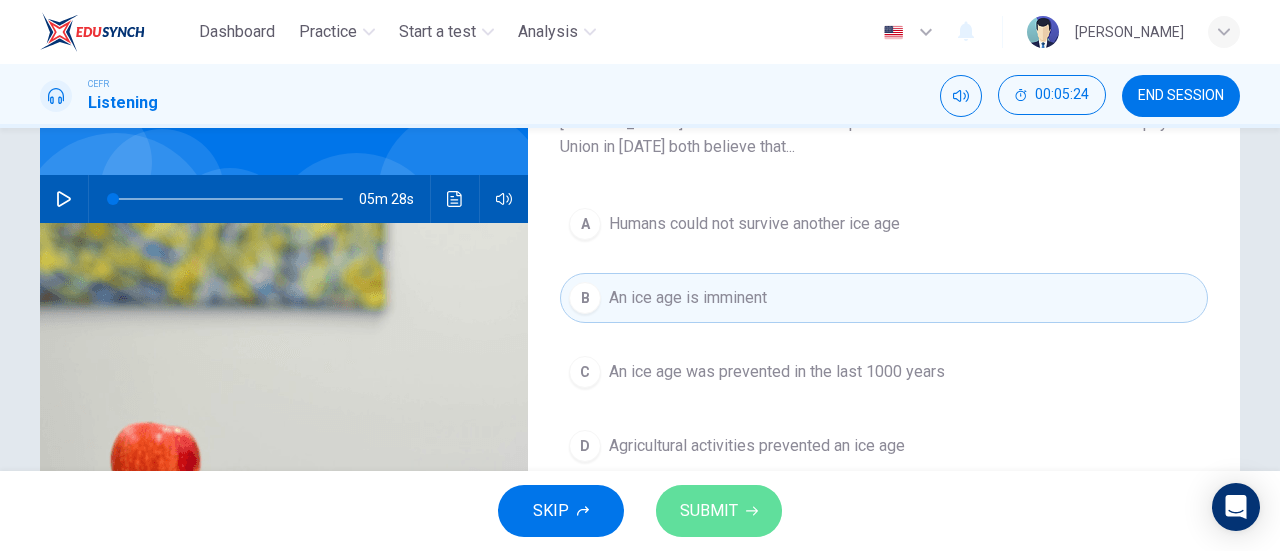 click on "SUBMIT" at bounding box center [709, 511] 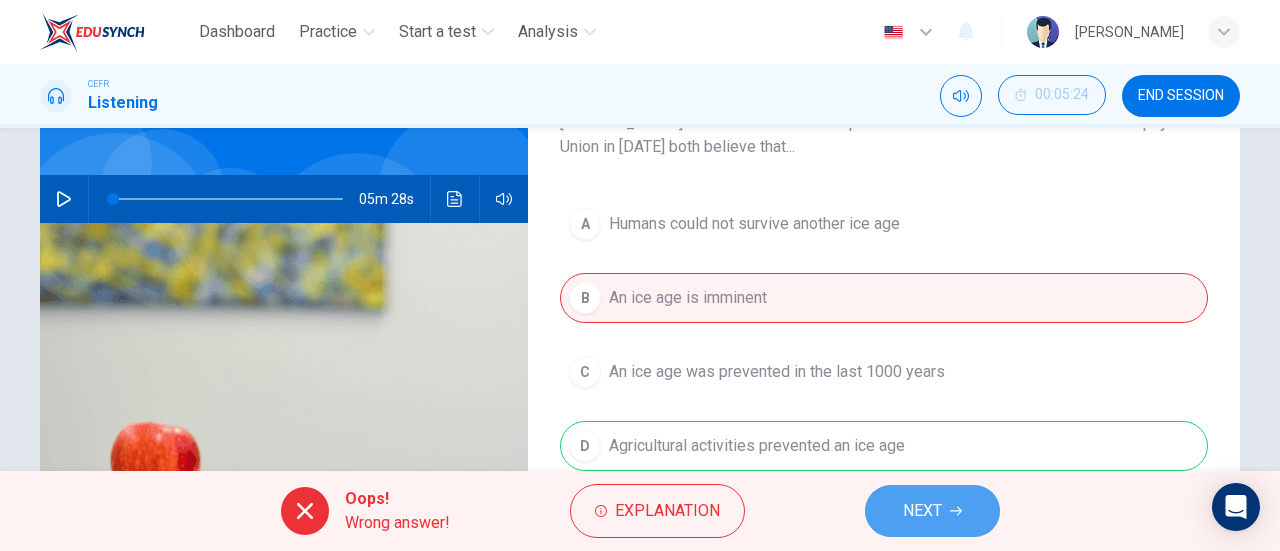 click on "NEXT" at bounding box center (922, 511) 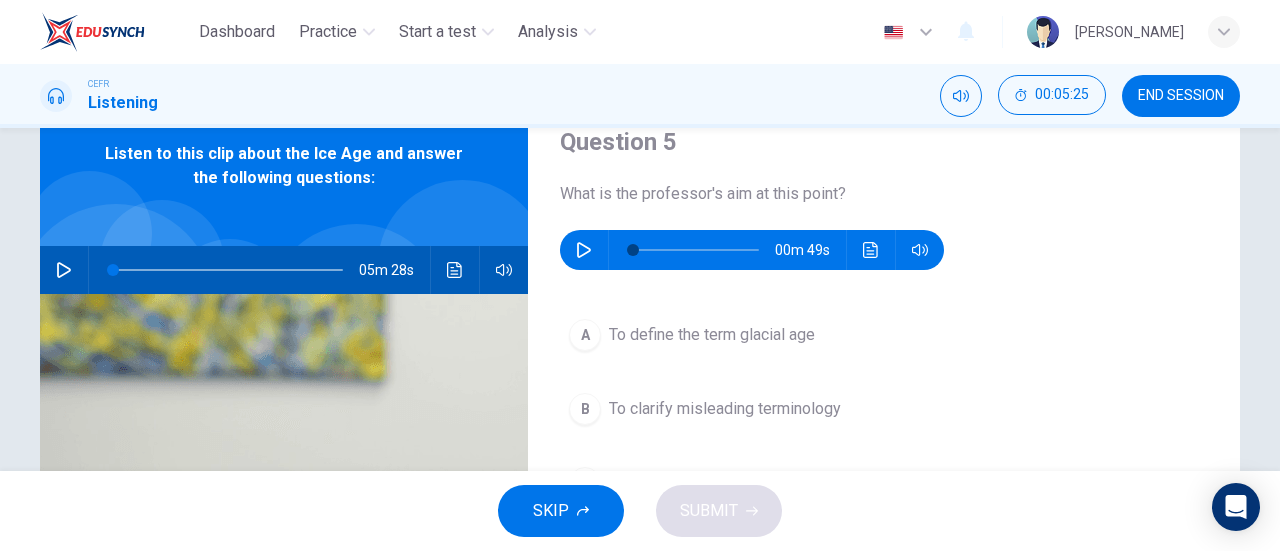 scroll, scrollTop: 81, scrollLeft: 0, axis: vertical 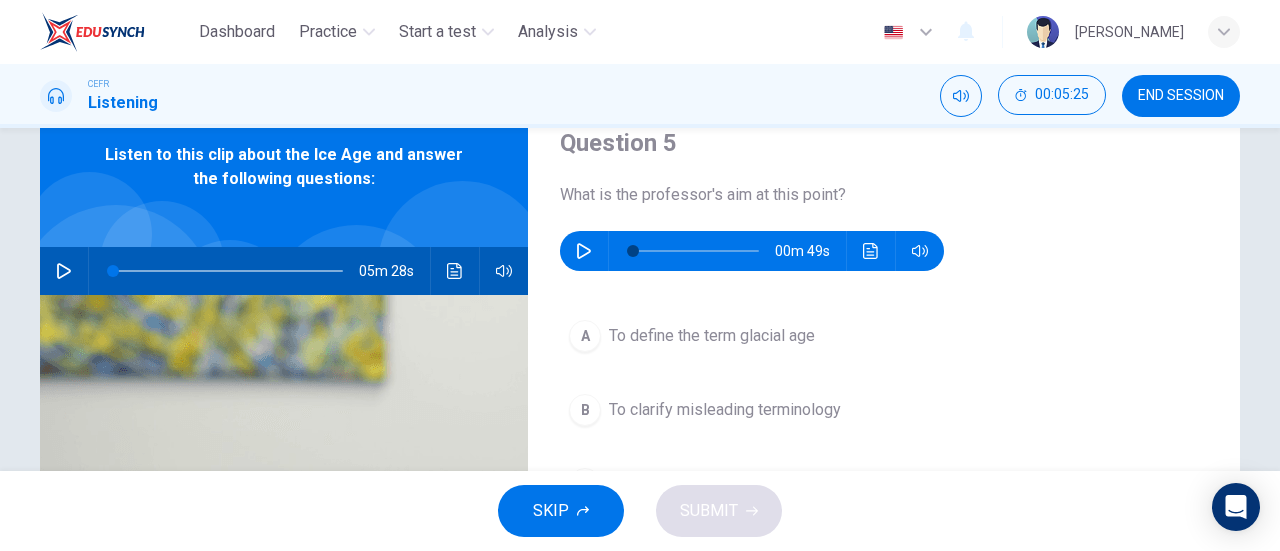 click at bounding box center [584, 251] 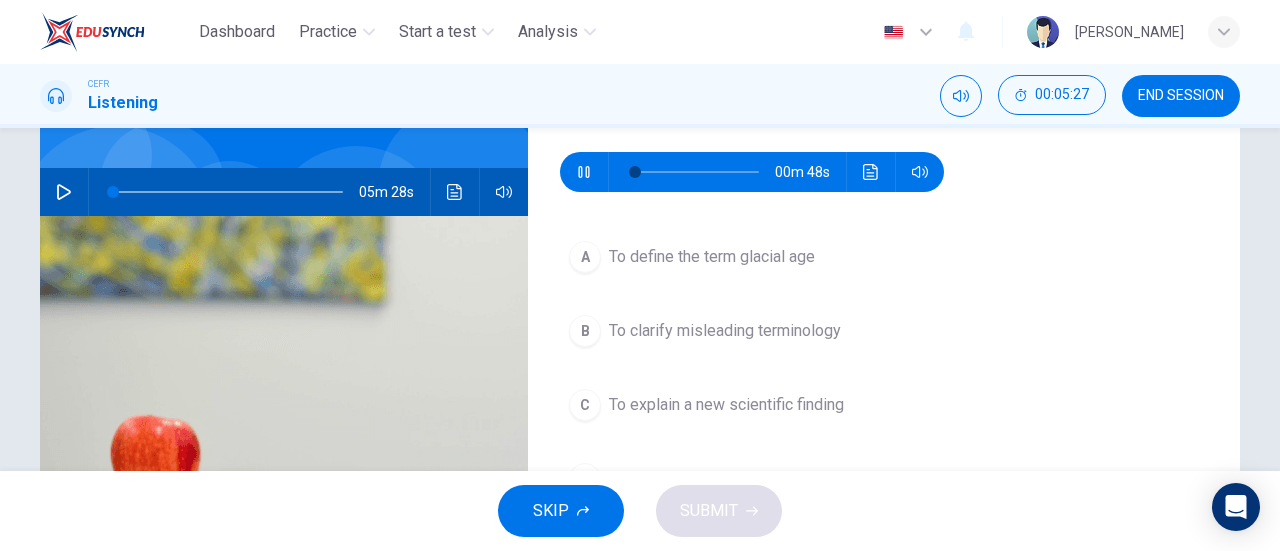 scroll, scrollTop: 161, scrollLeft: 0, axis: vertical 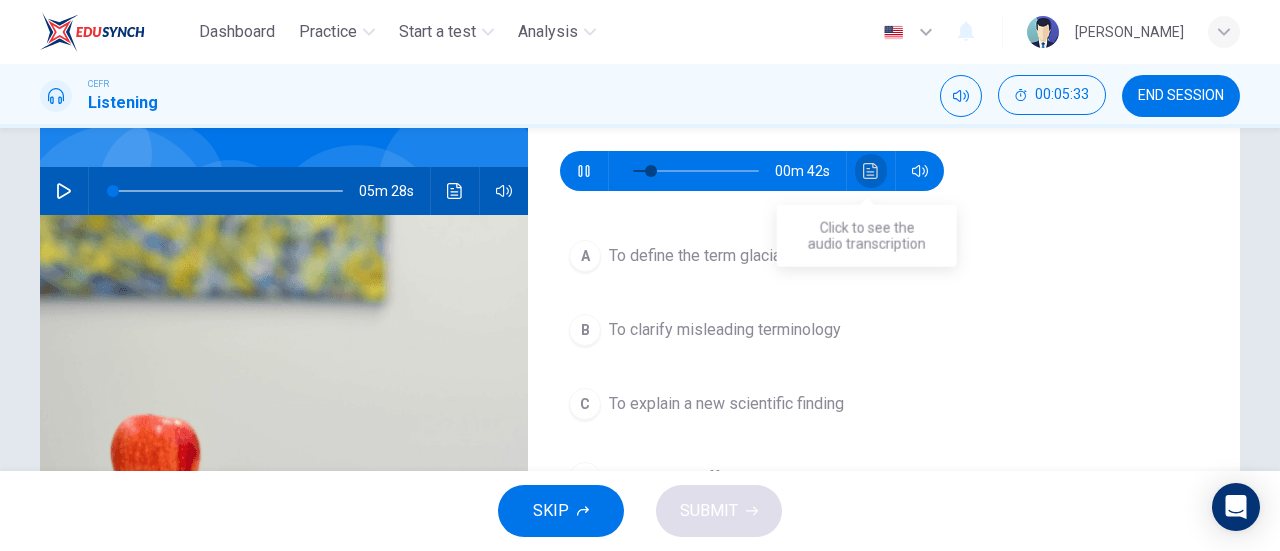 click 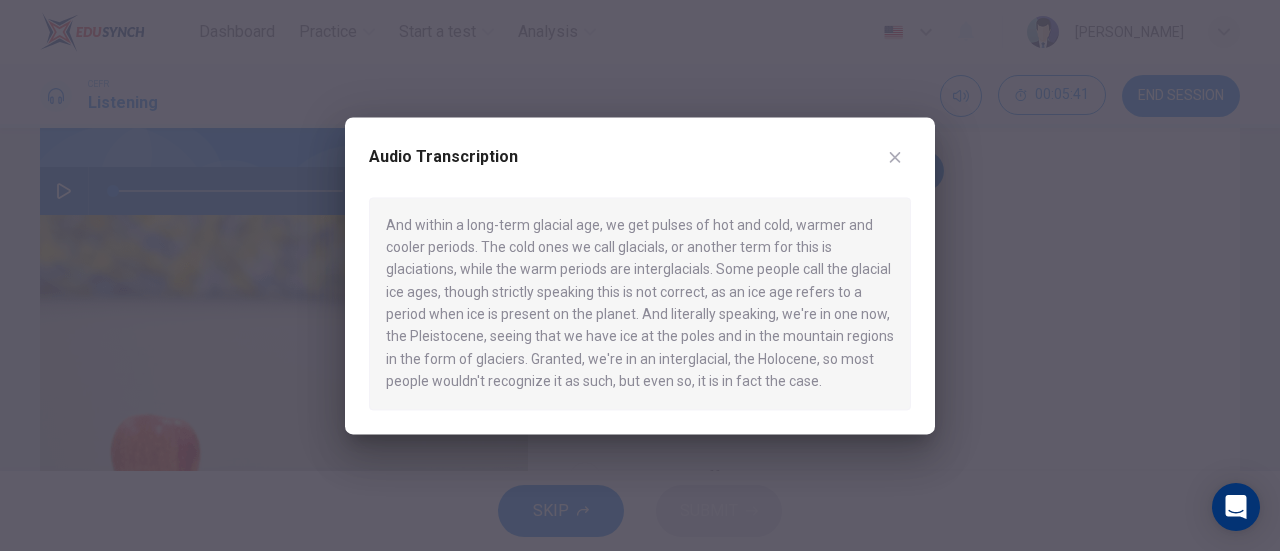 click on "Audio Transcription And within a long-term glacial age, we get pulses of hot and cold, warmer and cooler periods. The cold ones we call glacials, or another term for this is glaciations, while the warm periods are interglacials. Some people call the glacial ice ages, though strictly speaking this is not correct, as an ice age refers to a period when ice is present on the planet. And literally speaking, we're in one now, the Pleistocene, seeing that we have ice at the poles and in the mountain regions in the form of glaciers. Granted, we're in an interglacial, the Holocene, so most people wouldn't recognize it as such, but even so, it is in fact the case." at bounding box center [640, 275] 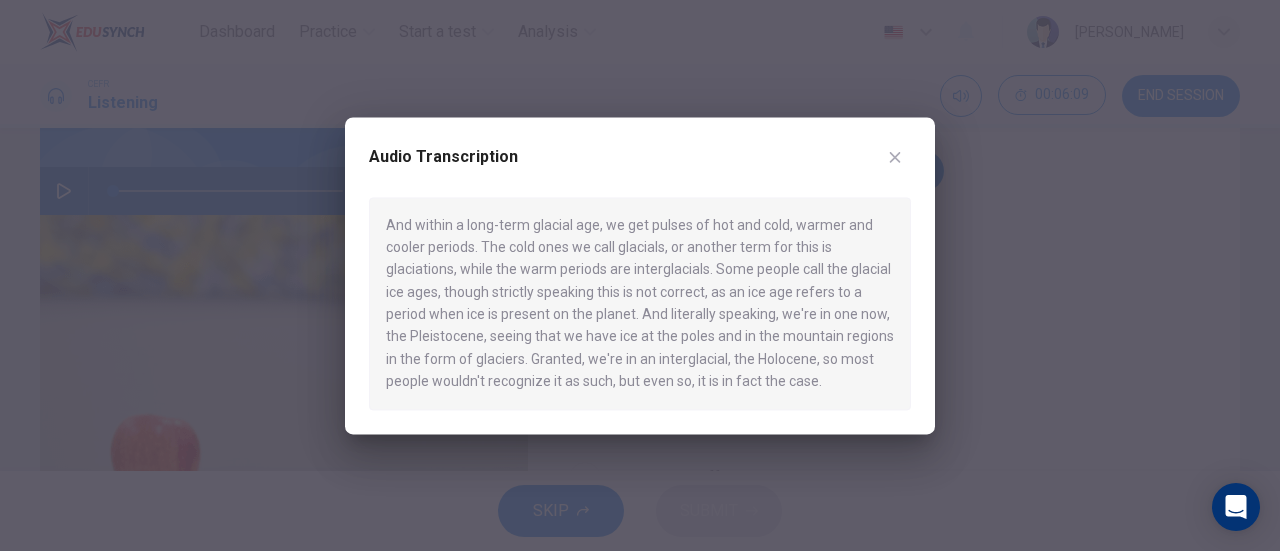 click on "Audio Transcription And within a long-term glacial age, we get pulses of hot and cold, warmer and cooler periods. The cold ones we call glacials, or another term for this is glaciations, while the warm periods are interglacials. Some people call the glacial ice ages, though strictly speaking this is not correct, as an ice age refers to a period when ice is present on the planet. And literally speaking, we're in one now, the Pleistocene, seeing that we have ice at the poles and in the mountain regions in the form of glaciers. Granted, we're in an interglacial, the Holocene, so most people wouldn't recognize it as such, but even so, it is in fact the case." at bounding box center (640, 275) 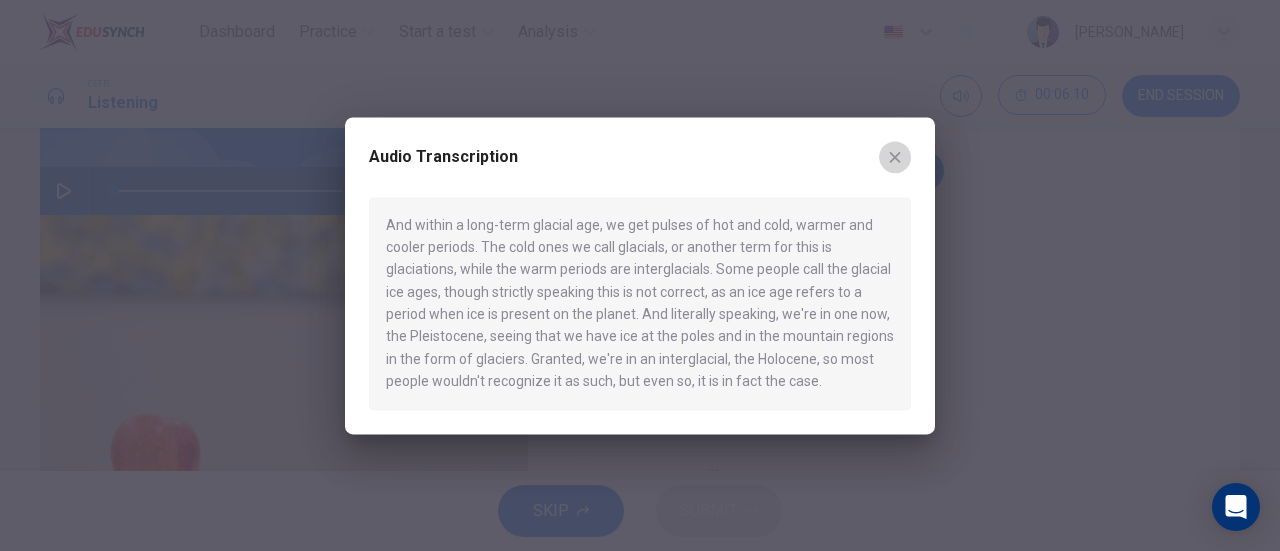click 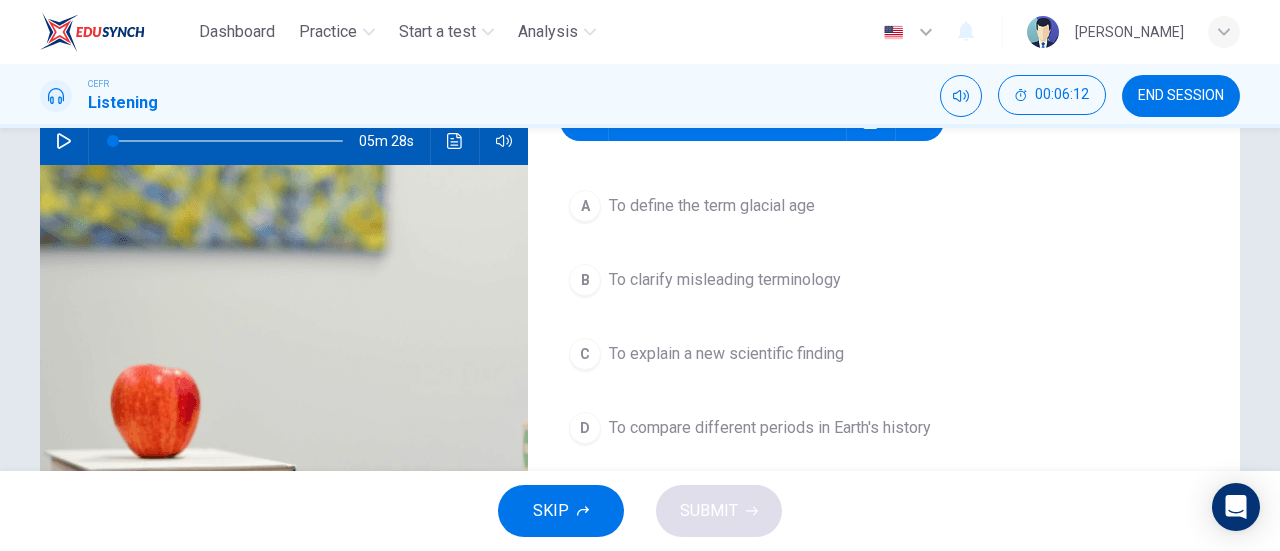 scroll, scrollTop: 212, scrollLeft: 0, axis: vertical 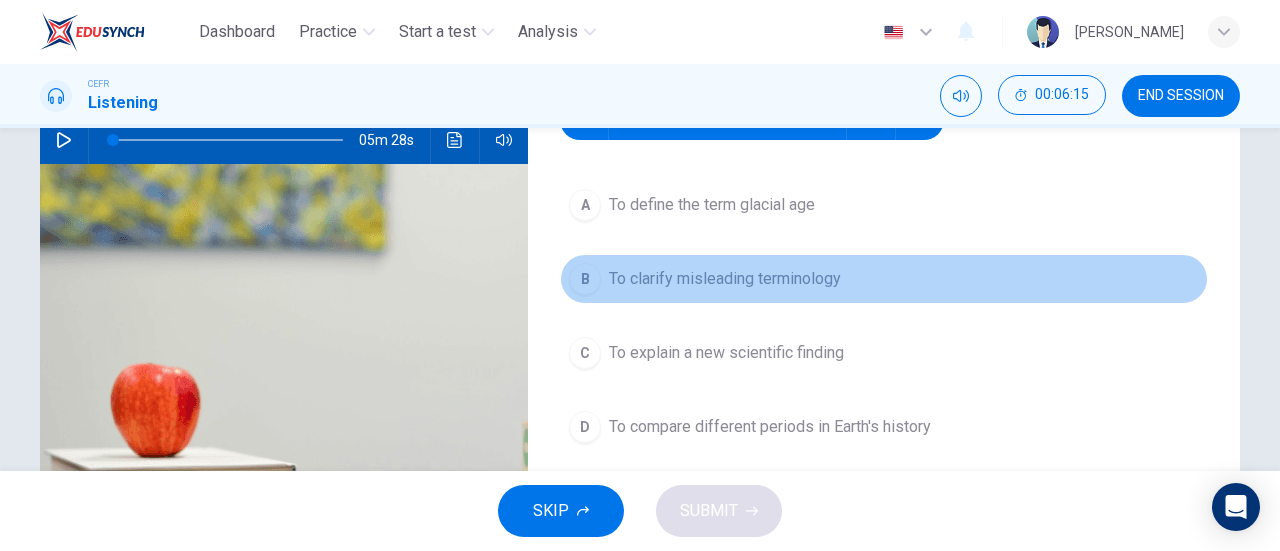 click on "To clarify misleading terminology" at bounding box center (725, 279) 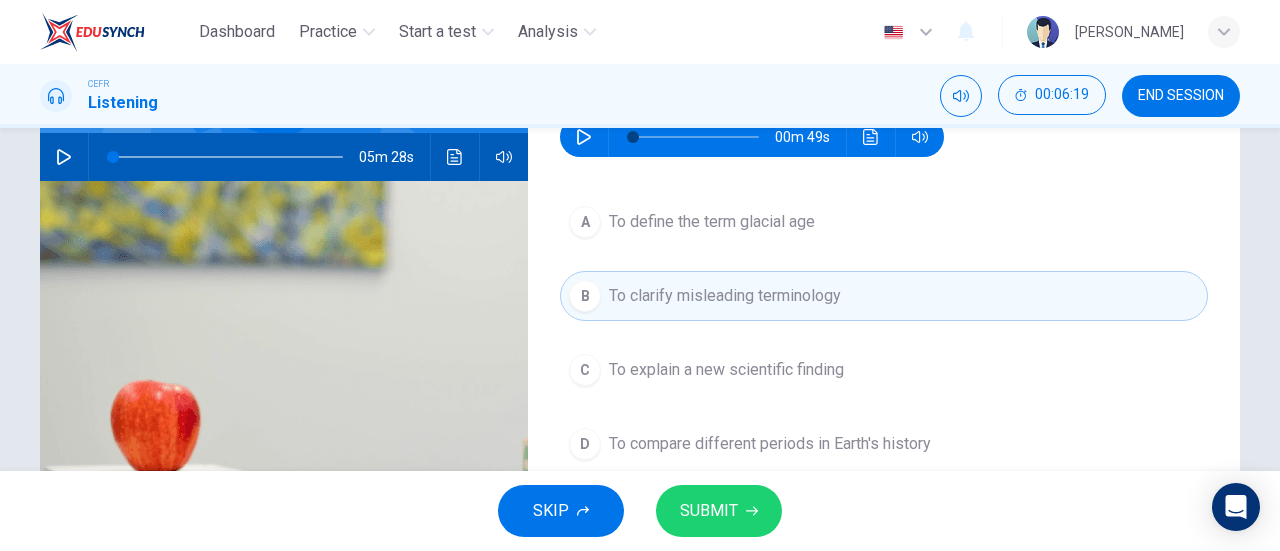 scroll, scrollTop: 179, scrollLeft: 0, axis: vertical 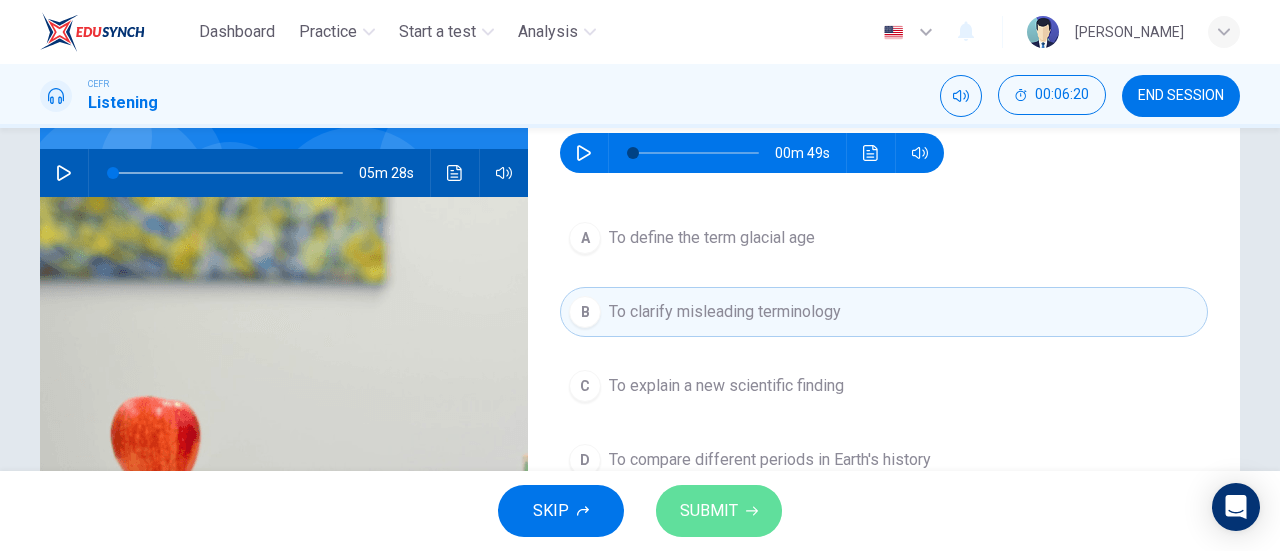 click on "SUBMIT" at bounding box center [719, 511] 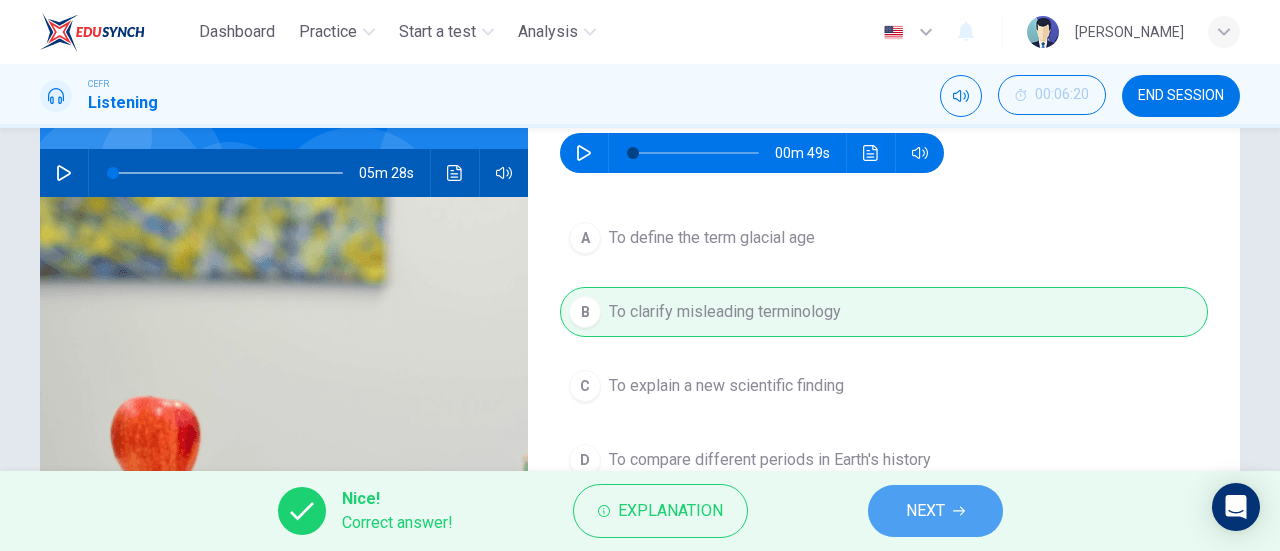 click on "NEXT" at bounding box center [935, 511] 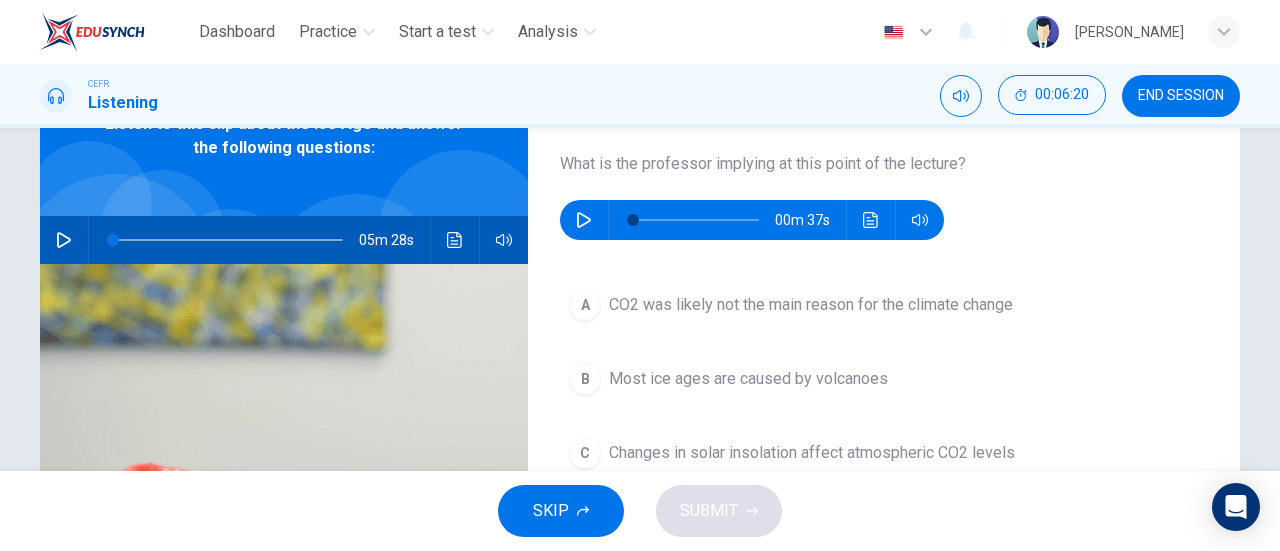 scroll, scrollTop: 111, scrollLeft: 0, axis: vertical 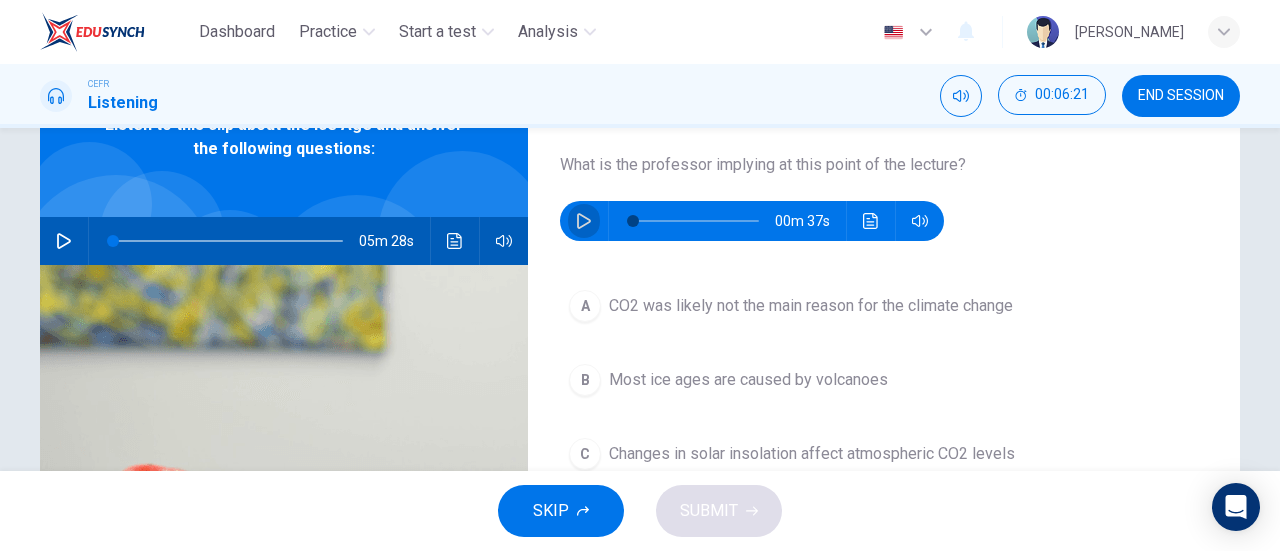 click at bounding box center (584, 221) 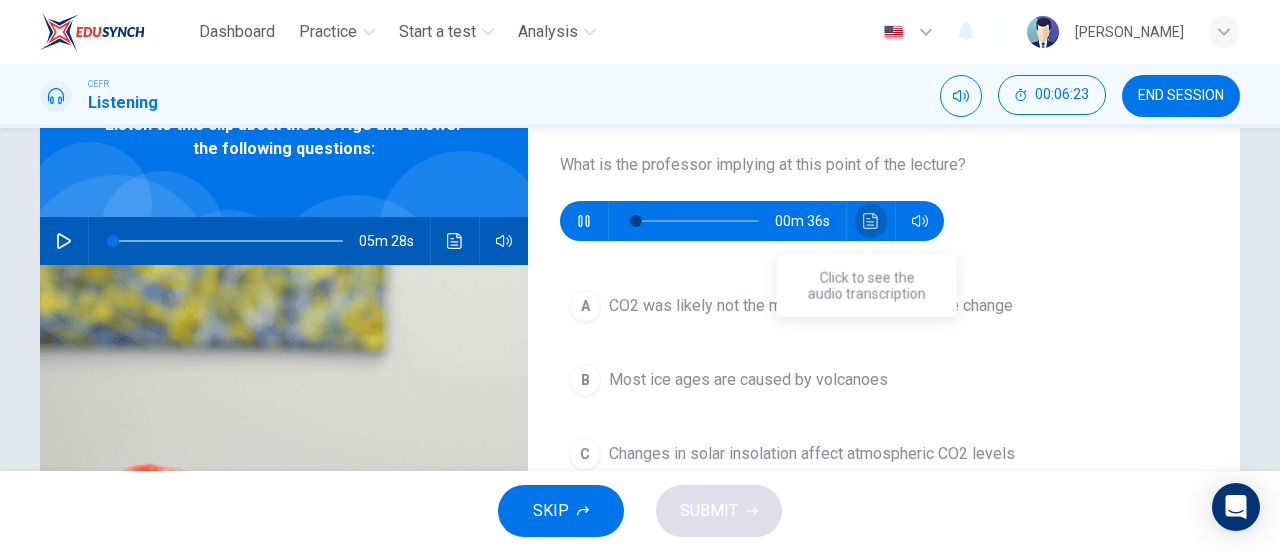 click 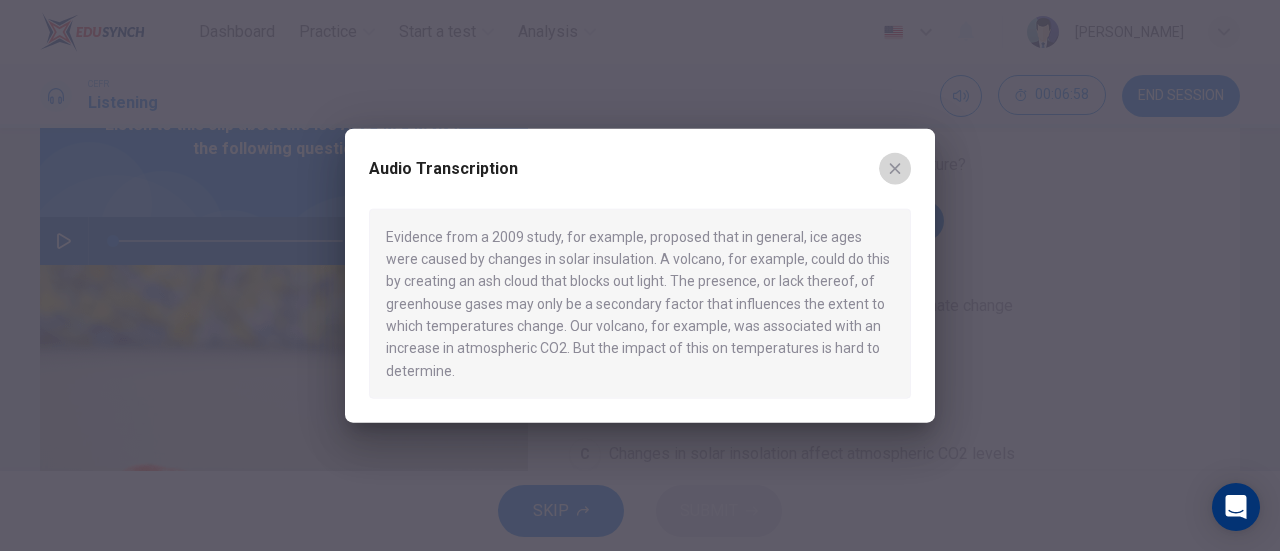 click at bounding box center (895, 168) 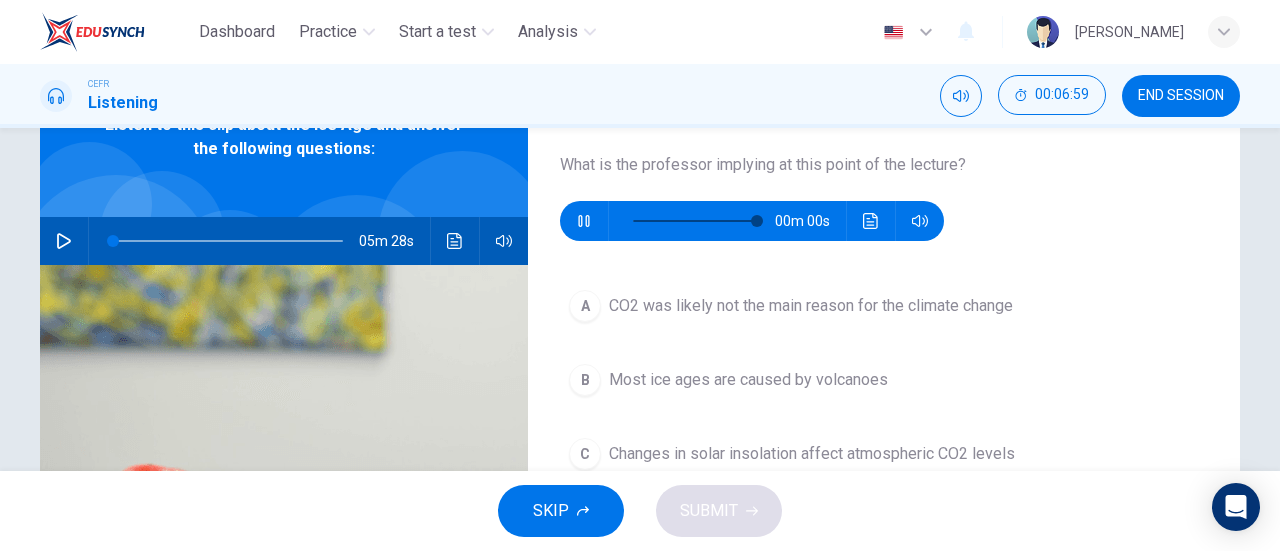 type on "0" 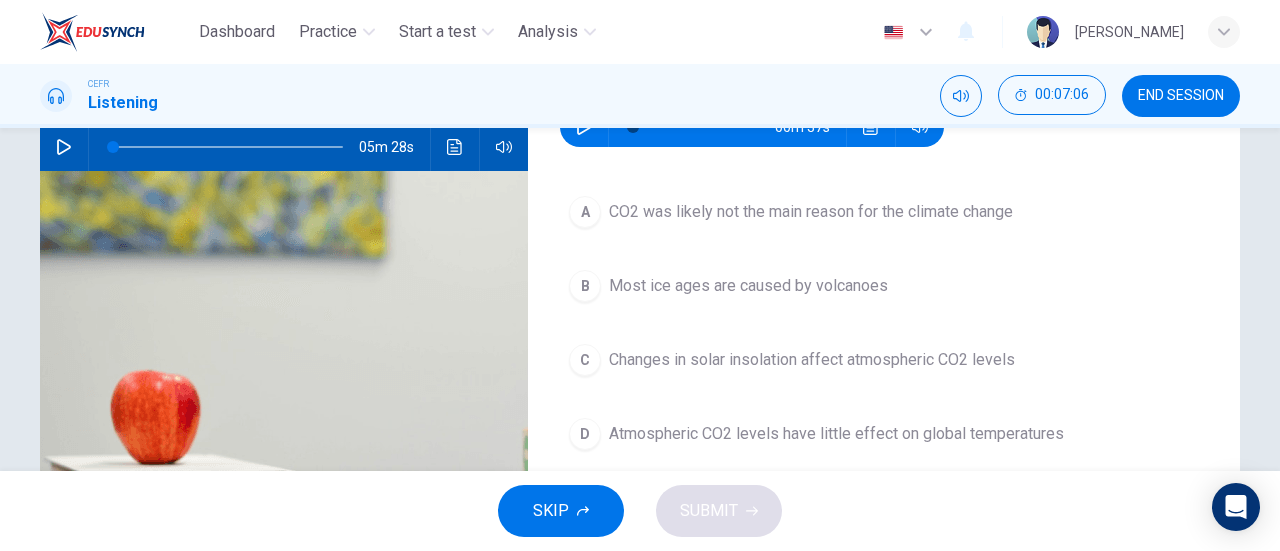 scroll, scrollTop: 204, scrollLeft: 0, axis: vertical 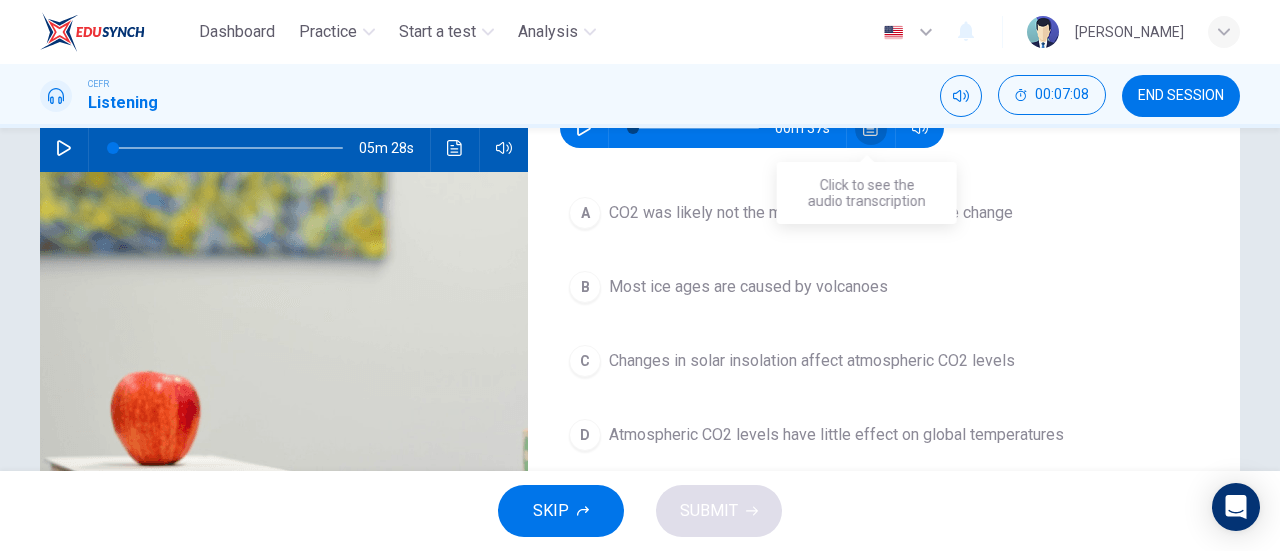 click at bounding box center (871, 128) 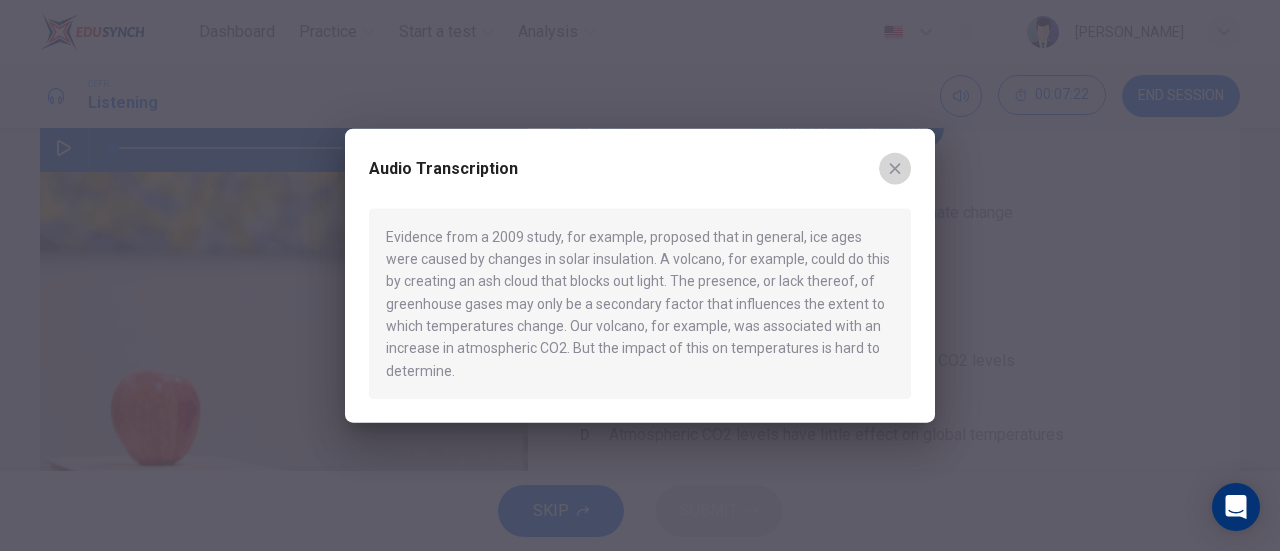 click 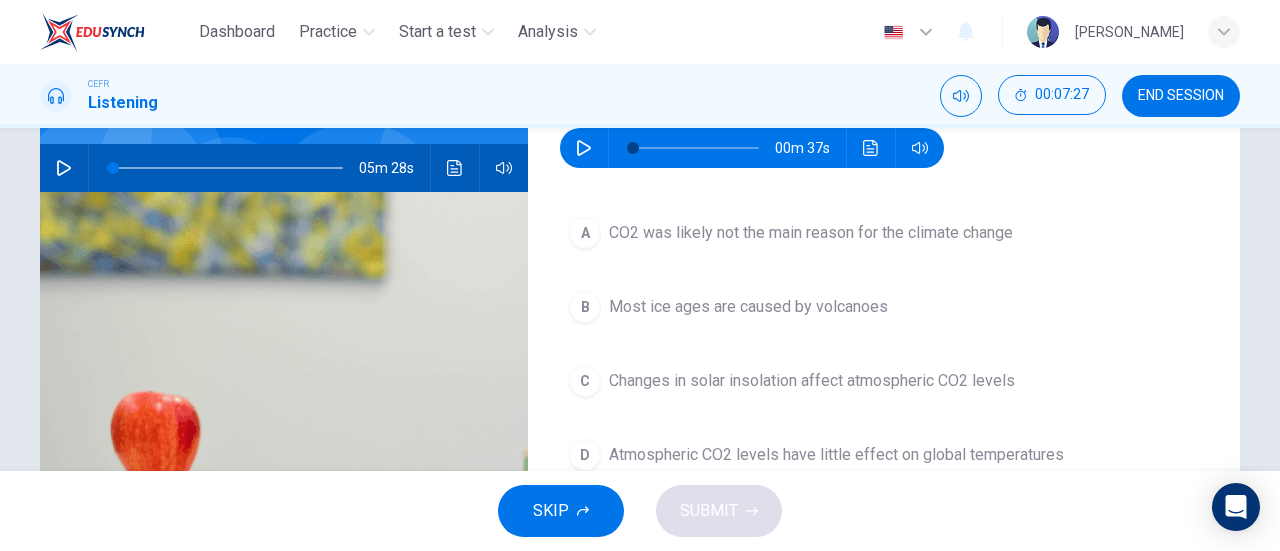 scroll, scrollTop: 180, scrollLeft: 0, axis: vertical 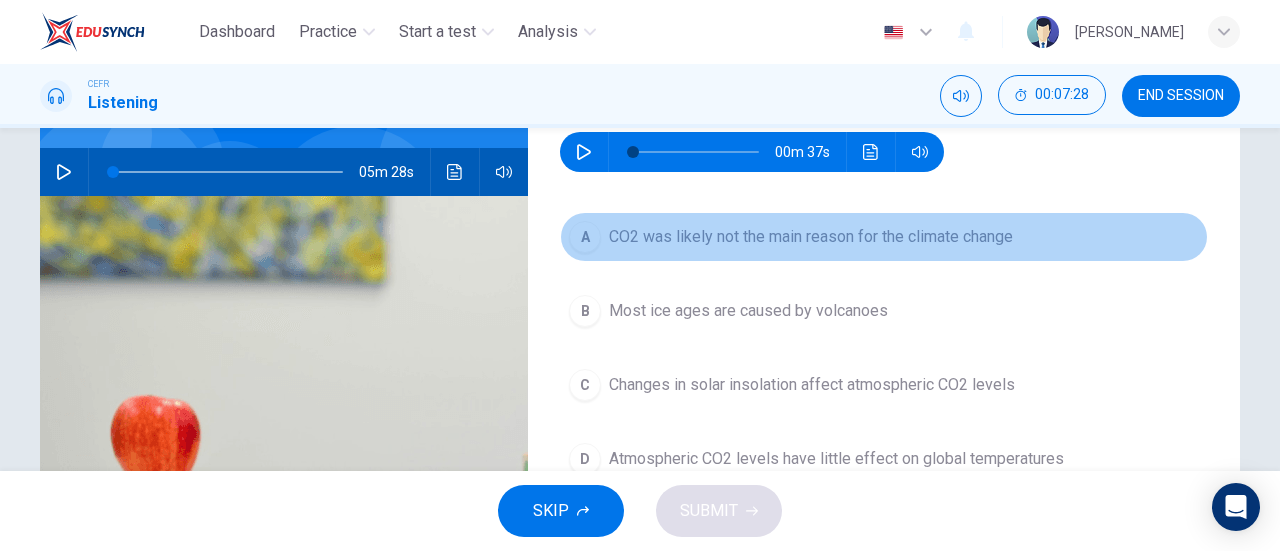 click on "A CO2 was likely not the main reason for the climate change" at bounding box center (884, 237) 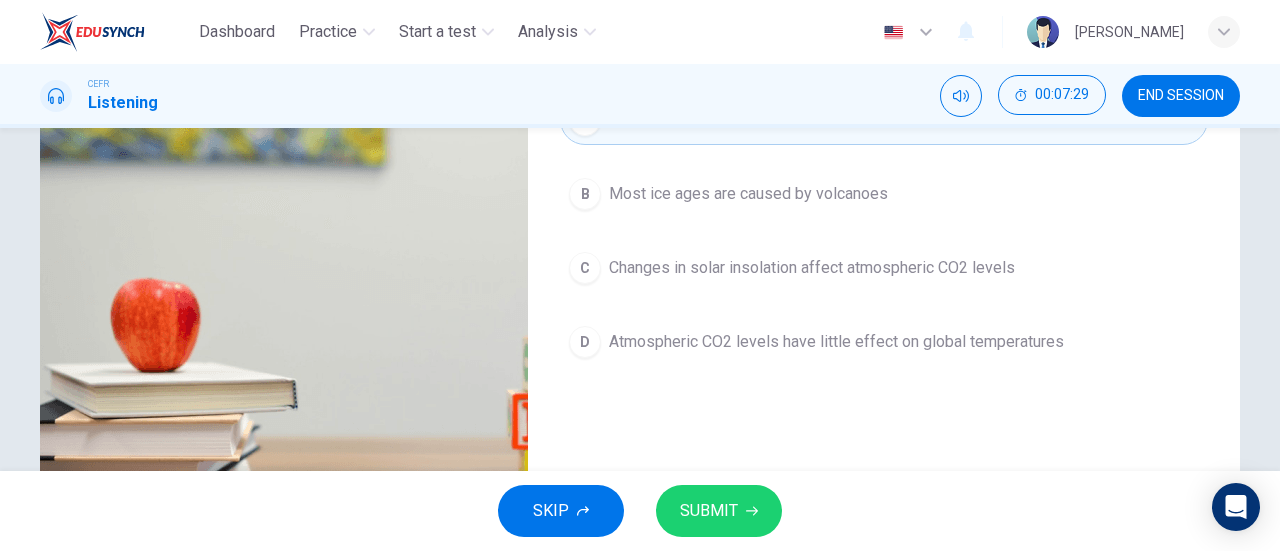 scroll, scrollTop: 298, scrollLeft: 0, axis: vertical 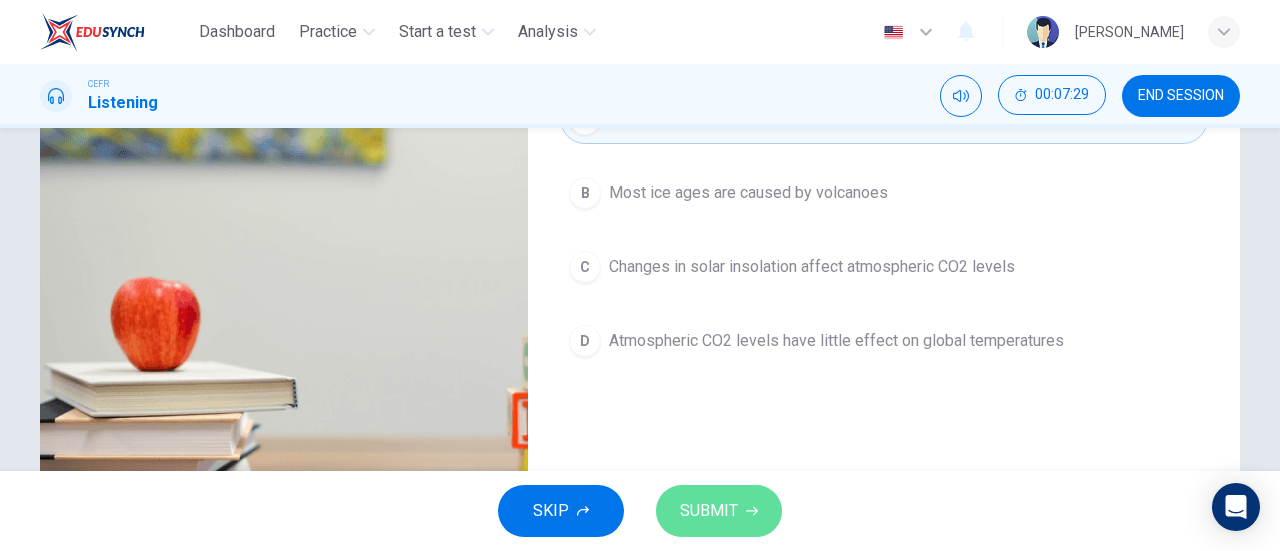 click on "SUBMIT" at bounding box center (719, 511) 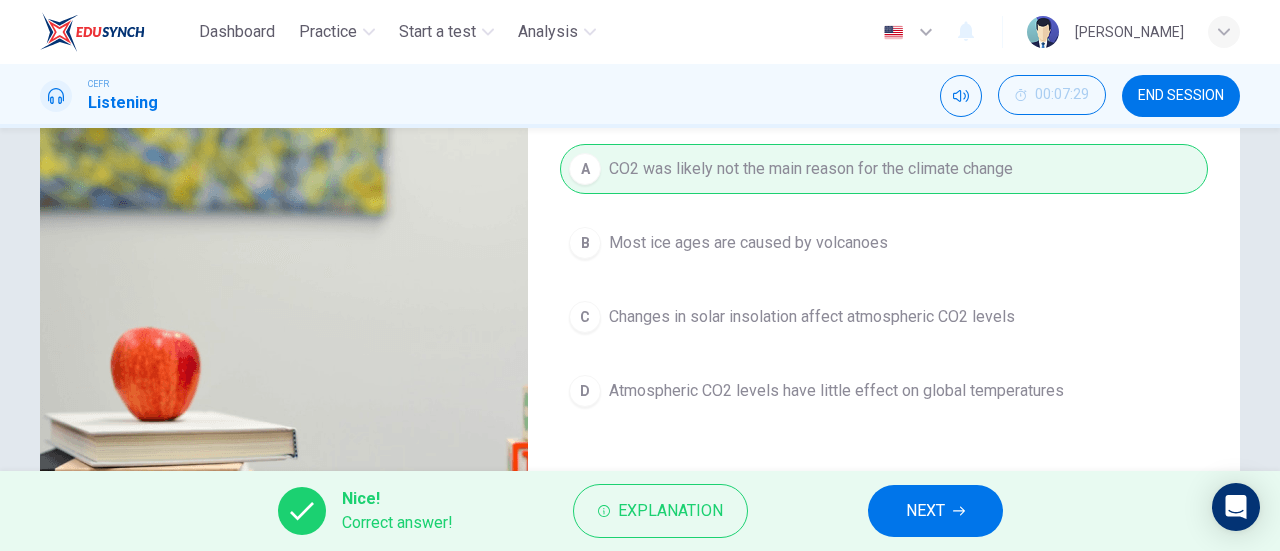 scroll, scrollTop: 243, scrollLeft: 0, axis: vertical 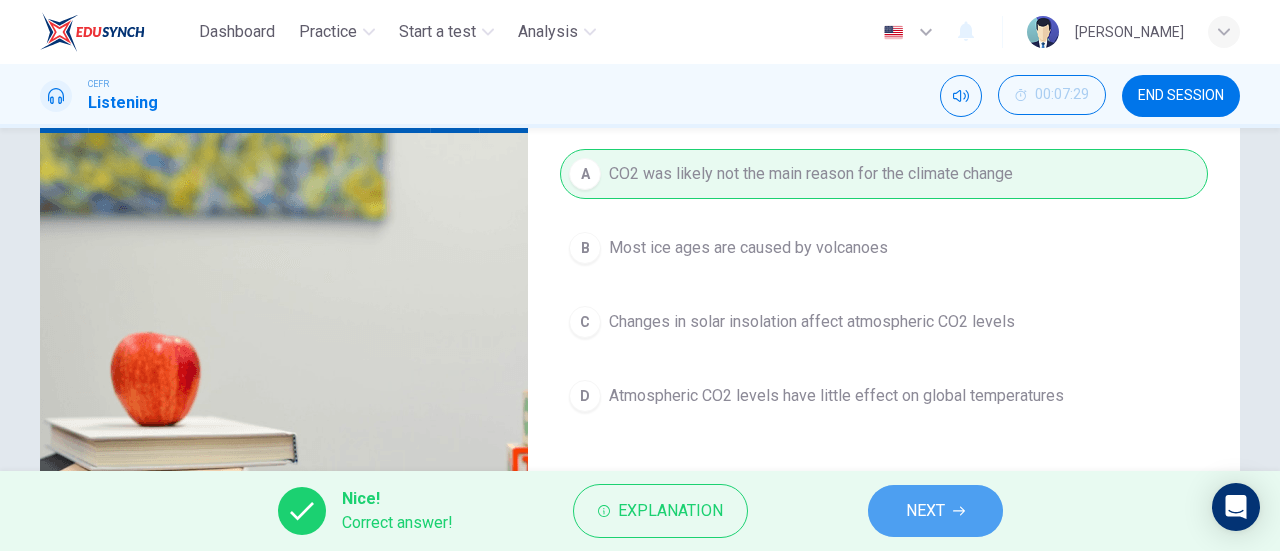 click on "NEXT" at bounding box center (925, 511) 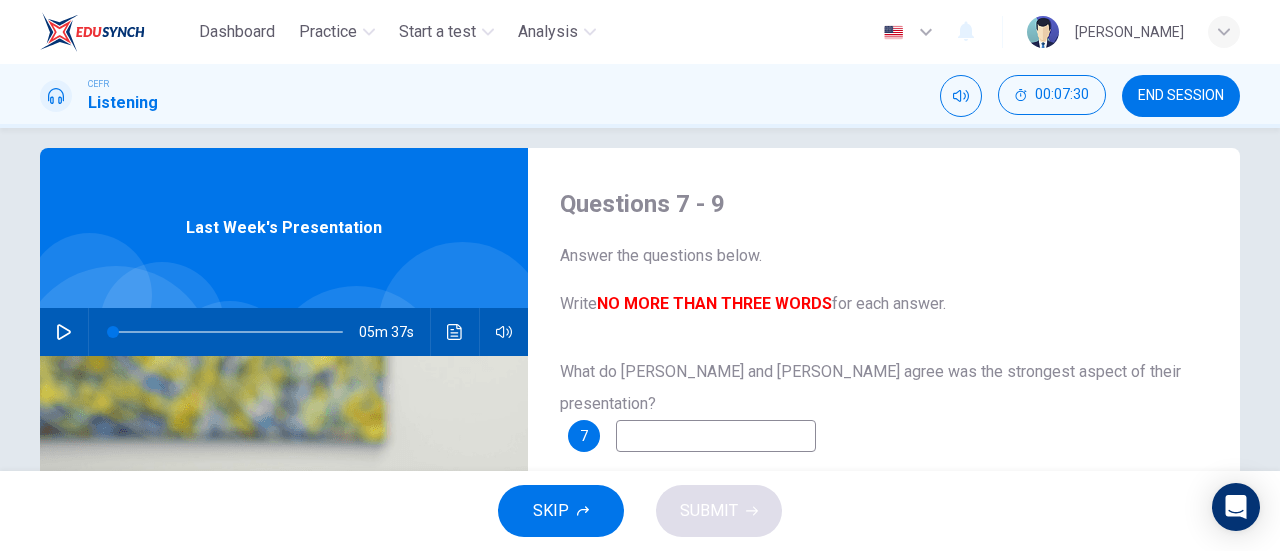 scroll, scrollTop: 71, scrollLeft: 0, axis: vertical 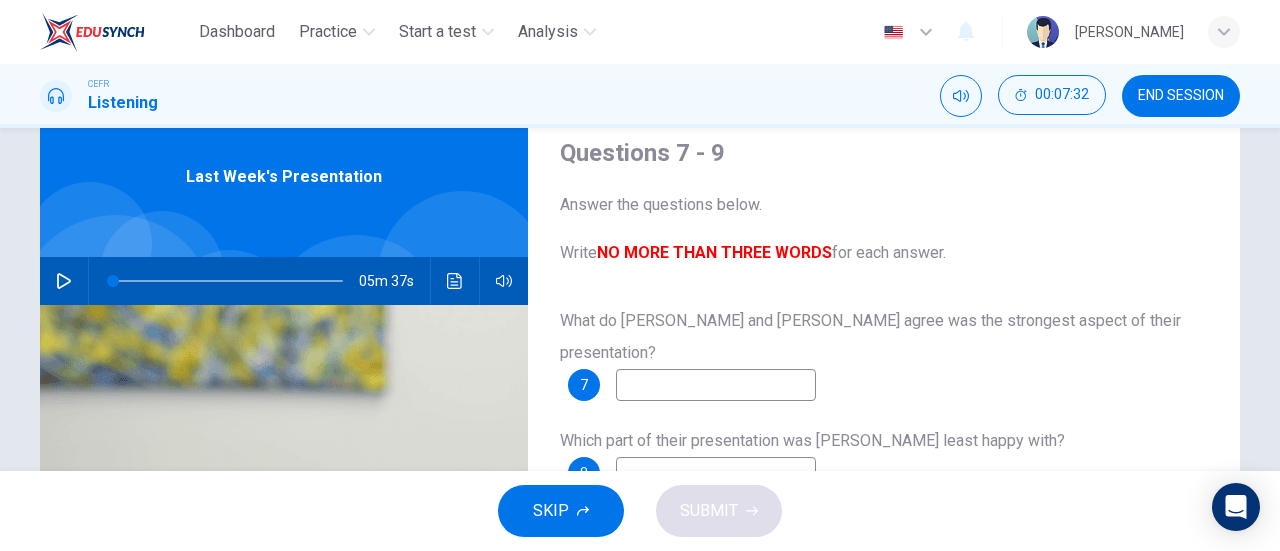 click 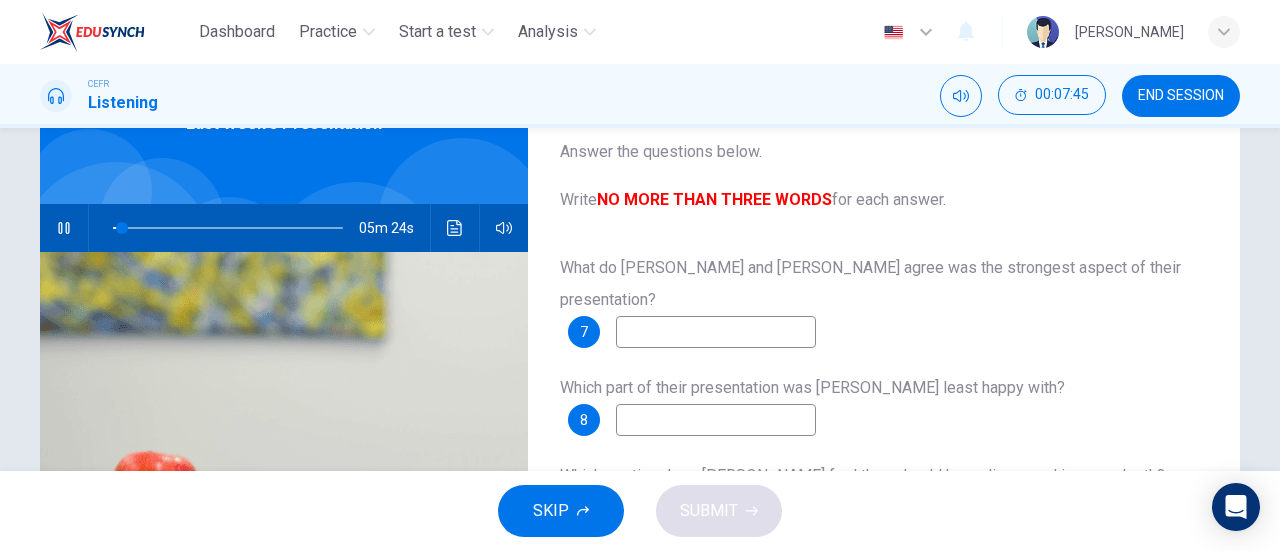 scroll, scrollTop: 125, scrollLeft: 0, axis: vertical 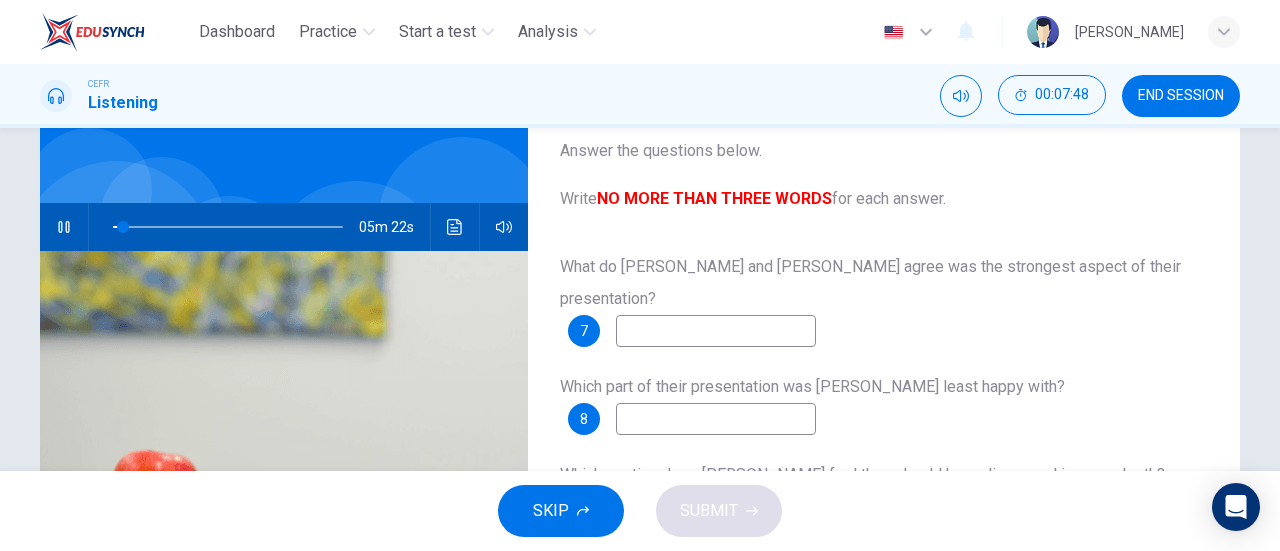 click at bounding box center [716, 331] 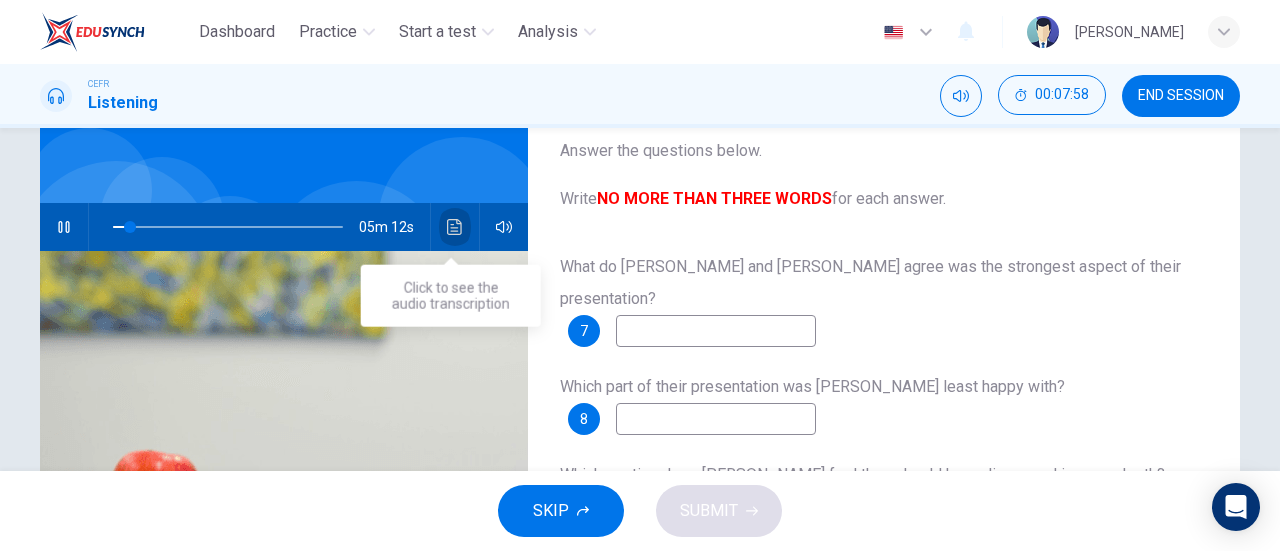 click 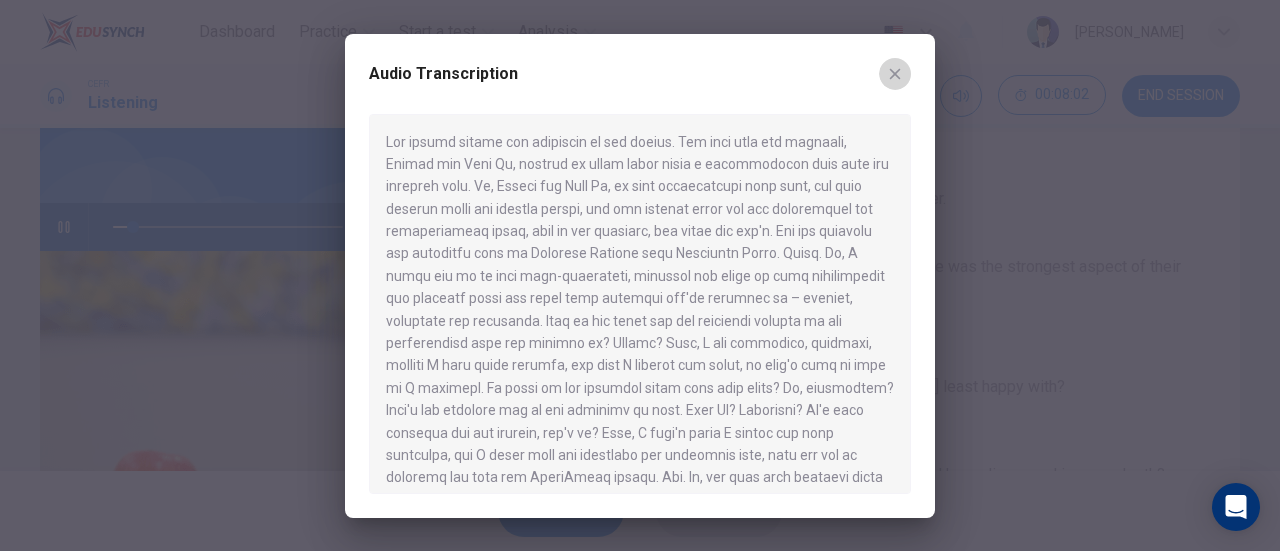 click 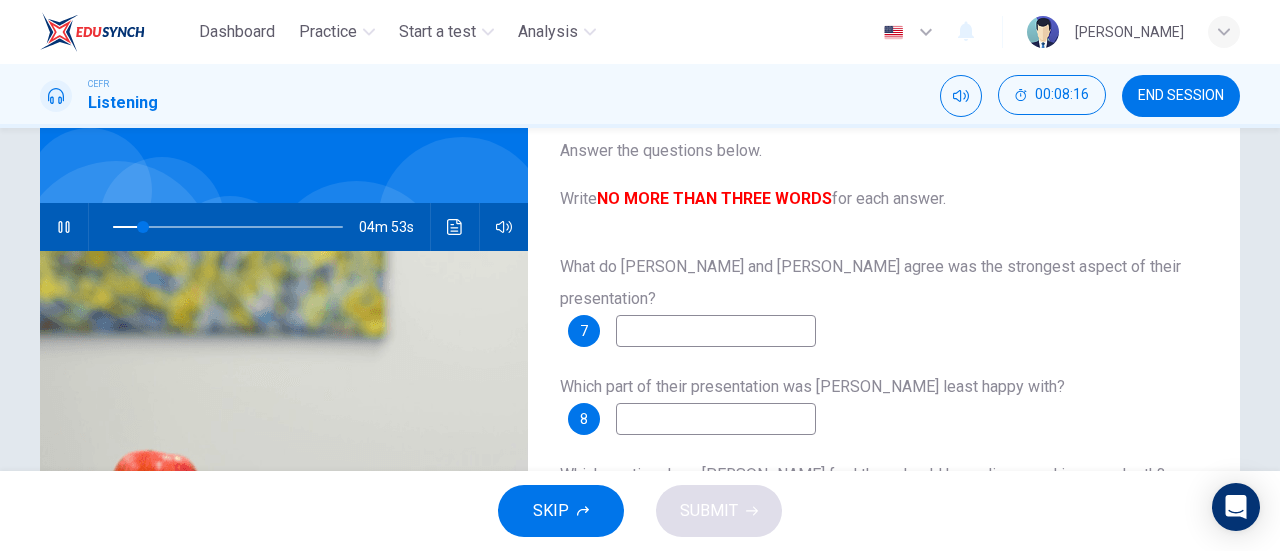 click at bounding box center [716, 331] 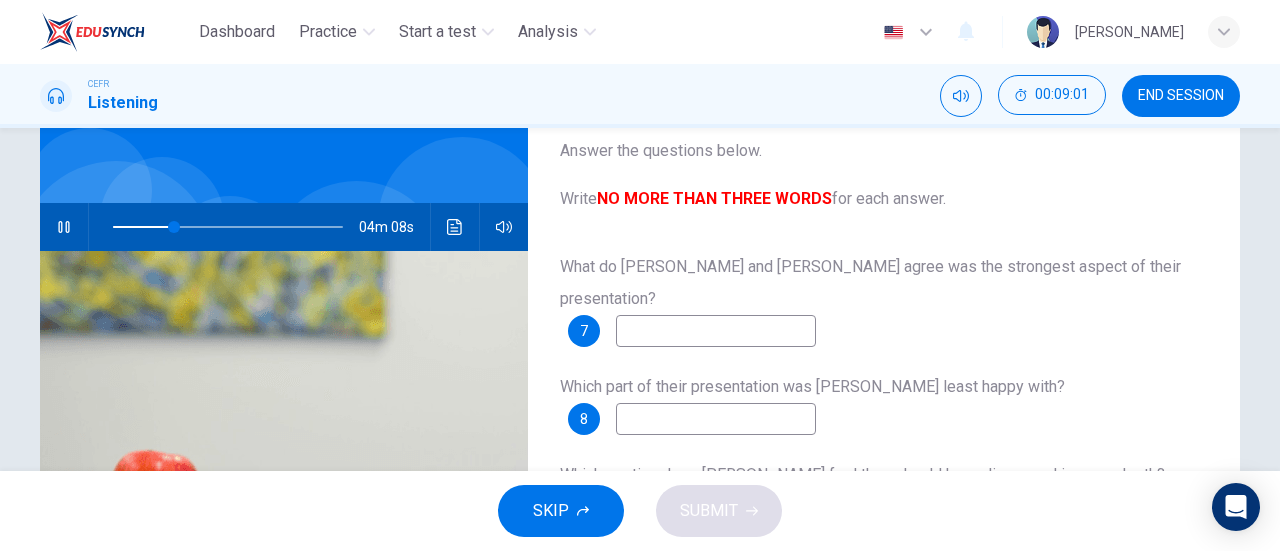 type on "26" 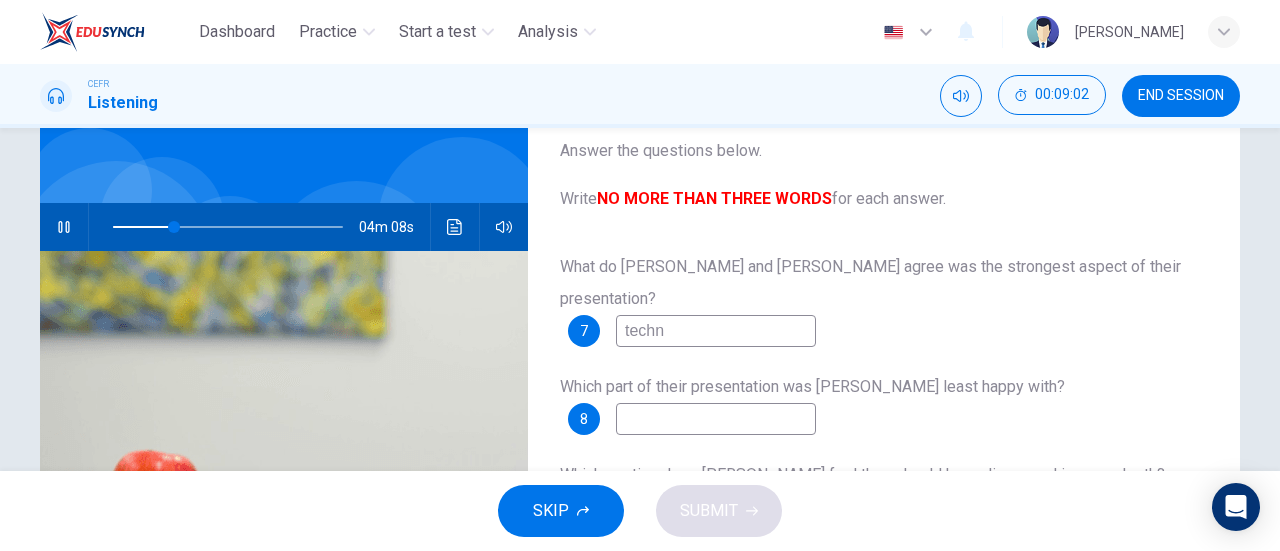 type on "techni" 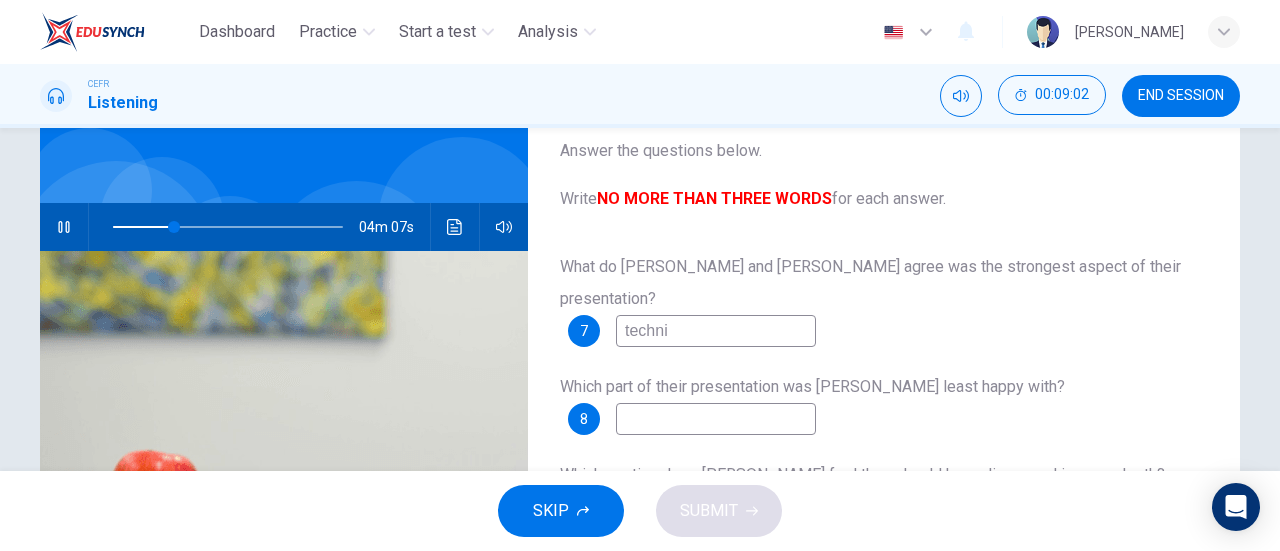 type on "27" 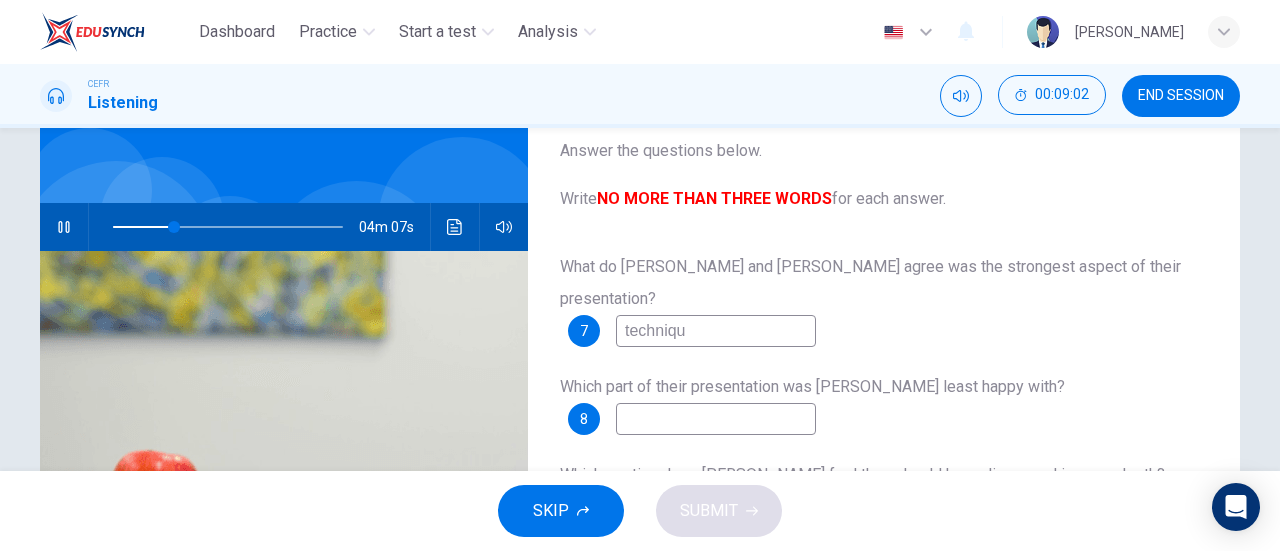 type on "technique" 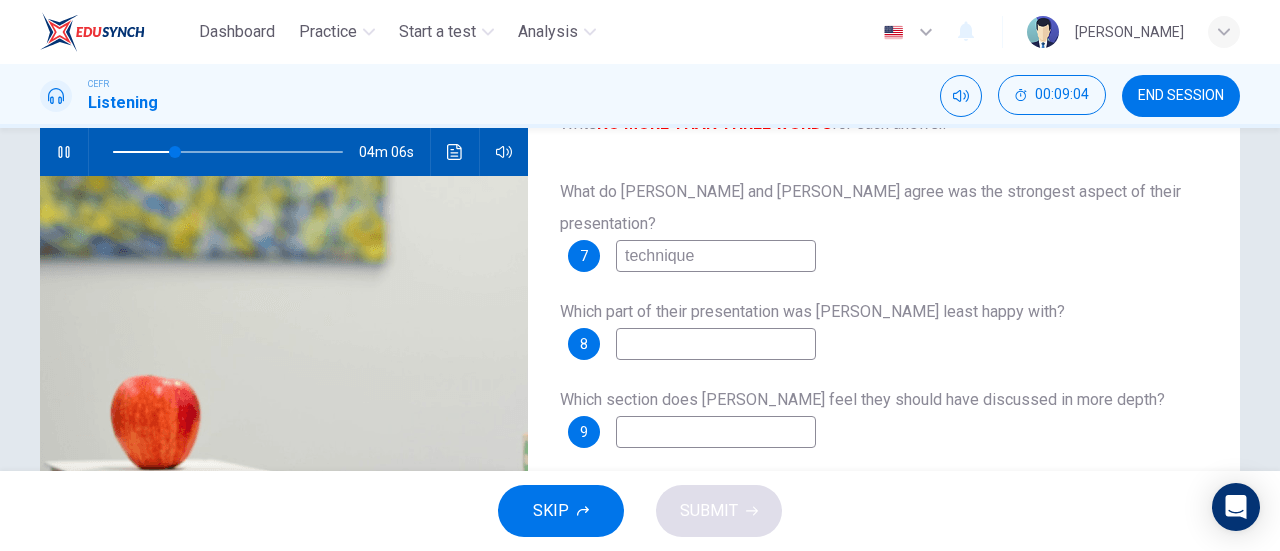 scroll, scrollTop: 246, scrollLeft: 0, axis: vertical 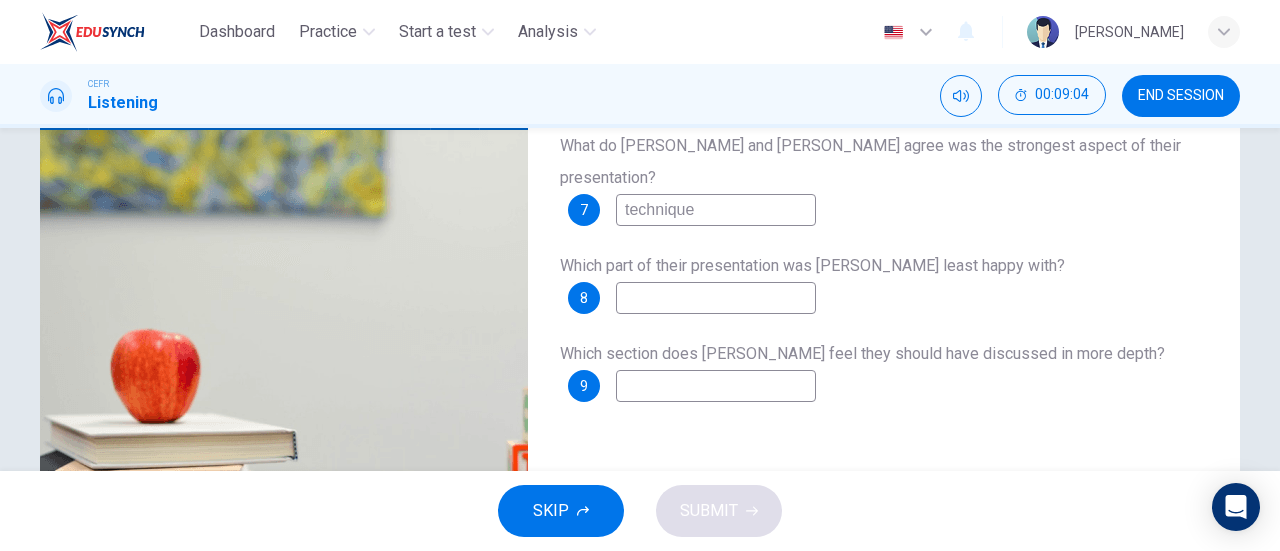 type on "27" 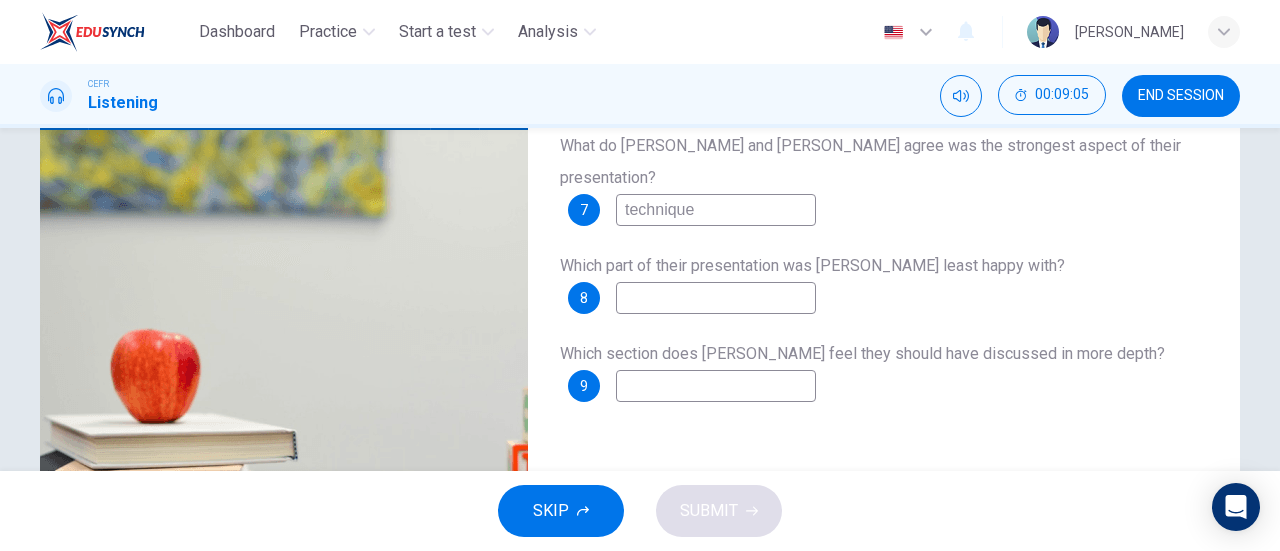 click at bounding box center (716, 298) 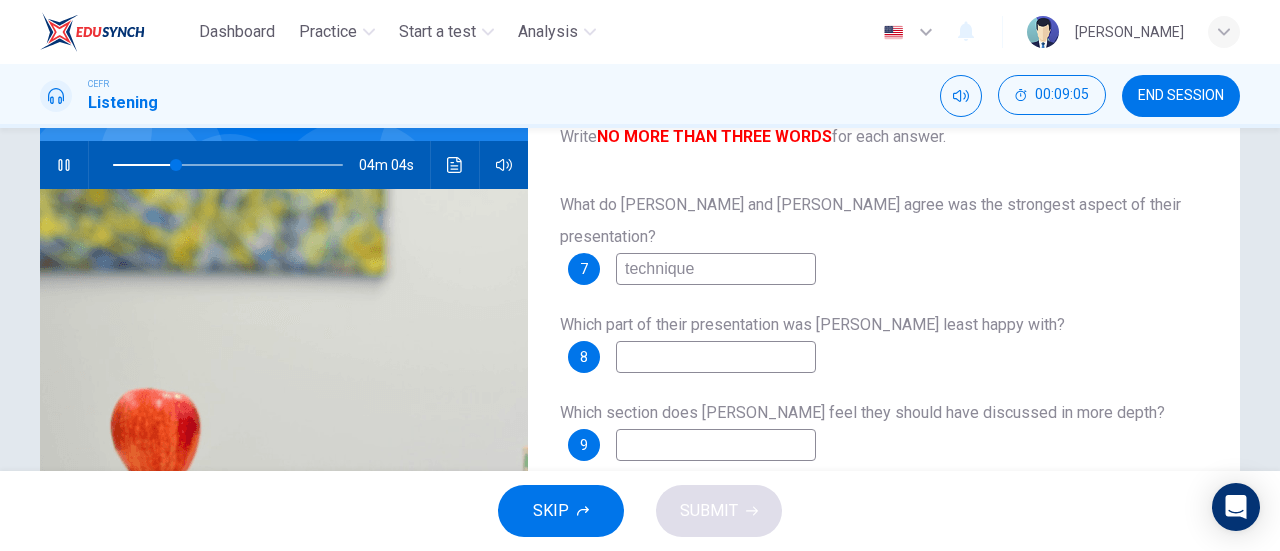 scroll, scrollTop: 154, scrollLeft: 0, axis: vertical 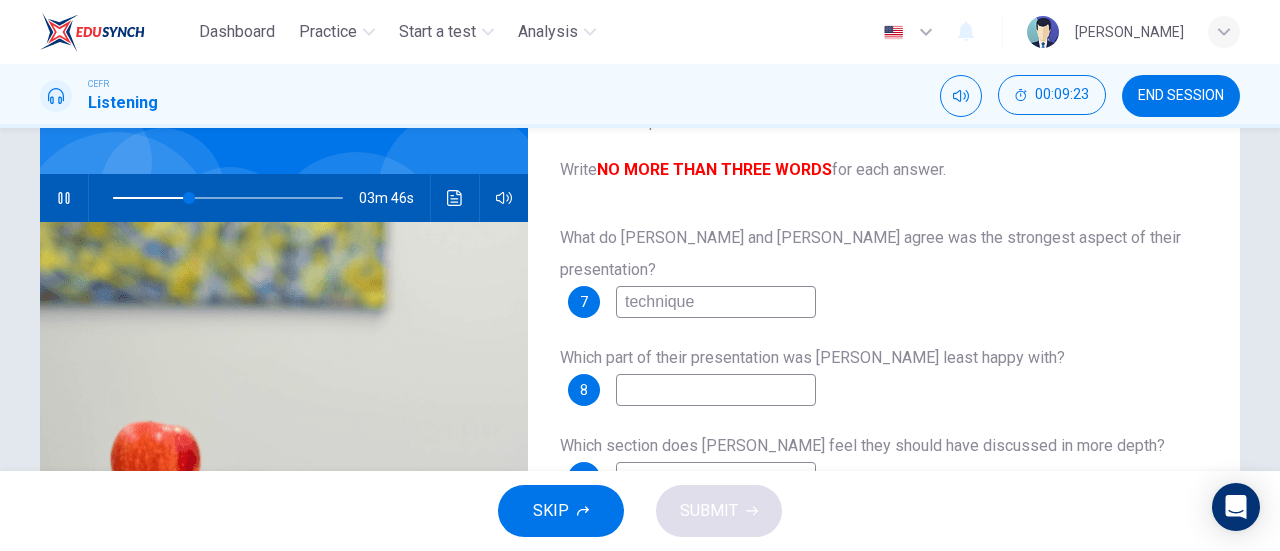 type on "33" 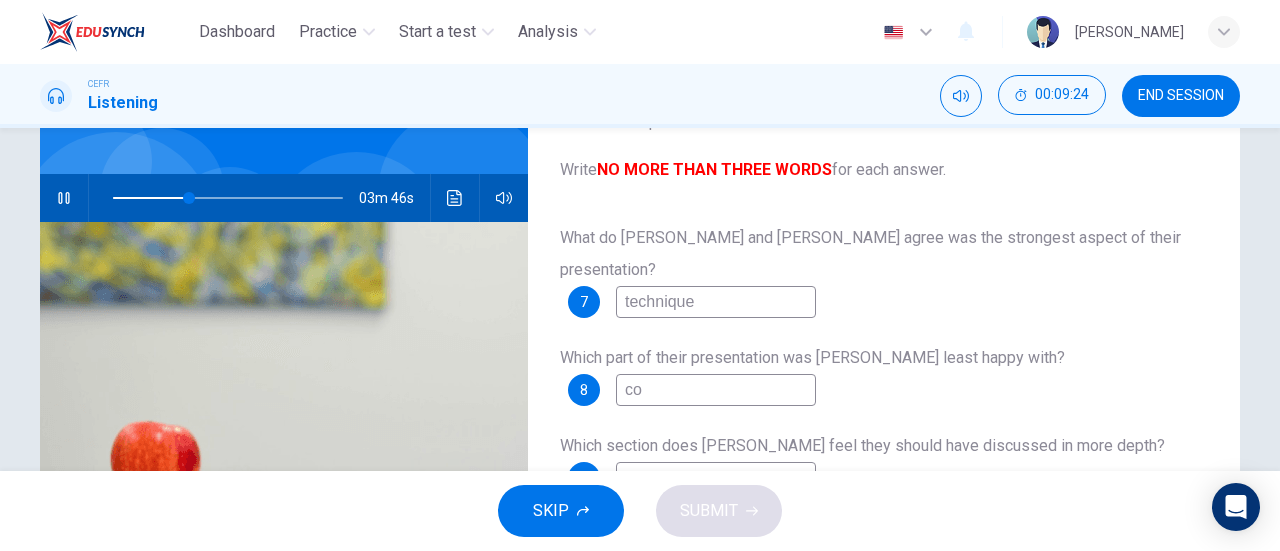 type on "con" 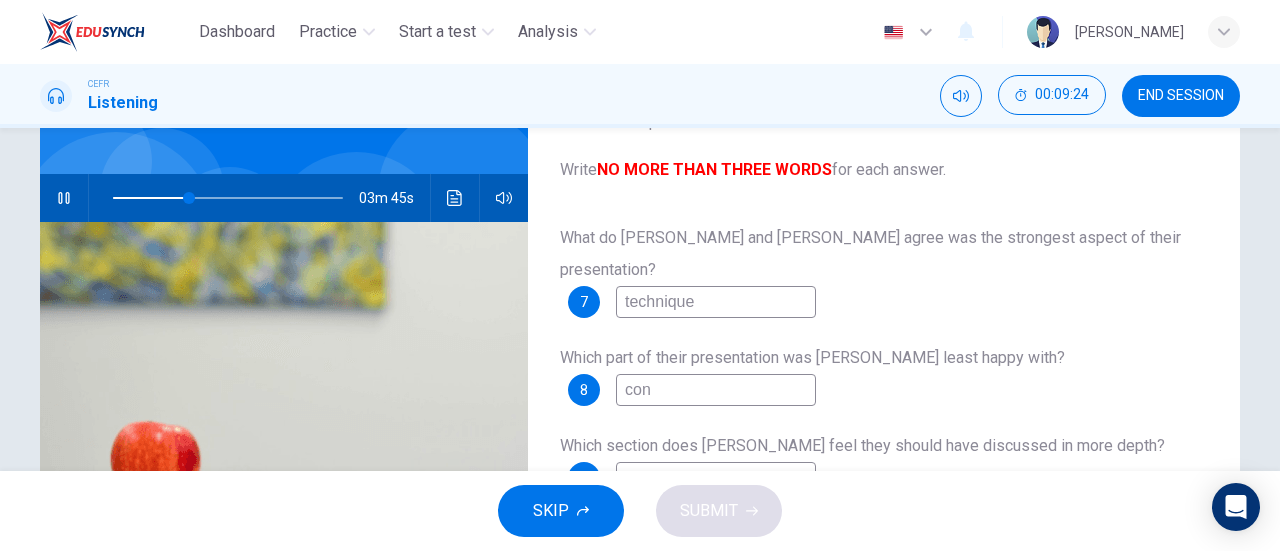 type on "33" 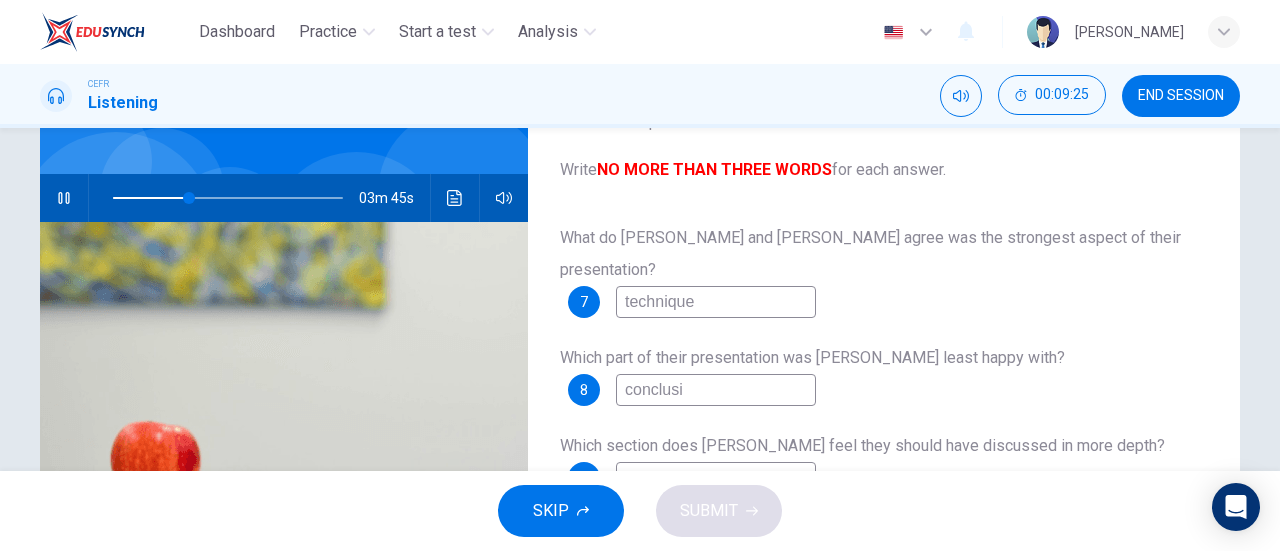 type on "conclusio" 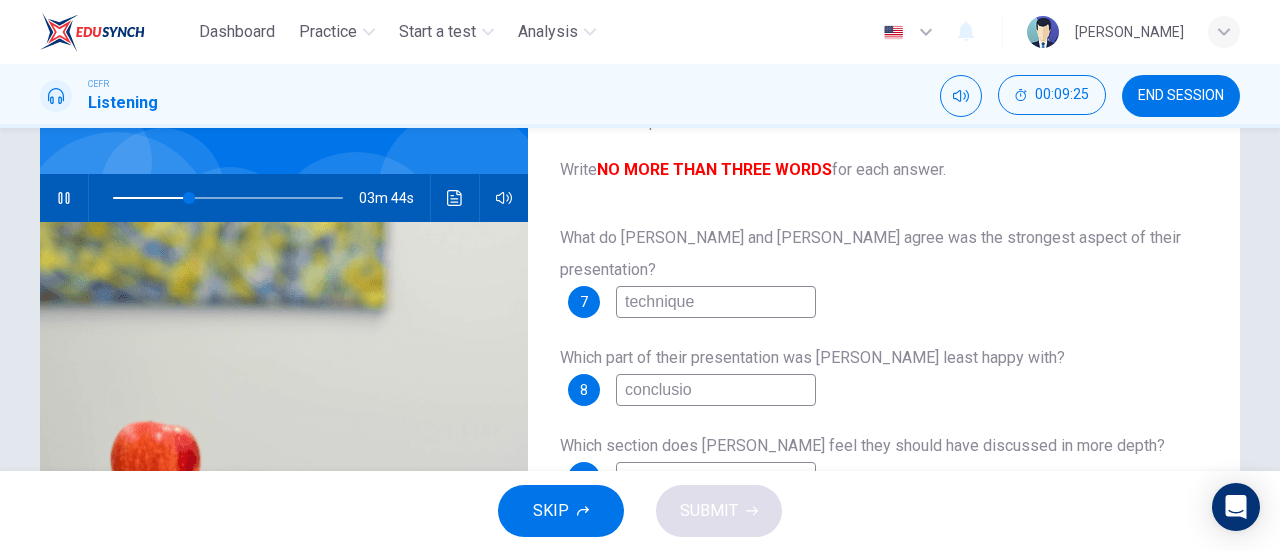 type on "33" 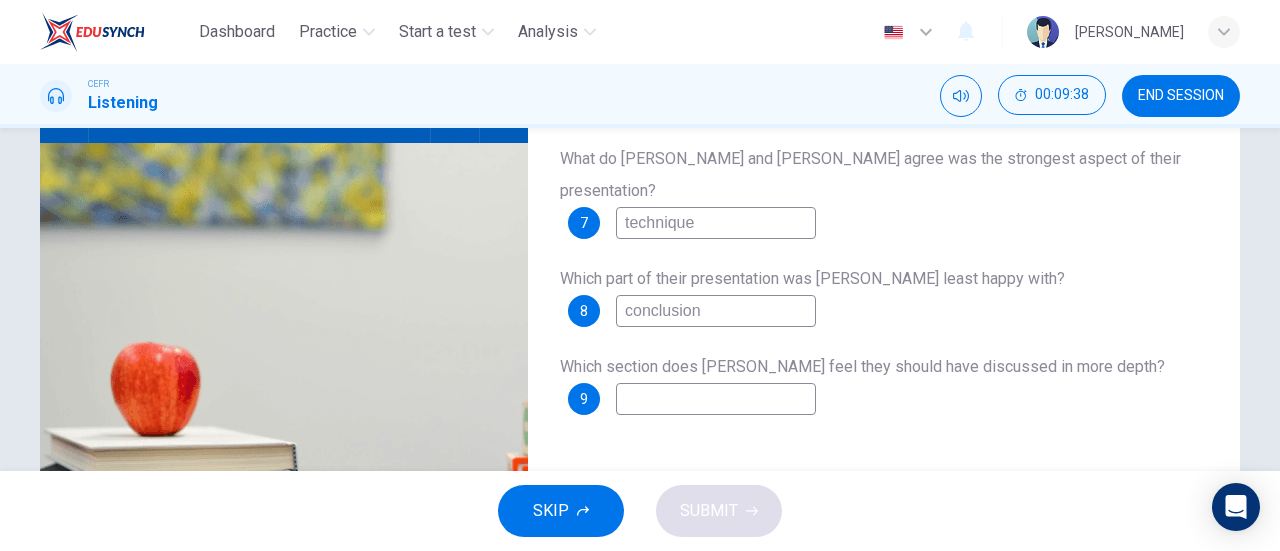 scroll, scrollTop: 234, scrollLeft: 0, axis: vertical 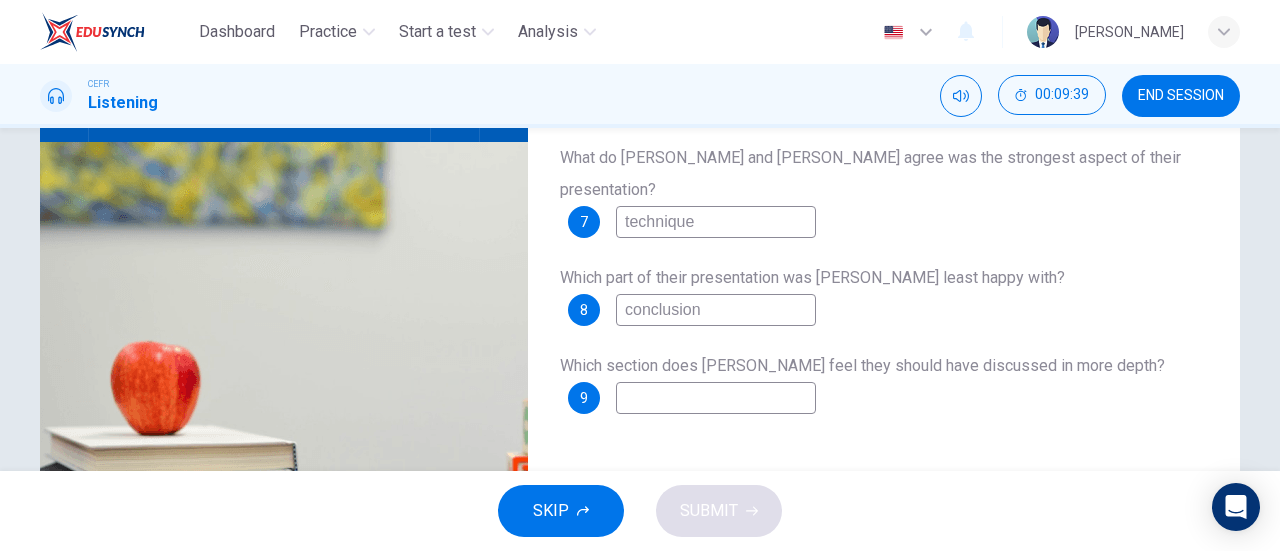 type on "38" 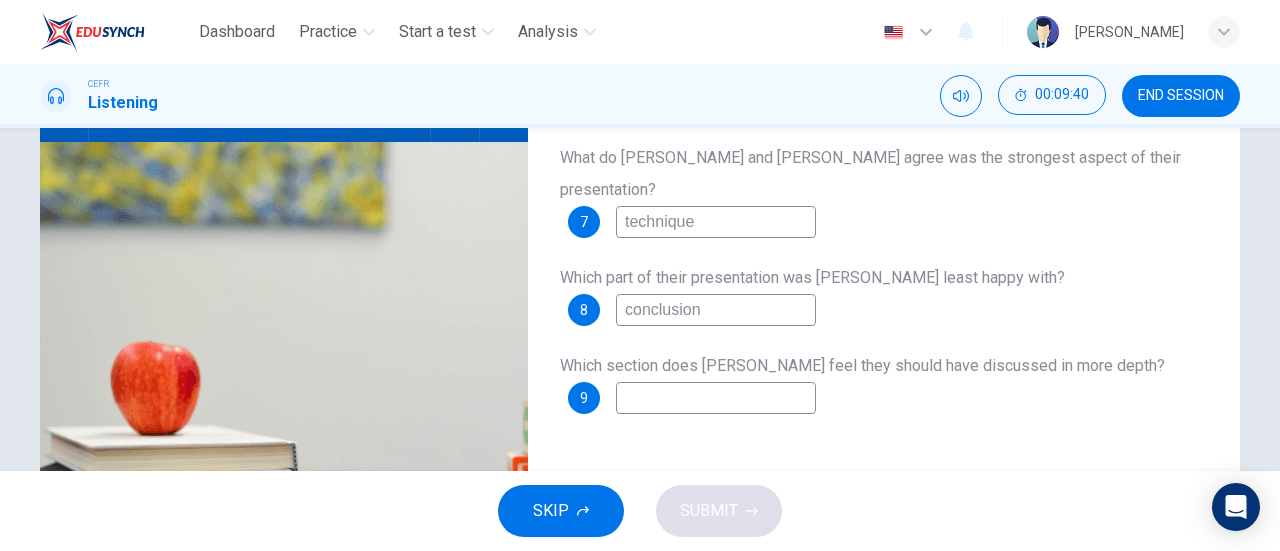 type on "conclusion" 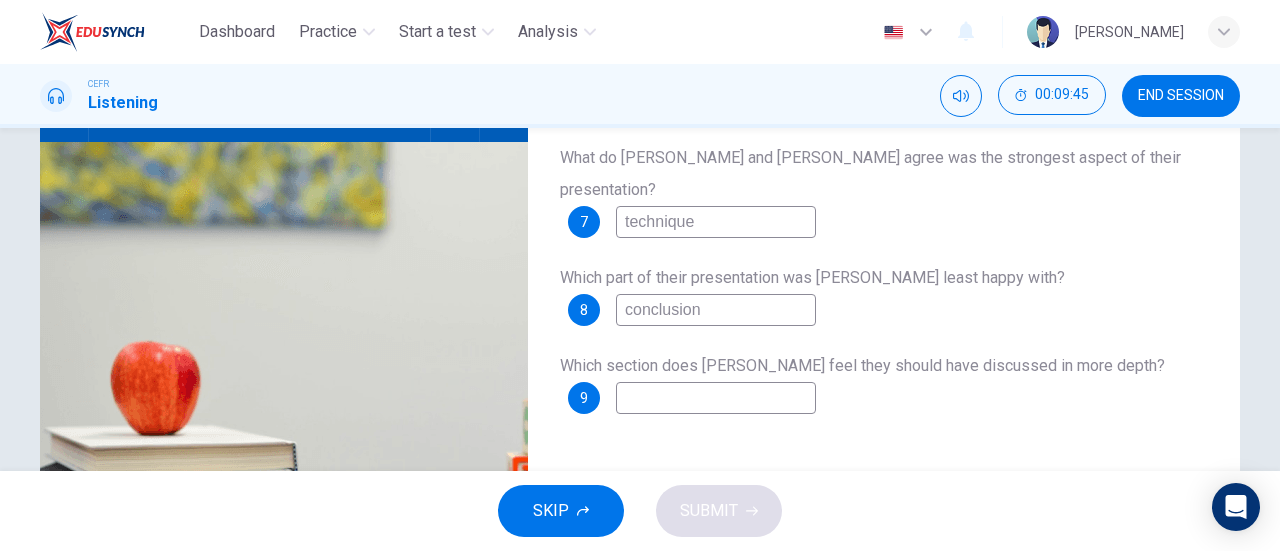 type on "39" 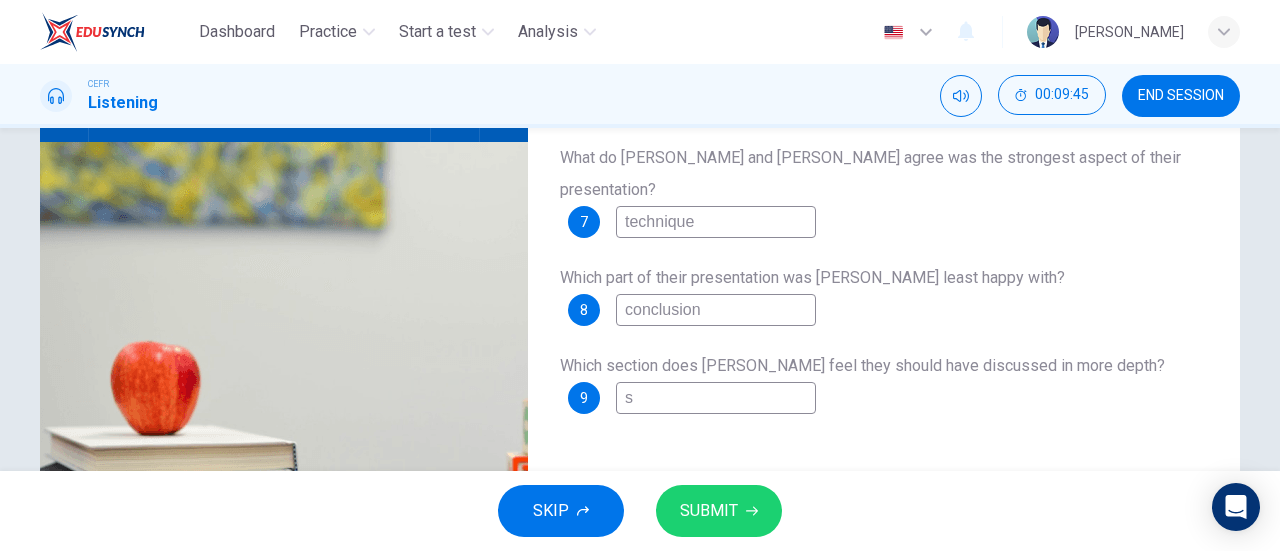 type on "so" 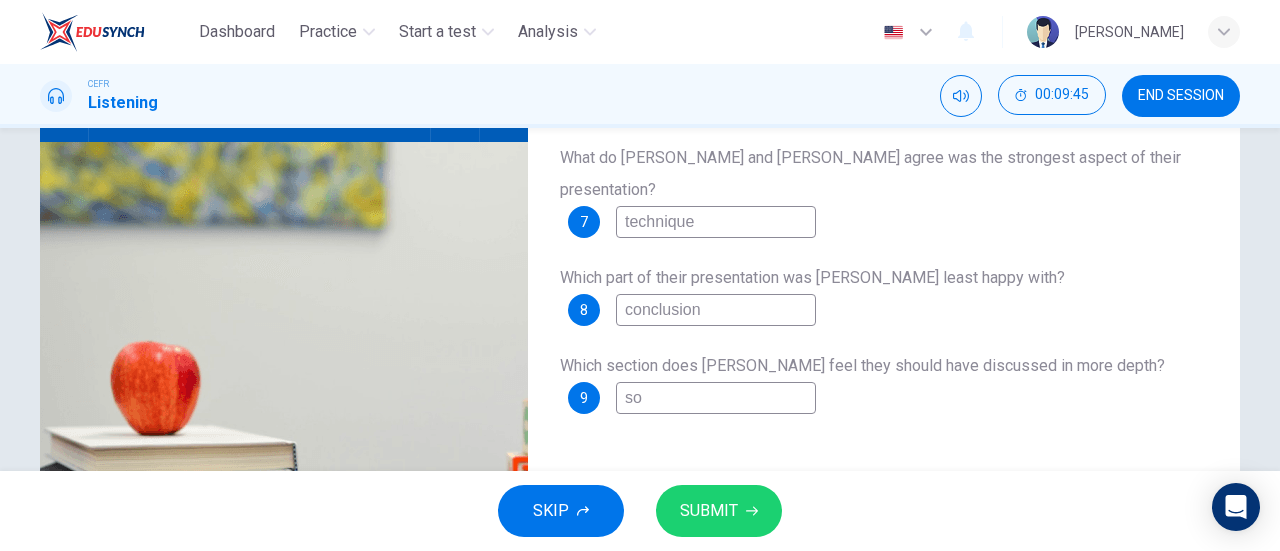 type on "39" 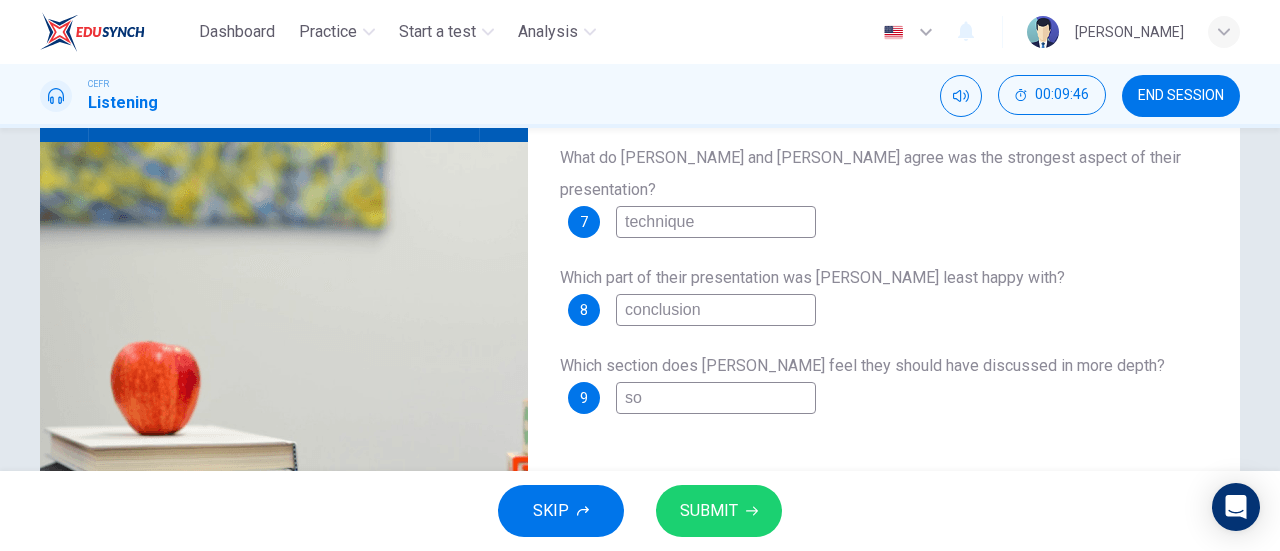 type on "sou" 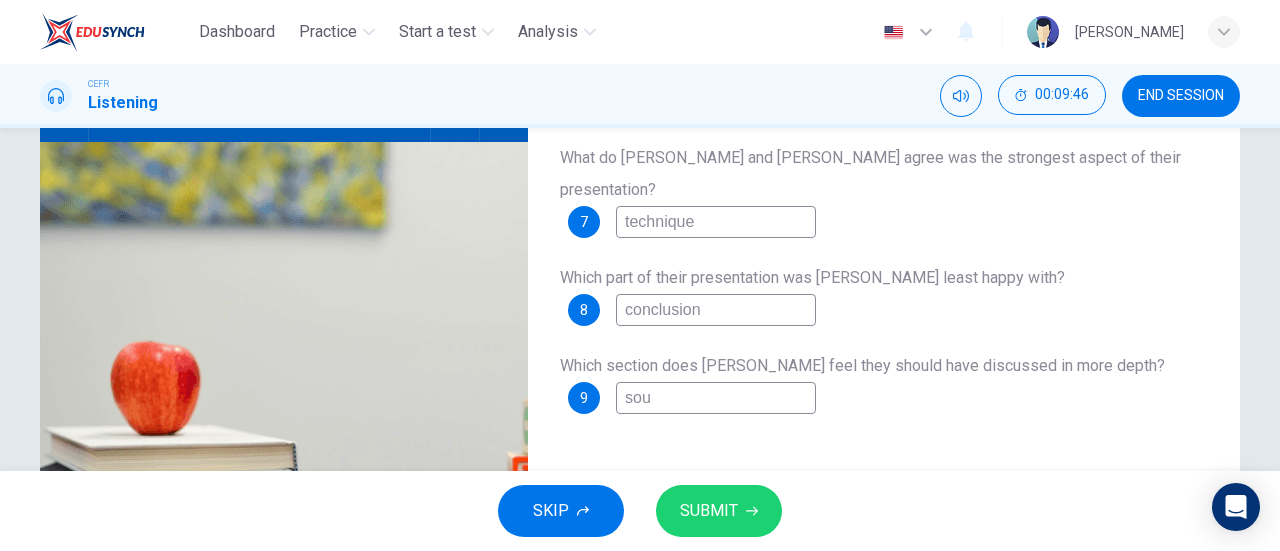 type on "40" 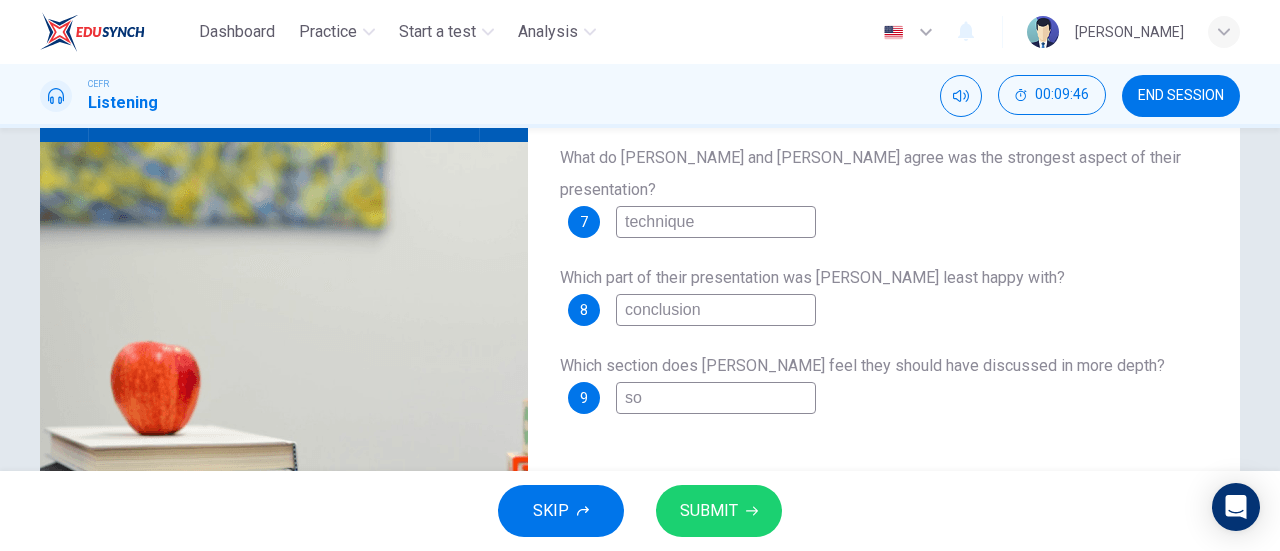type on "40" 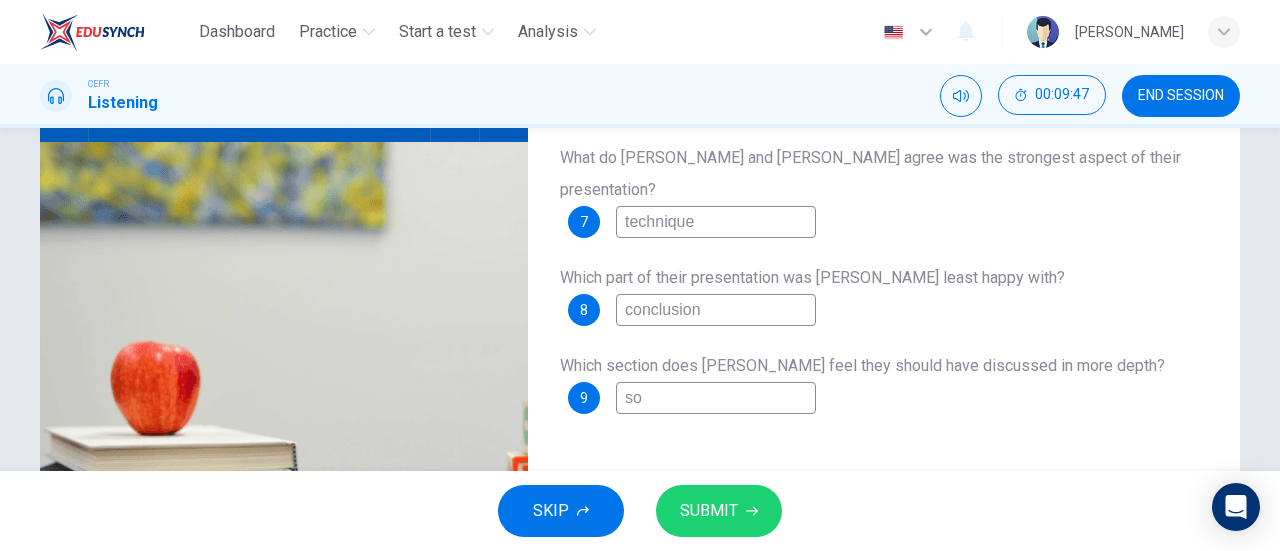 type on "sol" 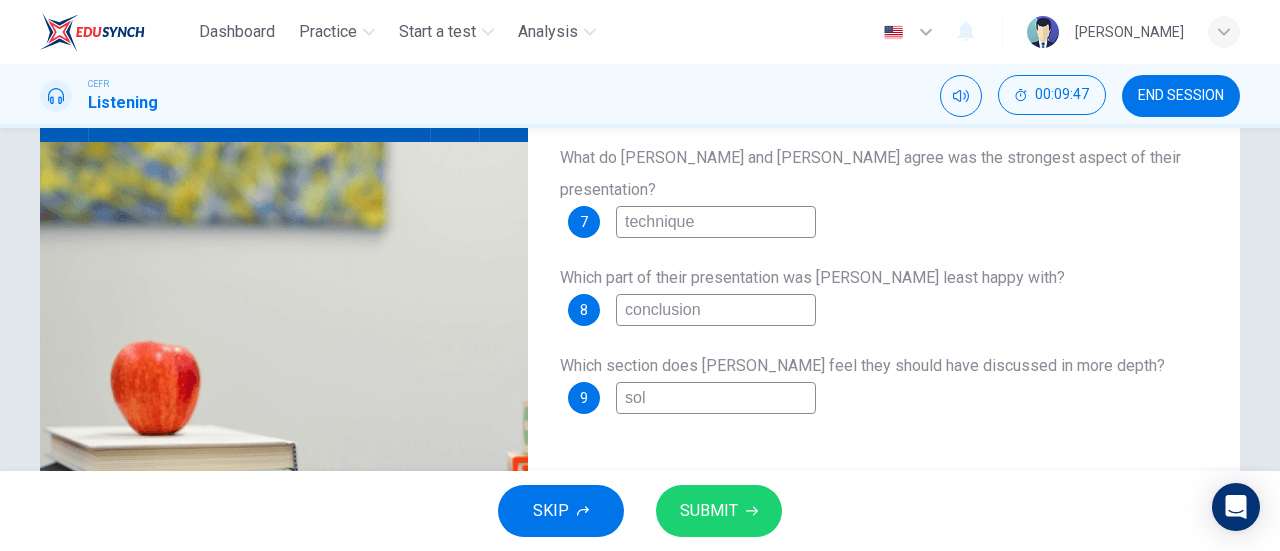 type on "40" 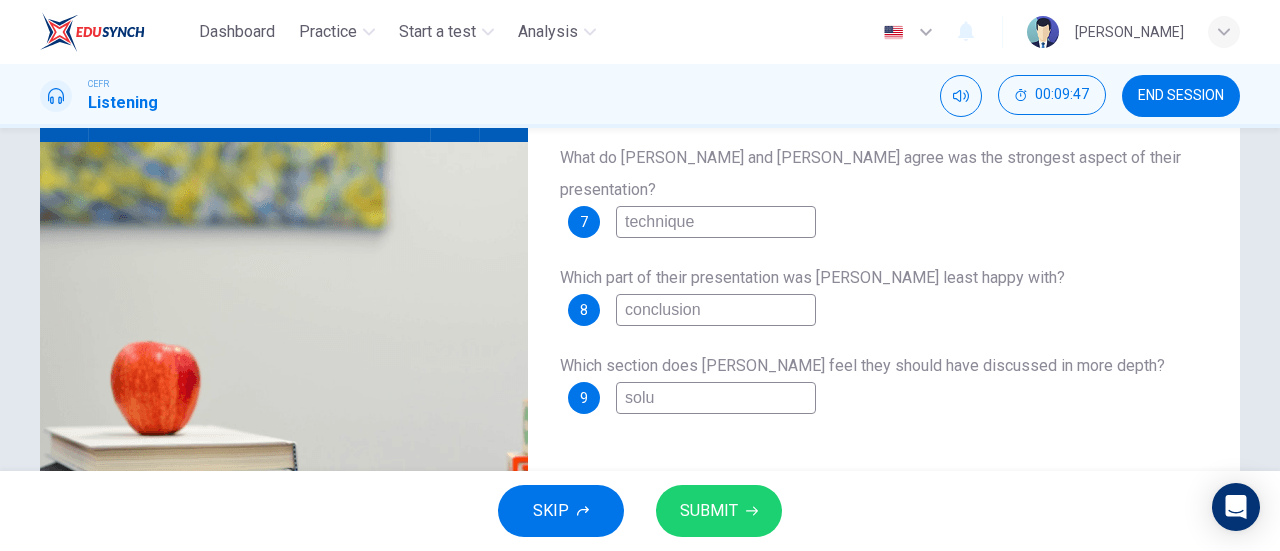 type on "40" 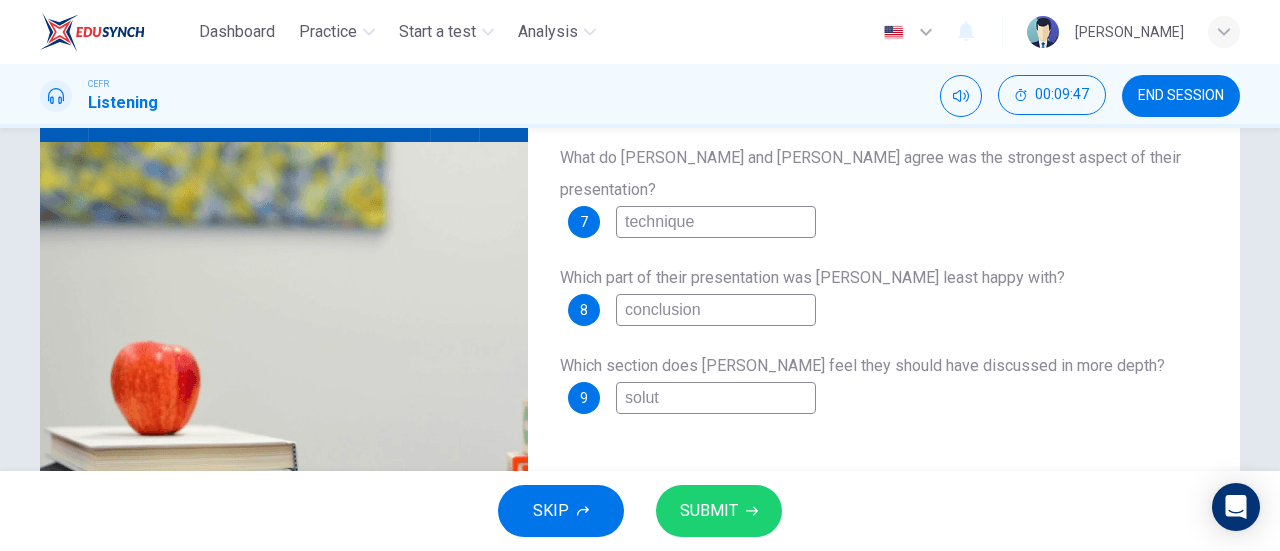 type on "40" 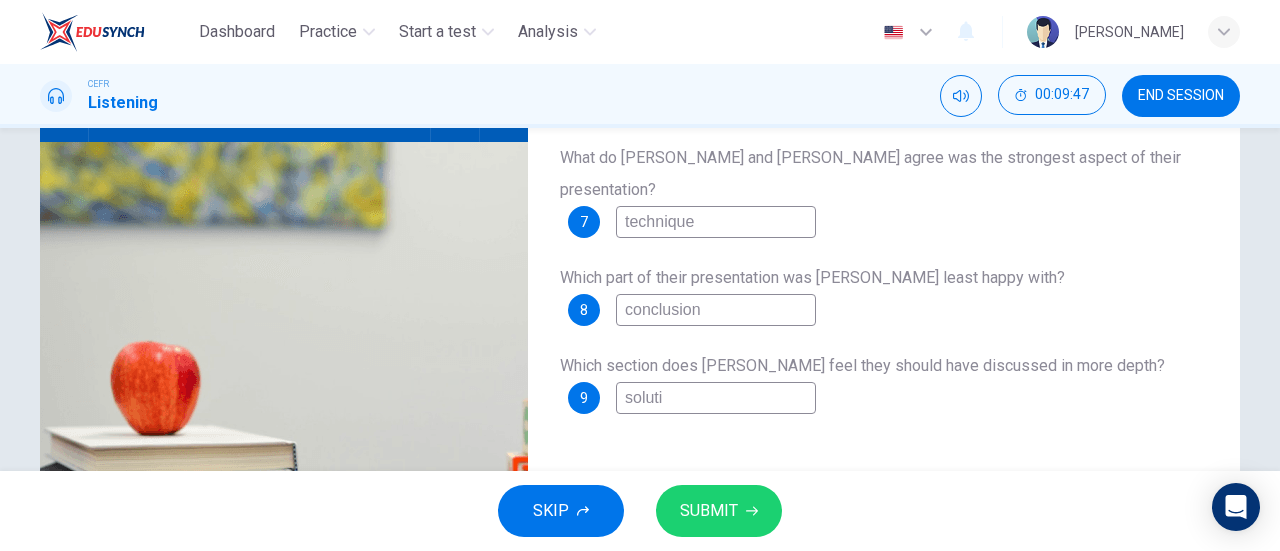 type on "40" 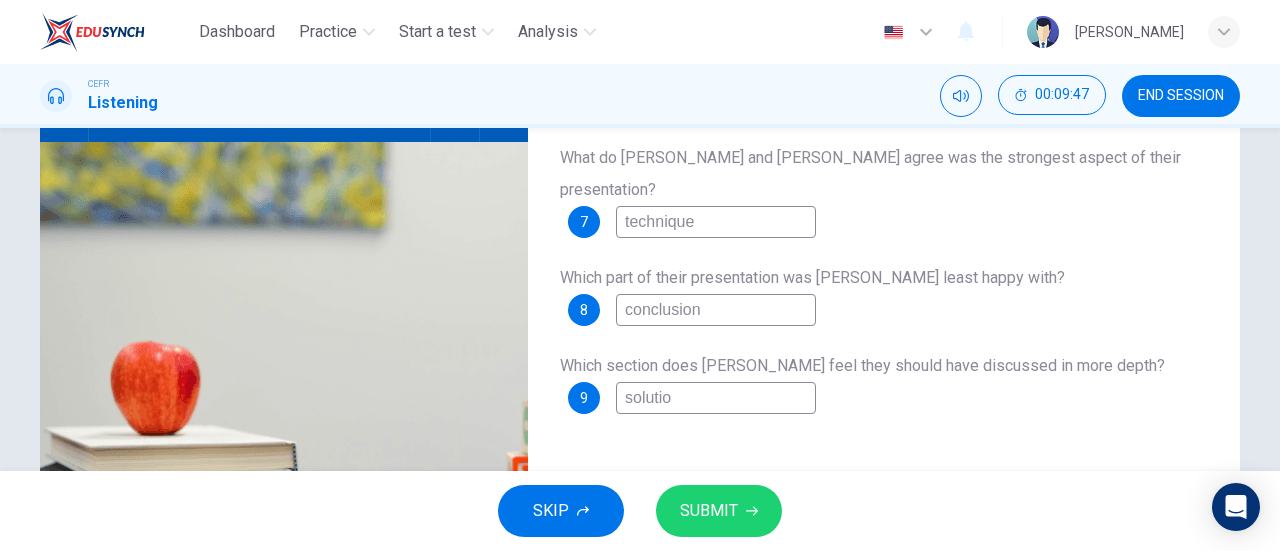 type on "40" 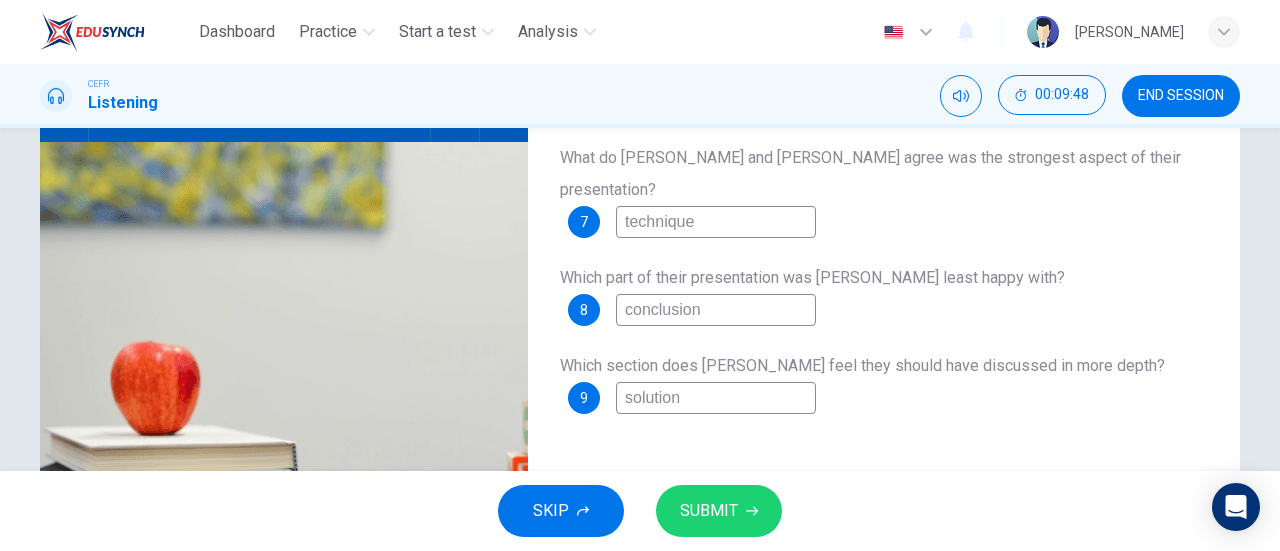 type on "solutions" 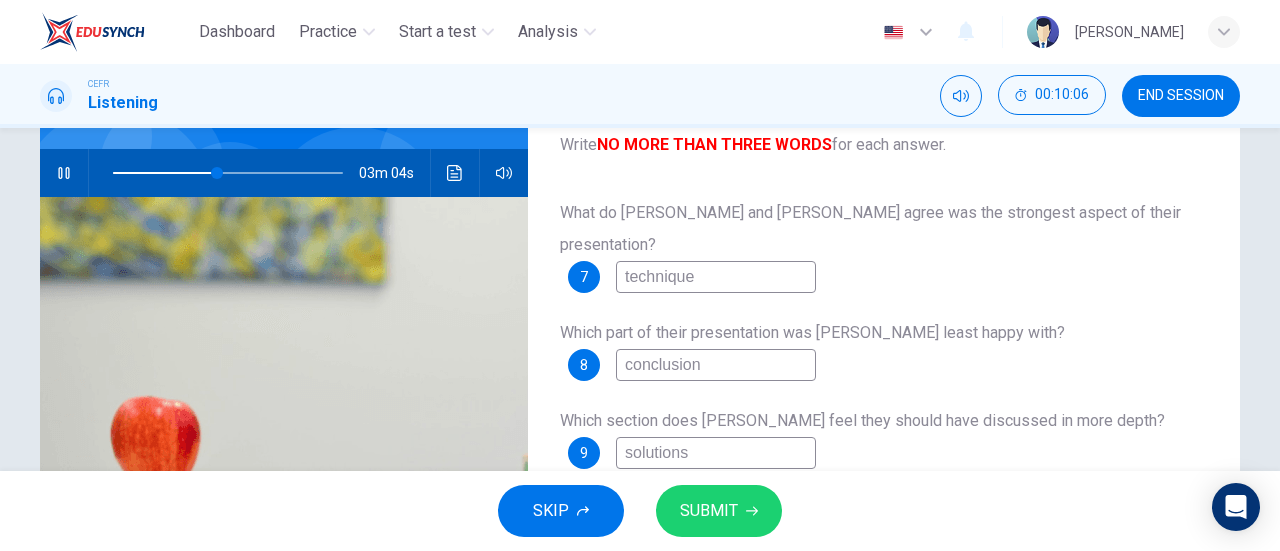 scroll, scrollTop: 178, scrollLeft: 0, axis: vertical 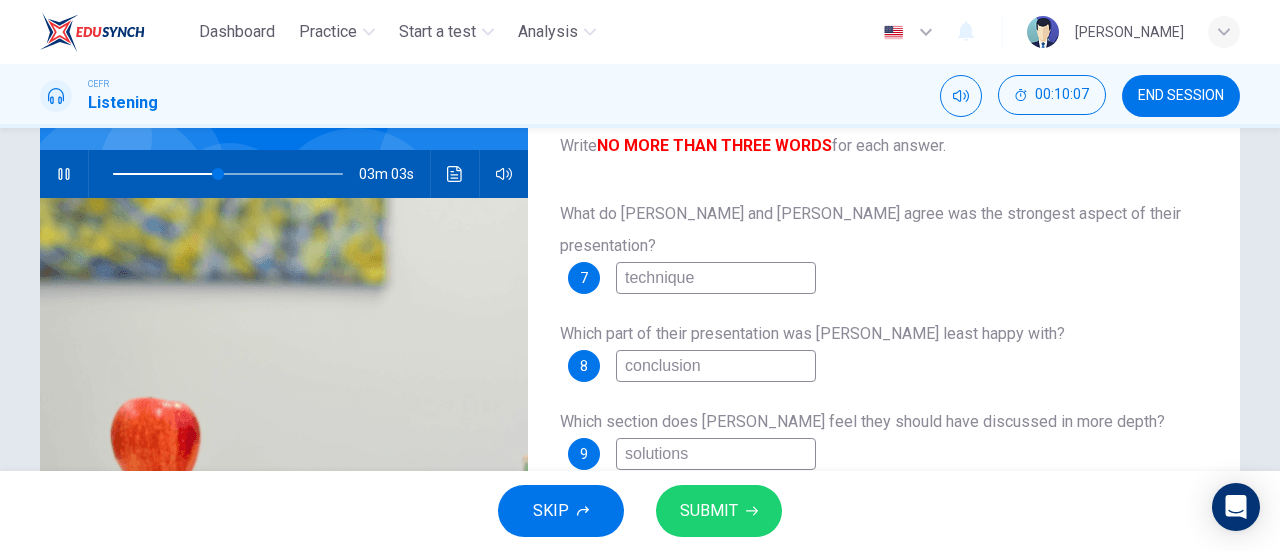 type on "46" 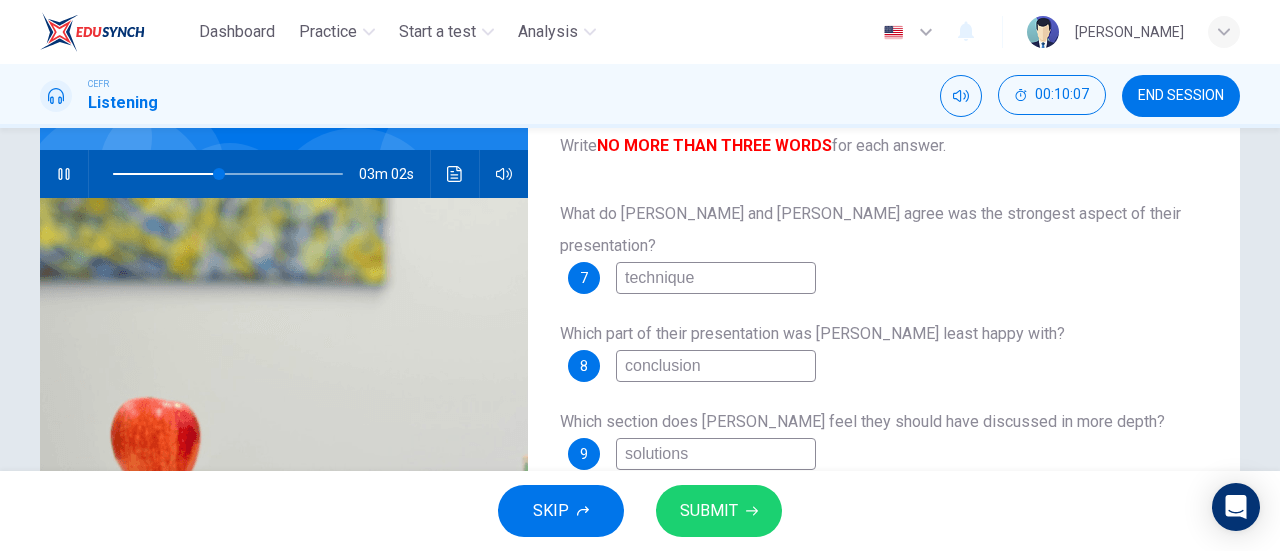 type on "solutions" 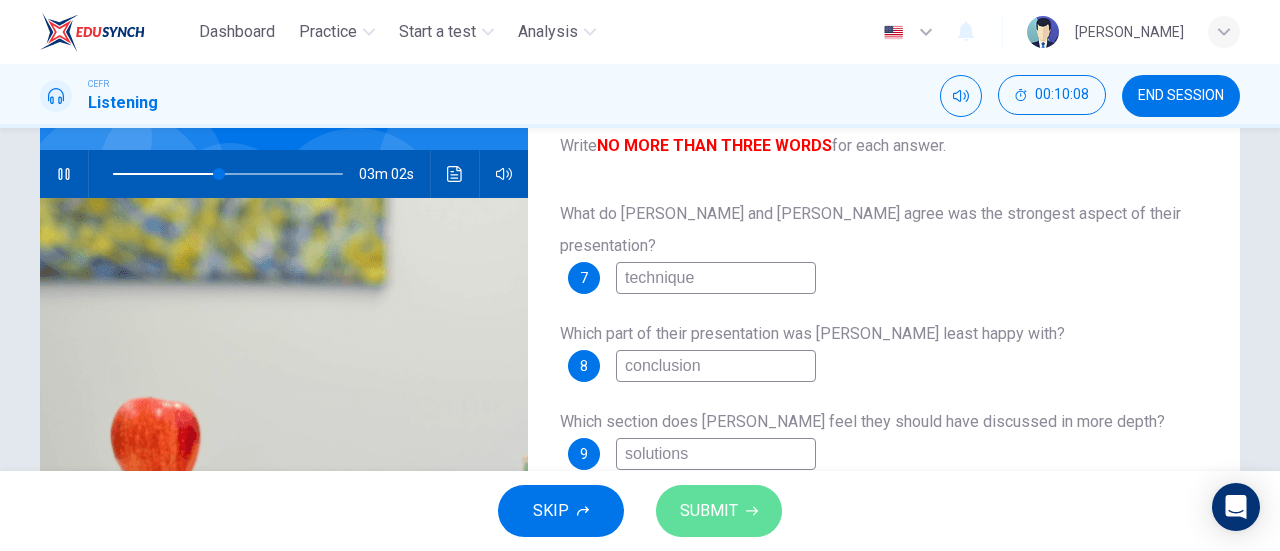 click on "SUBMIT" at bounding box center (709, 511) 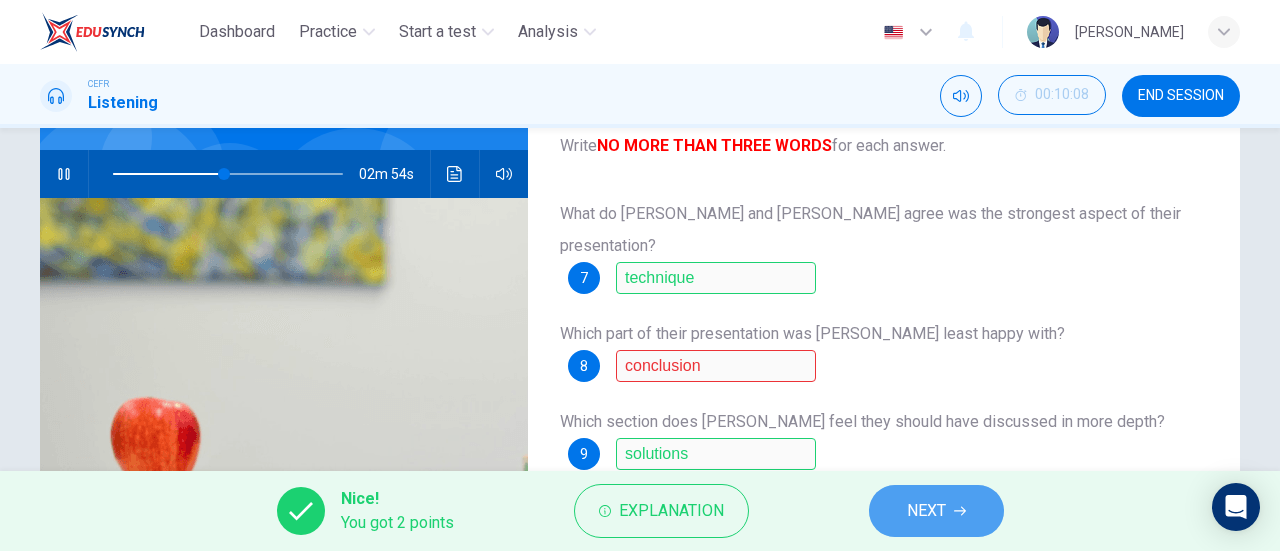 click on "NEXT" at bounding box center [936, 511] 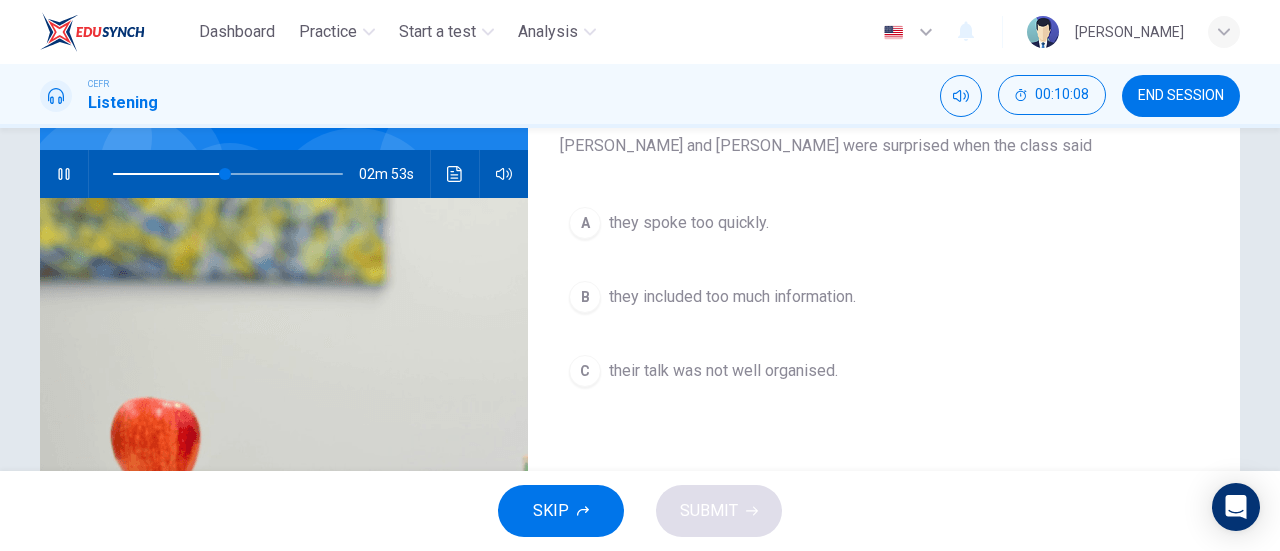 scroll, scrollTop: 136, scrollLeft: 0, axis: vertical 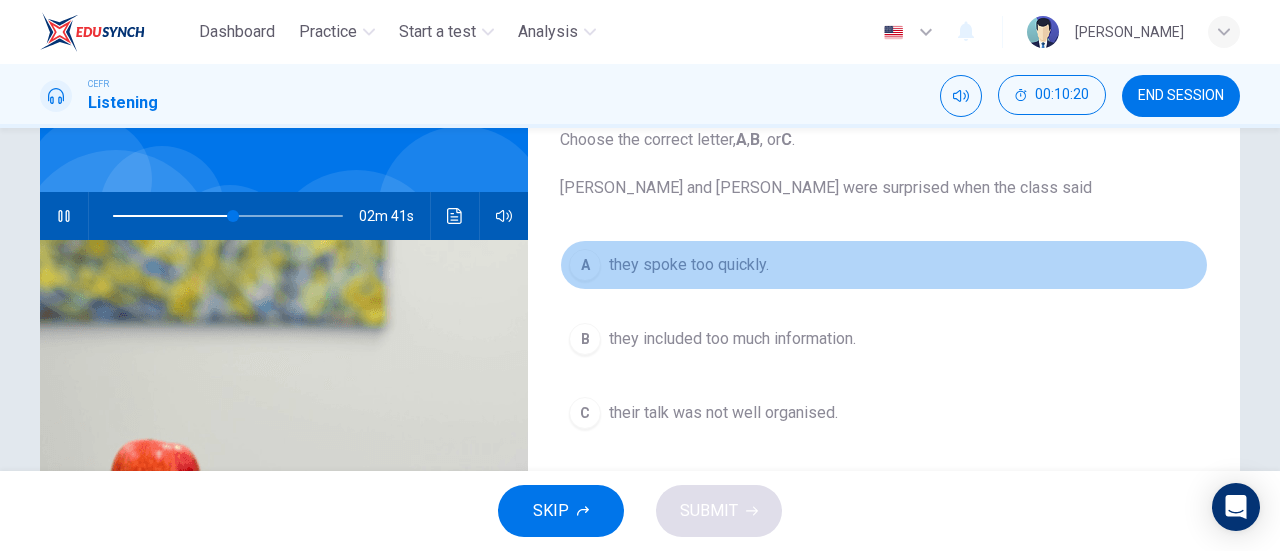 click on "they spoke too quickly." at bounding box center (689, 265) 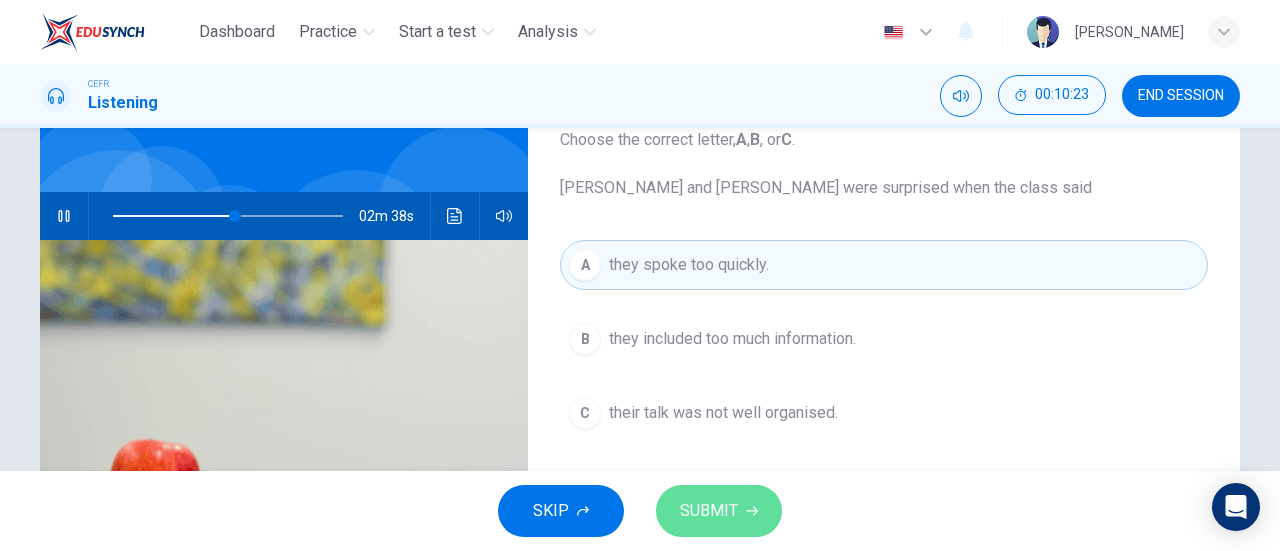 click on "SUBMIT" at bounding box center [709, 511] 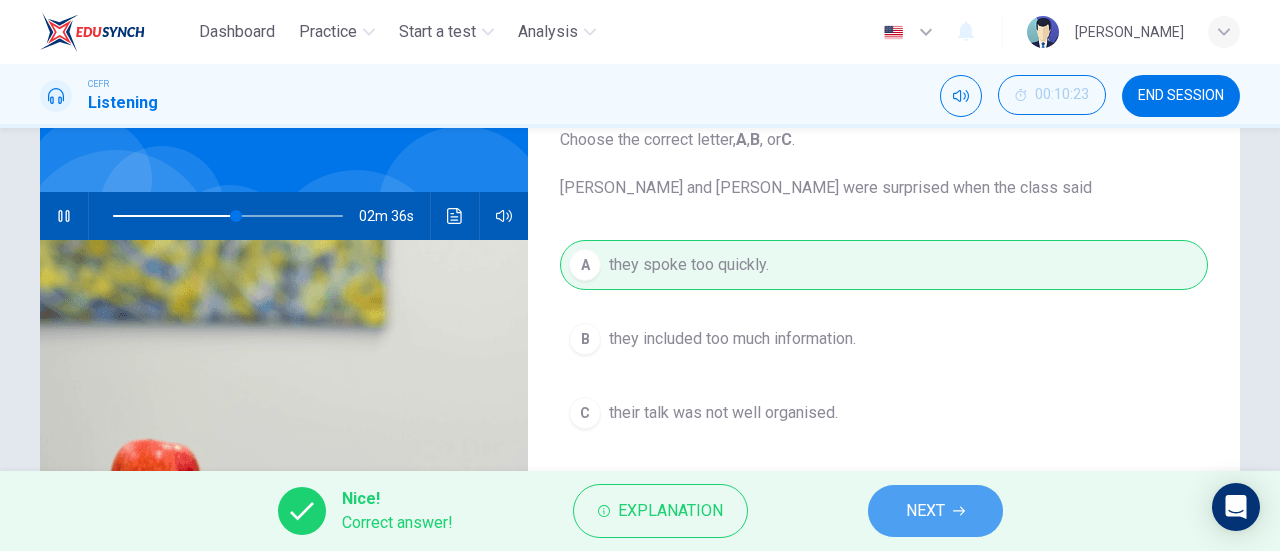 click on "NEXT" at bounding box center (925, 511) 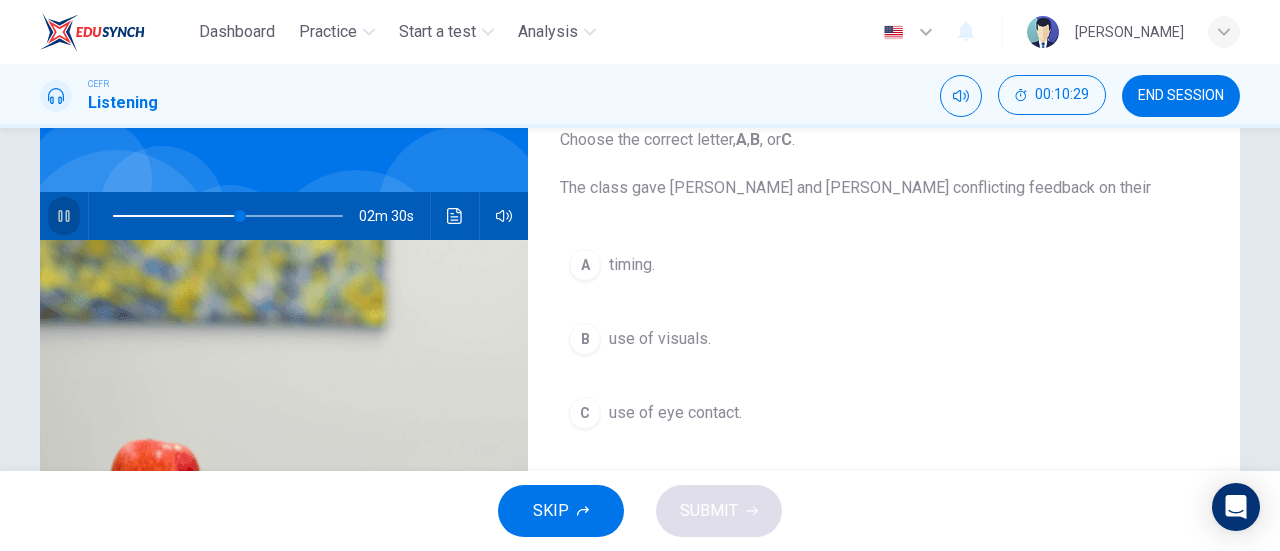 click 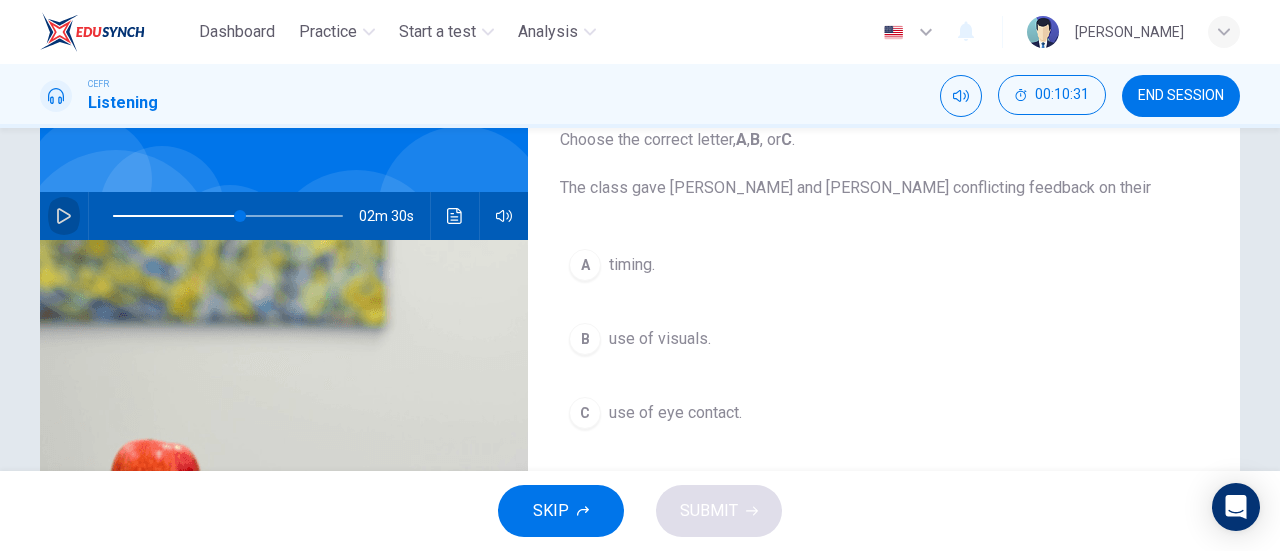 click 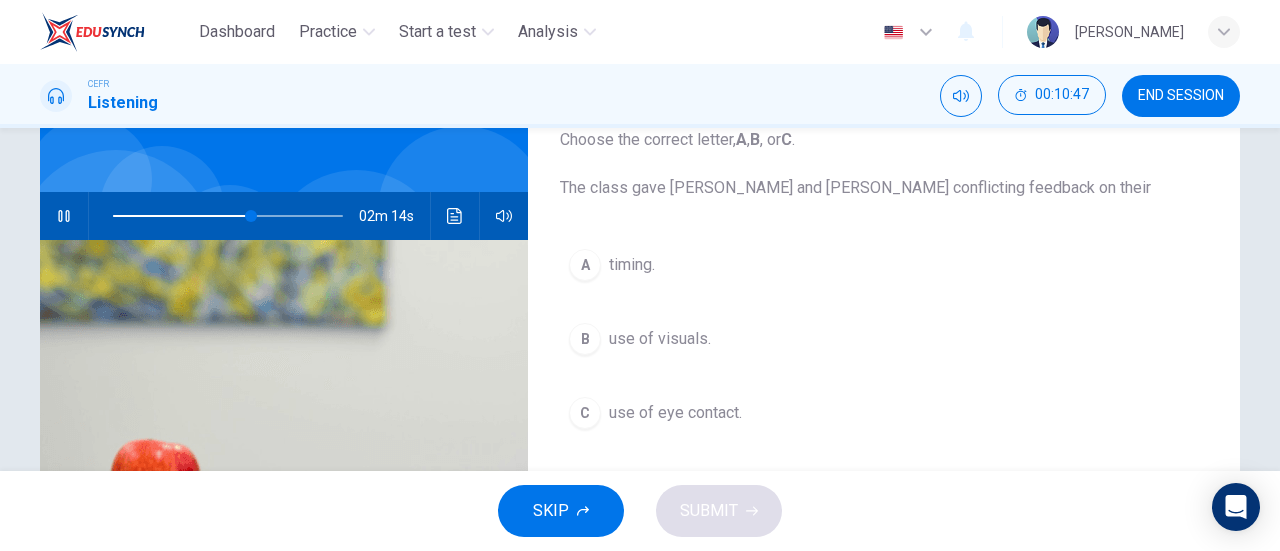 click on "use of visuals." at bounding box center [660, 339] 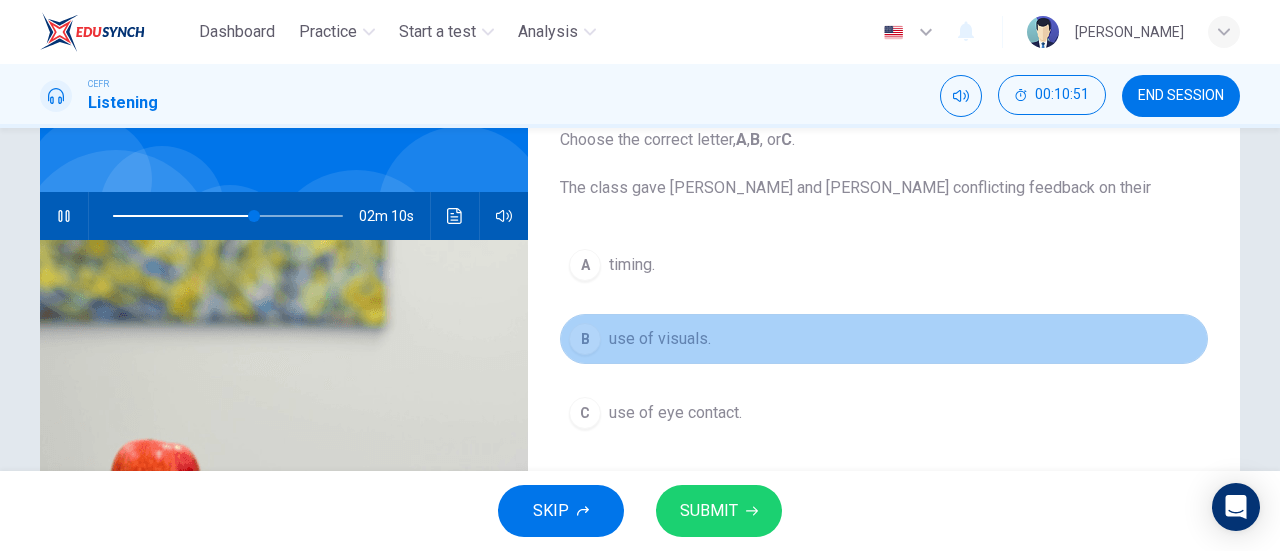 click on "use of visuals." at bounding box center (660, 339) 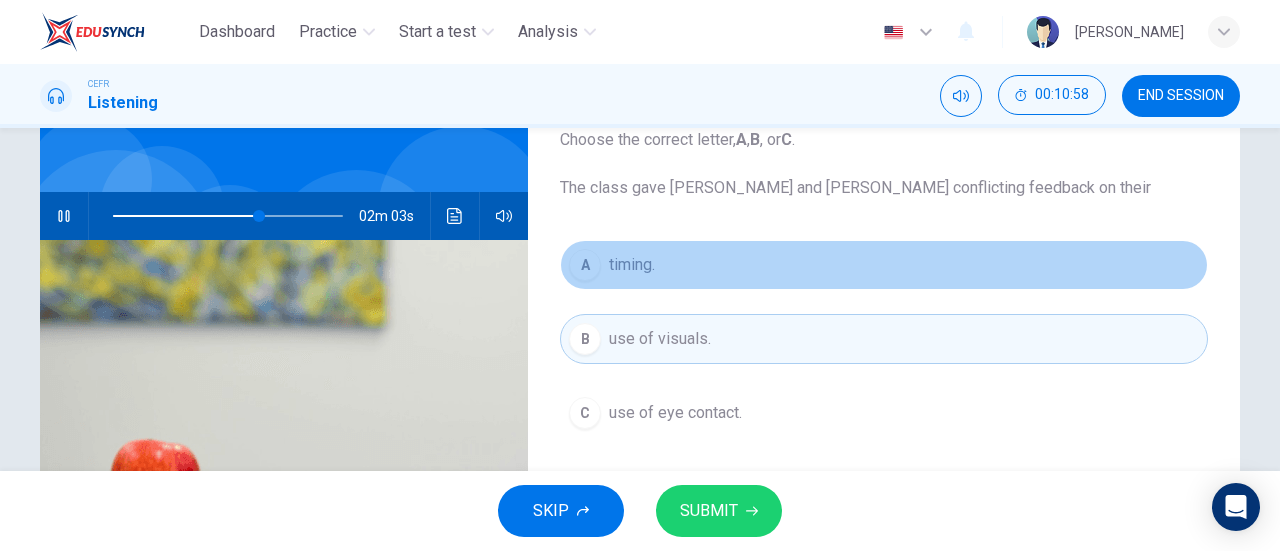 click on "A timing." at bounding box center (884, 265) 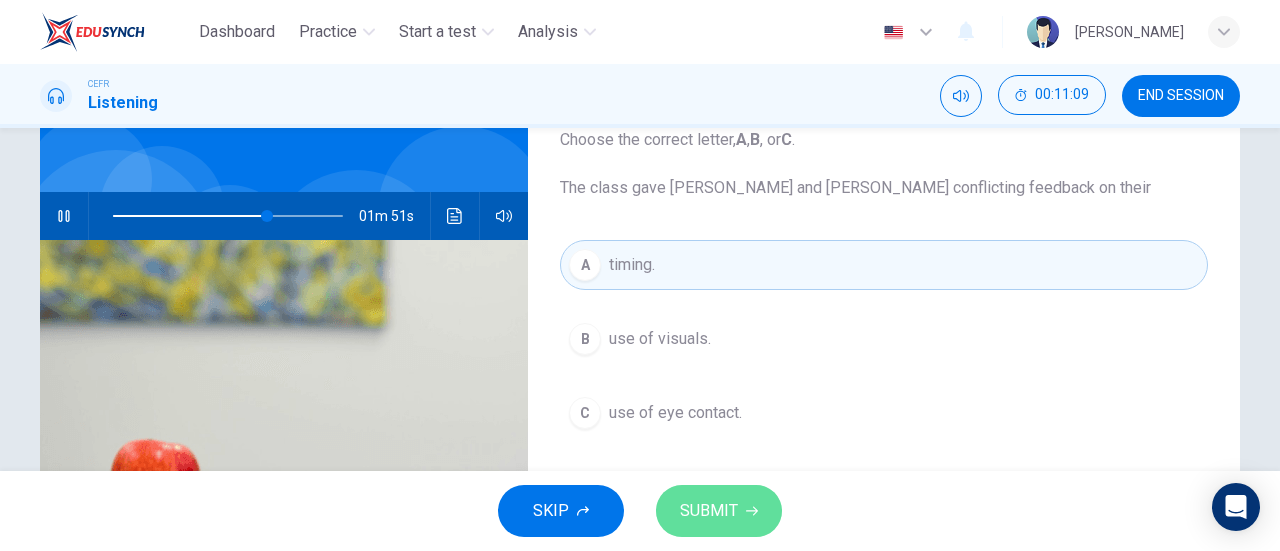 click on "SUBMIT" at bounding box center [709, 511] 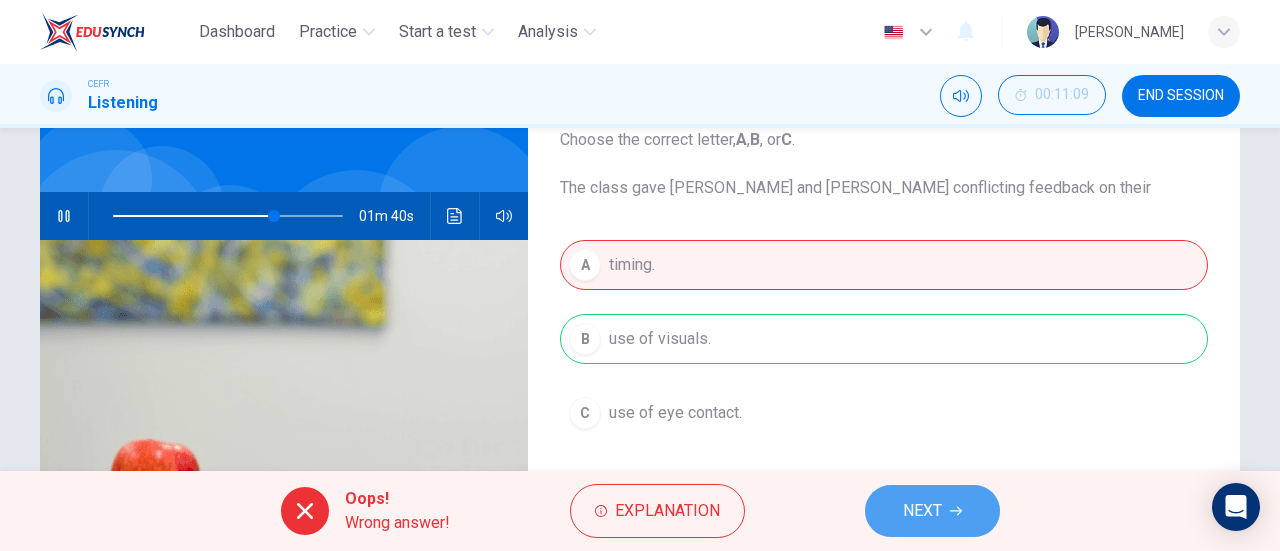 click on "NEXT" at bounding box center (932, 511) 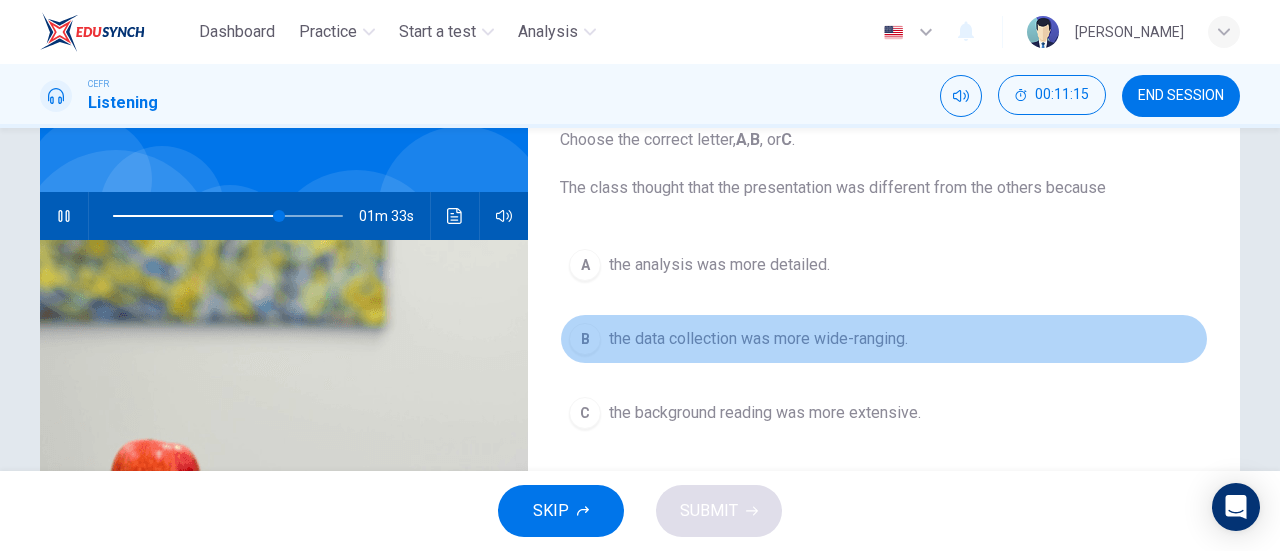 click on "the data collection was more wide-ranging." at bounding box center (758, 339) 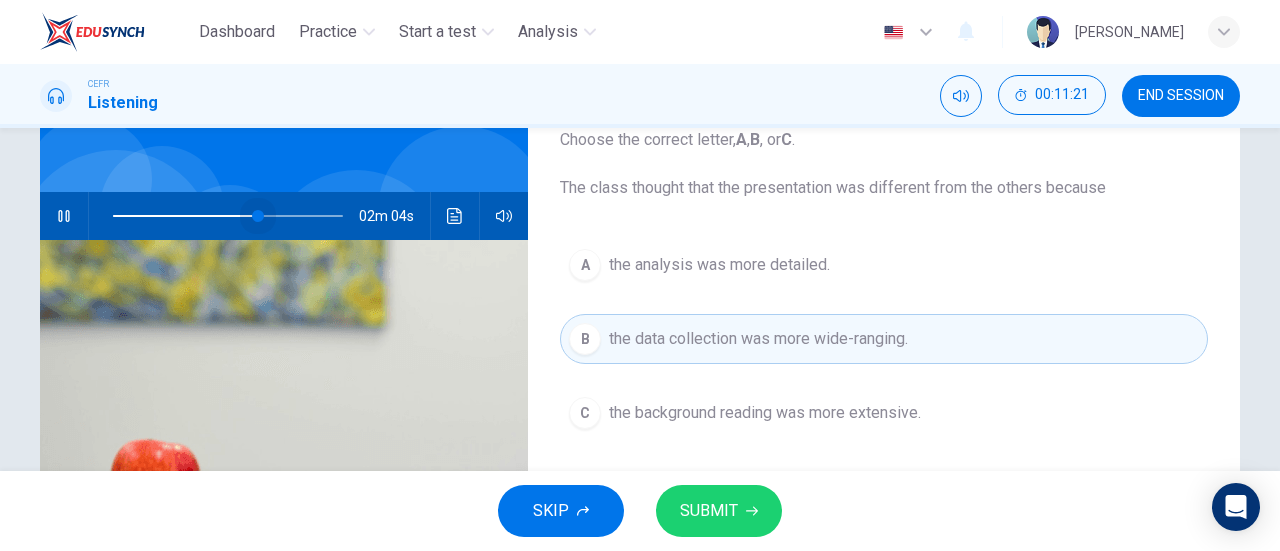 drag, startPoint x: 279, startPoint y: 216, endPoint x: 254, endPoint y: 216, distance: 25 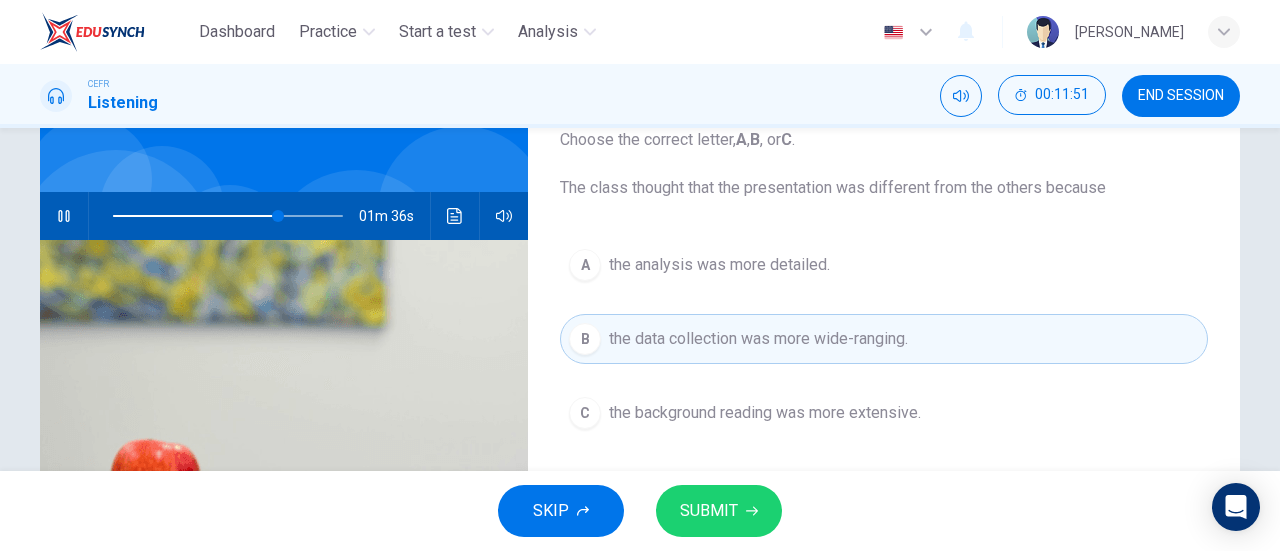 click on "SUBMIT" at bounding box center [709, 511] 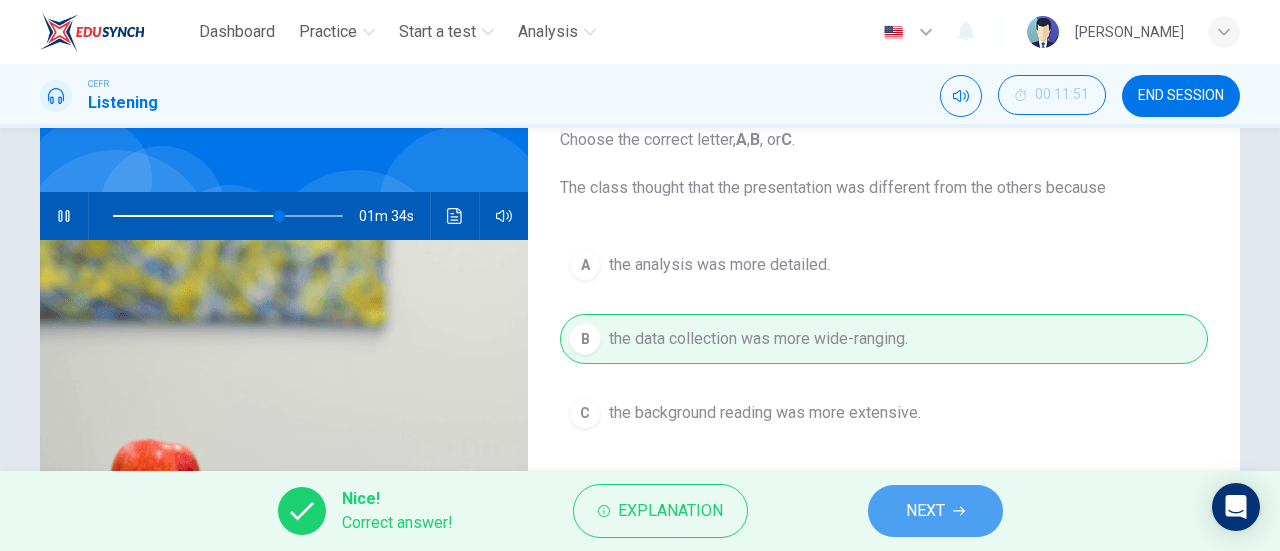 click on "NEXT" at bounding box center (935, 511) 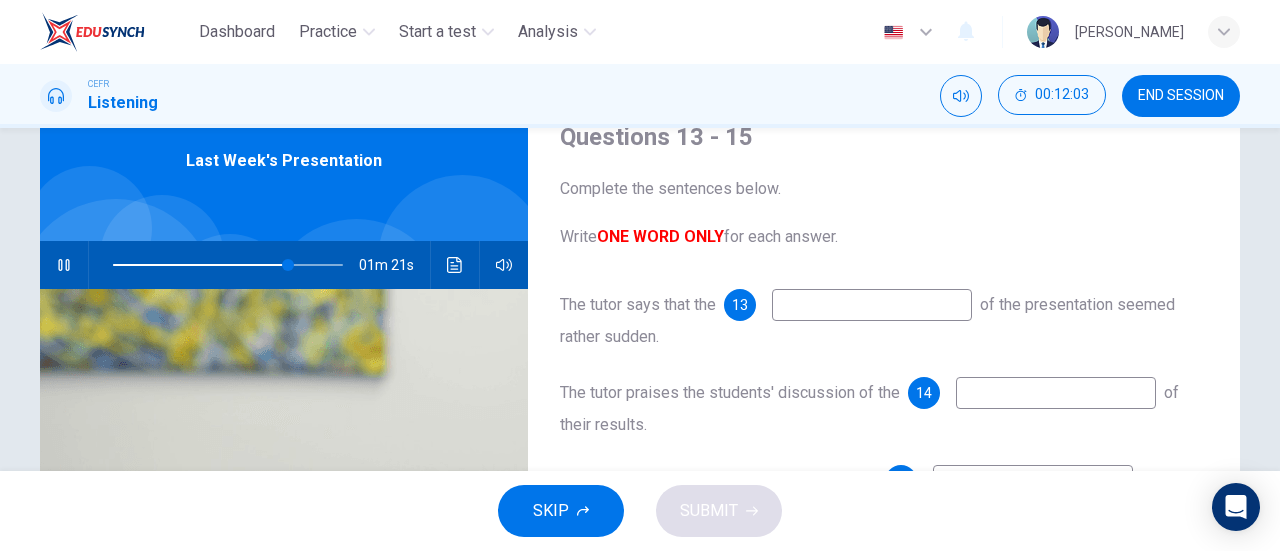 scroll, scrollTop: 86, scrollLeft: 0, axis: vertical 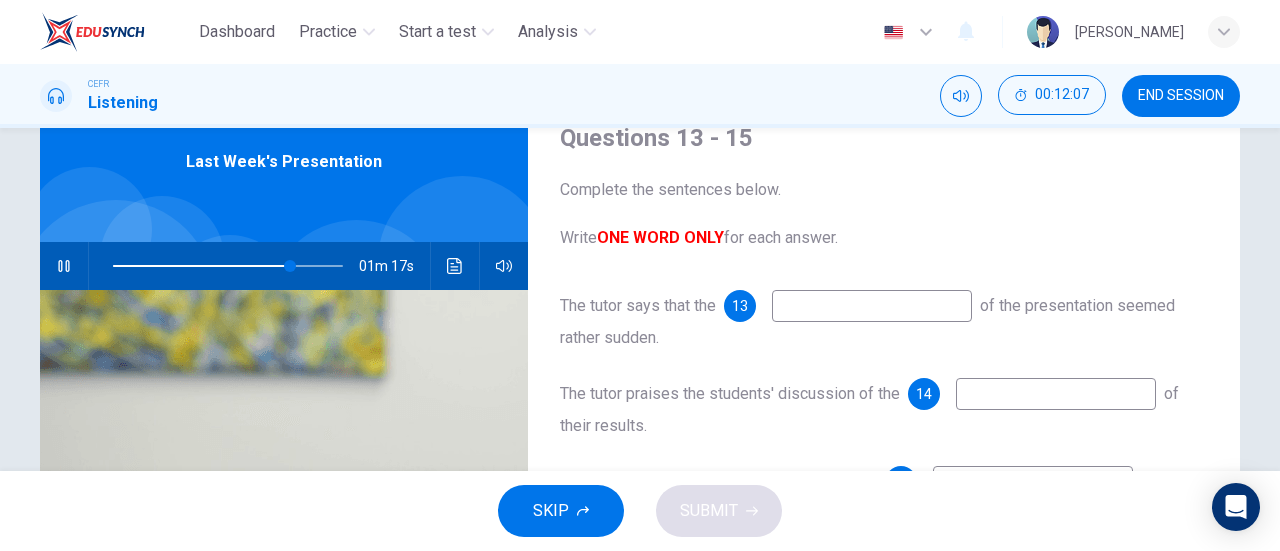 click at bounding box center (872, 306) 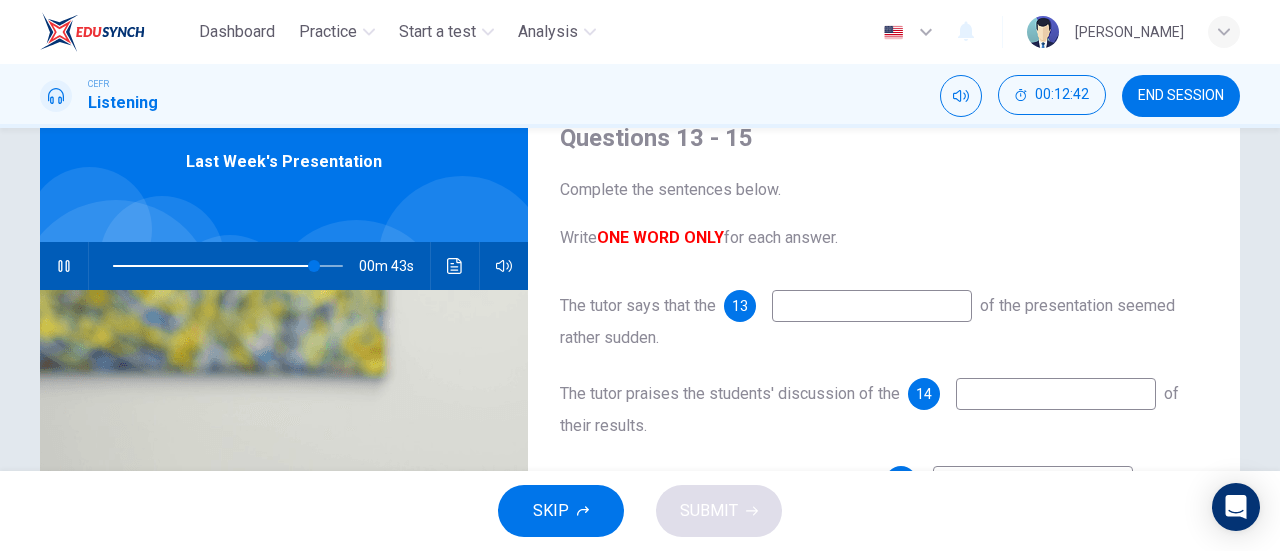 type on "88" 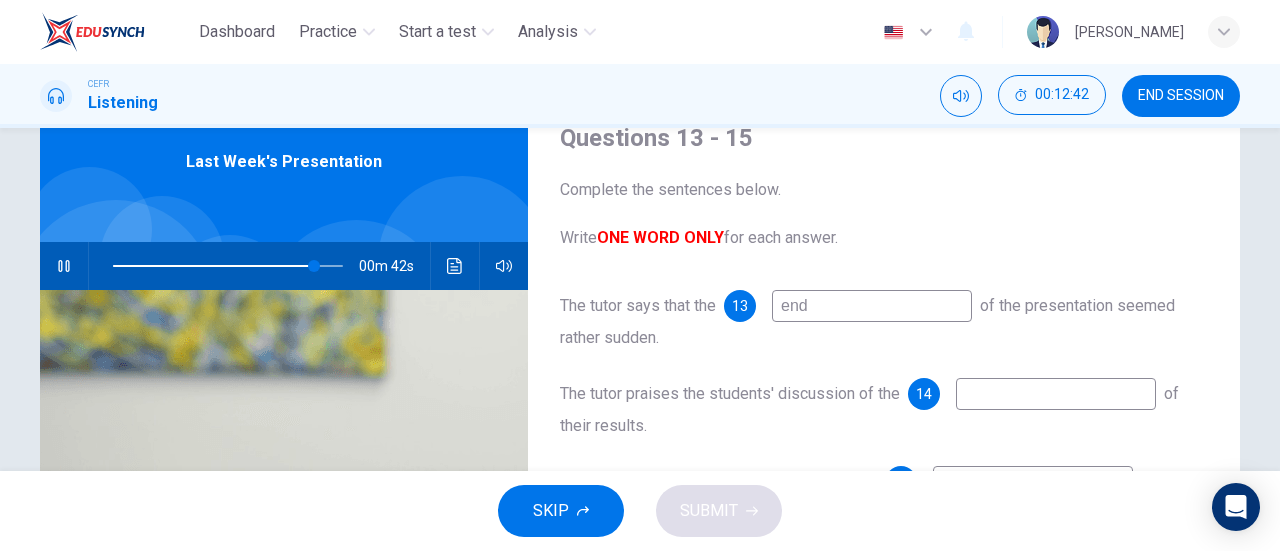 type on "endi" 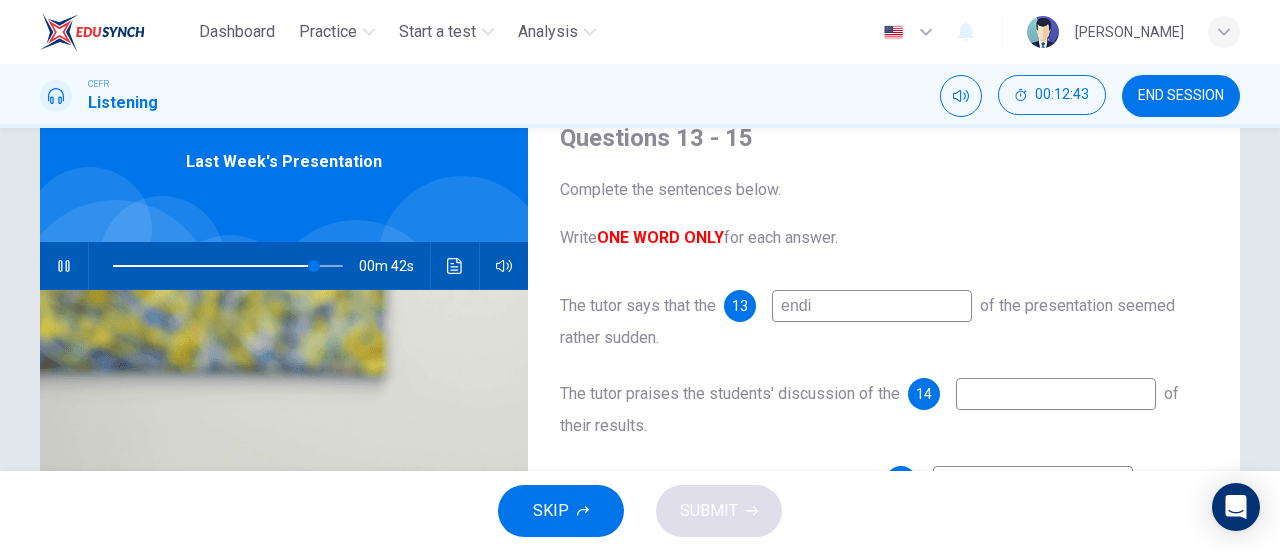 type on "88" 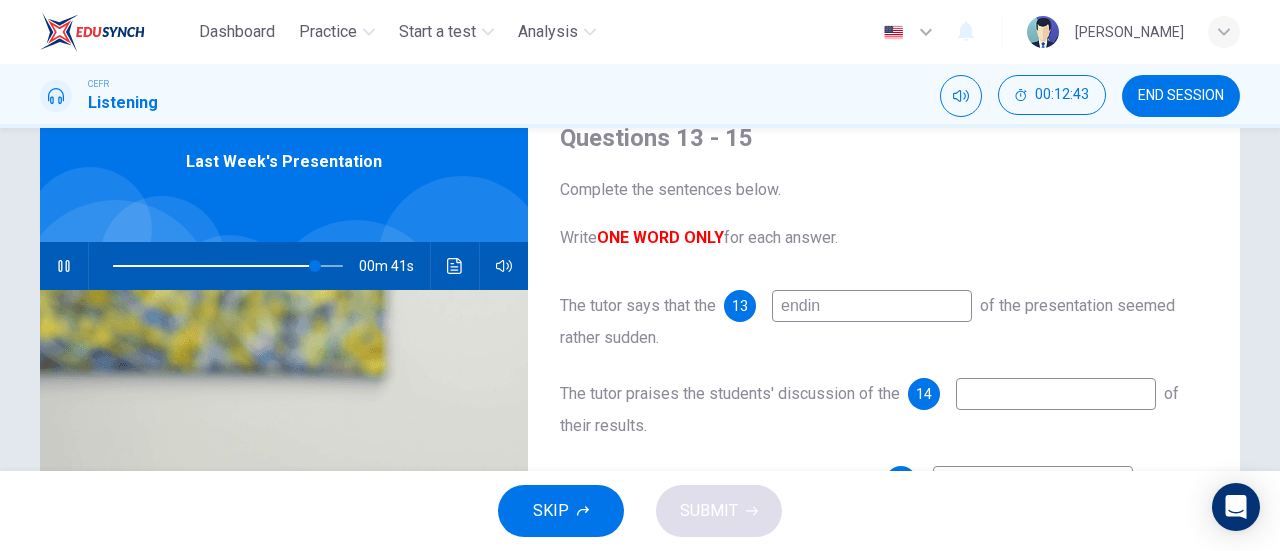 type on "ending" 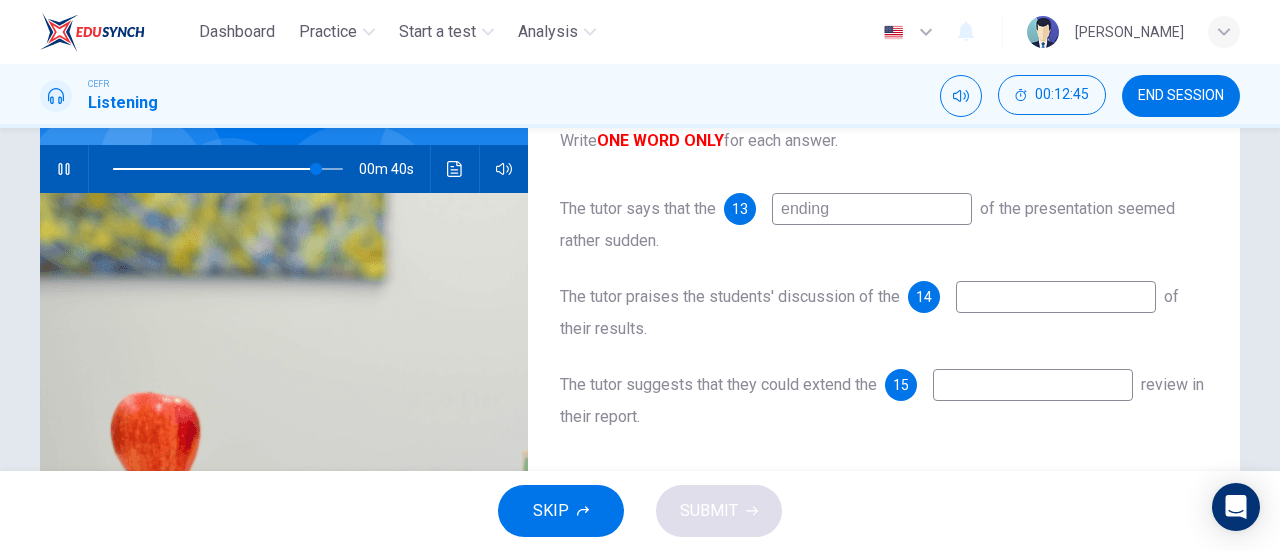 scroll, scrollTop: 186, scrollLeft: 0, axis: vertical 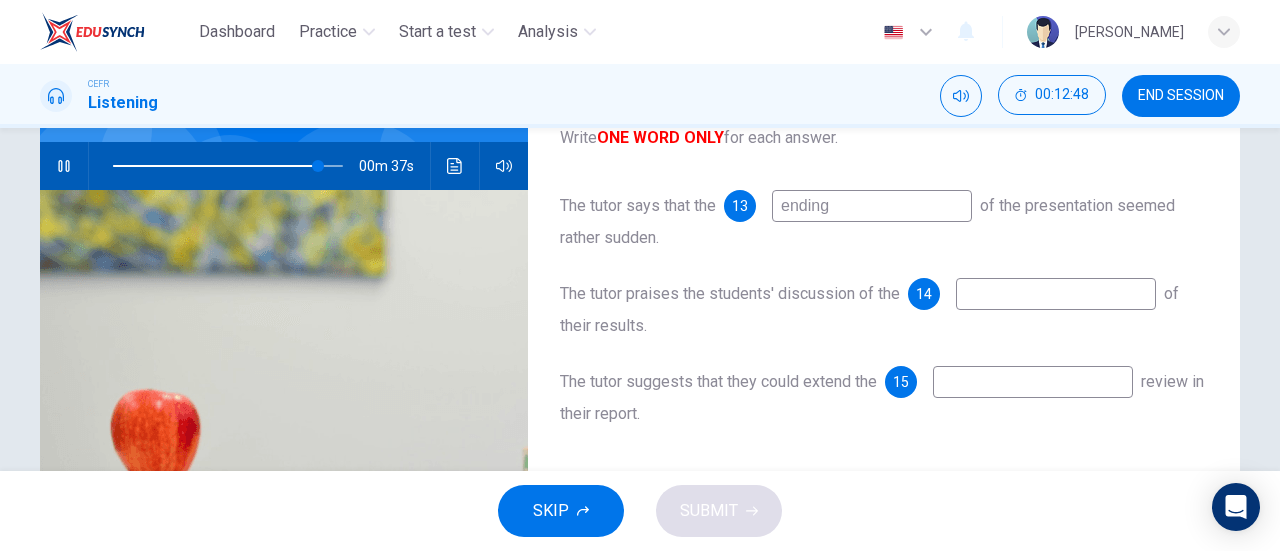 type on "89" 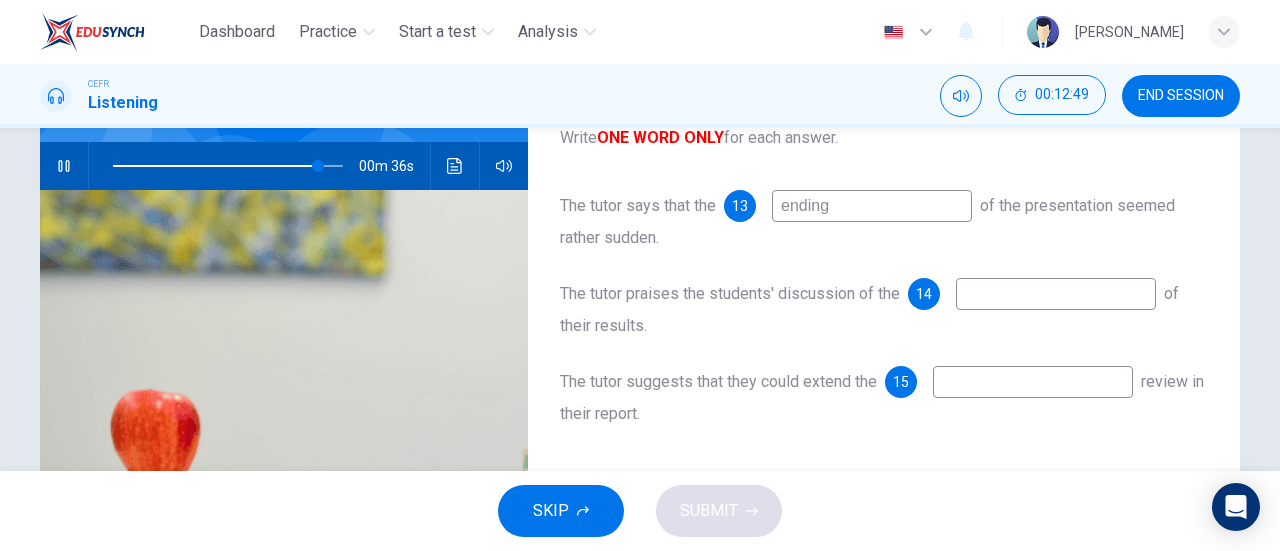 type on "ending" 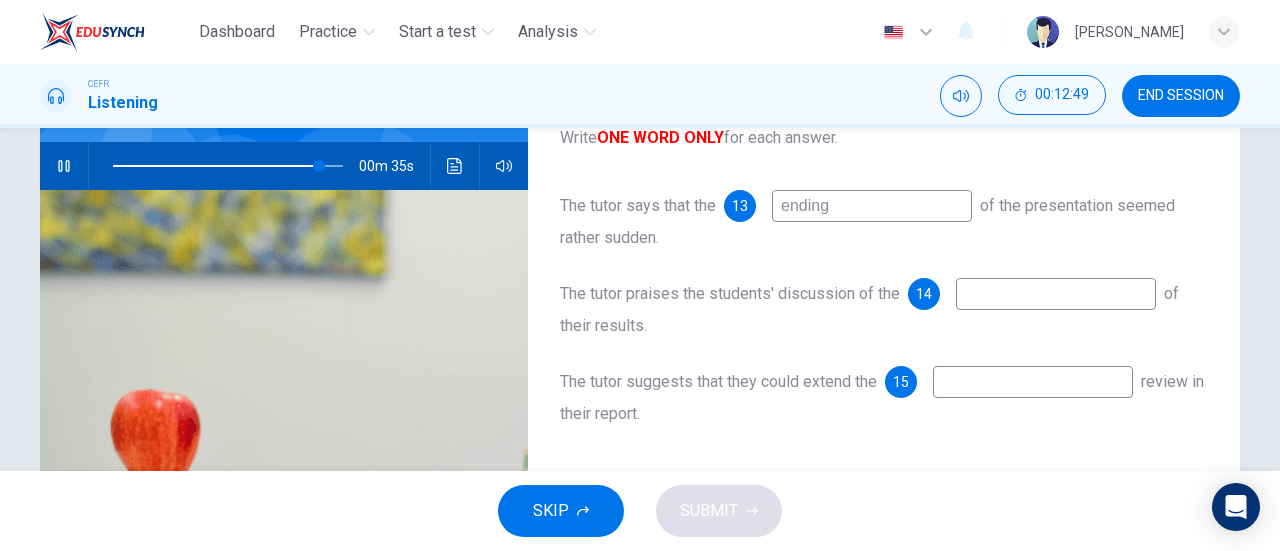 click at bounding box center (1056, 294) 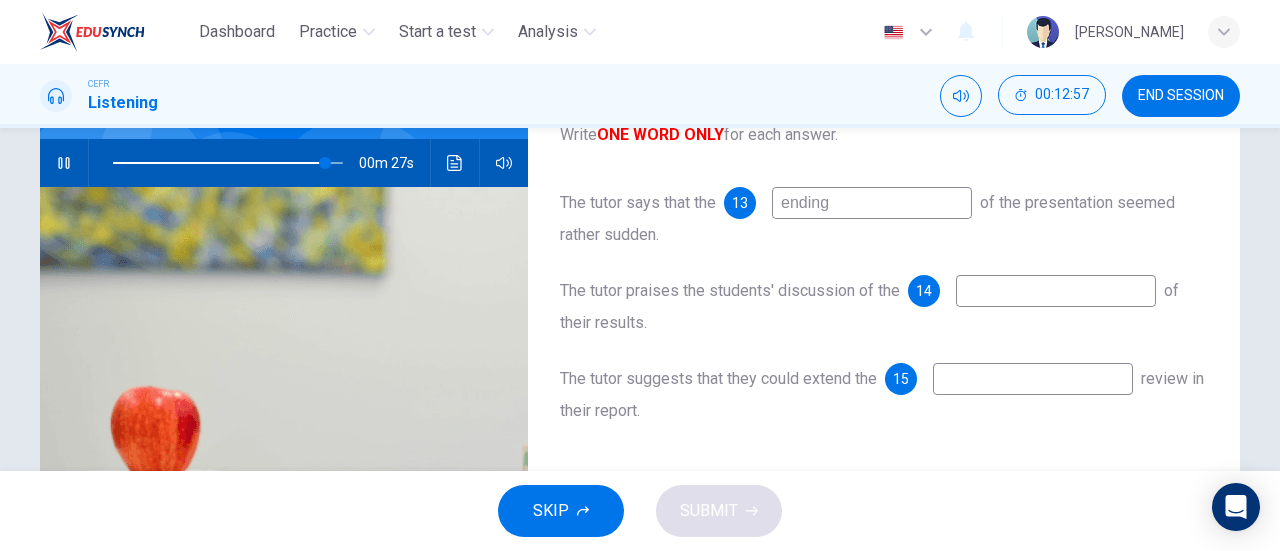 scroll, scrollTop: 190, scrollLeft: 0, axis: vertical 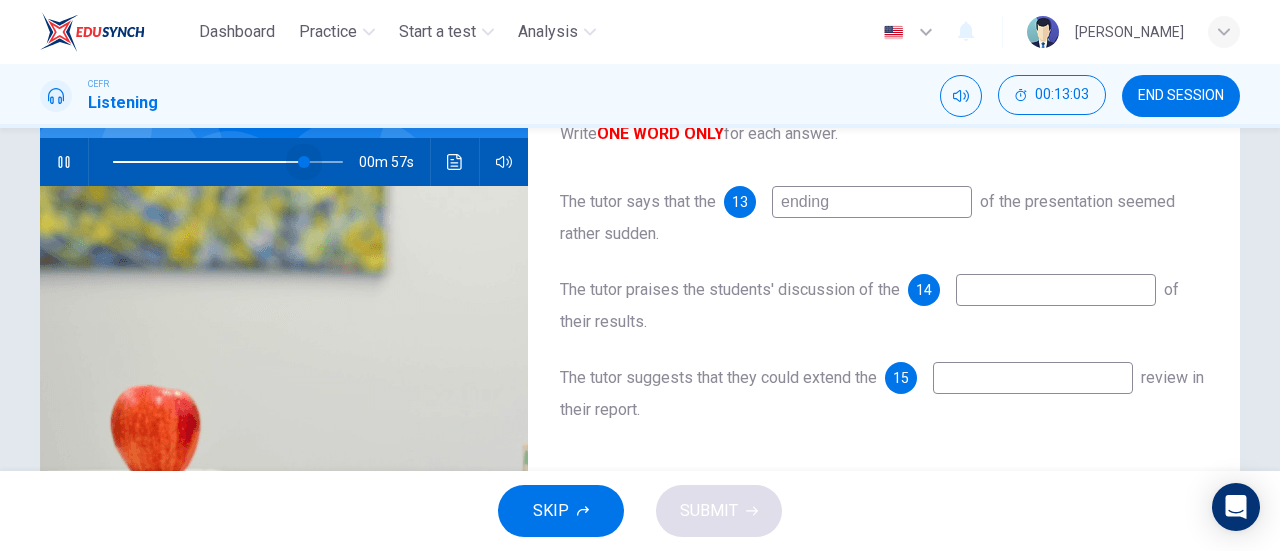 drag, startPoint x: 327, startPoint y: 161, endPoint x: 298, endPoint y: 161, distance: 29 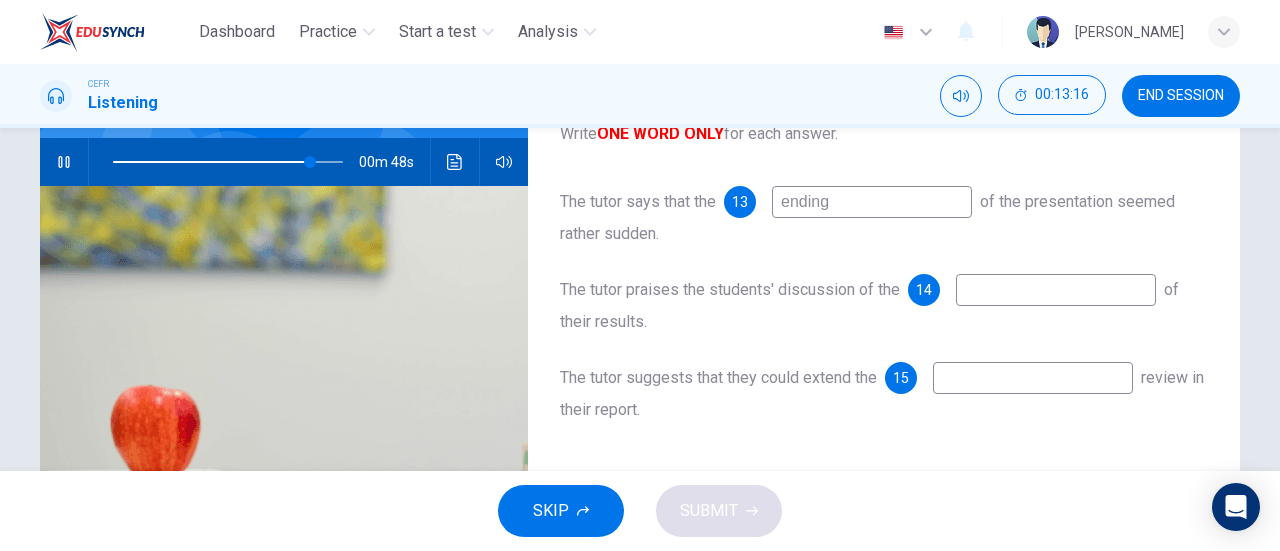 click at bounding box center [1056, 290] 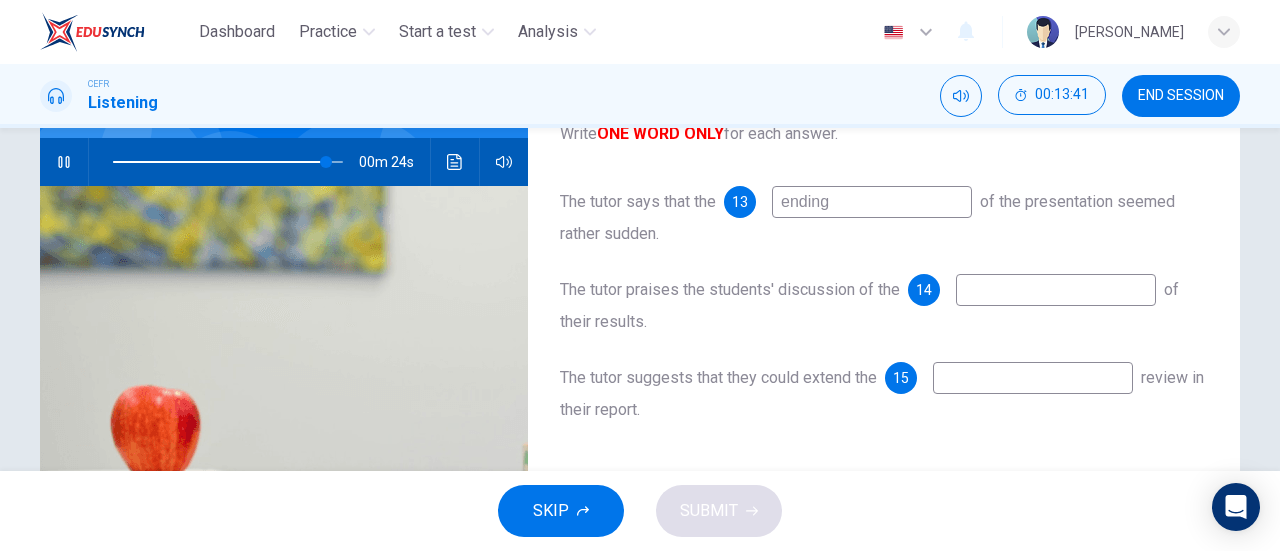 type on "93" 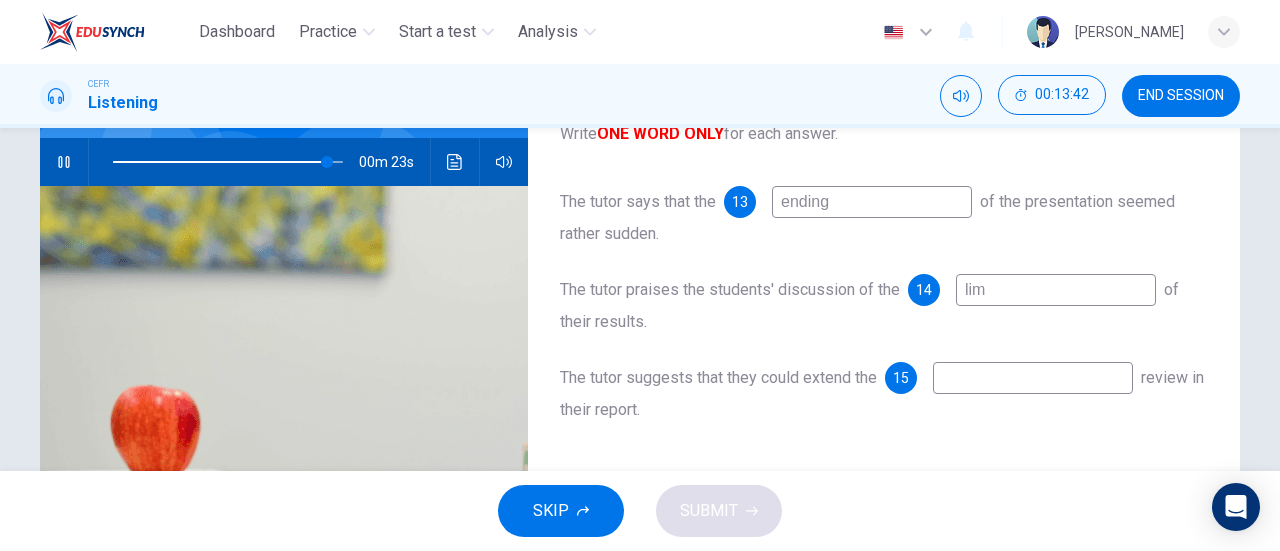 type on "limi" 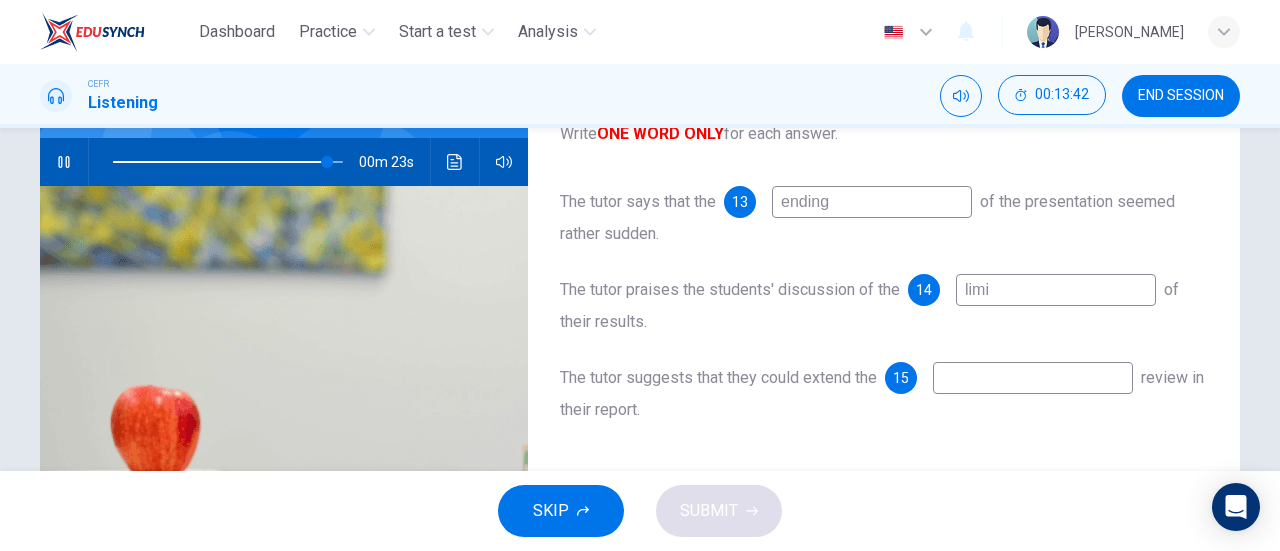 type on "93" 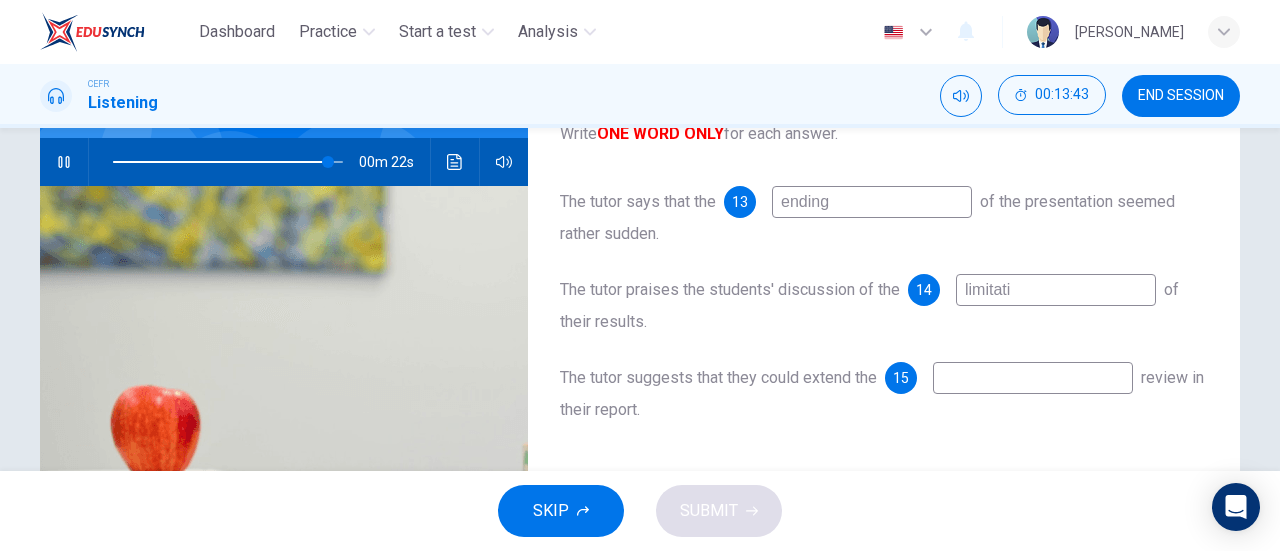 type on "limitatio" 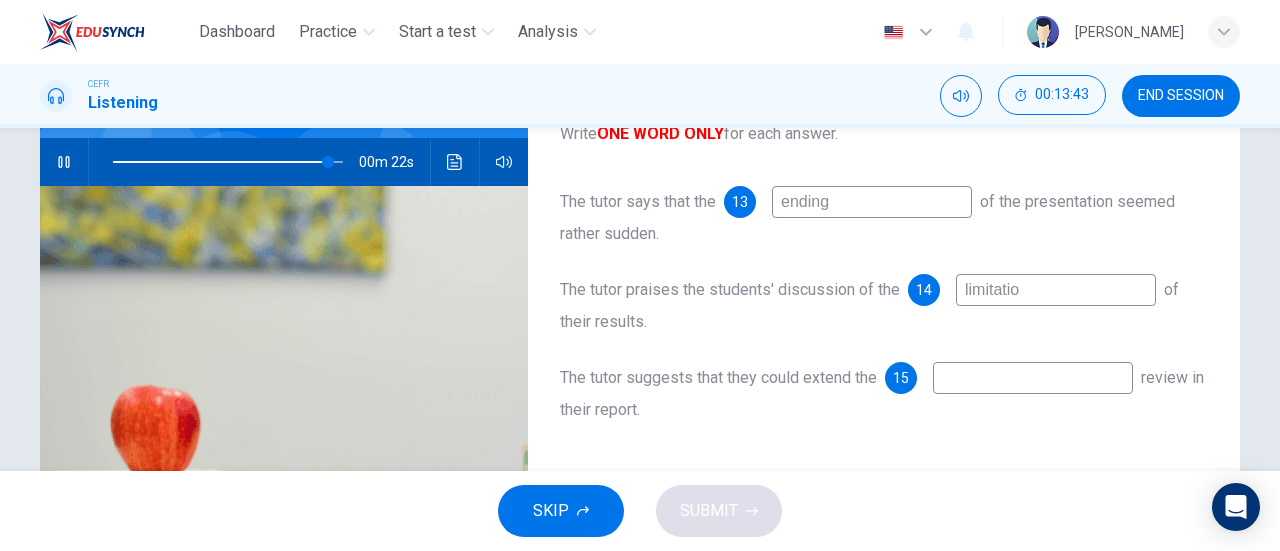 type on "94" 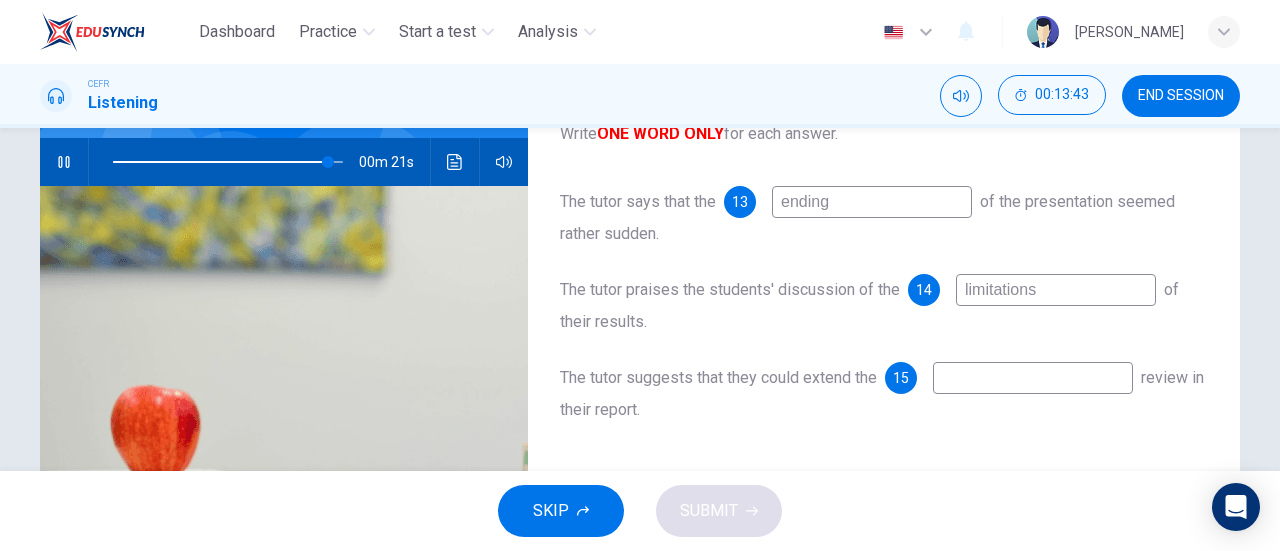 type on "limitations" 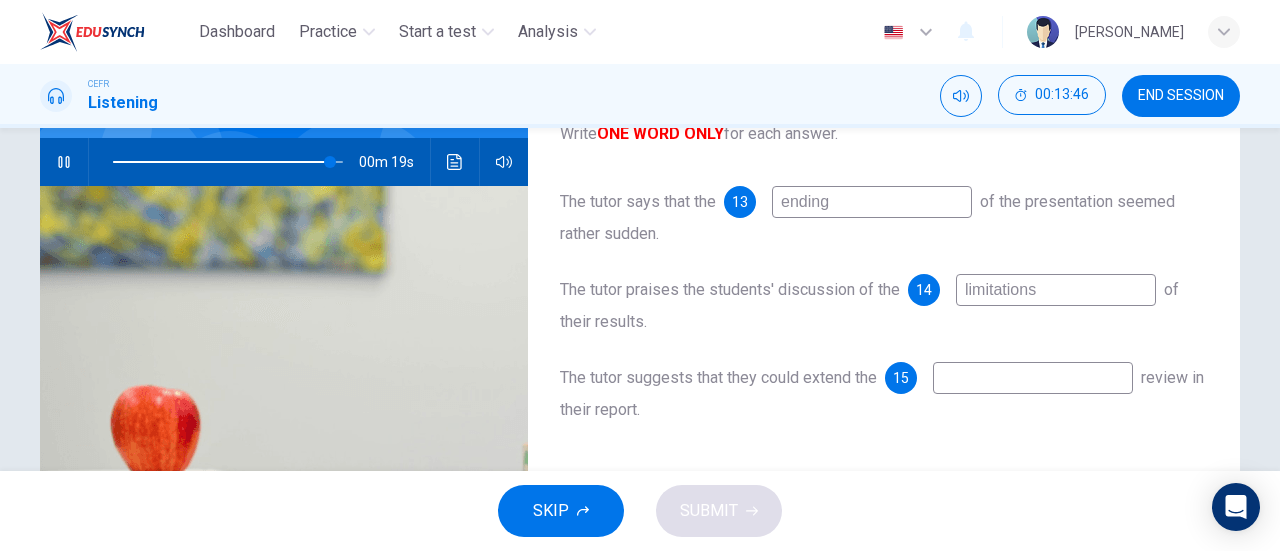 scroll, scrollTop: 218, scrollLeft: 0, axis: vertical 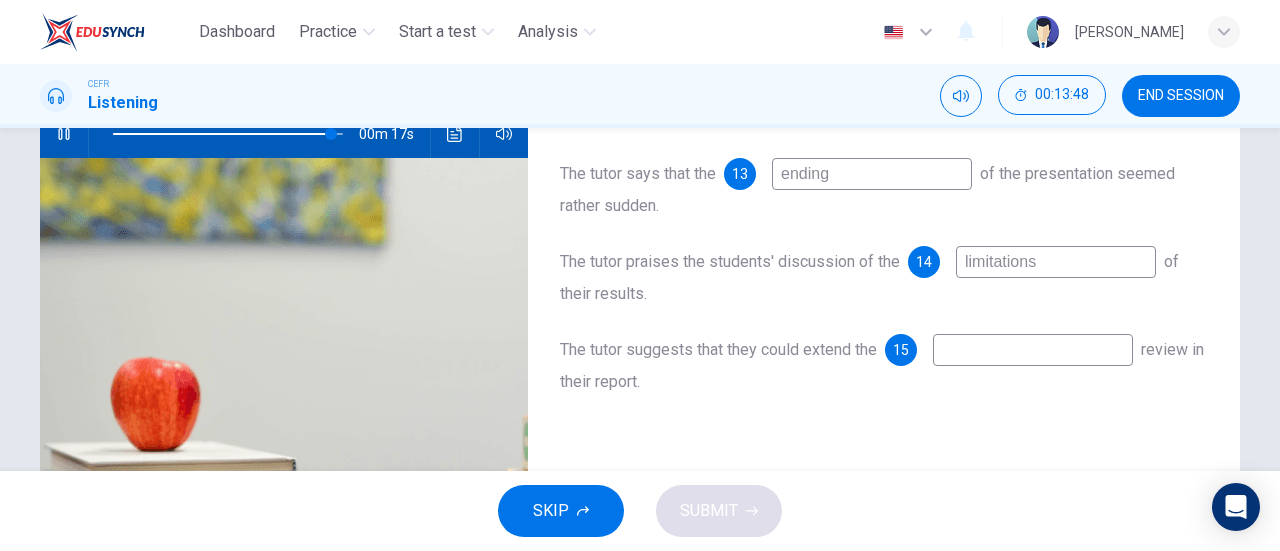 type on "95" 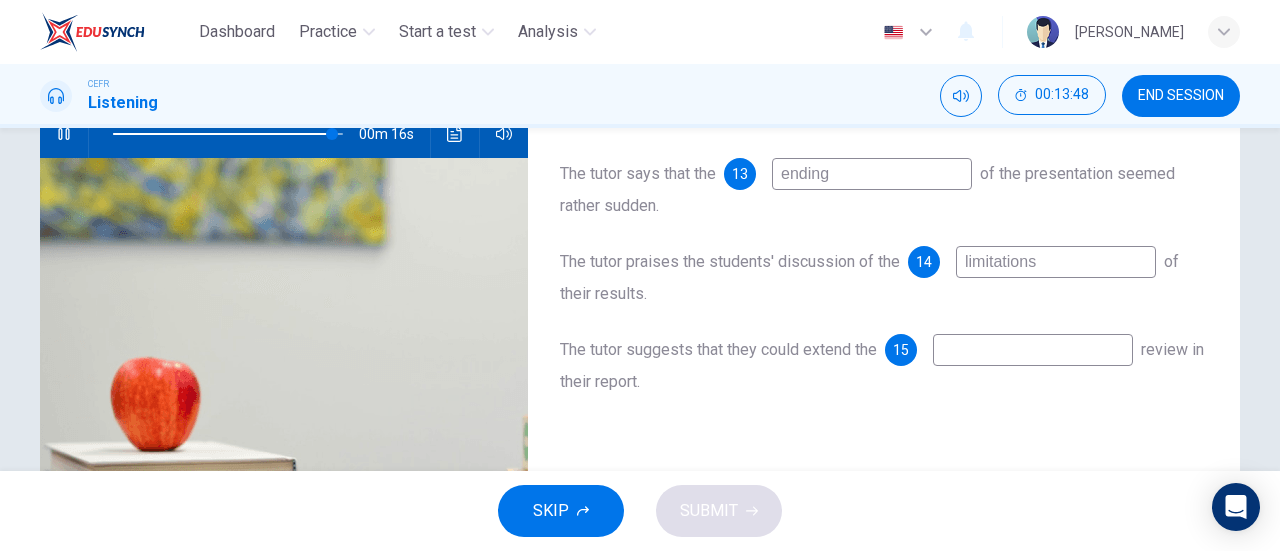 click at bounding box center (1033, 350) 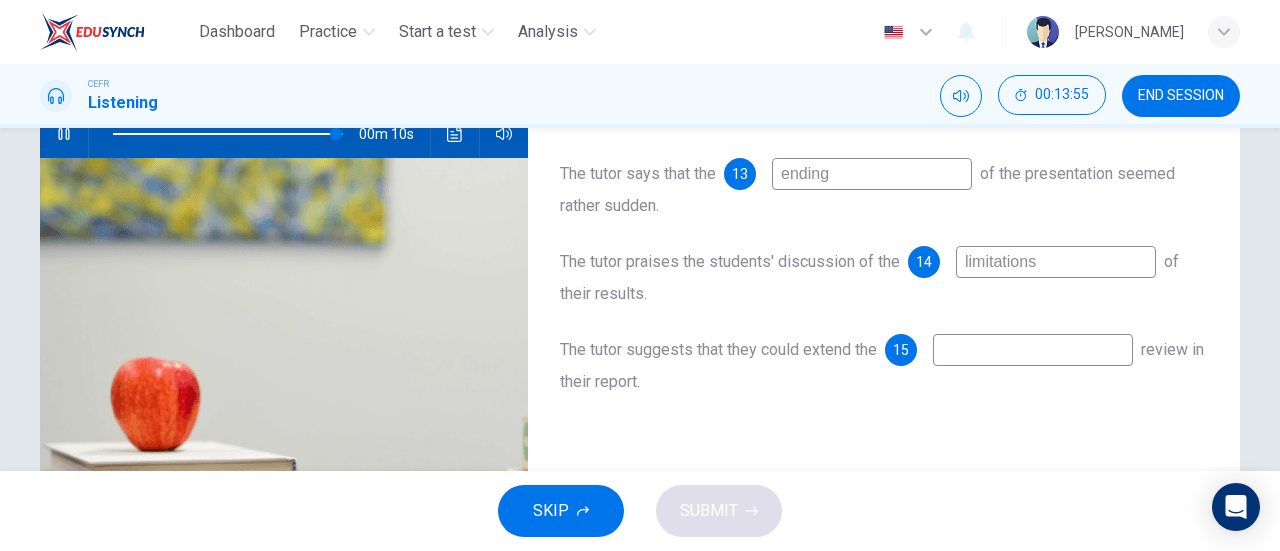 type on "97" 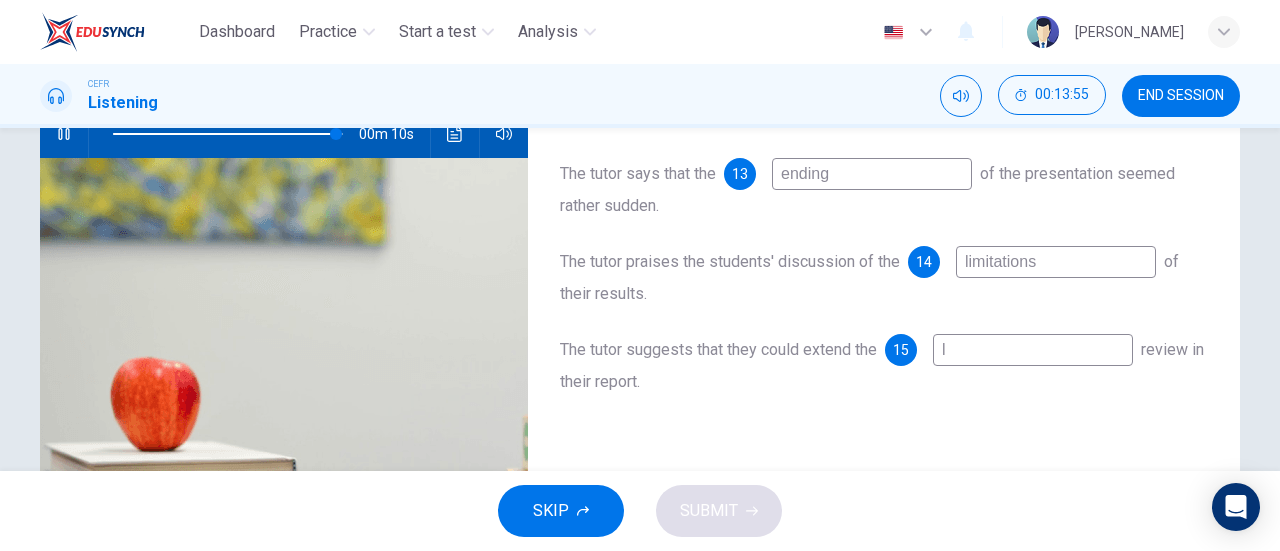 type on "97" 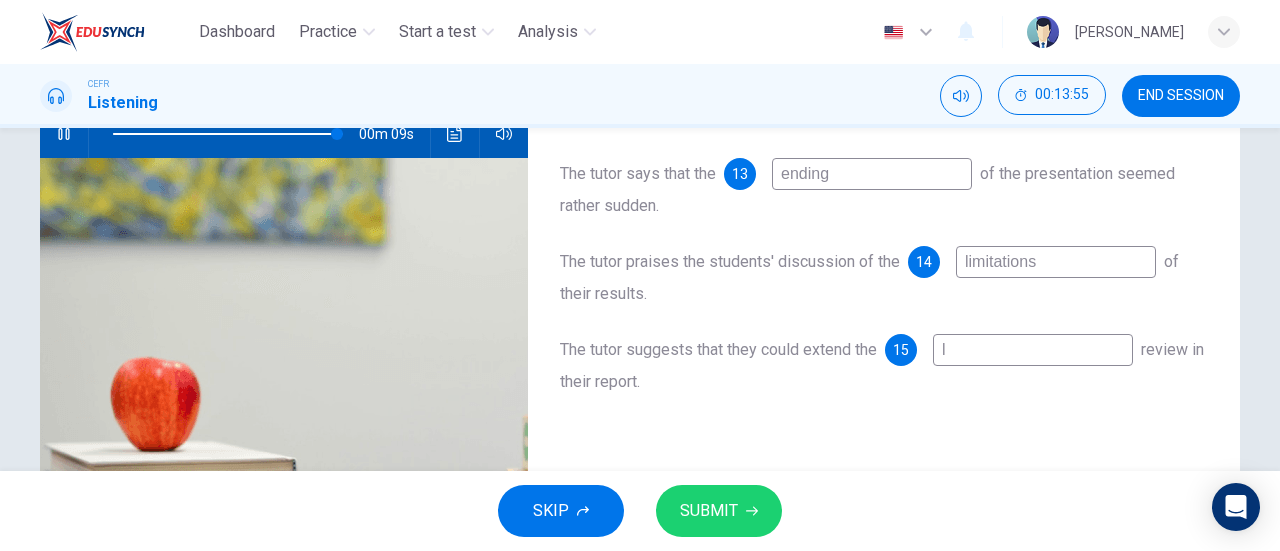 type on "li" 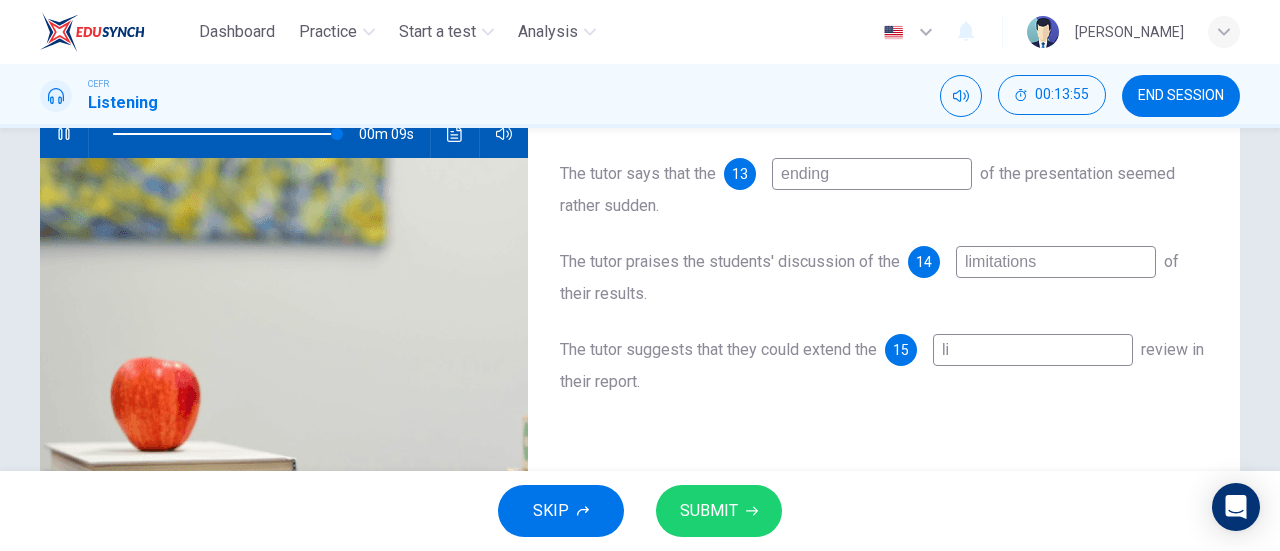 type on "97" 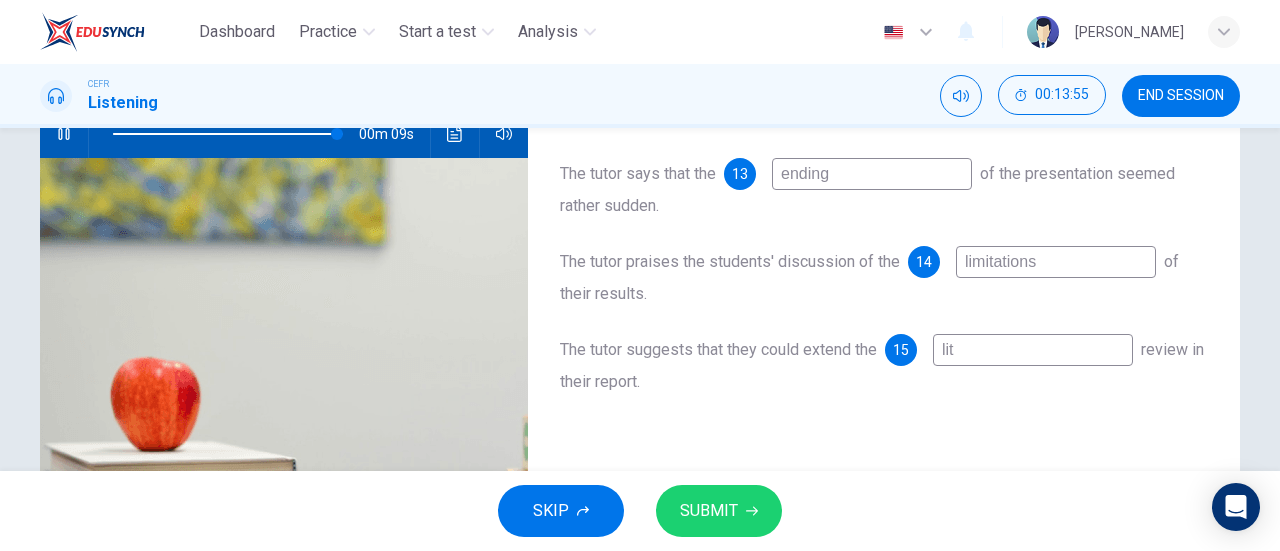 type on "97" 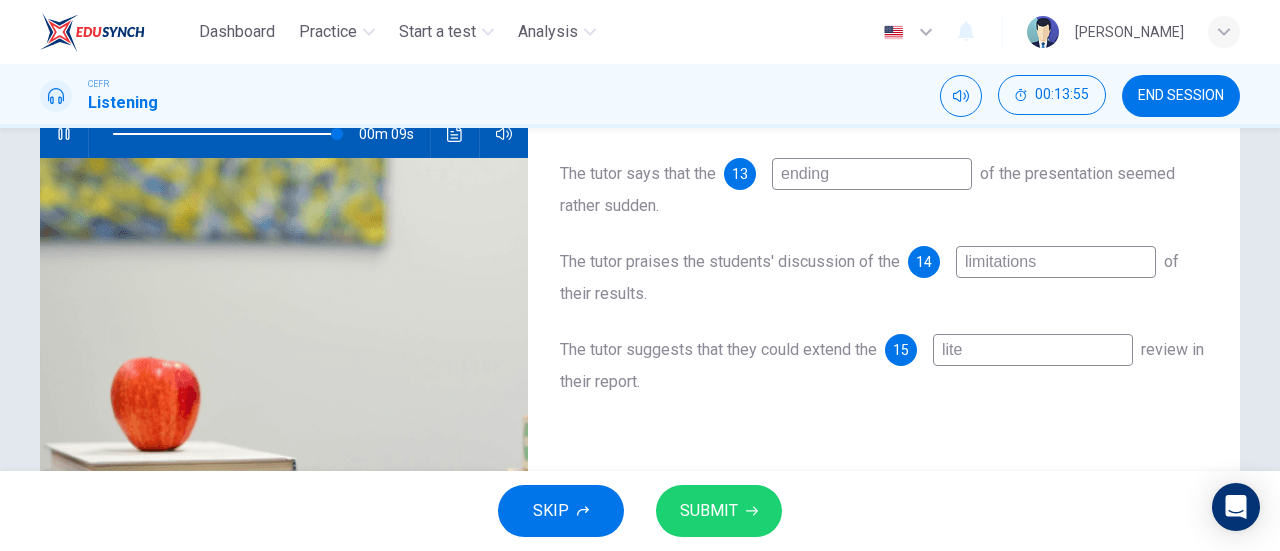 type on "97" 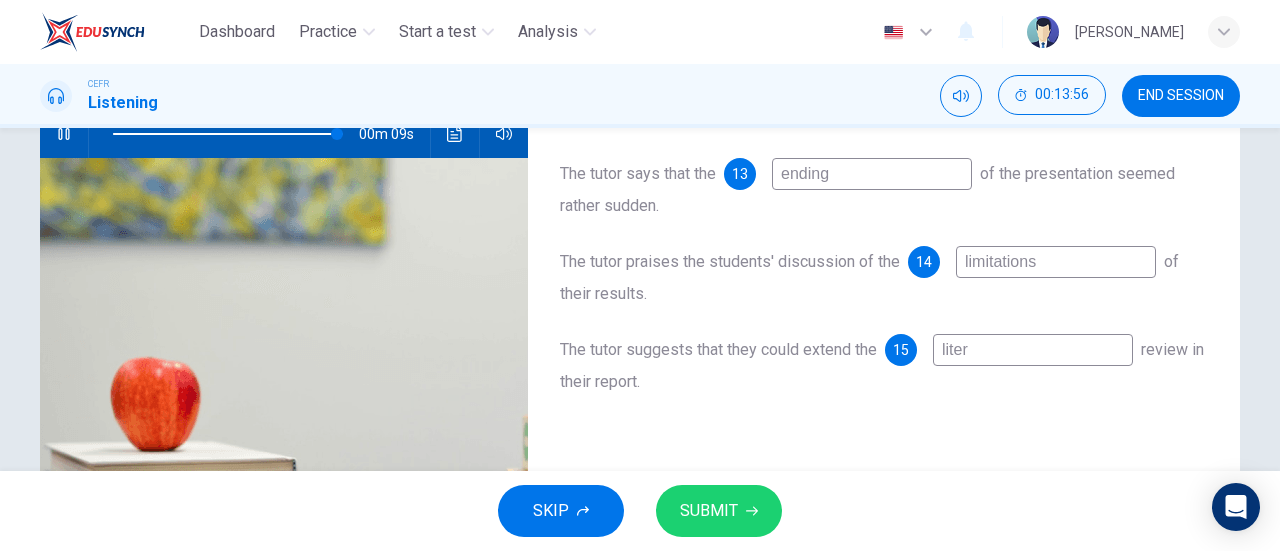 type on "97" 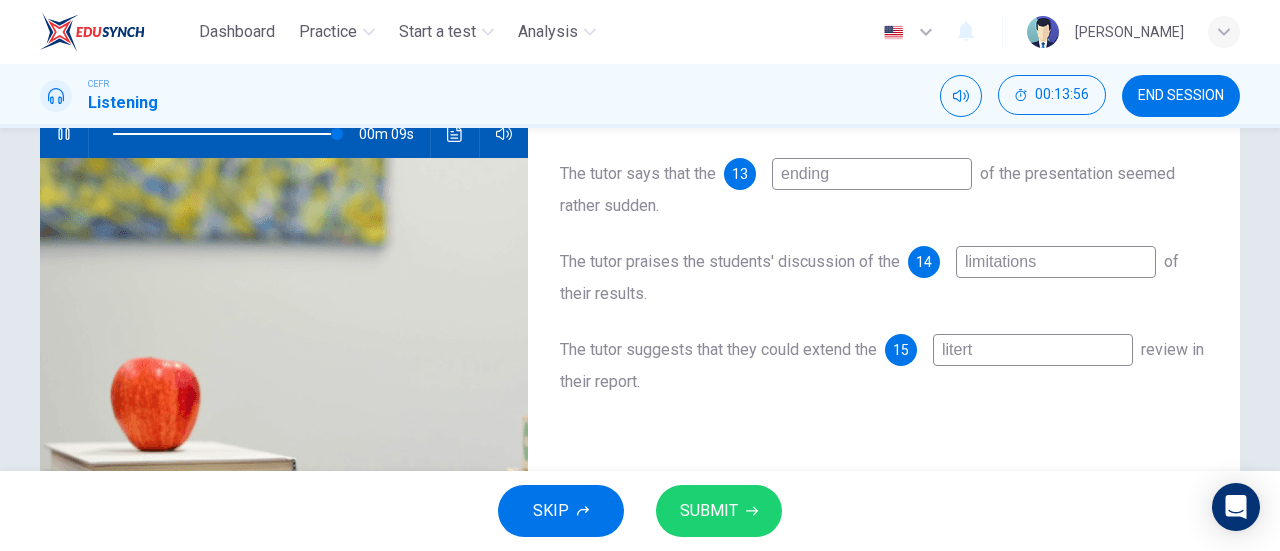 type on "97" 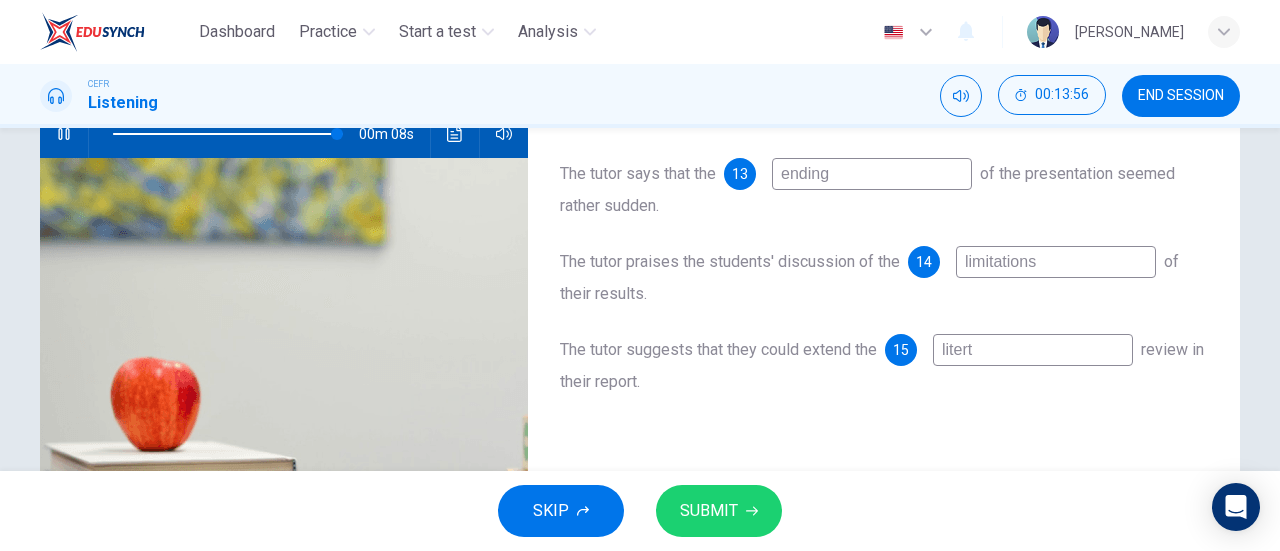 type on "liter" 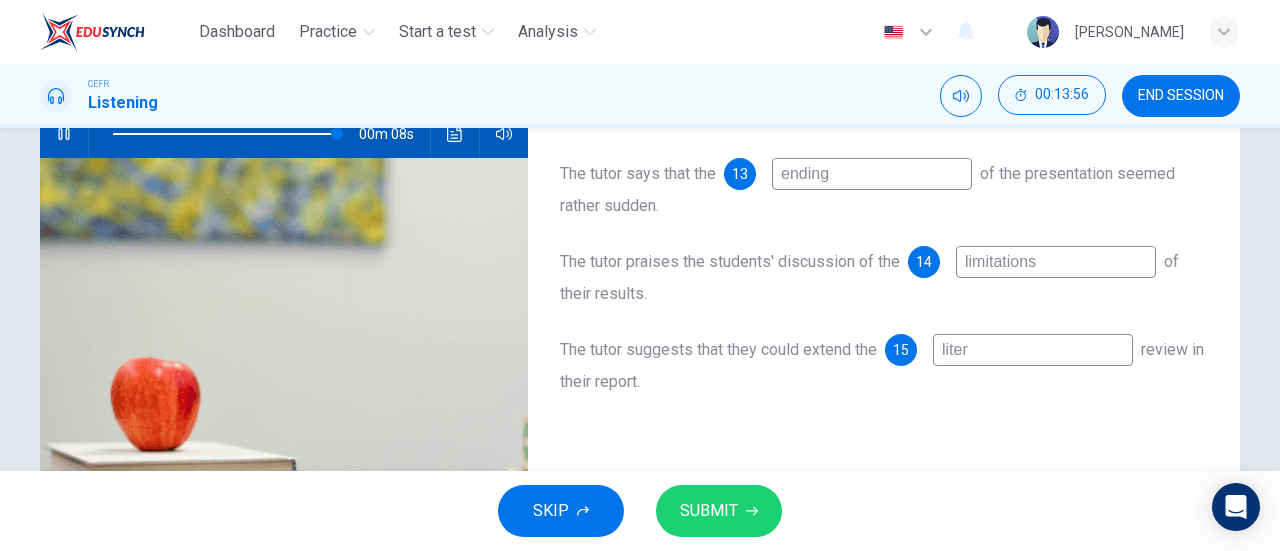 type on "97" 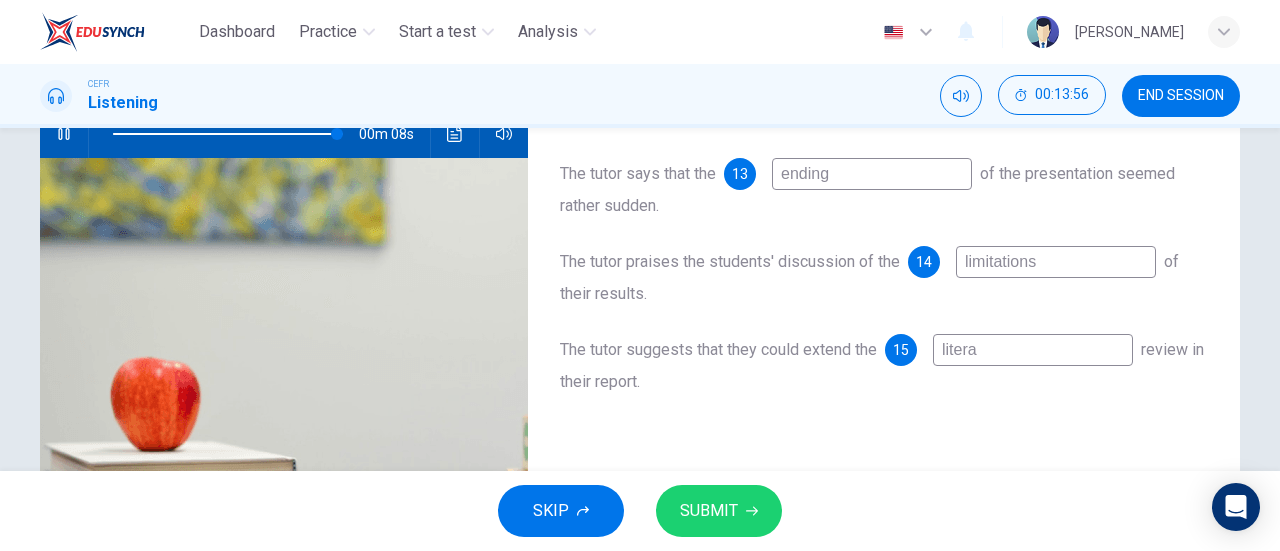 type on "97" 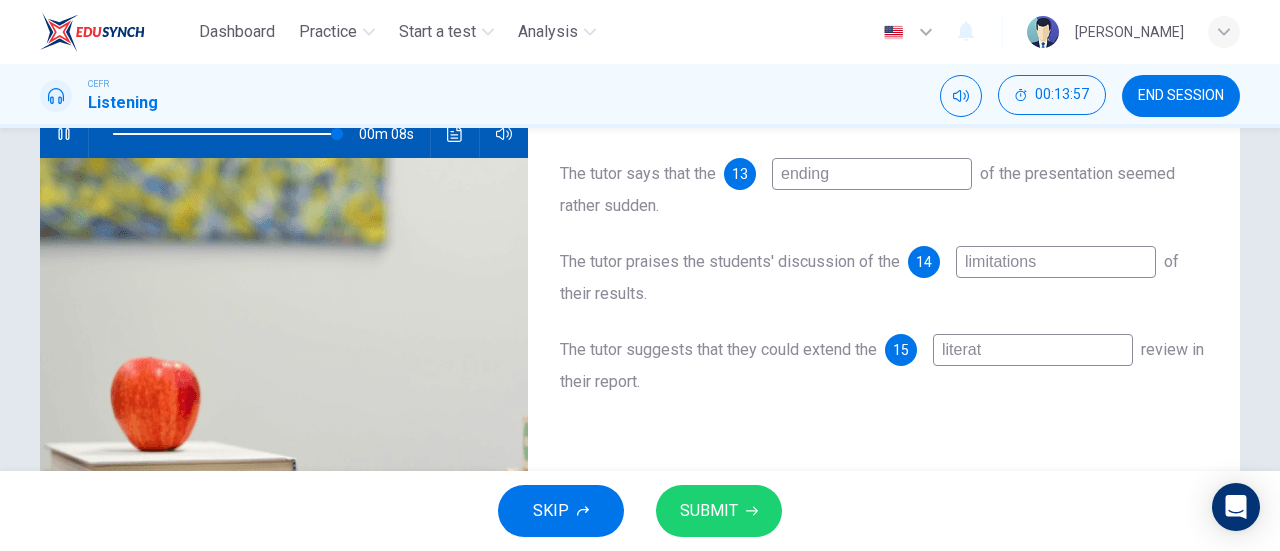 type on "97" 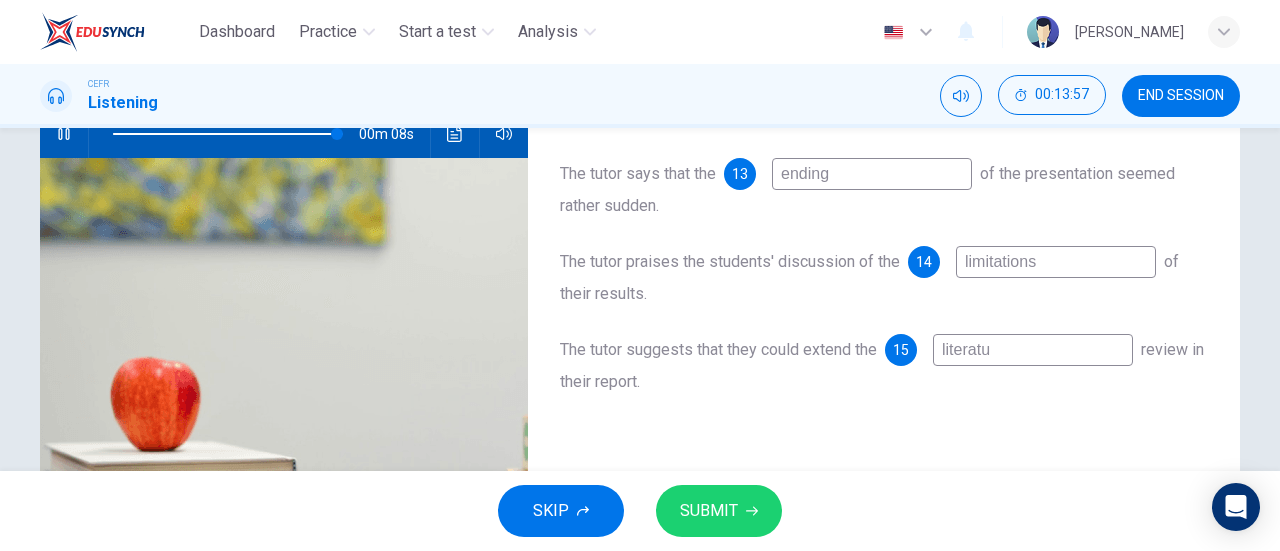 type on "98" 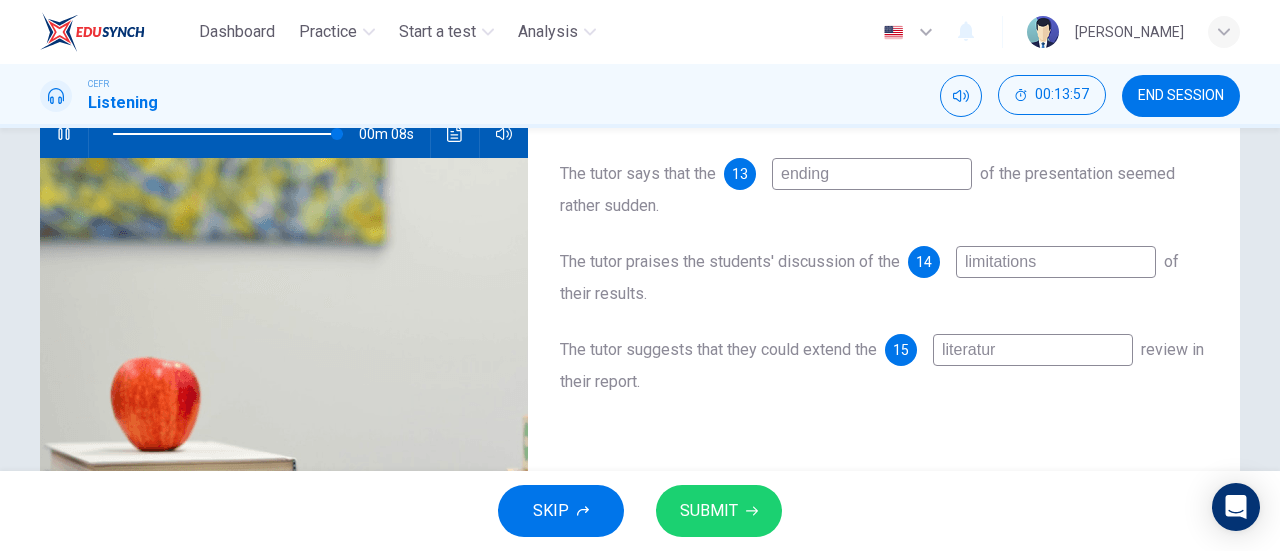 type on "98" 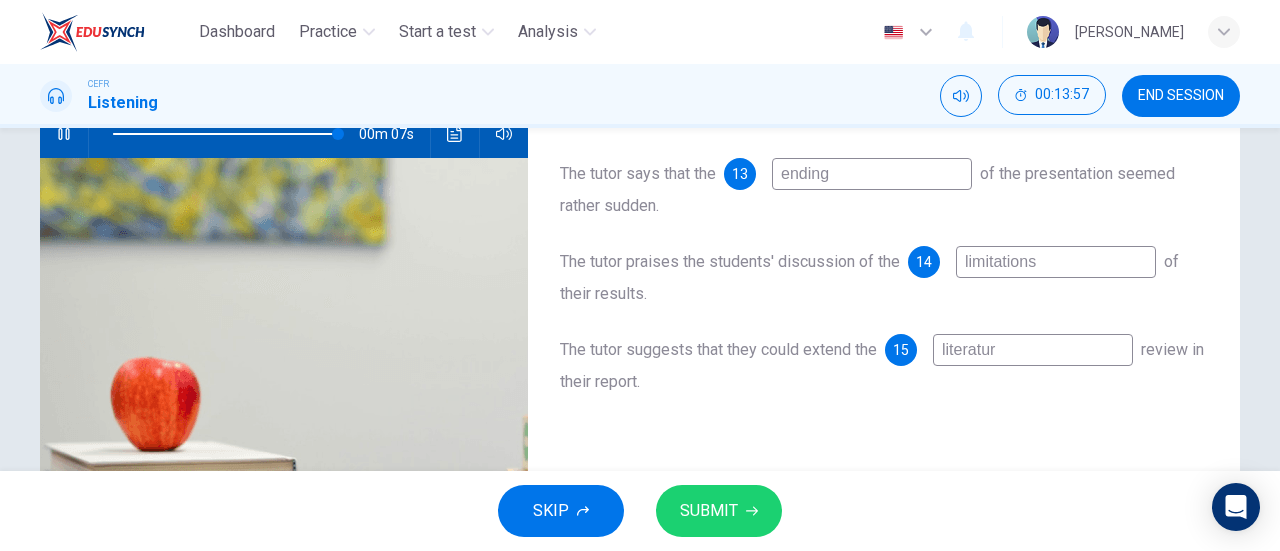 type on "literature" 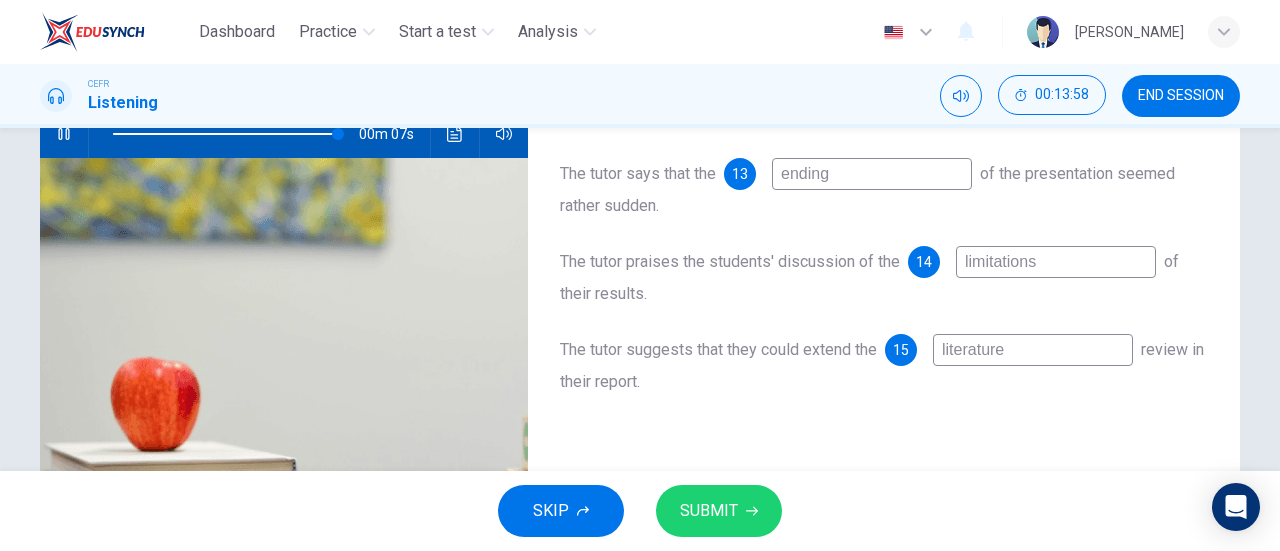 type on "98" 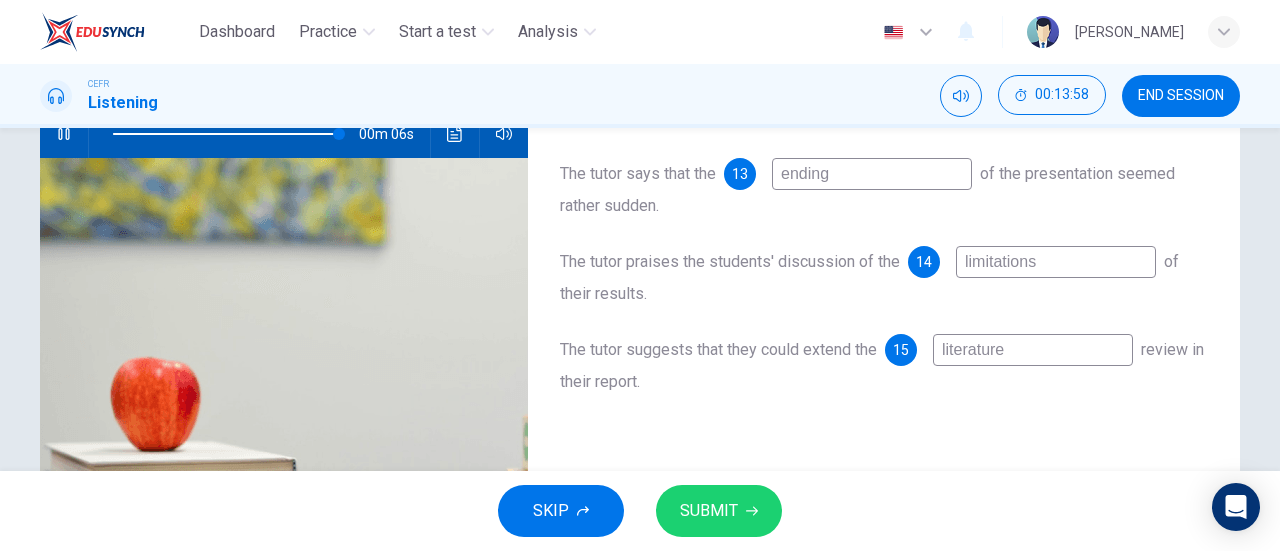 type on "literature" 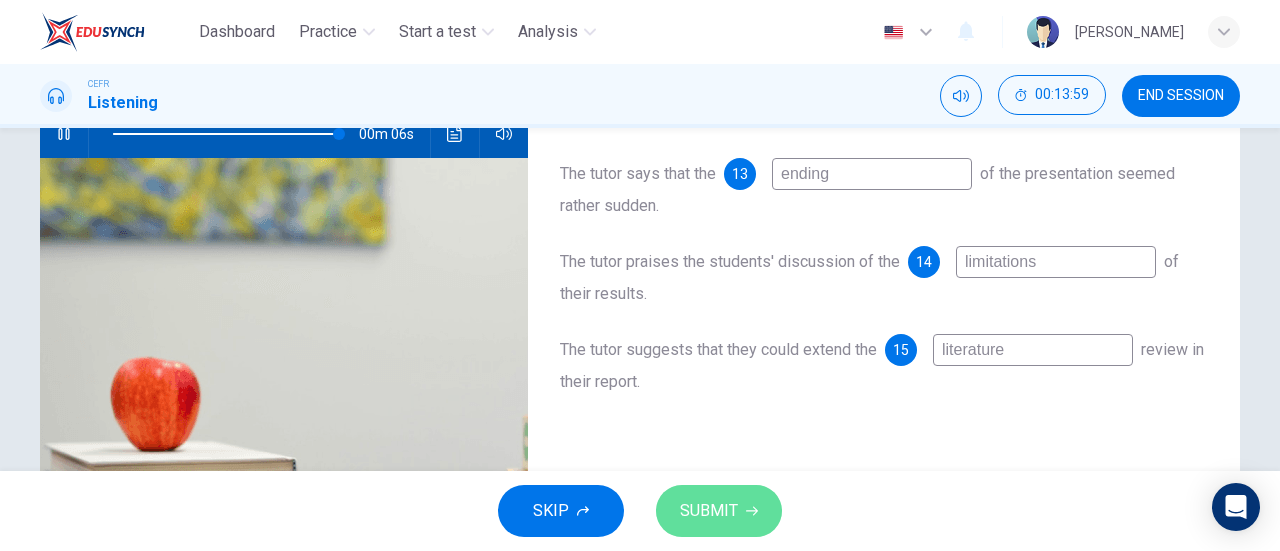 click on "SUBMIT" at bounding box center (709, 511) 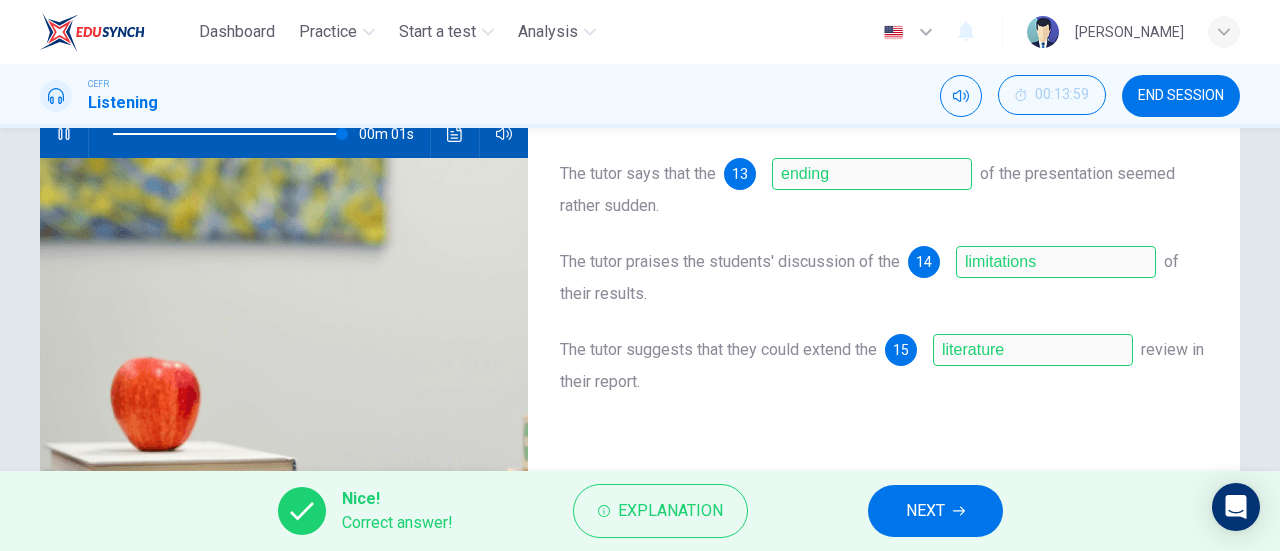 type on "100" 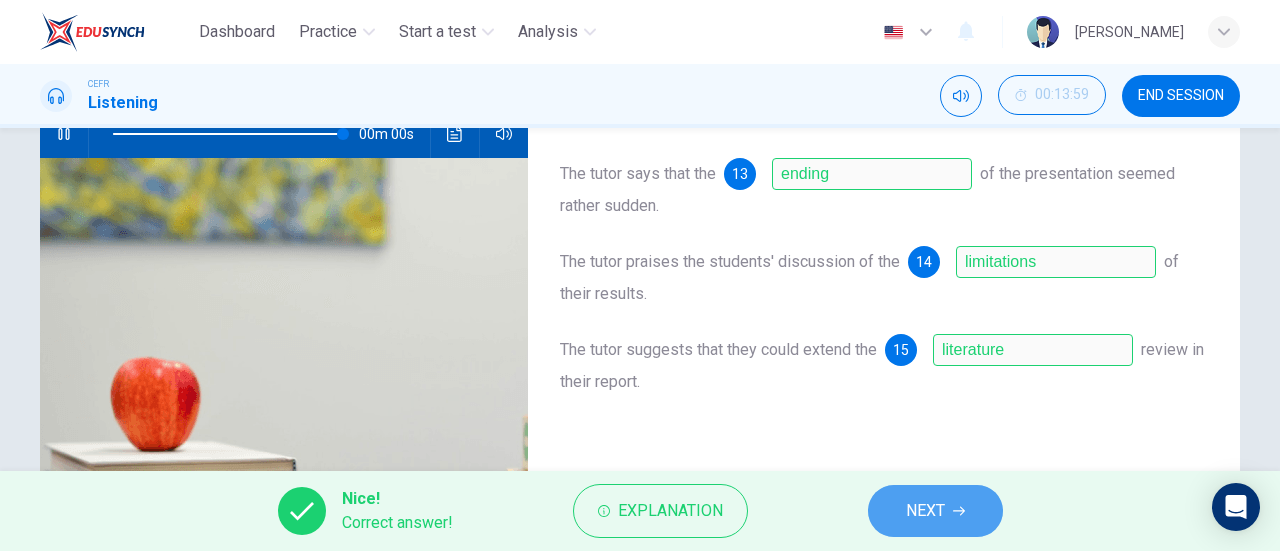 click on "NEXT" at bounding box center [925, 511] 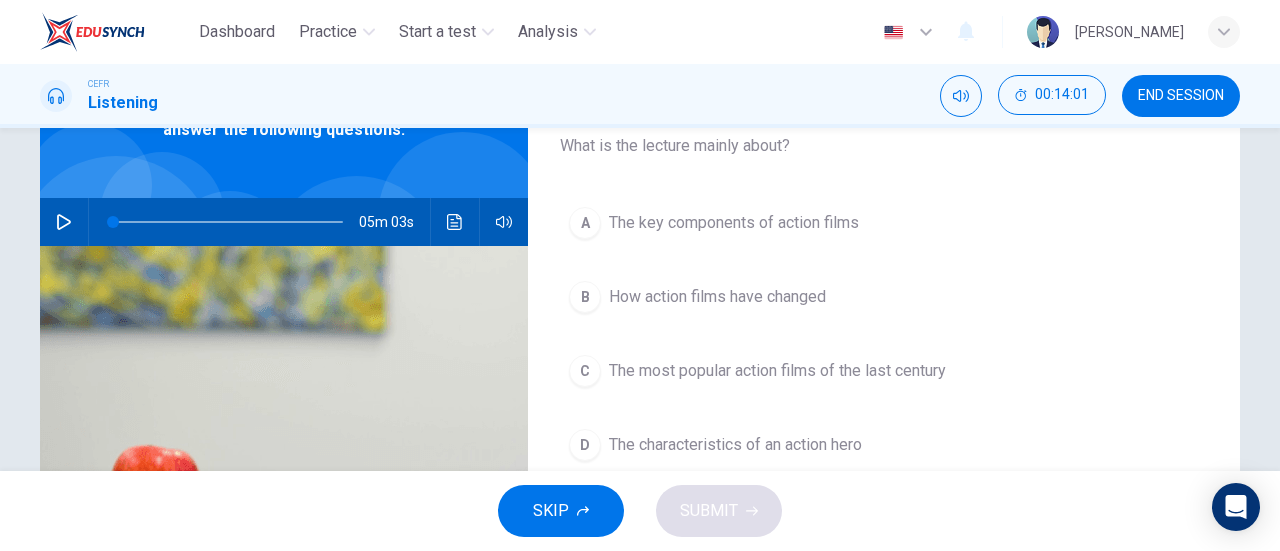 scroll, scrollTop: 74, scrollLeft: 0, axis: vertical 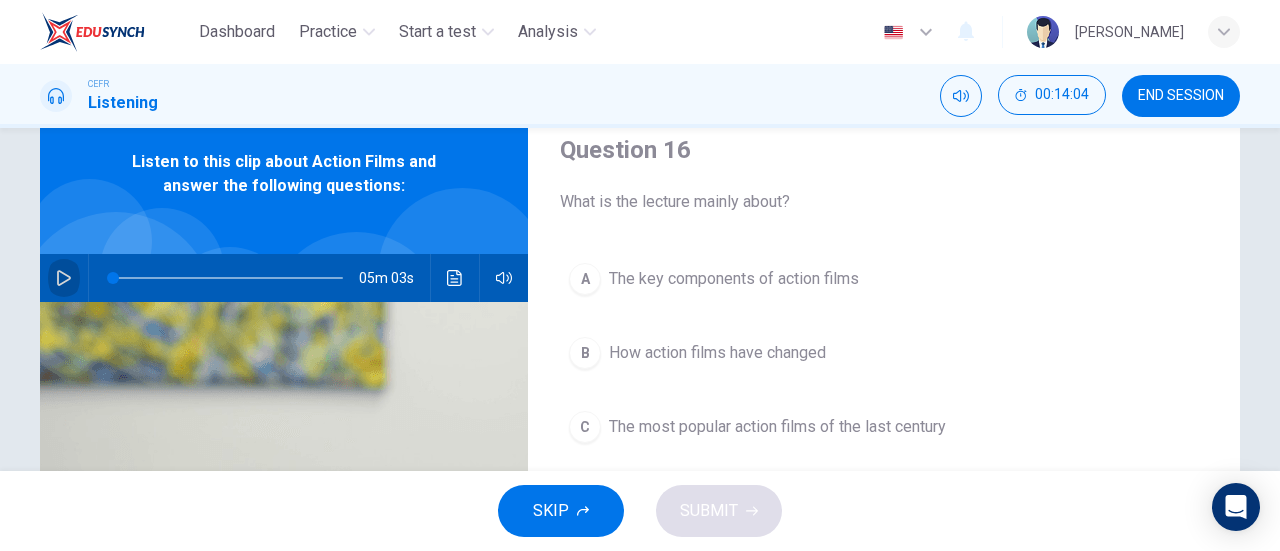 click 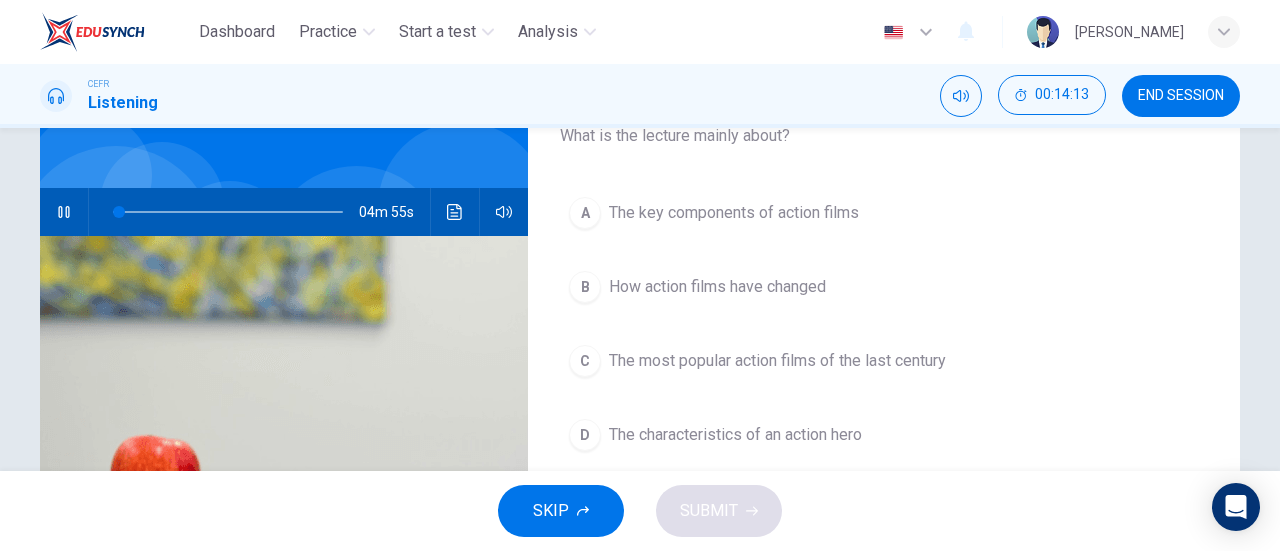 scroll, scrollTop: 143, scrollLeft: 0, axis: vertical 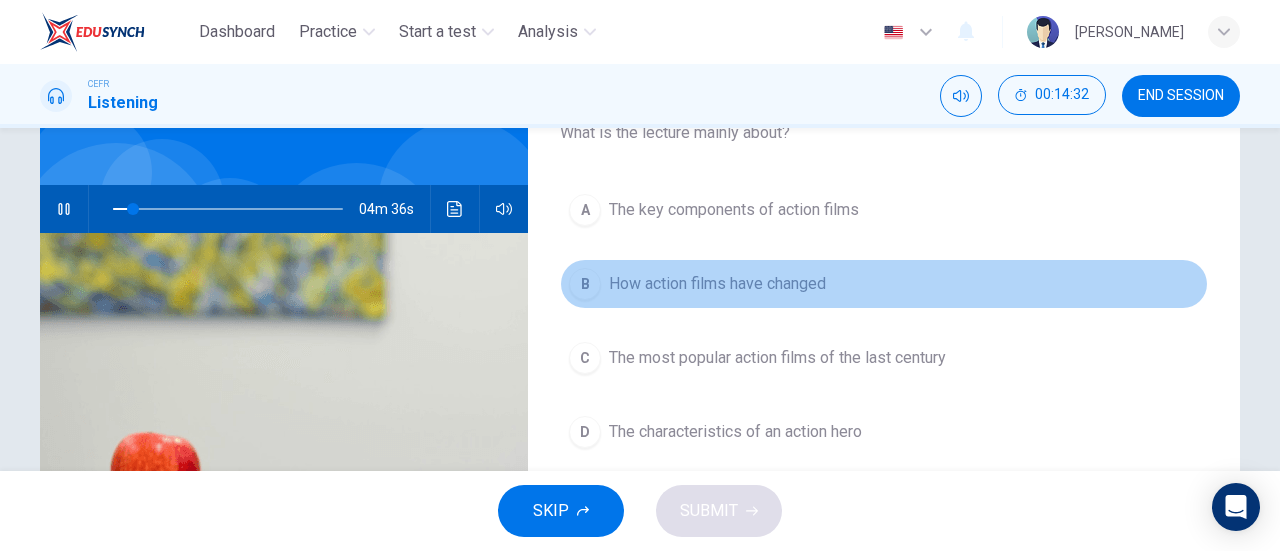 click on "How action films have changed" at bounding box center [717, 284] 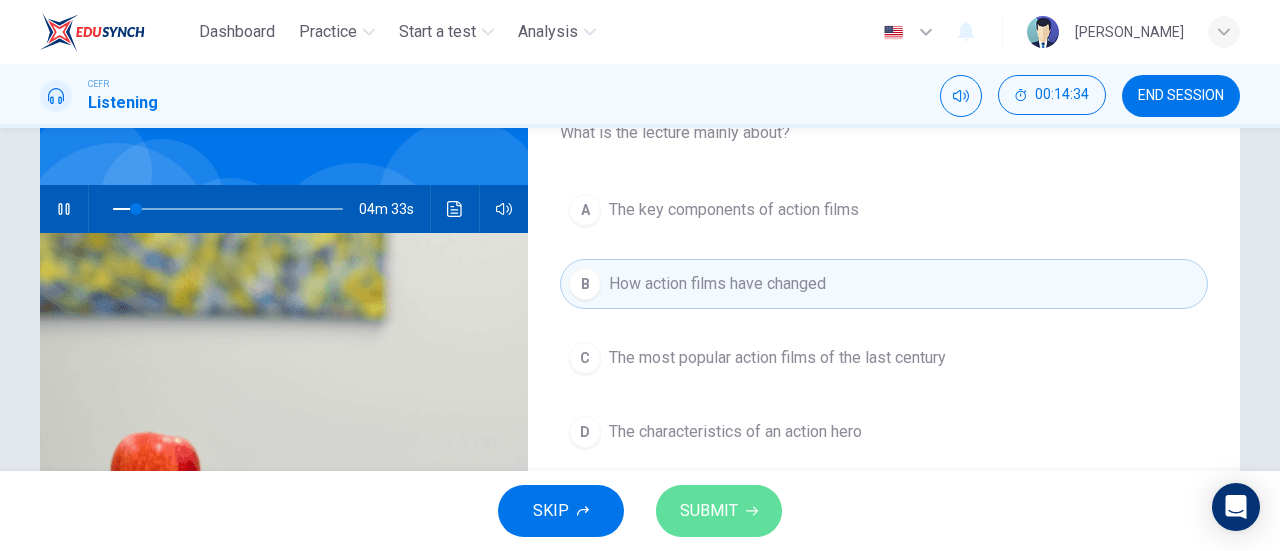 click on "SUBMIT" at bounding box center [709, 511] 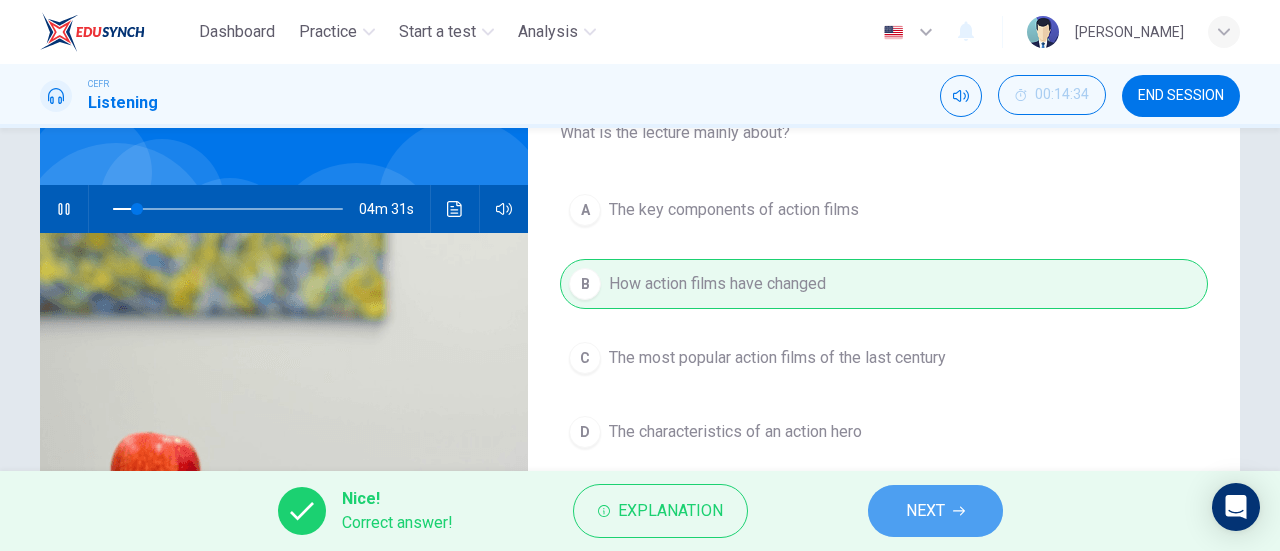 click on "NEXT" at bounding box center [935, 511] 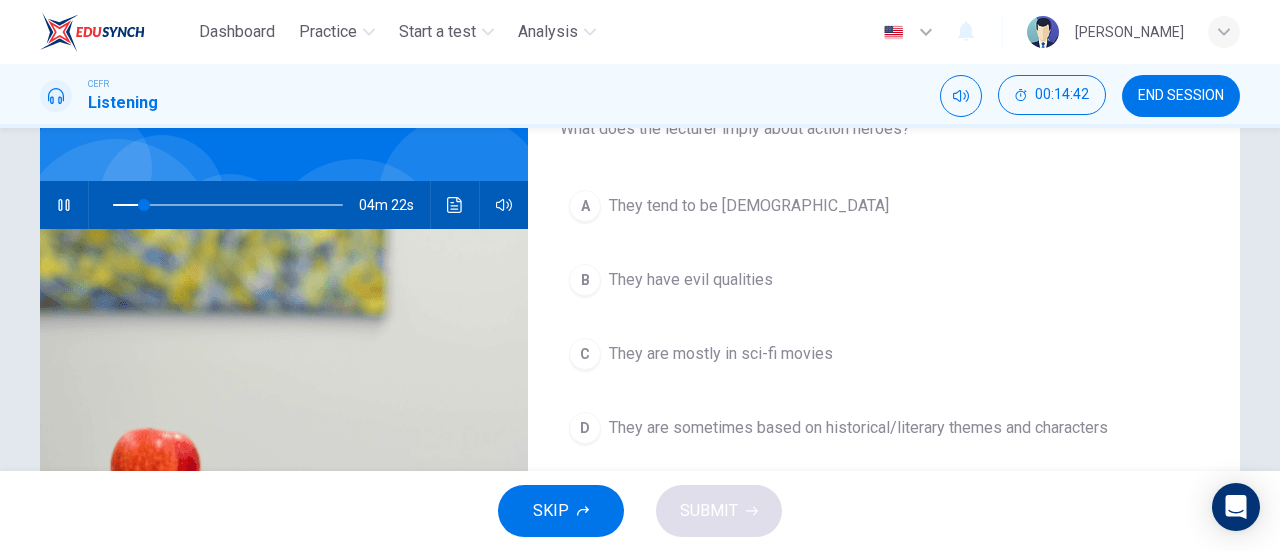 scroll, scrollTop: 131, scrollLeft: 0, axis: vertical 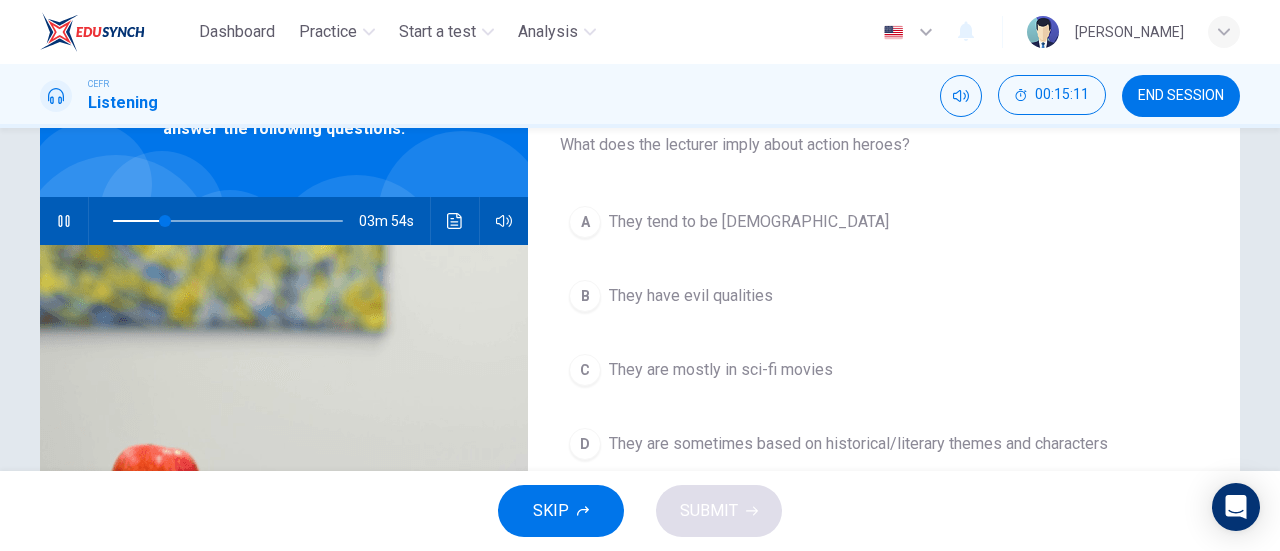 click 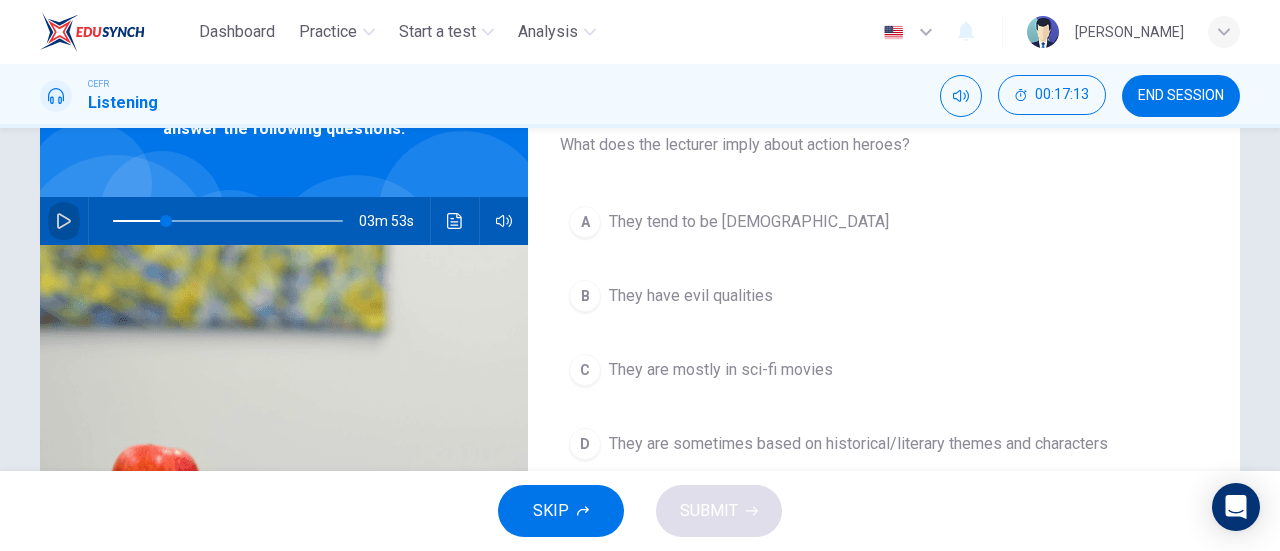 click at bounding box center [64, 221] 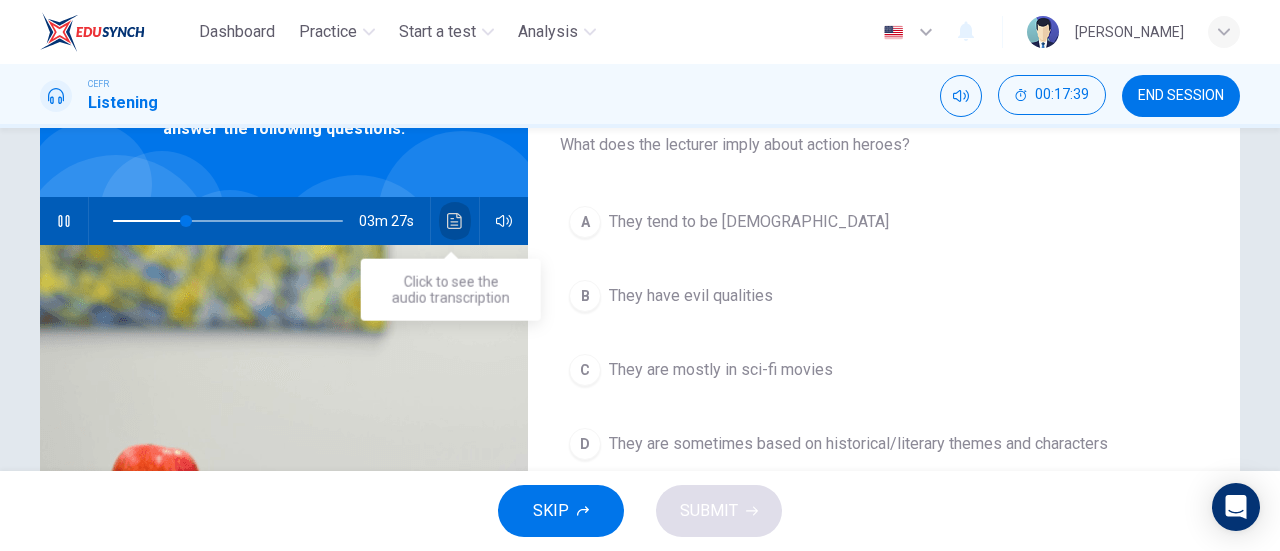 click 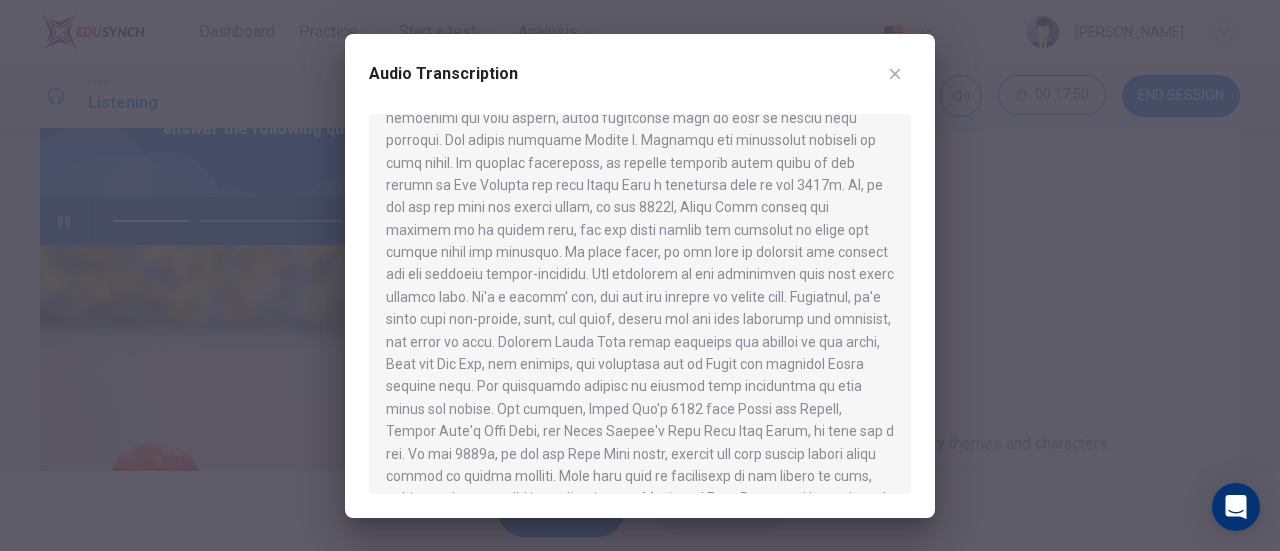 scroll, scrollTop: 383, scrollLeft: 0, axis: vertical 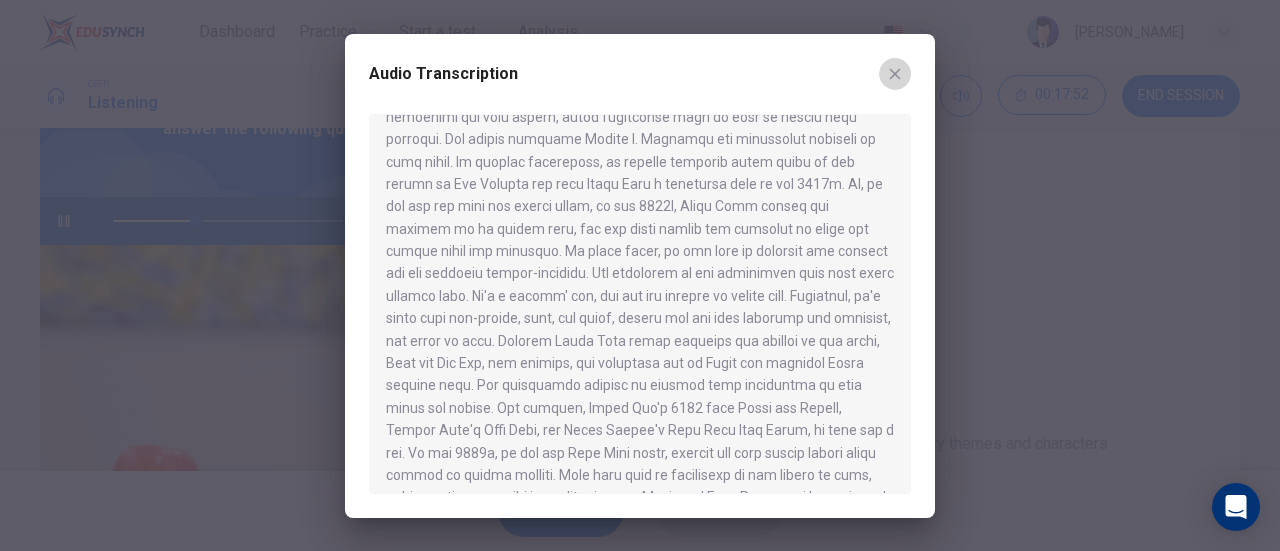 click at bounding box center [895, 74] 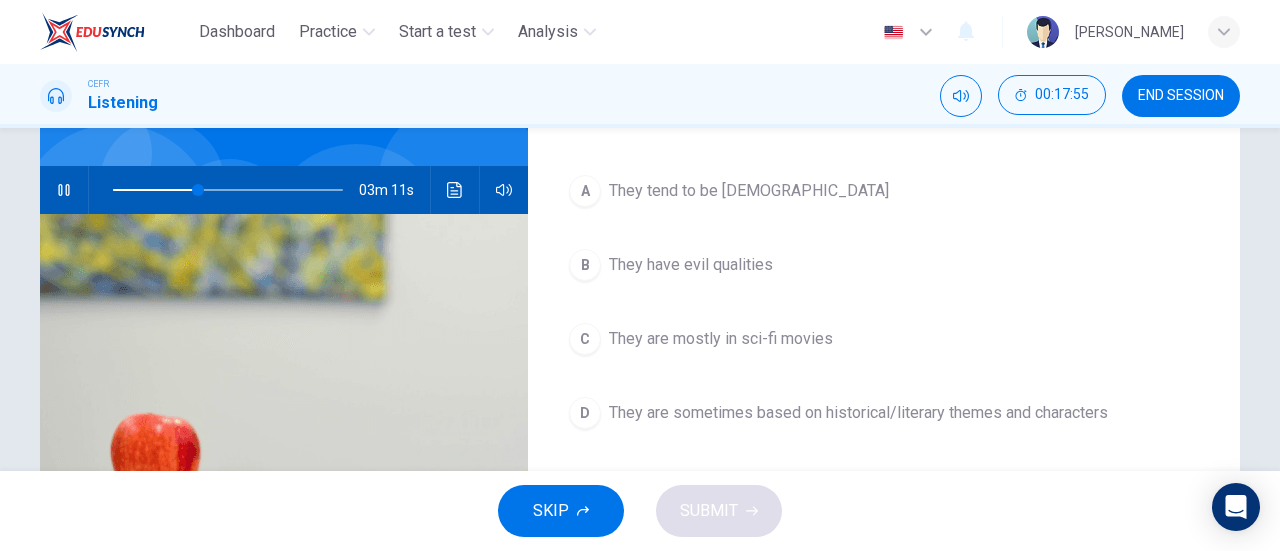 scroll, scrollTop: 130, scrollLeft: 0, axis: vertical 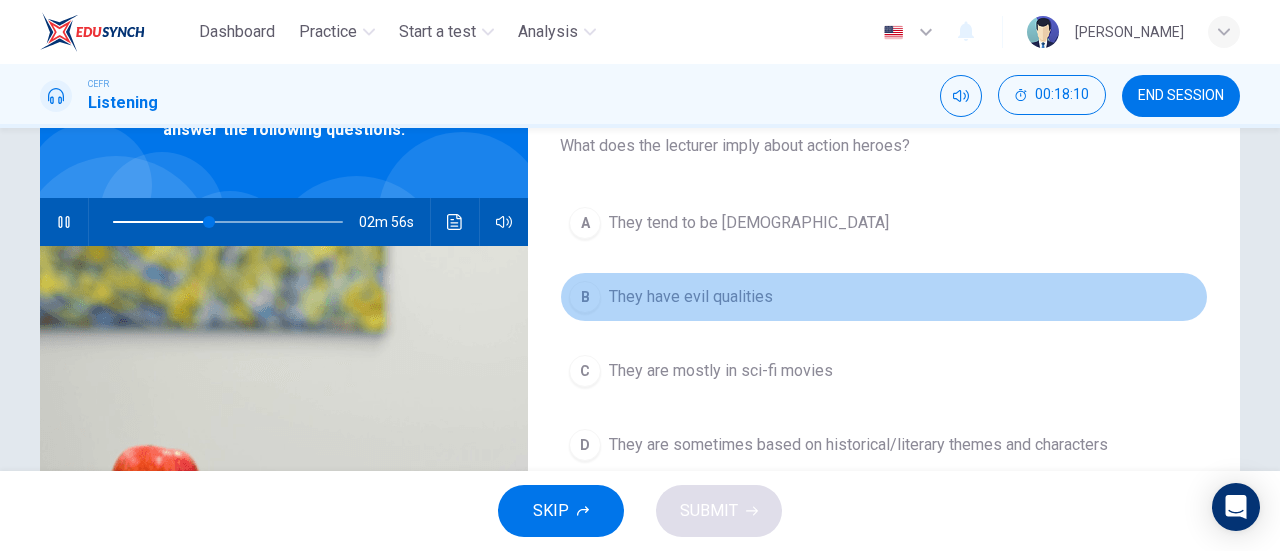 click on "They have evil qualities" at bounding box center [691, 297] 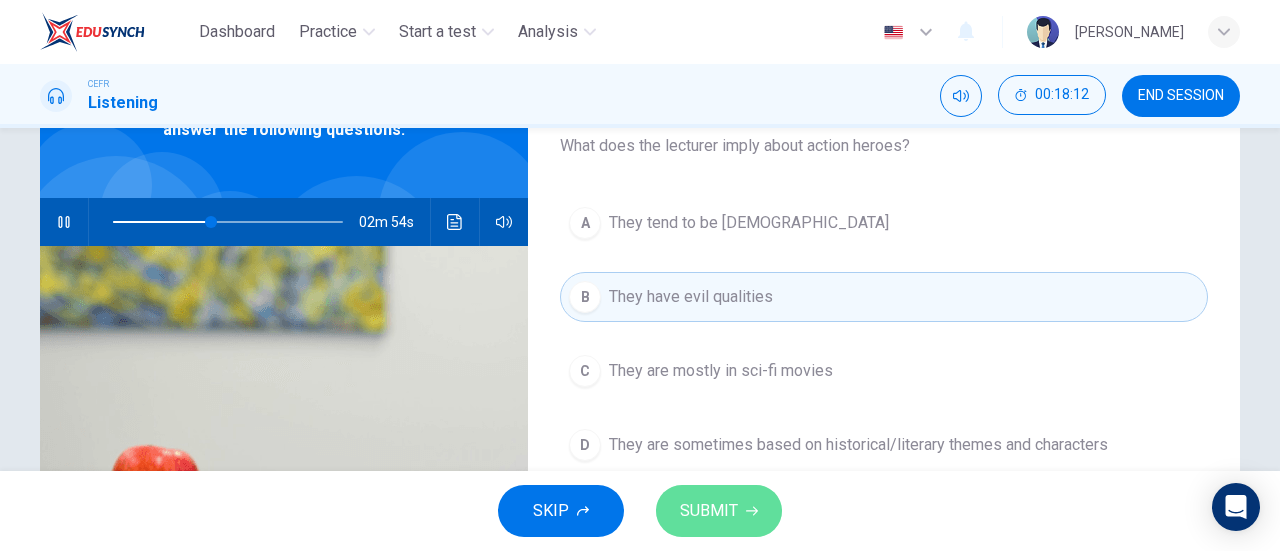 click on "SUBMIT" at bounding box center (709, 511) 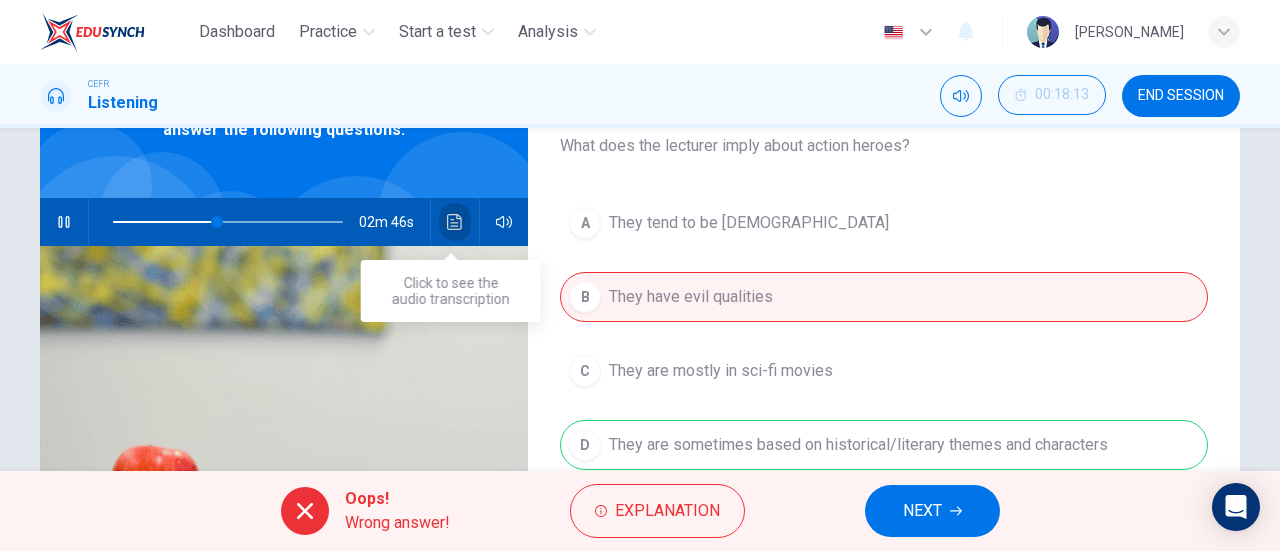 click 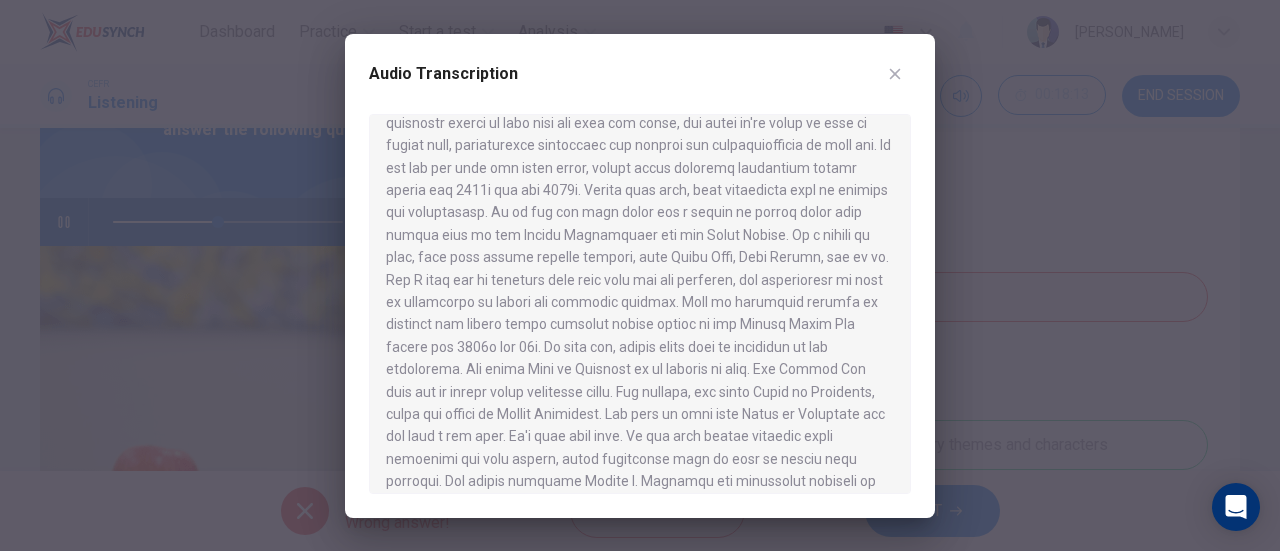 scroll, scrollTop: 129, scrollLeft: 0, axis: vertical 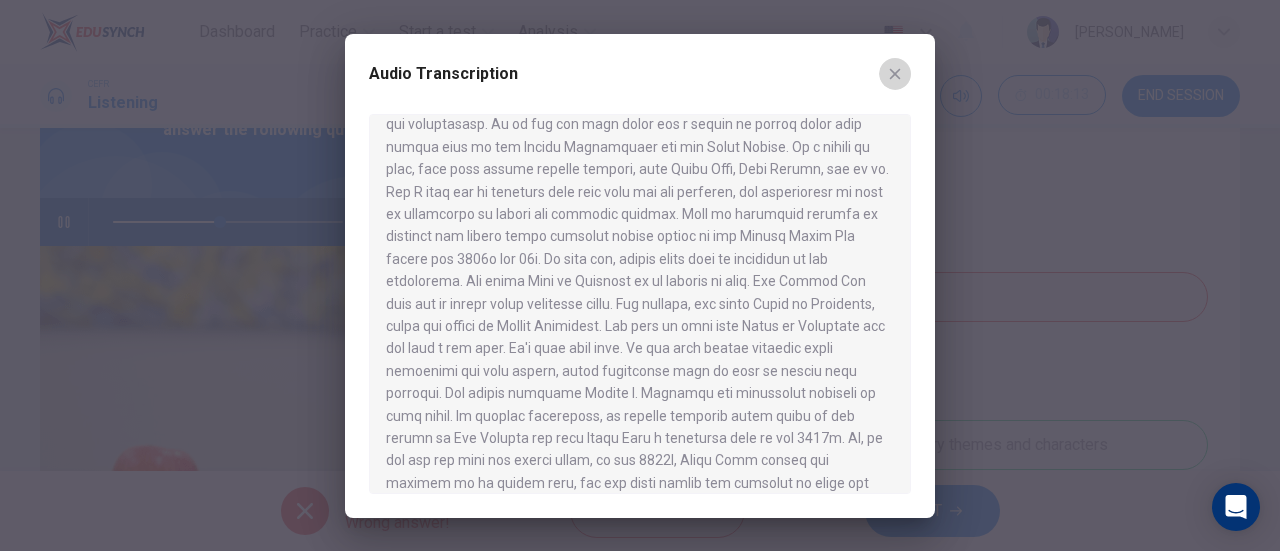 click 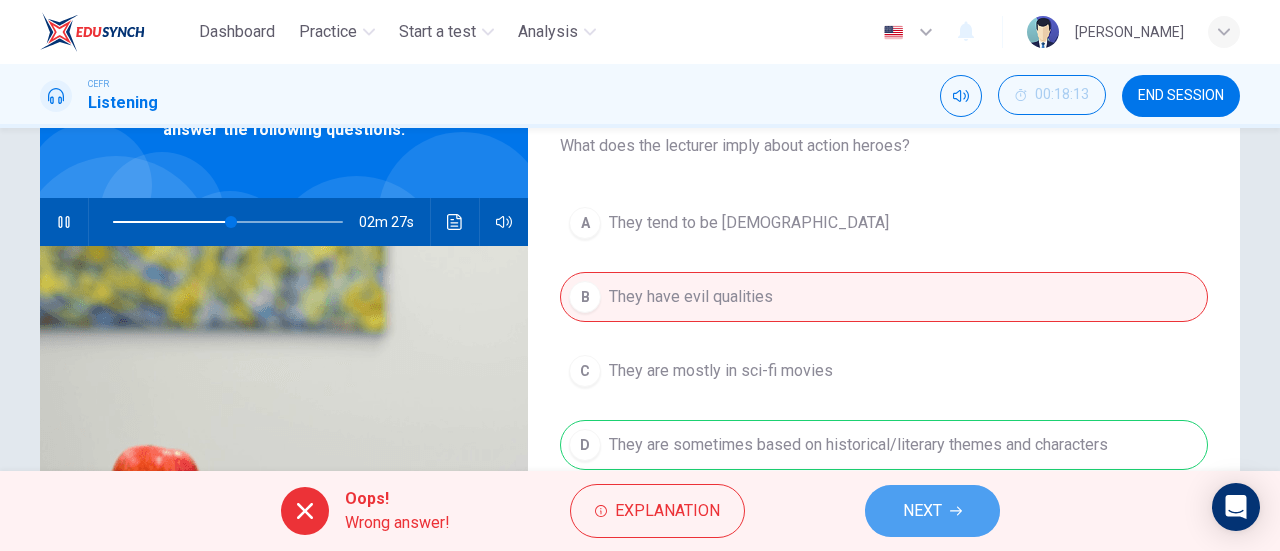 click on "NEXT" at bounding box center [932, 511] 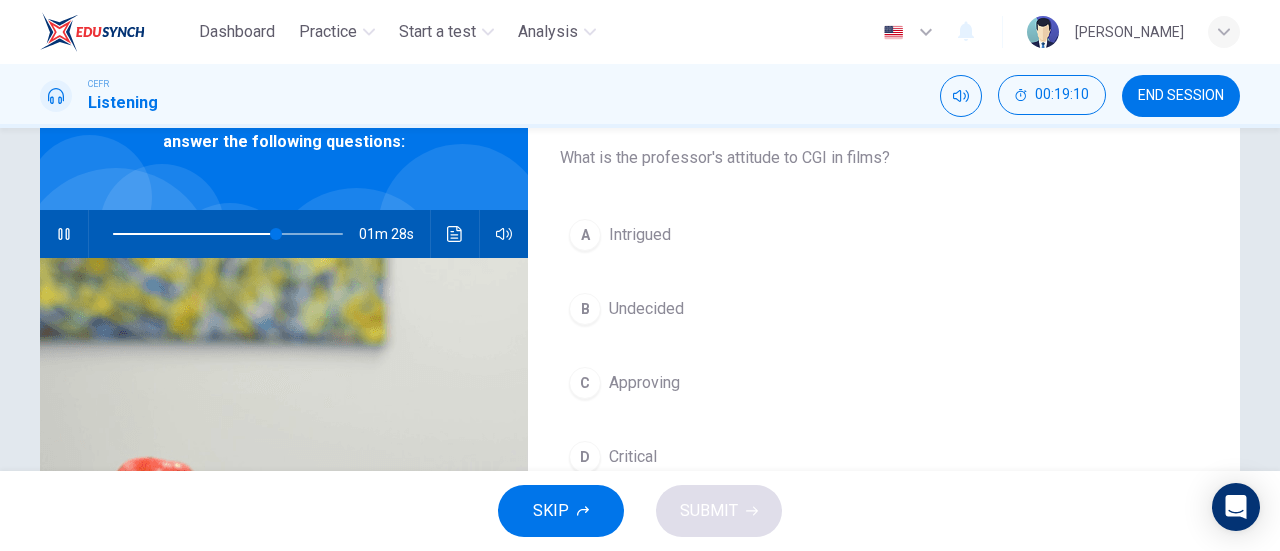 scroll, scrollTop: 136, scrollLeft: 0, axis: vertical 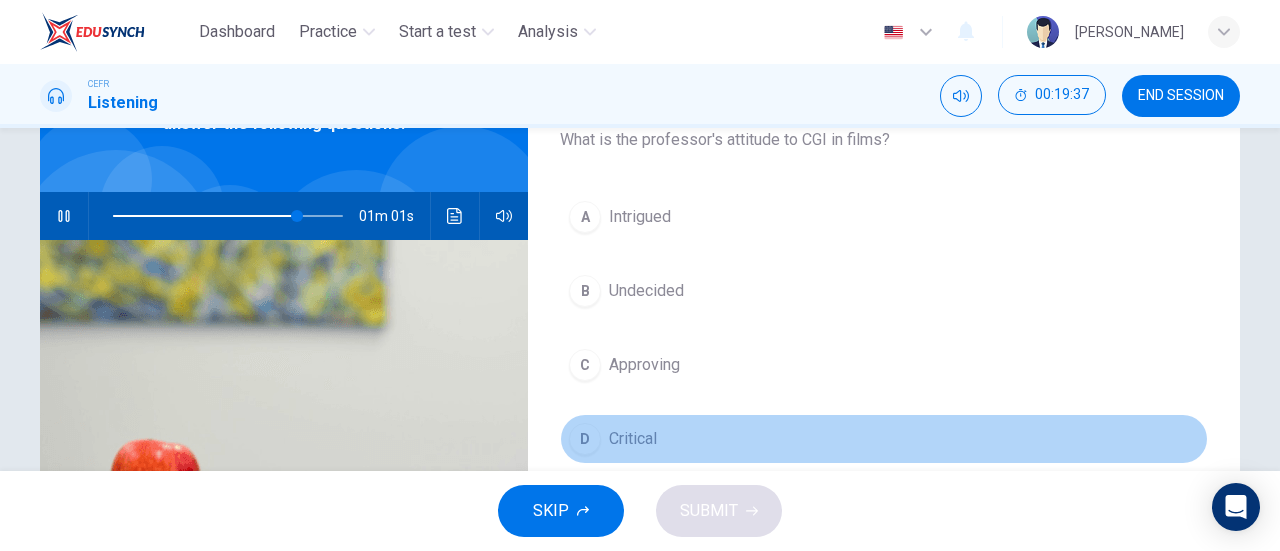 click on "D Critical" at bounding box center (884, 439) 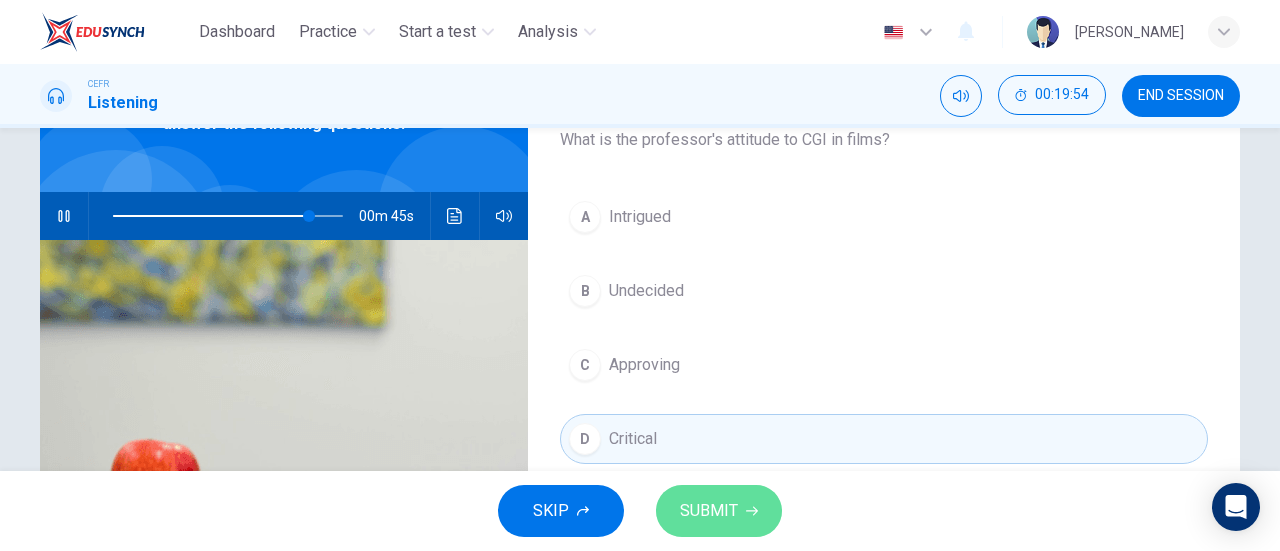 click on "SUBMIT" at bounding box center [719, 511] 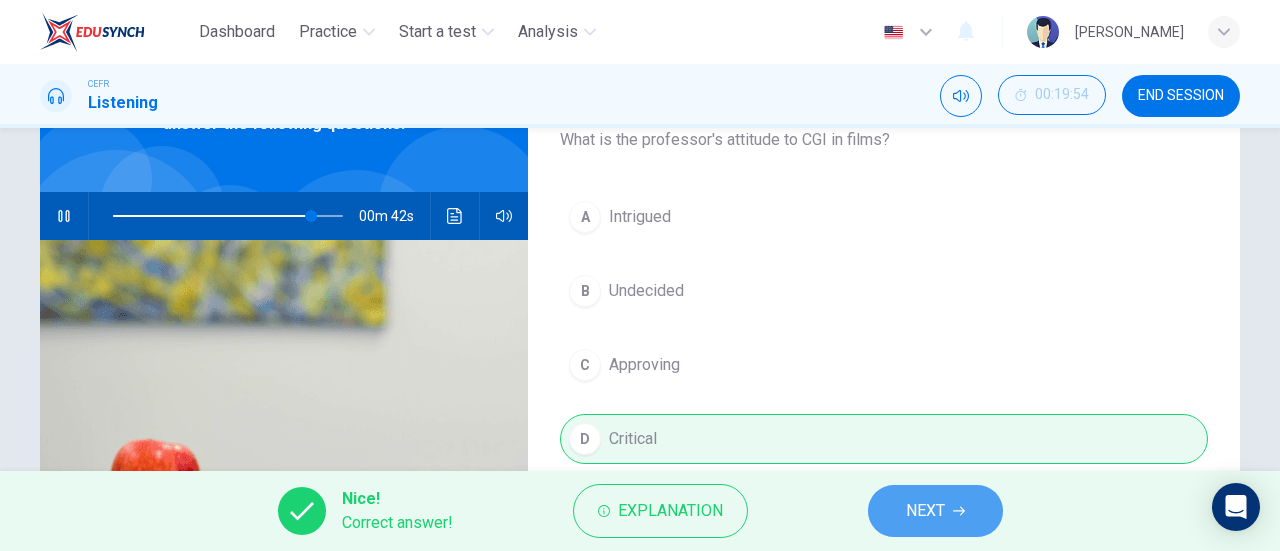 click on "NEXT" at bounding box center (925, 511) 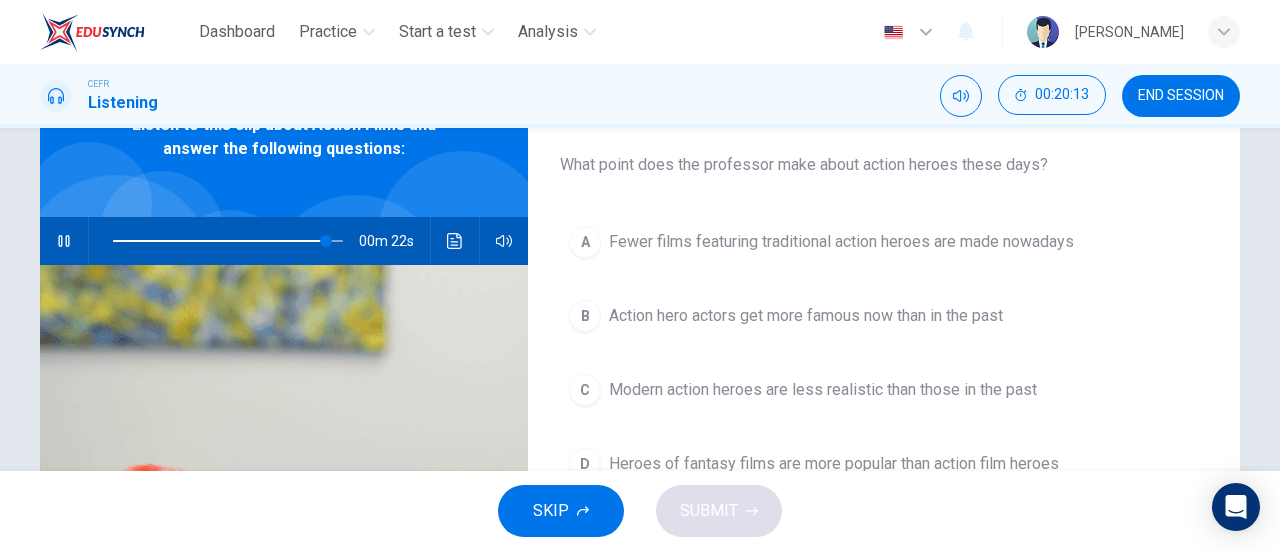 scroll, scrollTop: 110, scrollLeft: 0, axis: vertical 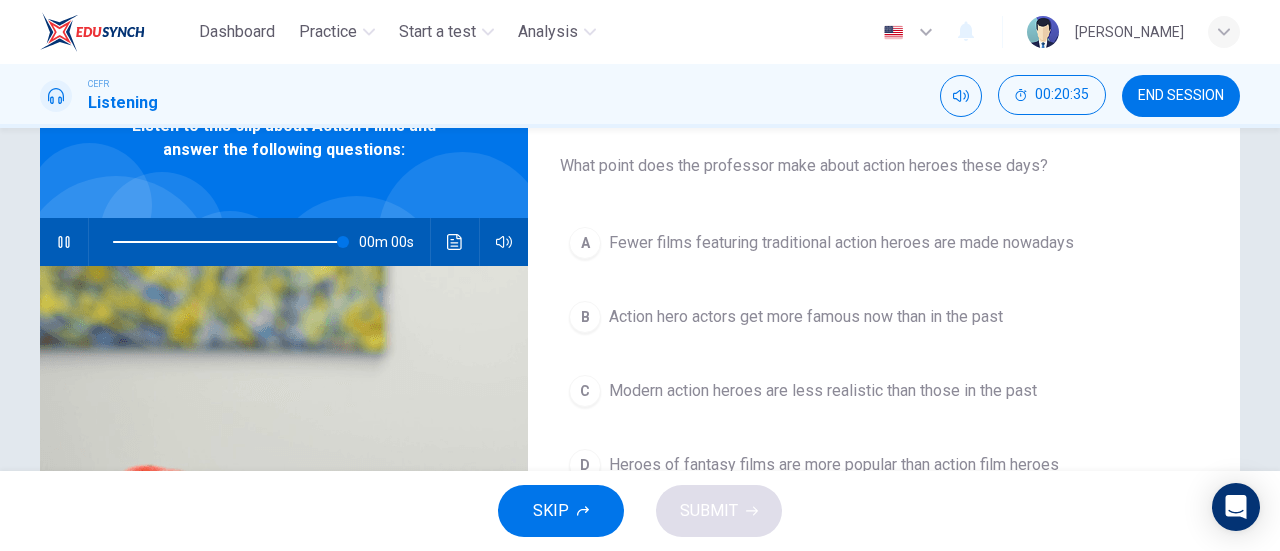 type on "0" 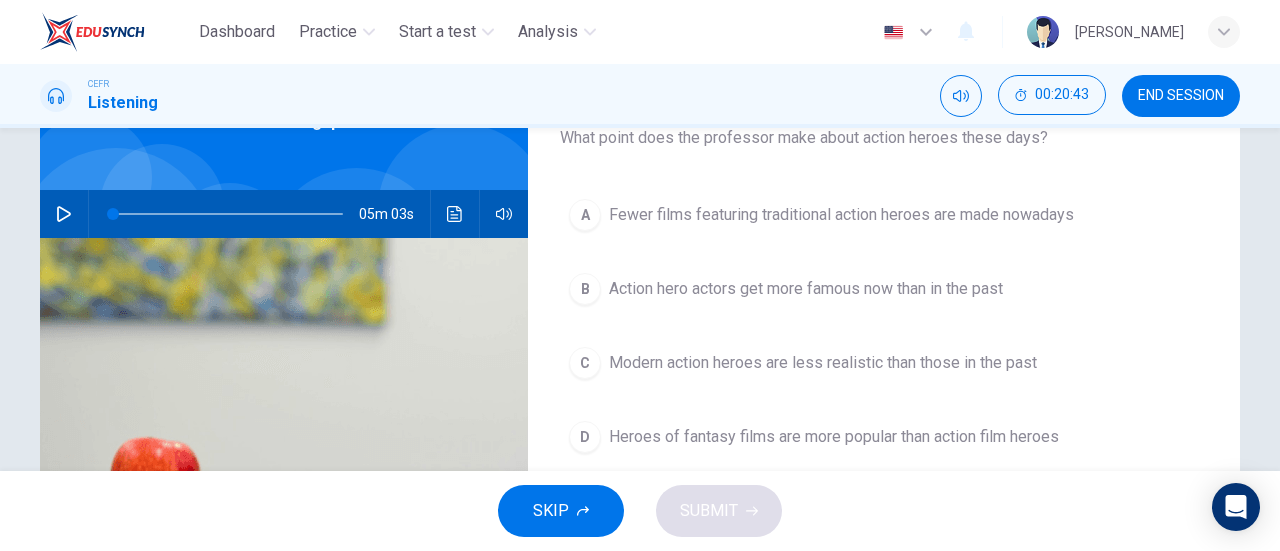scroll, scrollTop: 136, scrollLeft: 0, axis: vertical 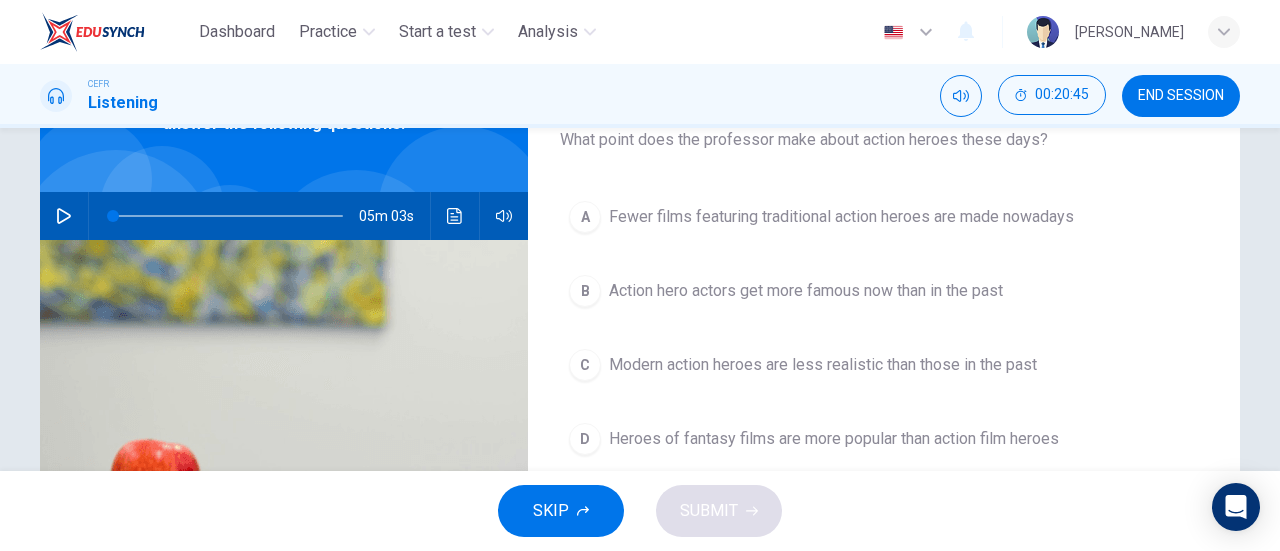 click on "Heroes of fantasy films are more popular than action film heroes" at bounding box center [834, 439] 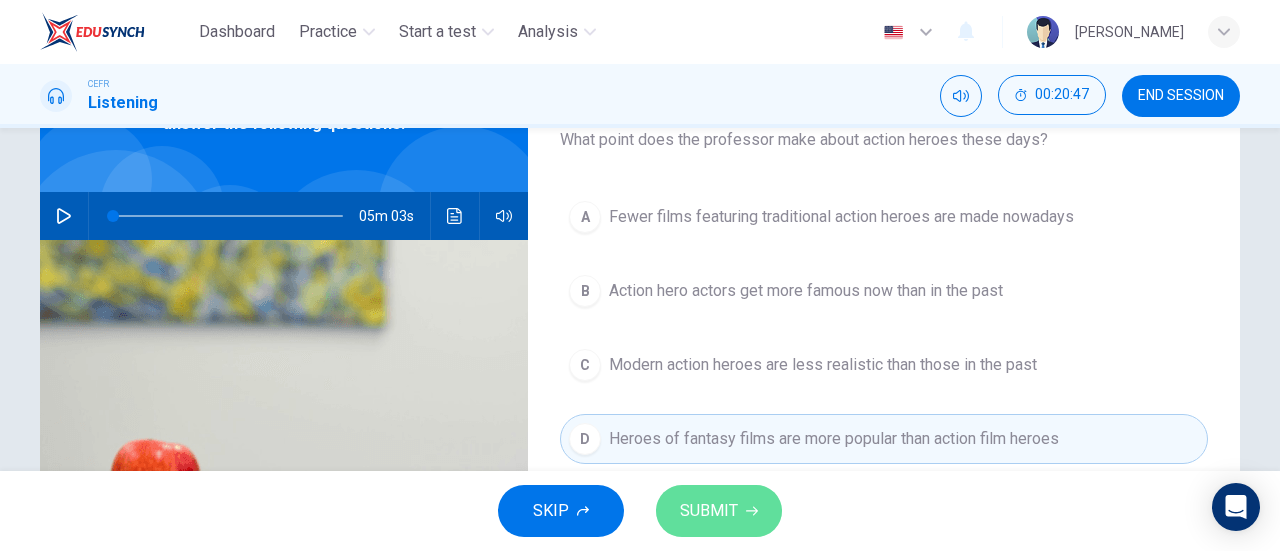 click on "SUBMIT" at bounding box center (709, 511) 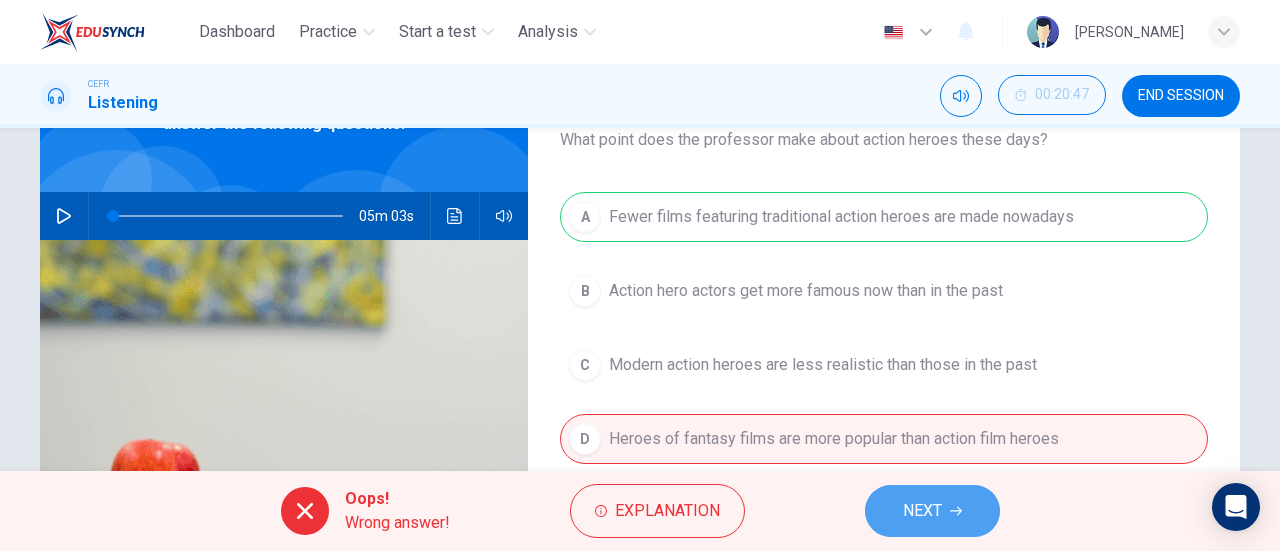 click on "NEXT" at bounding box center (922, 511) 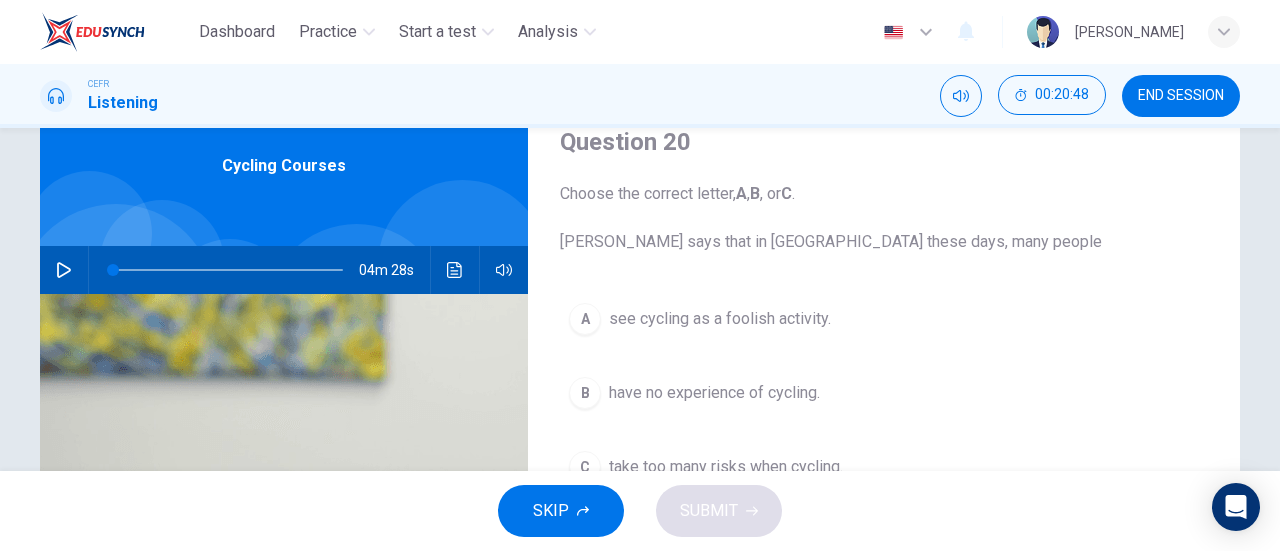 scroll, scrollTop: 83, scrollLeft: 0, axis: vertical 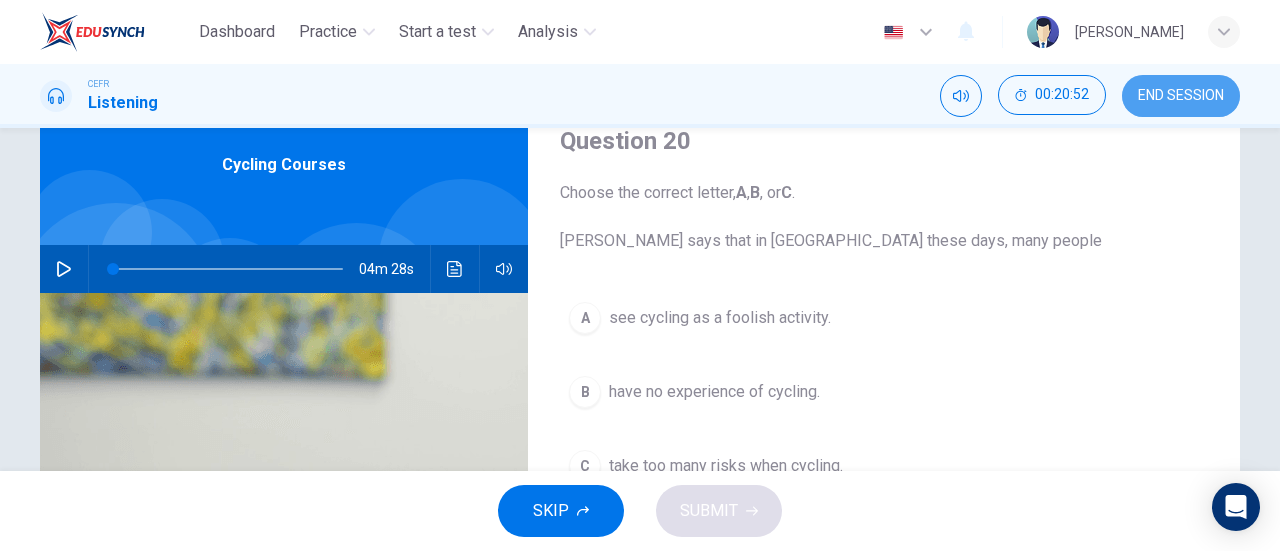 click on "END SESSION" at bounding box center (1181, 96) 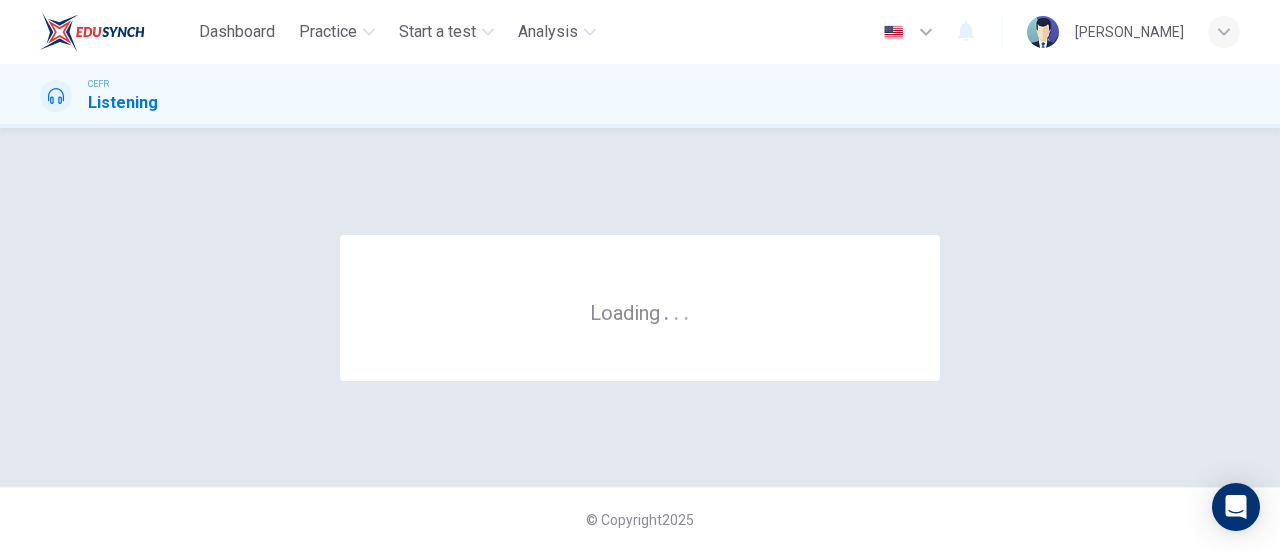 scroll, scrollTop: 0, scrollLeft: 0, axis: both 